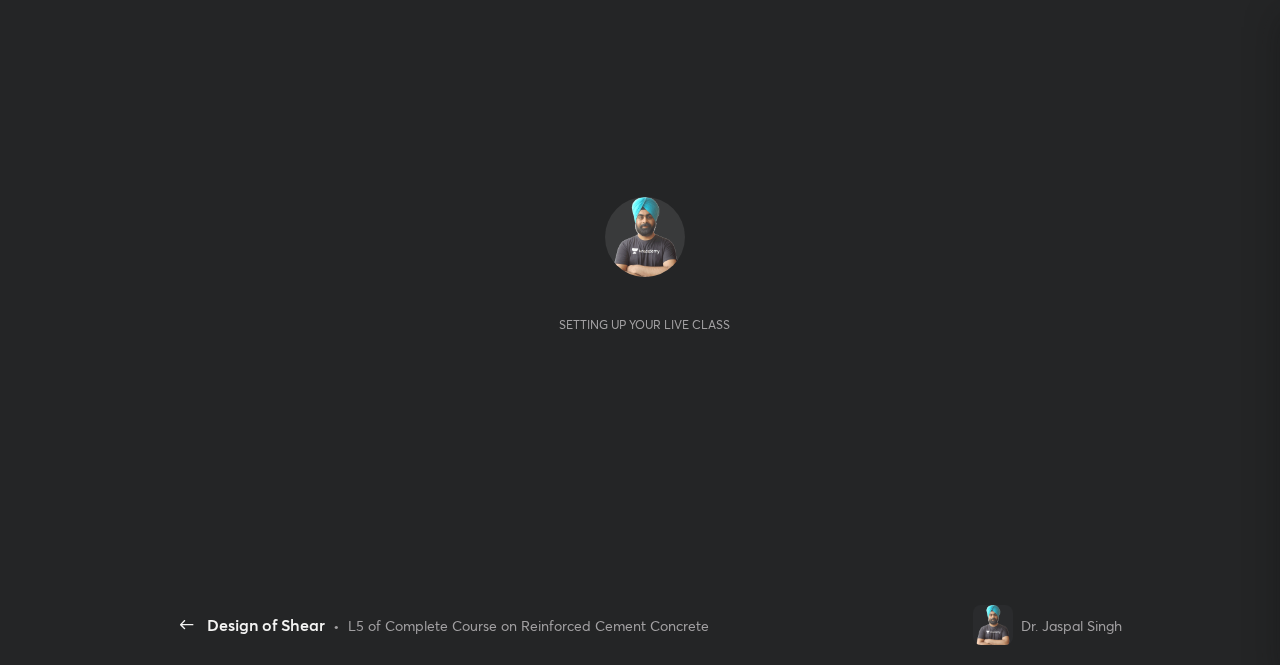 scroll, scrollTop: 0, scrollLeft: 0, axis: both 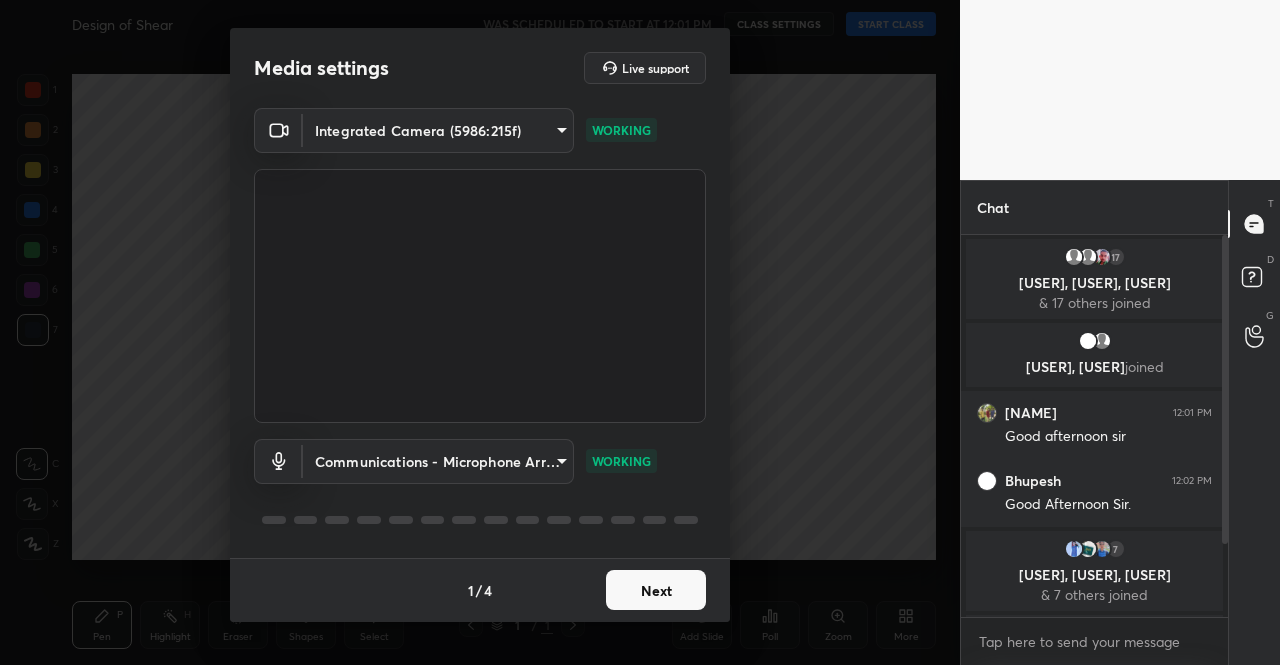 click on "Next" at bounding box center (656, 590) 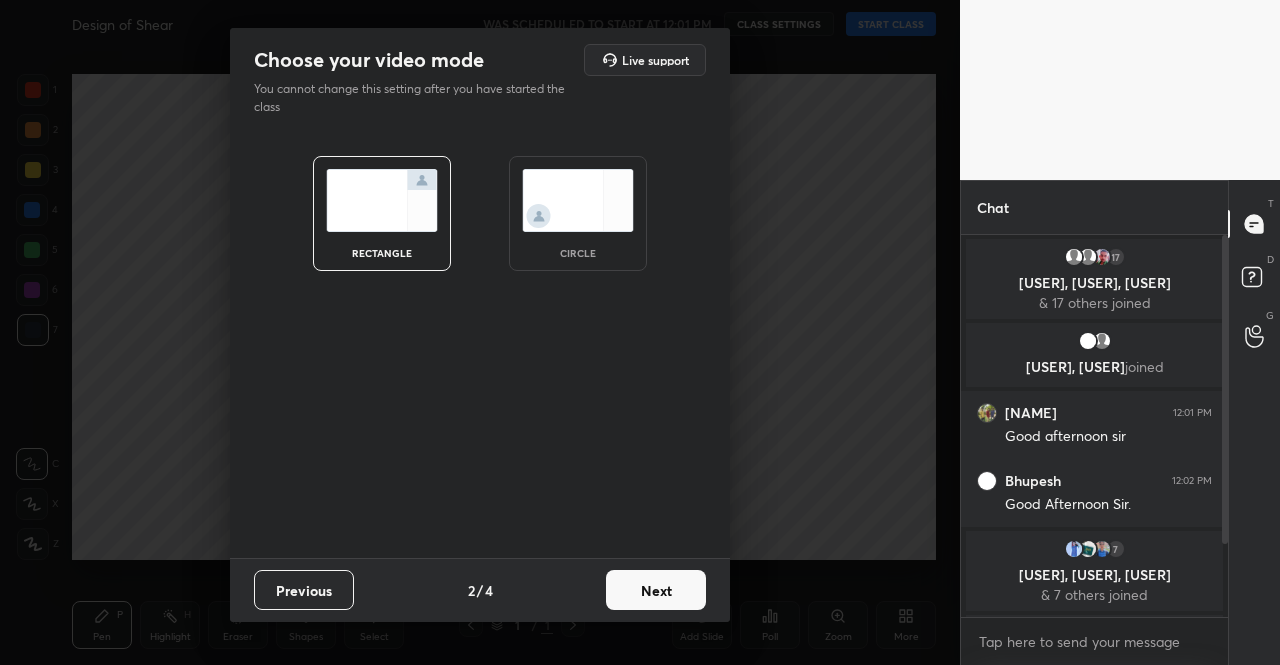 click on "Next" at bounding box center [656, 590] 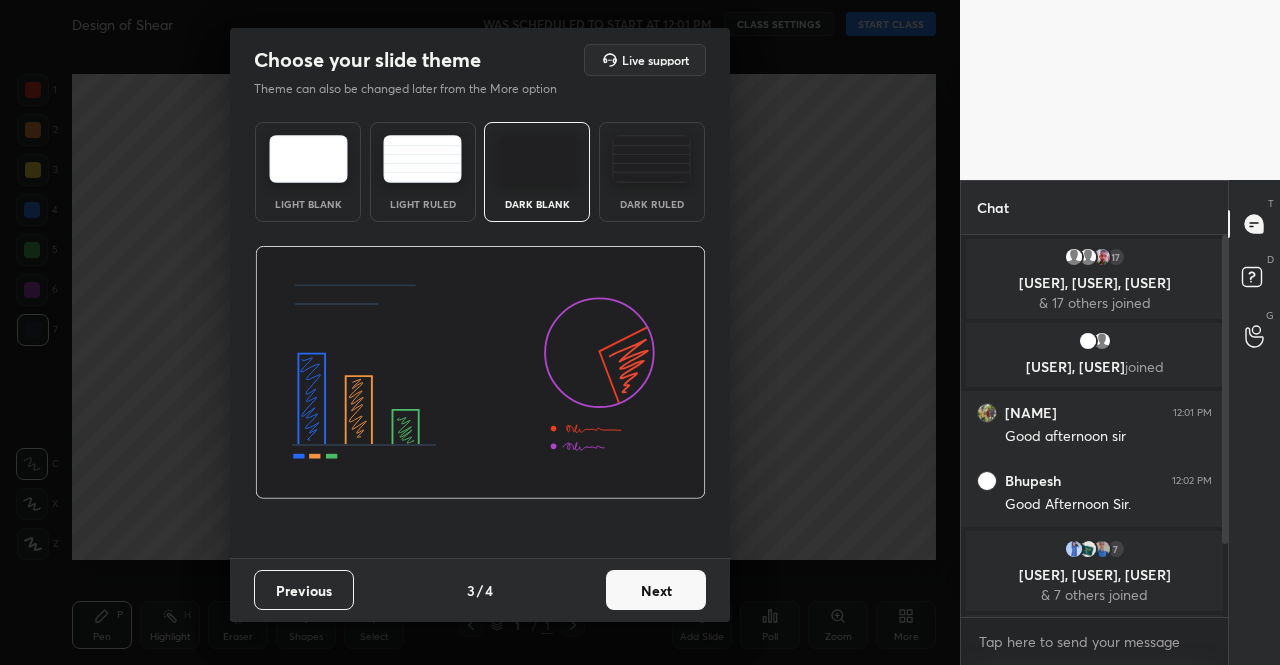 click on "Next" at bounding box center [656, 590] 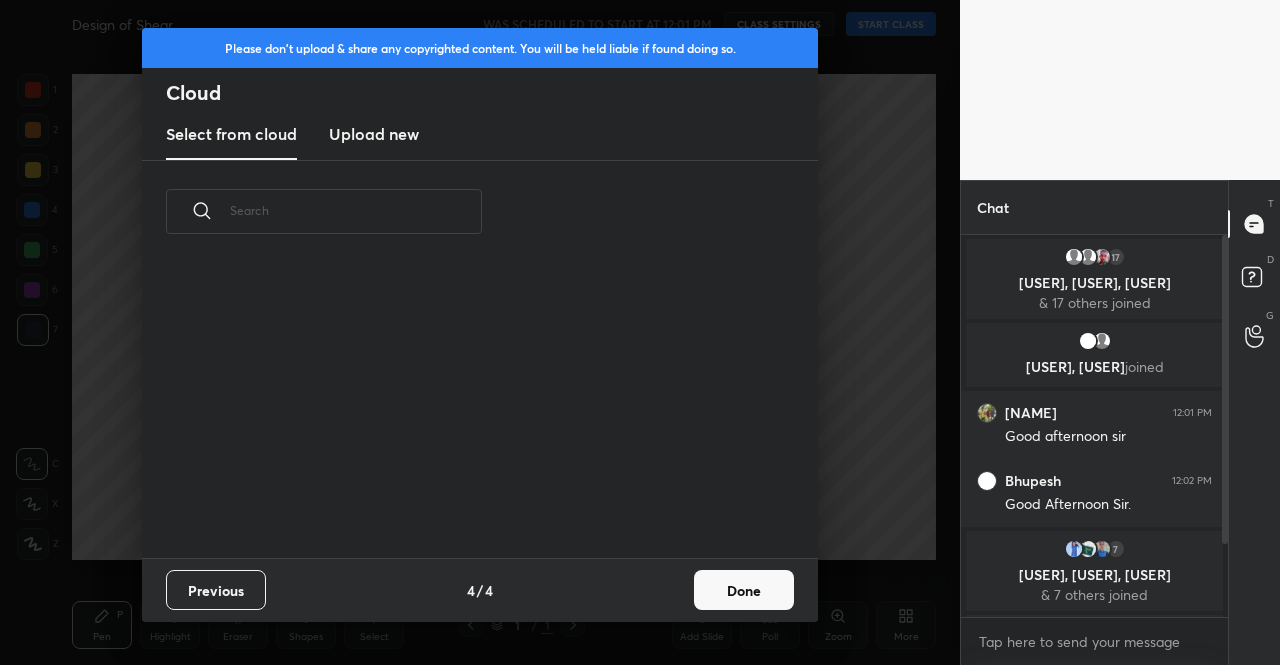 click on "Done" at bounding box center [744, 590] 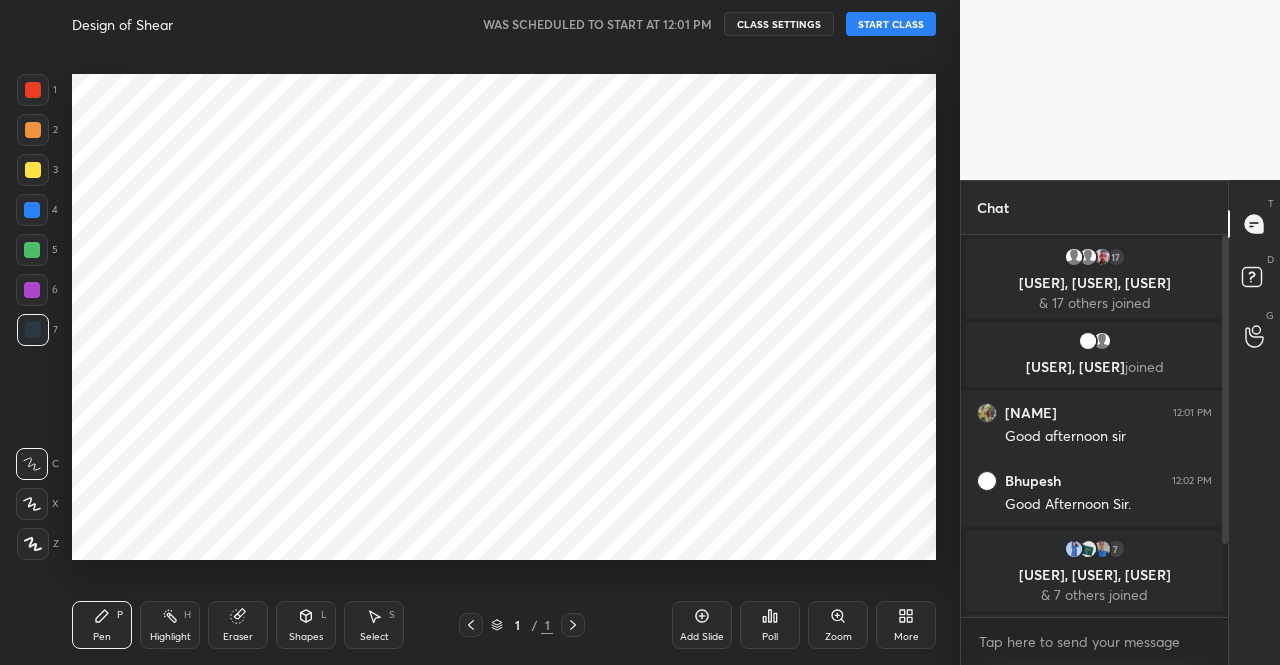 scroll, scrollTop: 0, scrollLeft: 0, axis: both 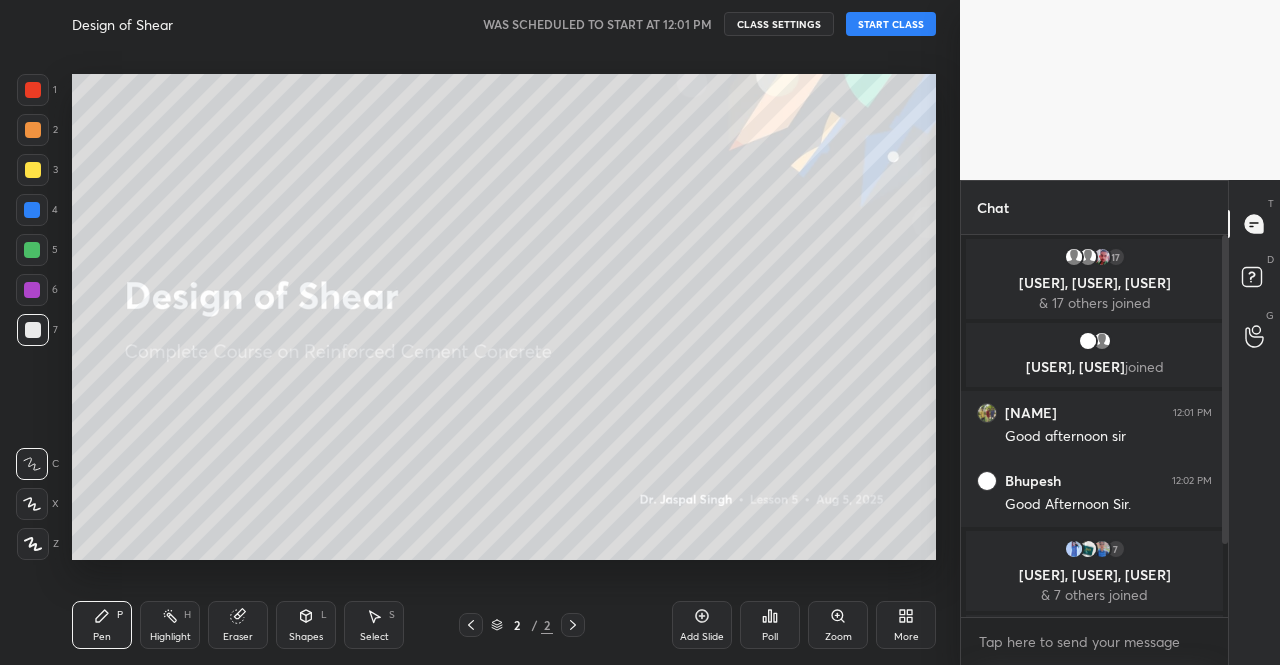 click on "START CLASS" at bounding box center [891, 24] 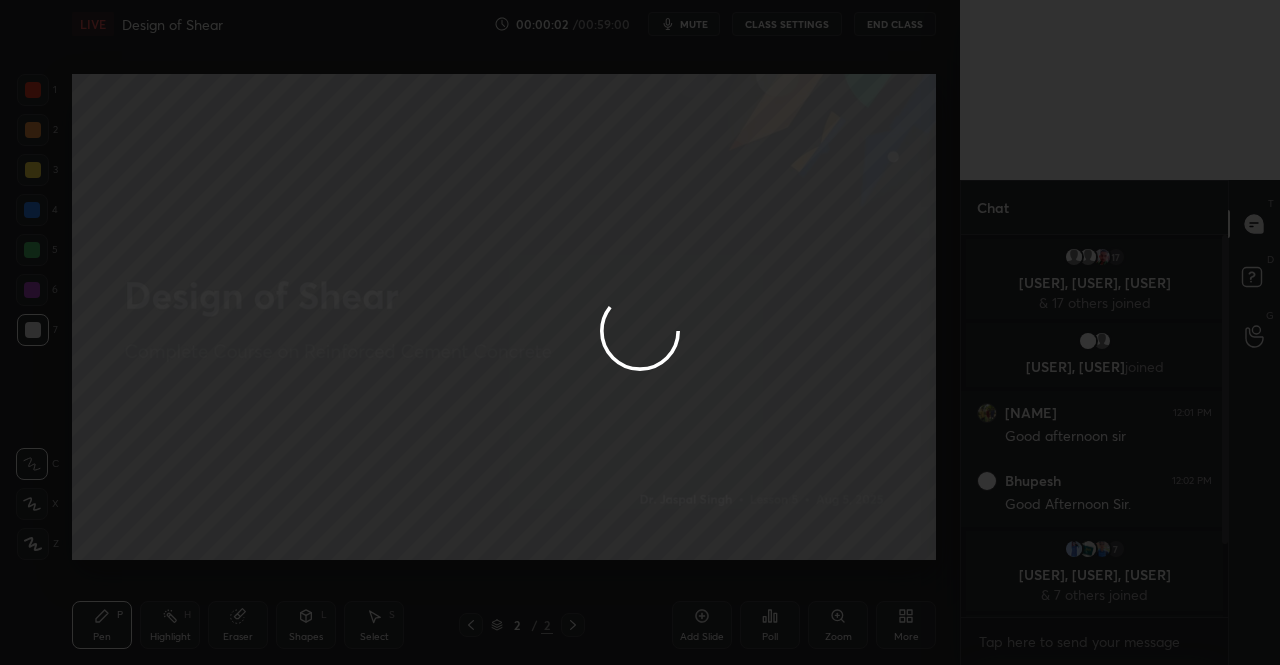 click at bounding box center (640, 332) 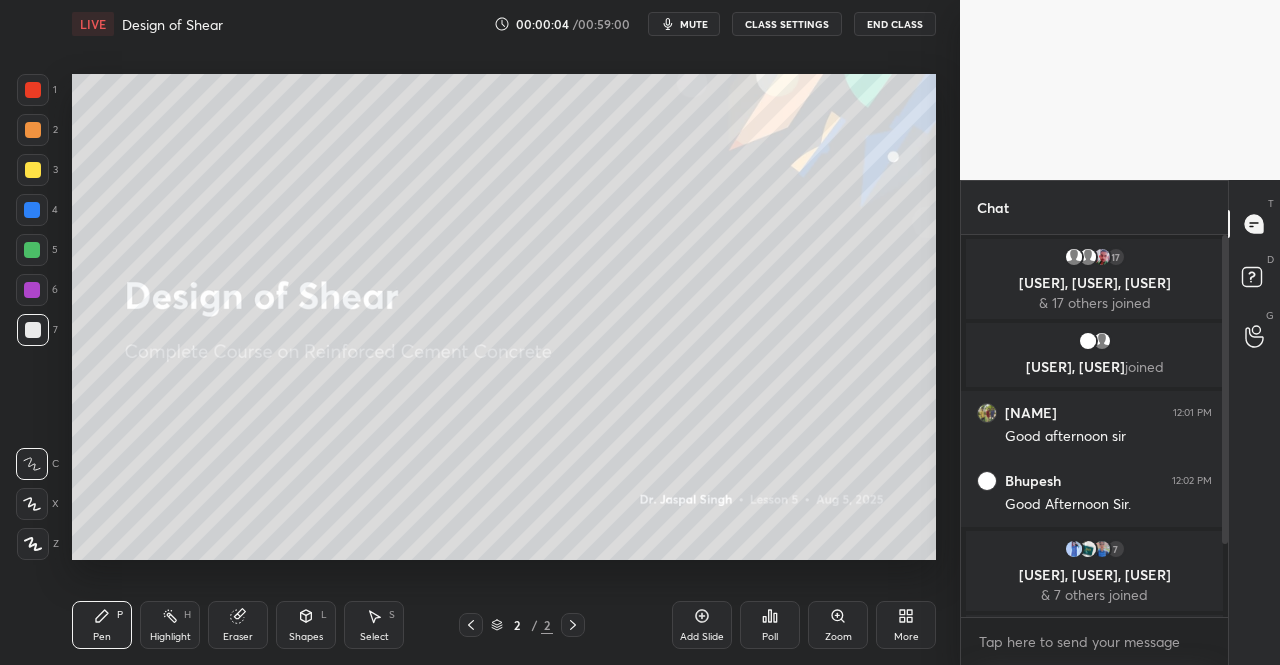 click on "mute" at bounding box center [694, 24] 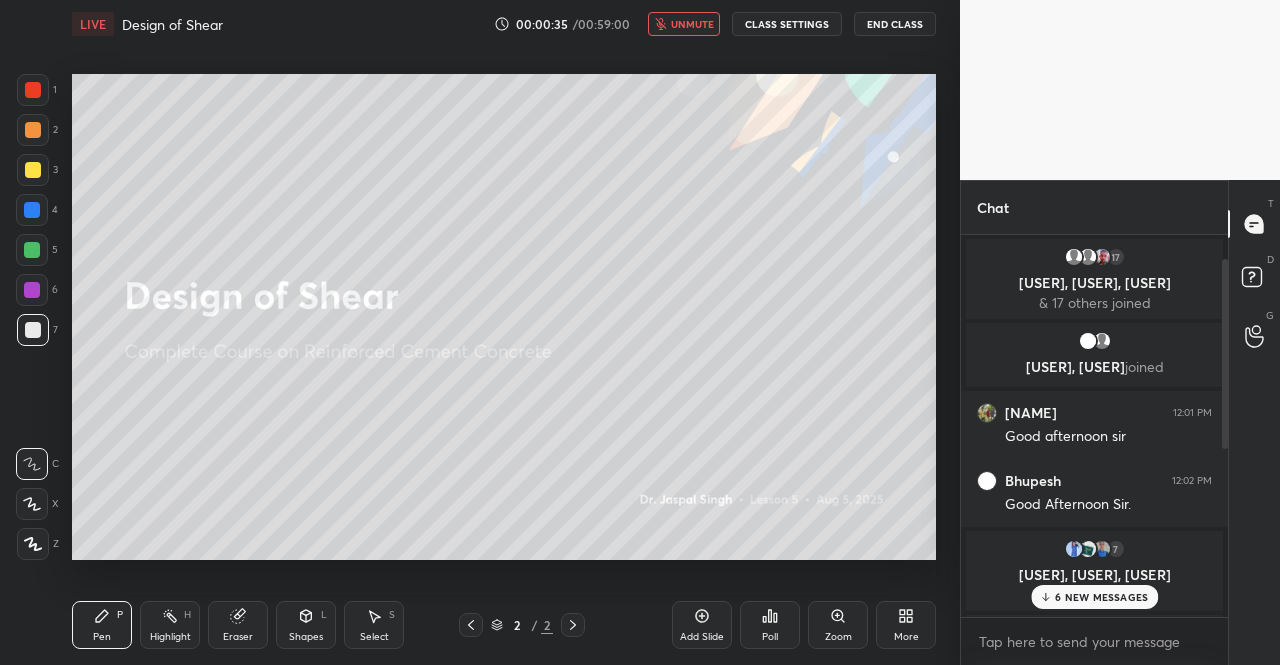 scroll, scrollTop: 384, scrollLeft: 0, axis: vertical 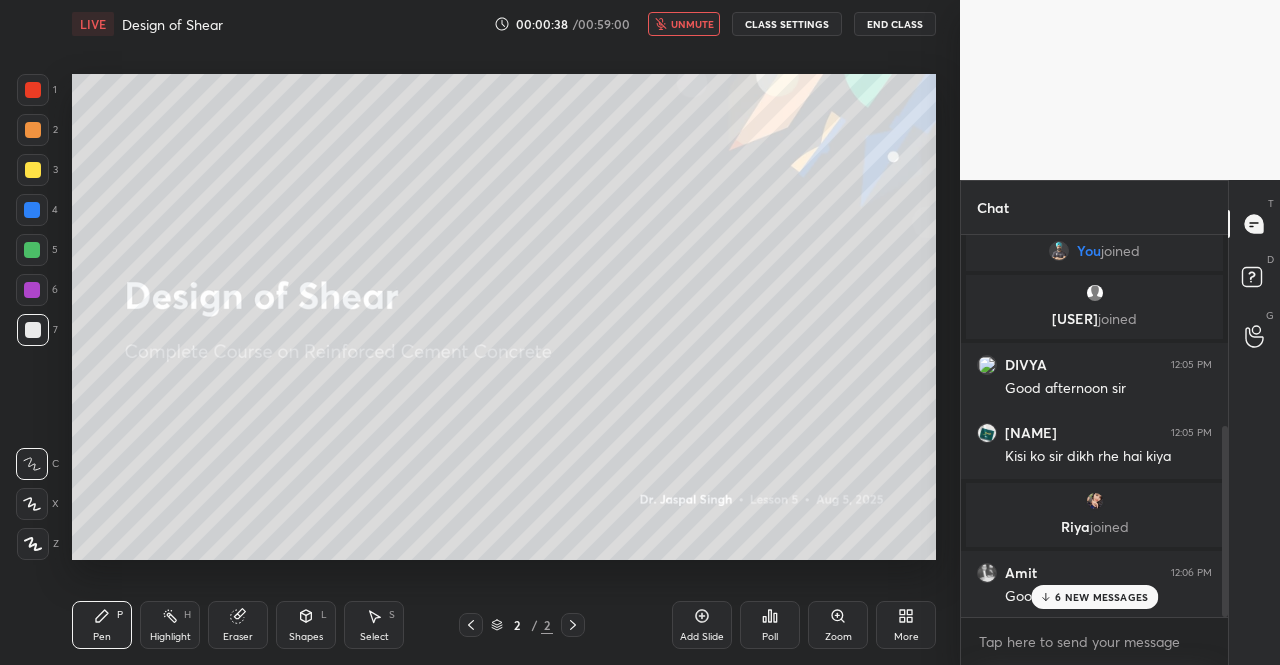 click on "More" at bounding box center (906, 625) 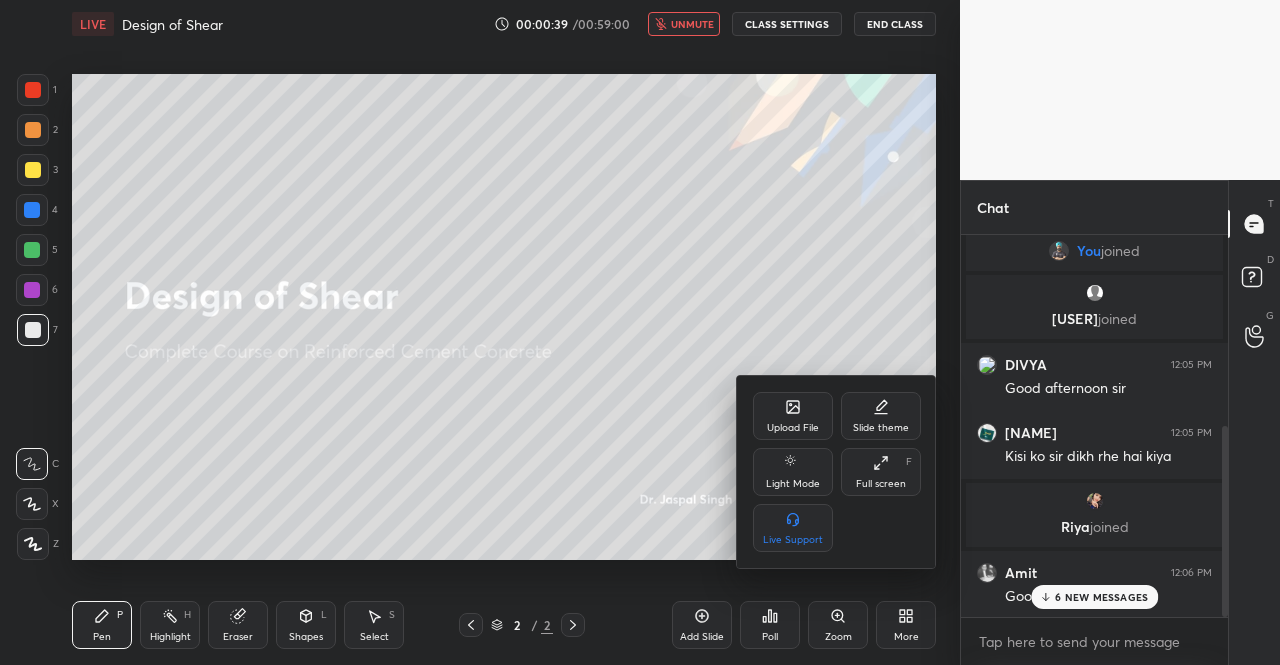 click 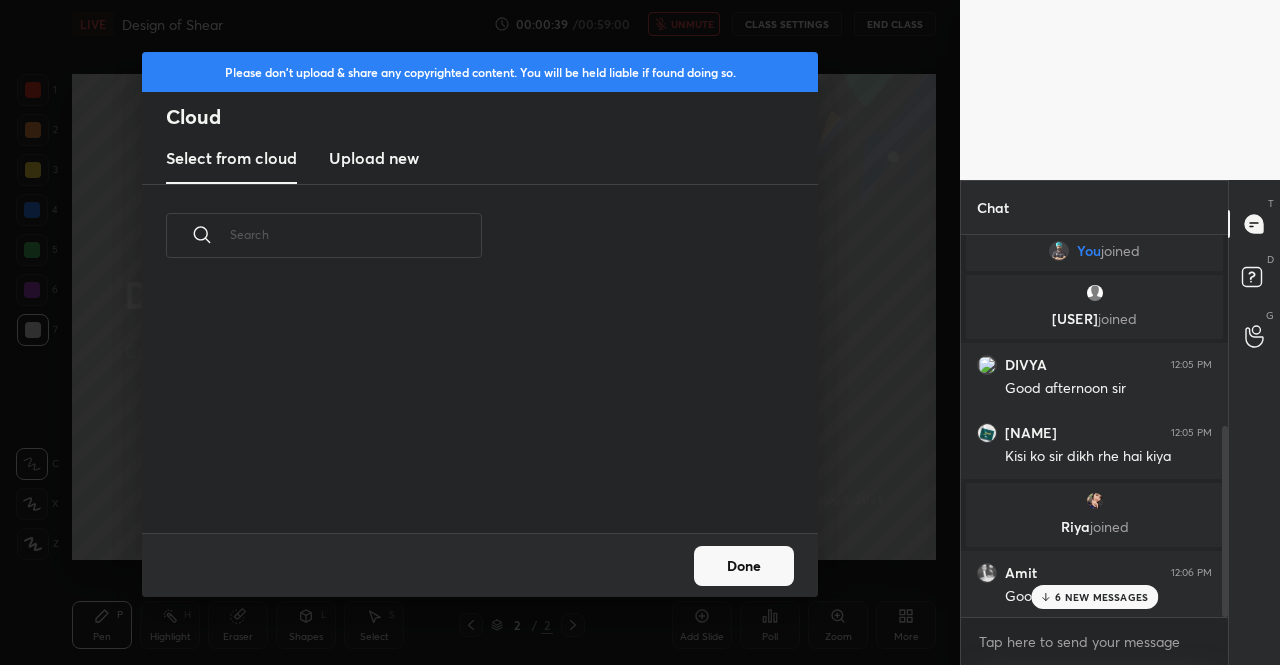 scroll, scrollTop: 7, scrollLeft: 11, axis: both 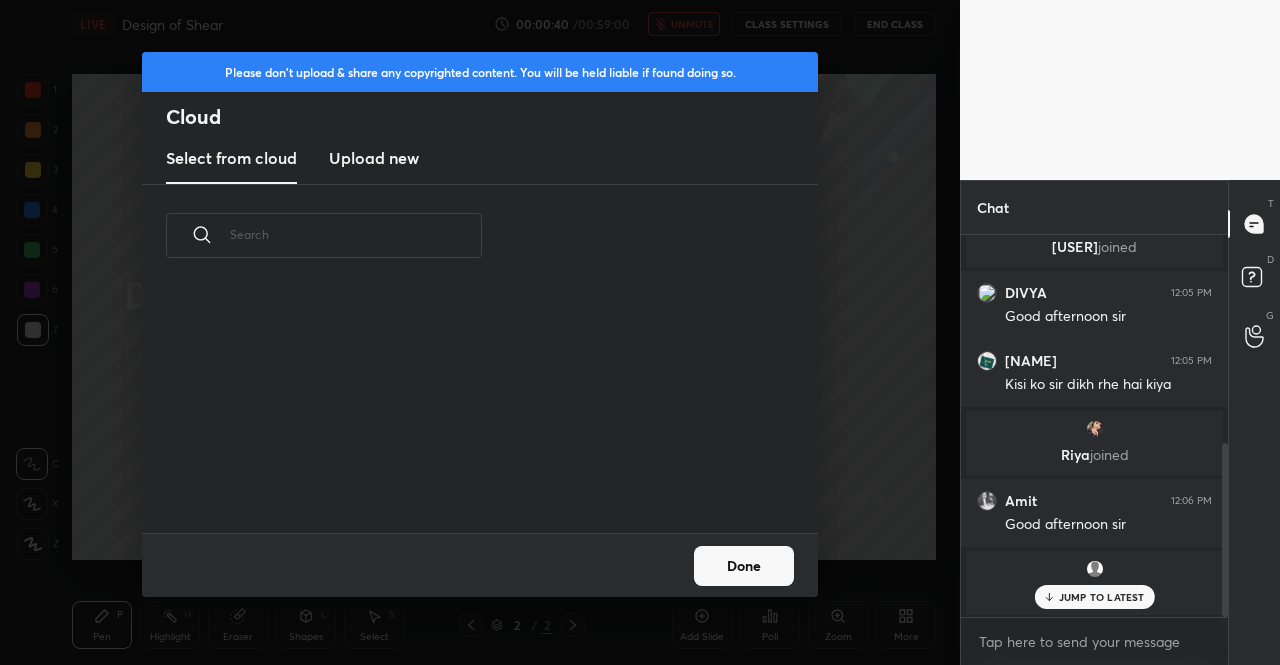 click on "Upload new" at bounding box center [374, 158] 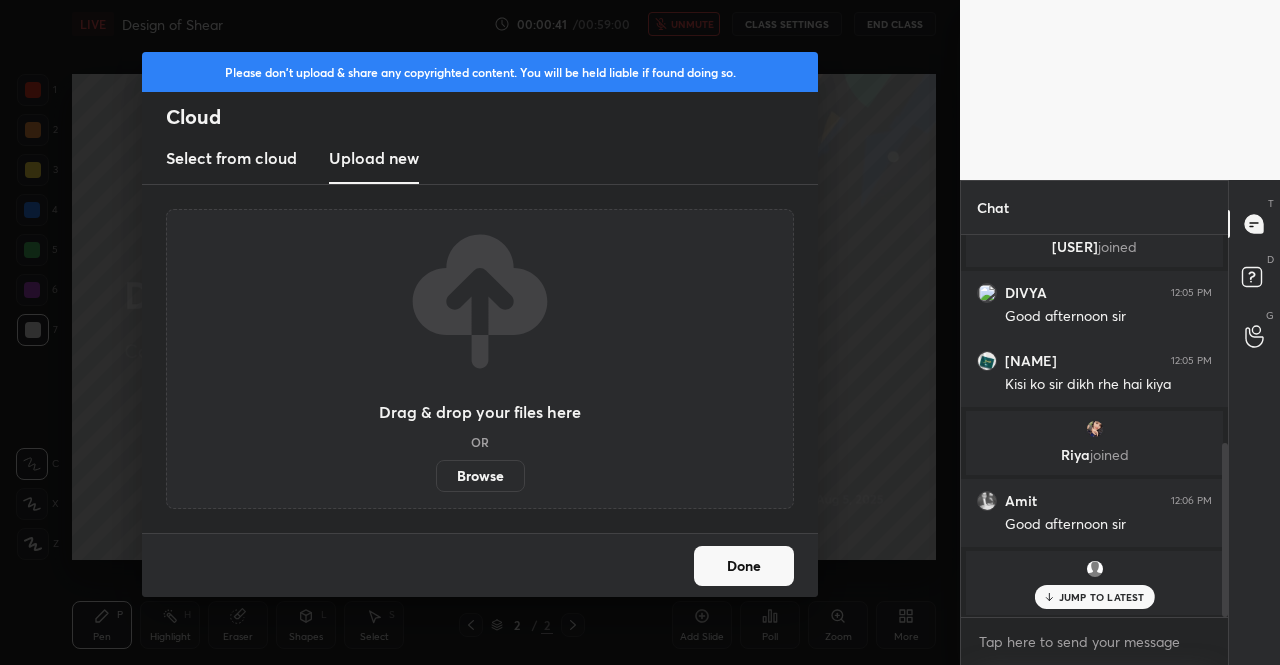 click on "Browse" at bounding box center [480, 476] 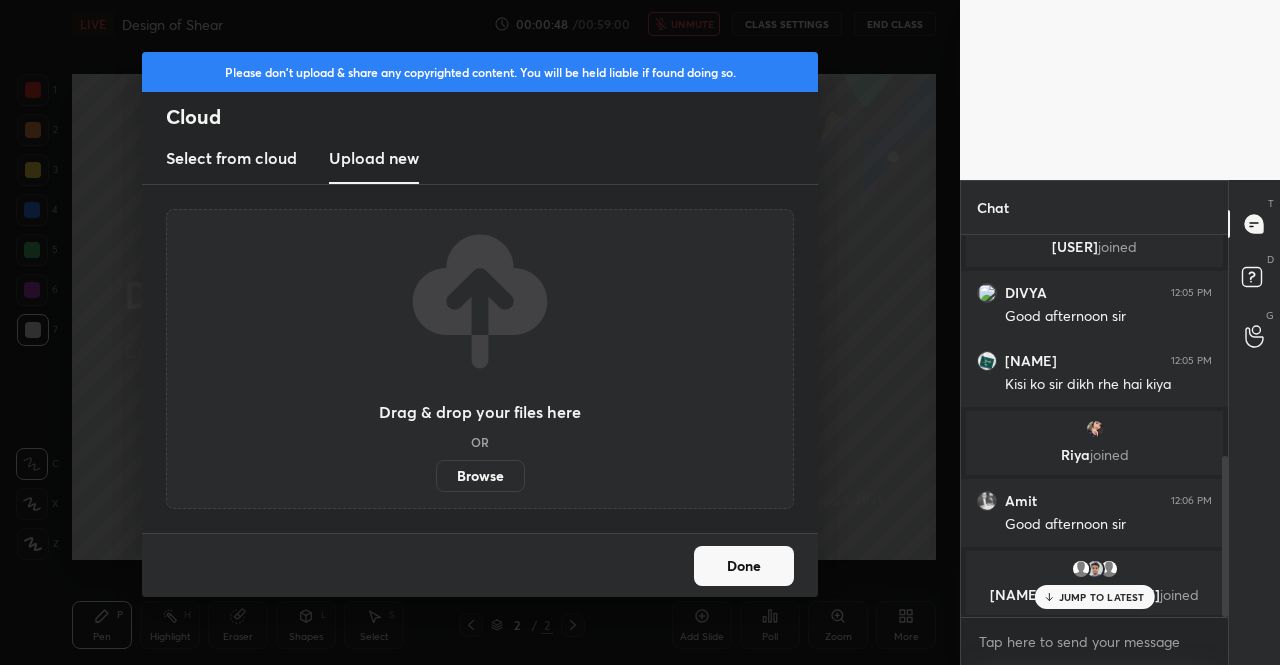 scroll, scrollTop: 524, scrollLeft: 0, axis: vertical 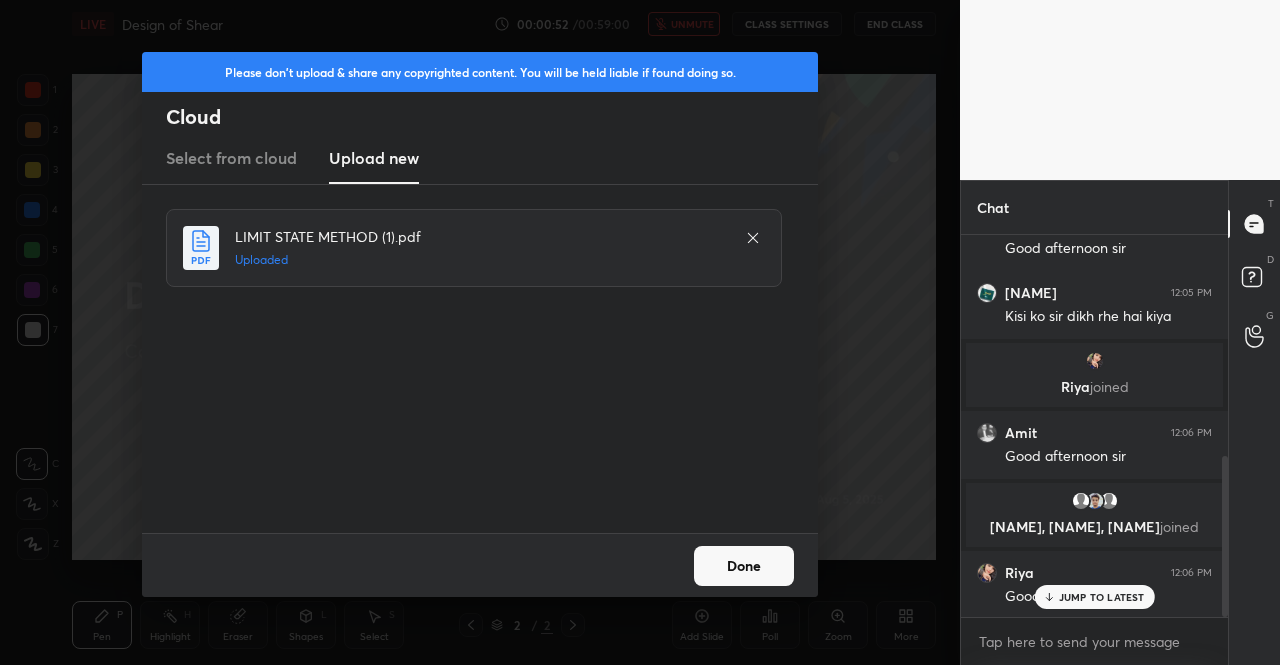 click on "Done" at bounding box center [744, 566] 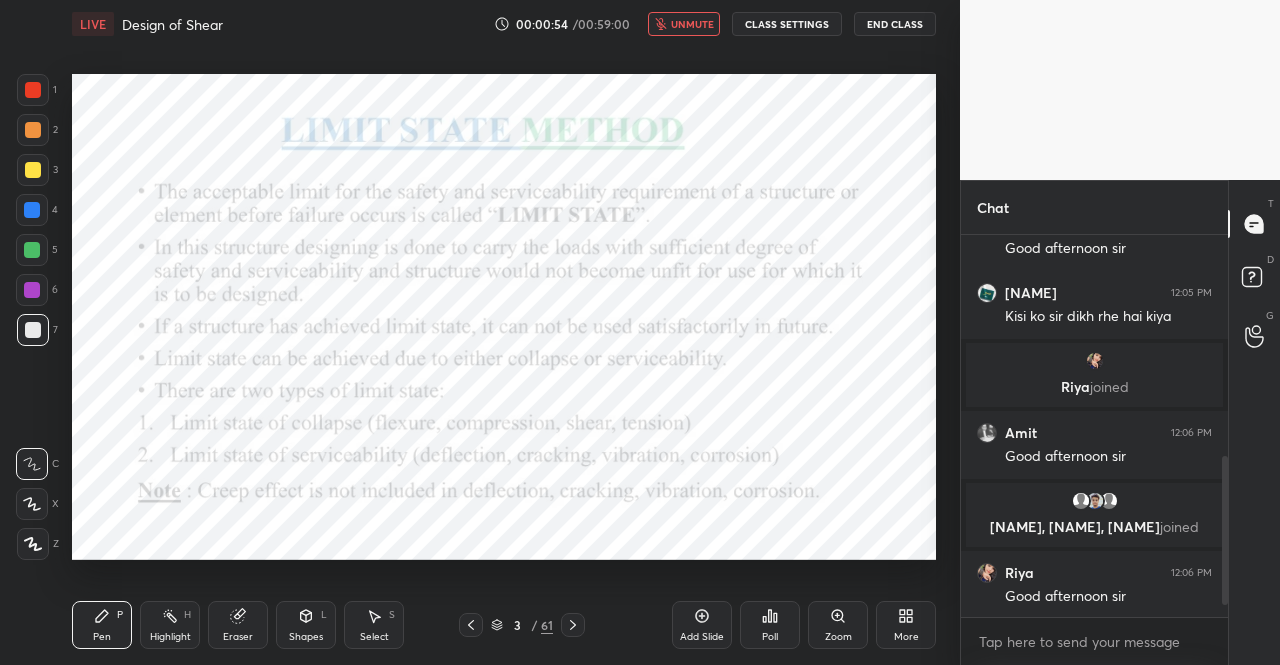 scroll, scrollTop: 596, scrollLeft: 0, axis: vertical 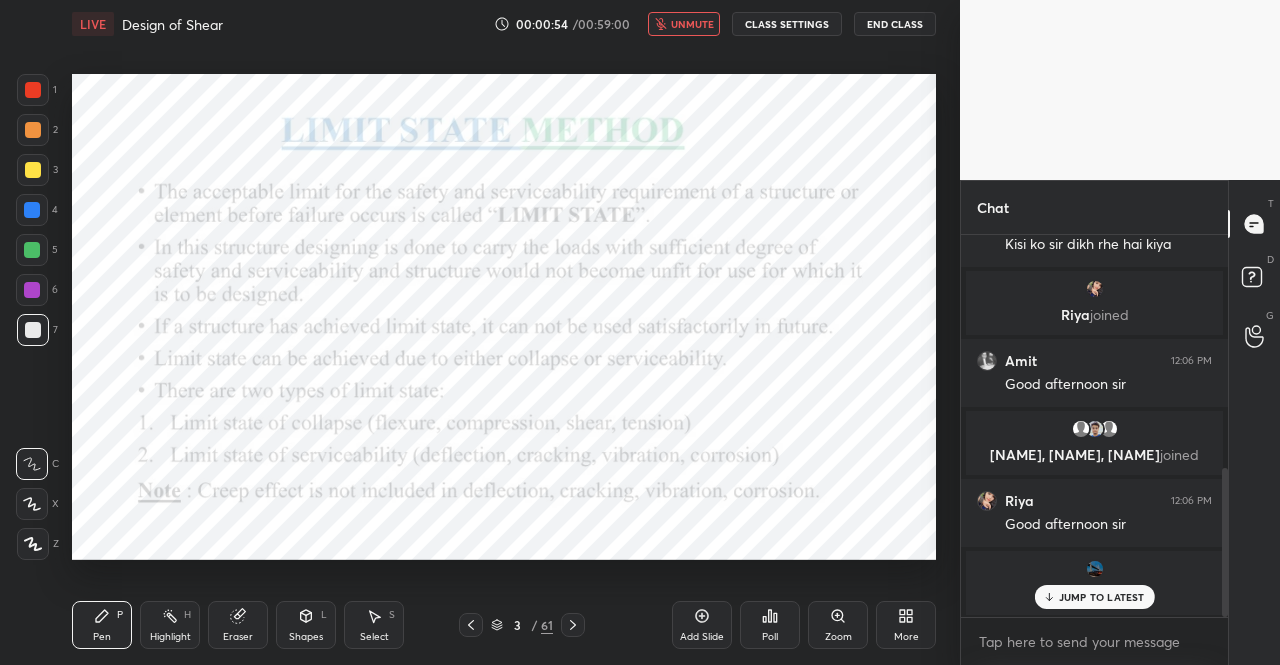 click 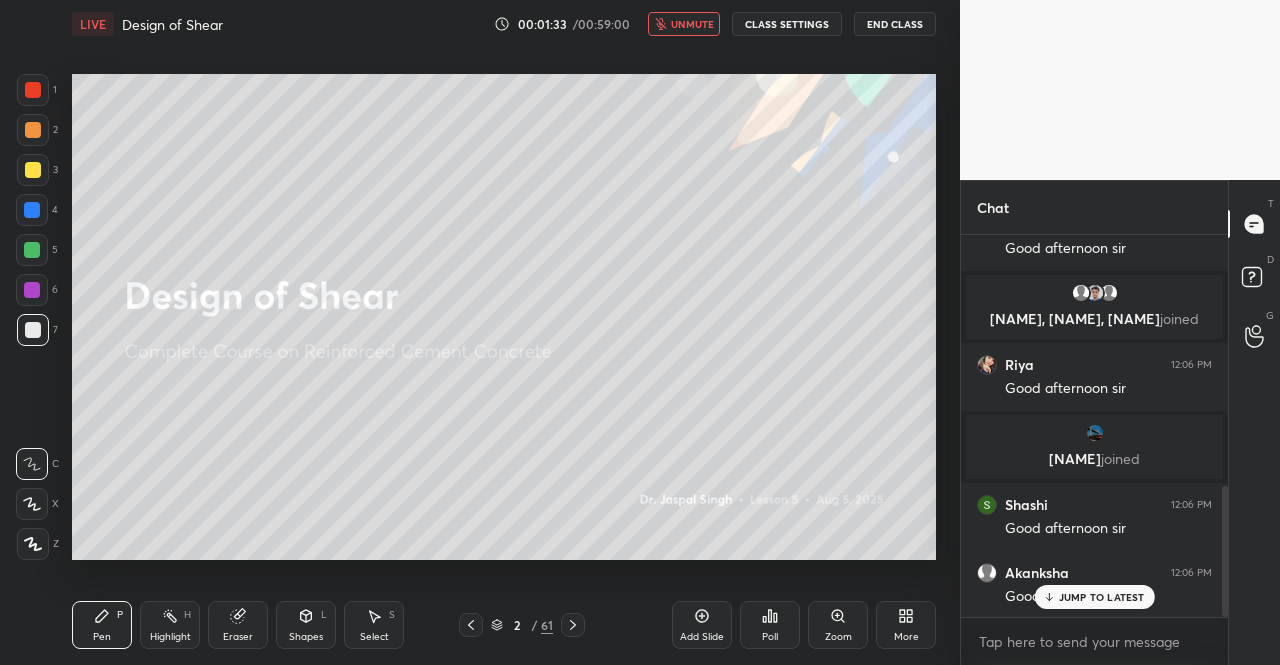 scroll, scrollTop: 804, scrollLeft: 0, axis: vertical 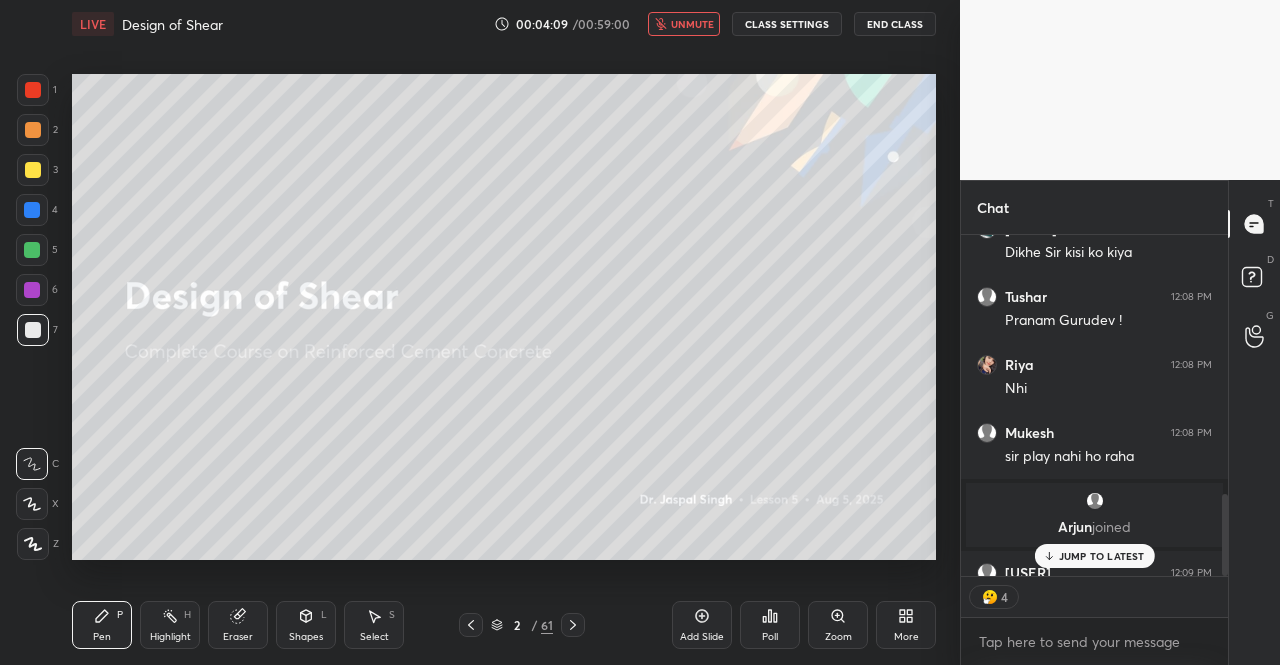 click on "JUMP TO LATEST" at bounding box center [1102, 556] 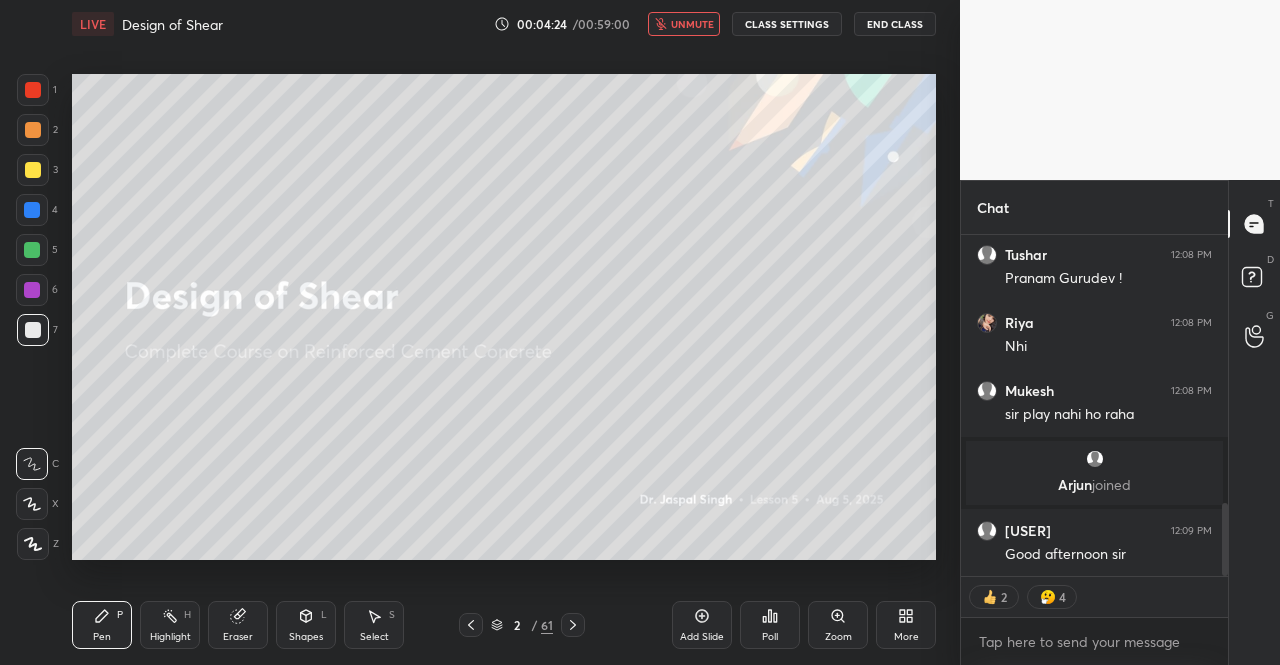 scroll, scrollTop: 1330, scrollLeft: 0, axis: vertical 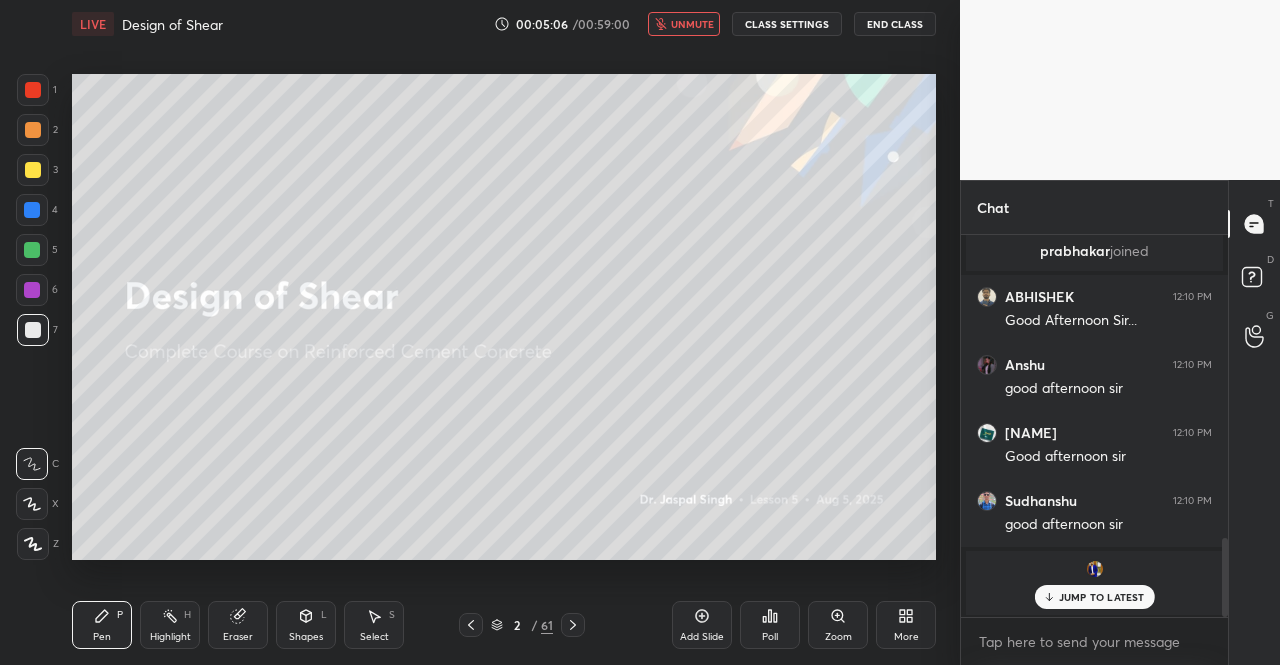 click at bounding box center [33, 170] 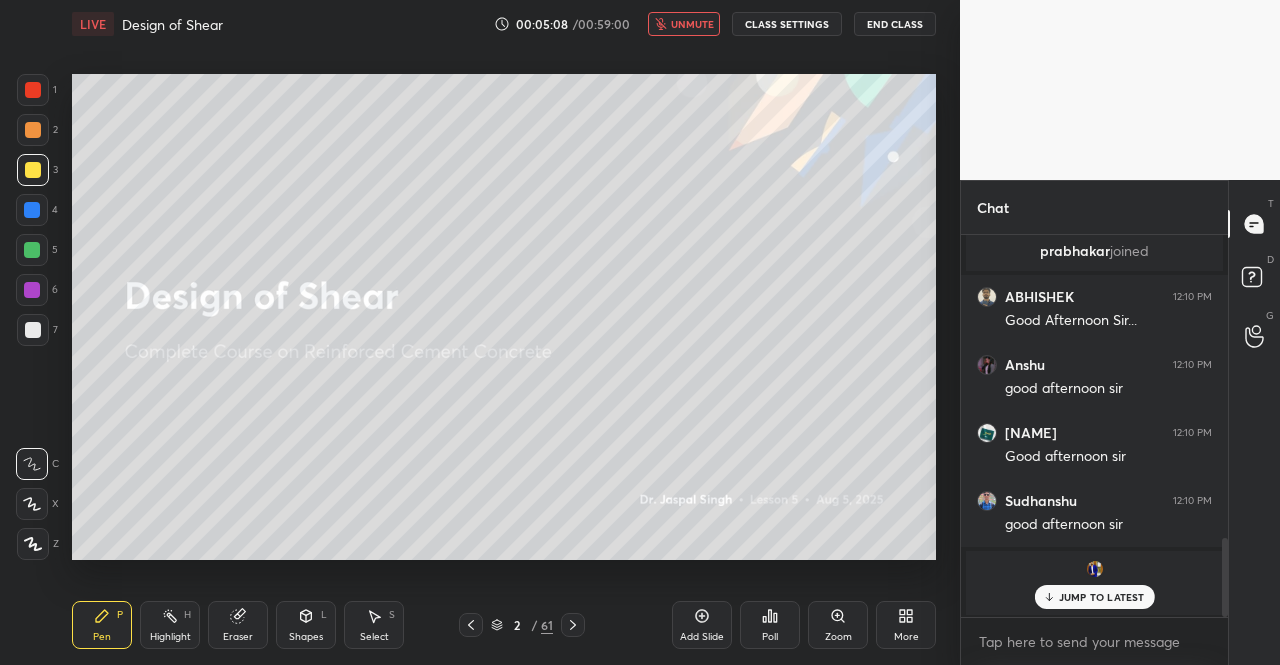 click at bounding box center [33, 544] 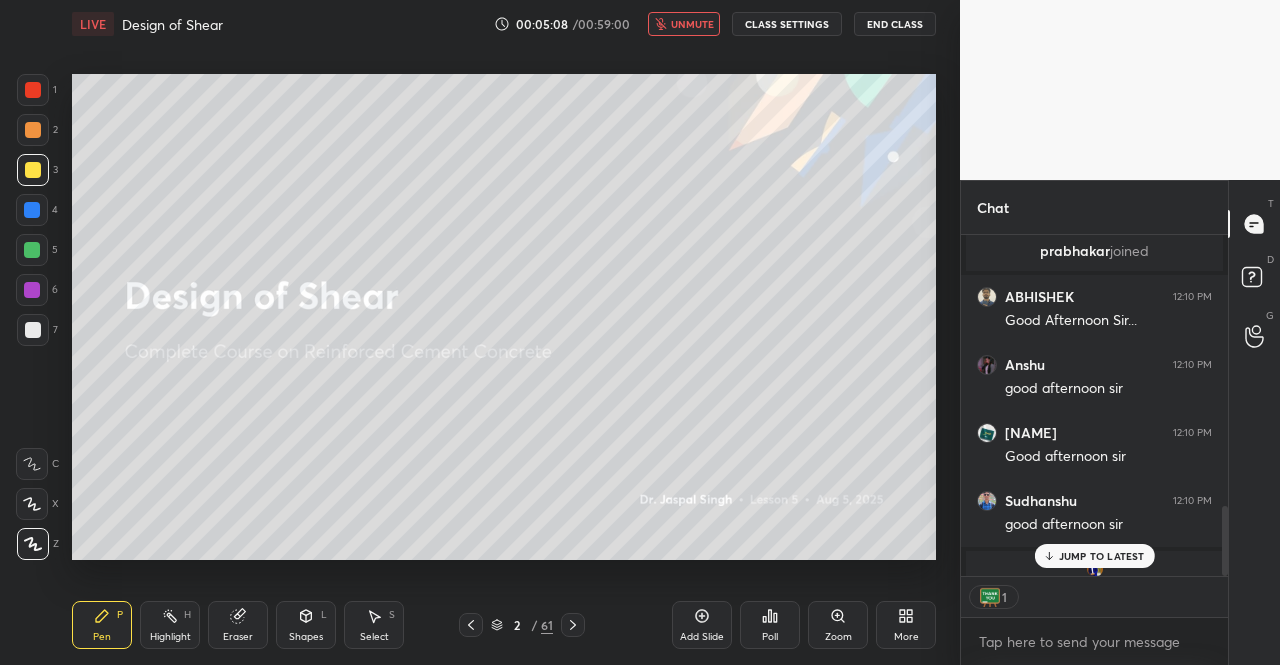 scroll, scrollTop: 335, scrollLeft: 261, axis: both 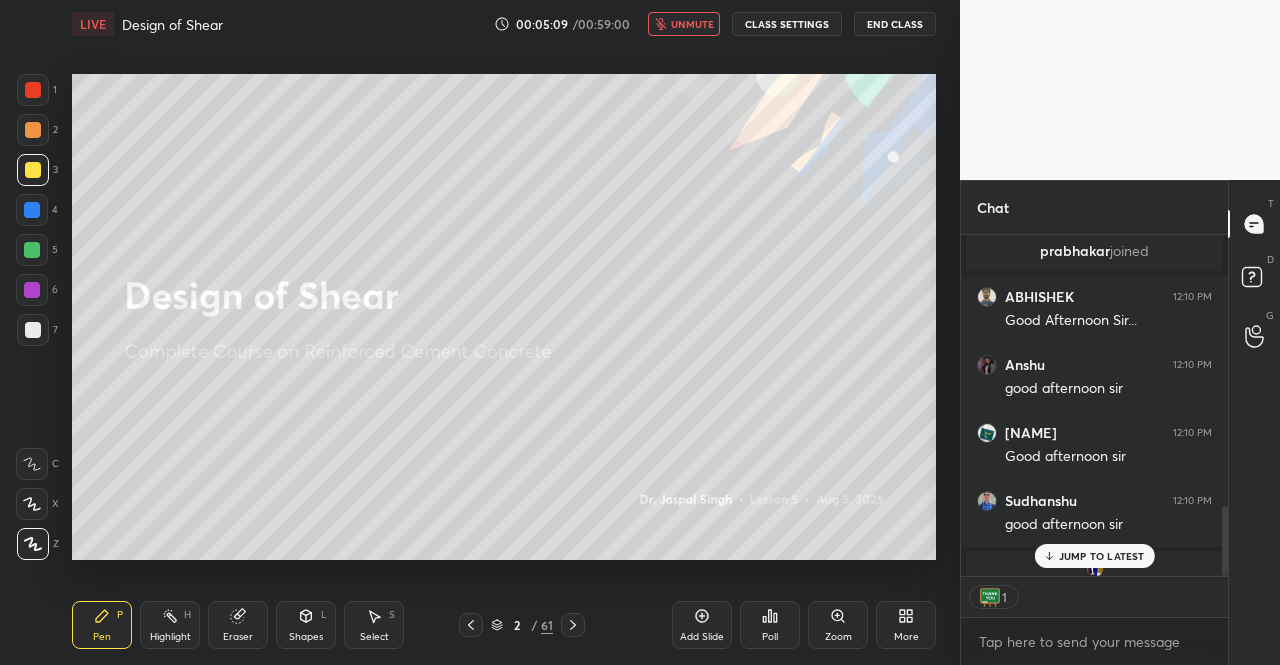 click on "JUMP TO LATEST" at bounding box center [1094, 556] 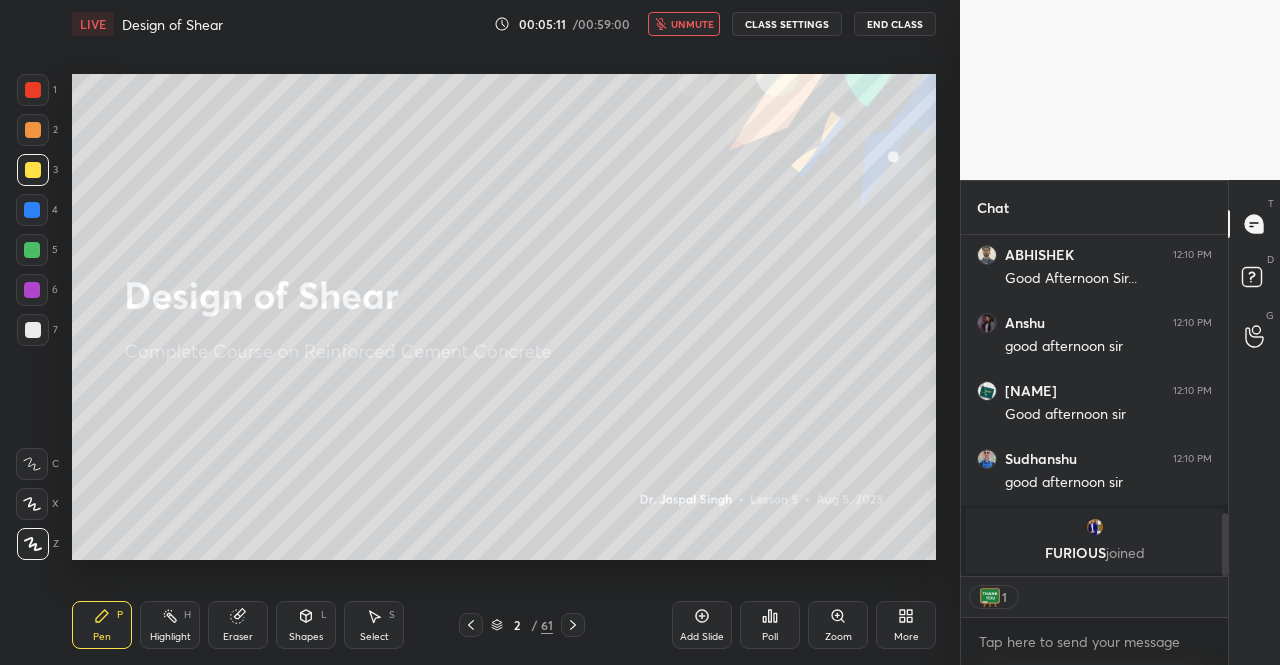 click 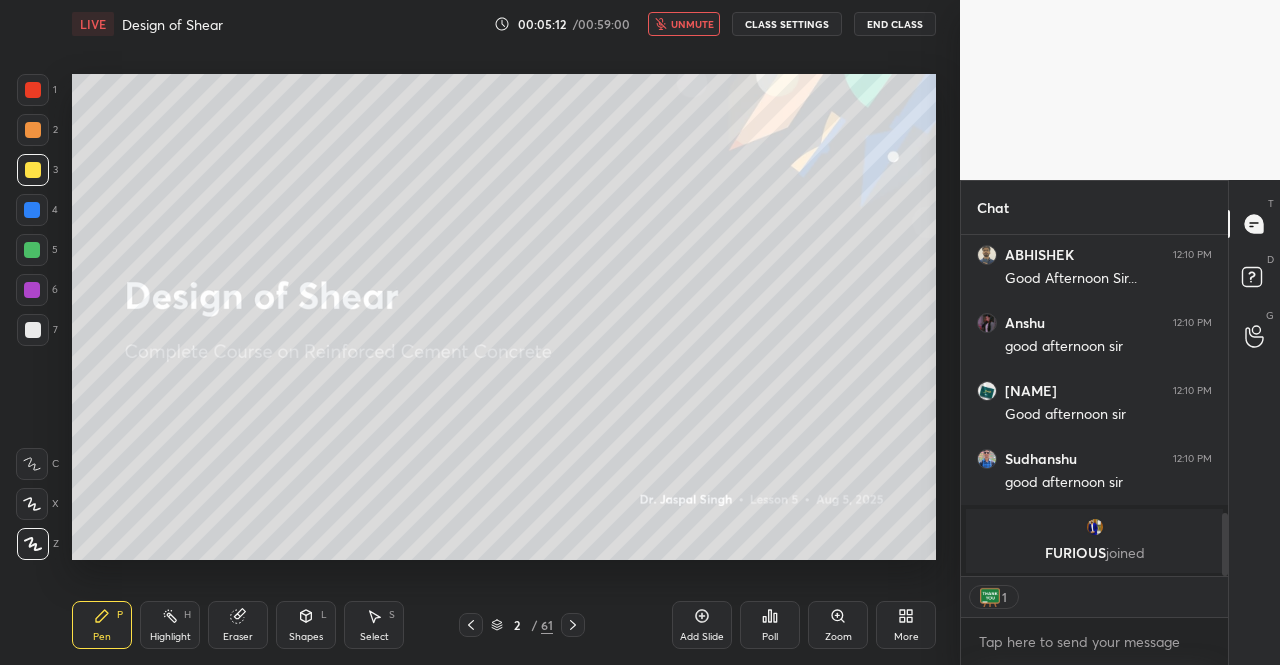 click at bounding box center (33, 170) 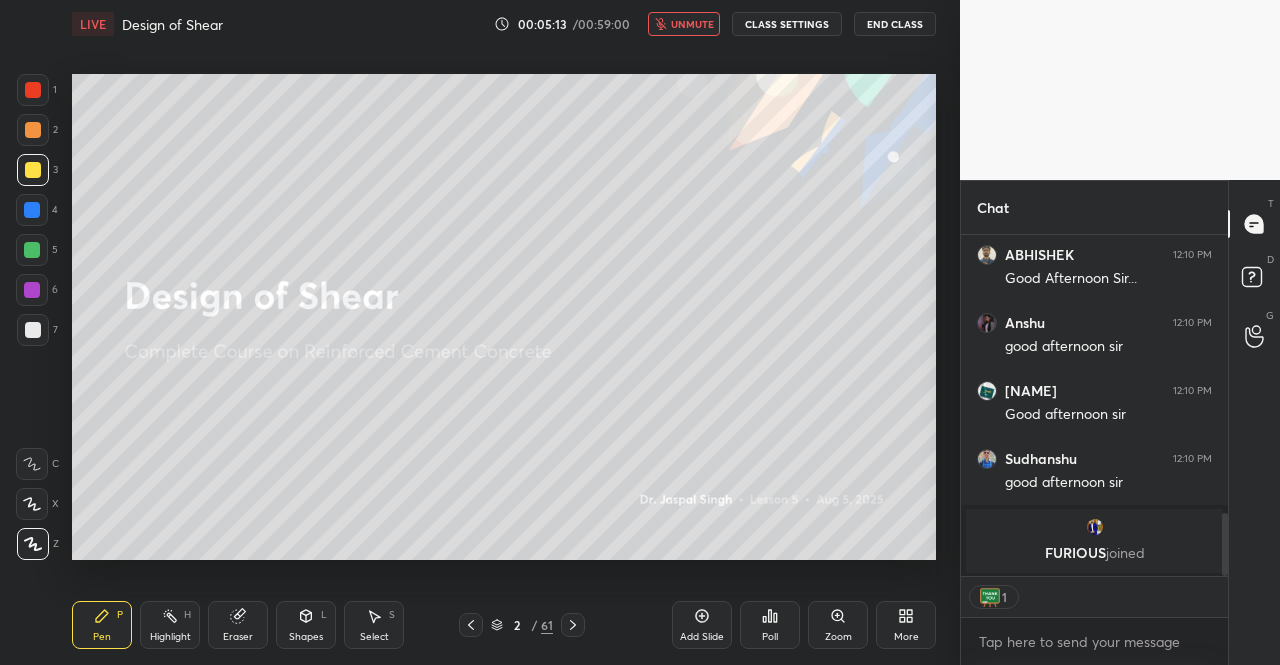click 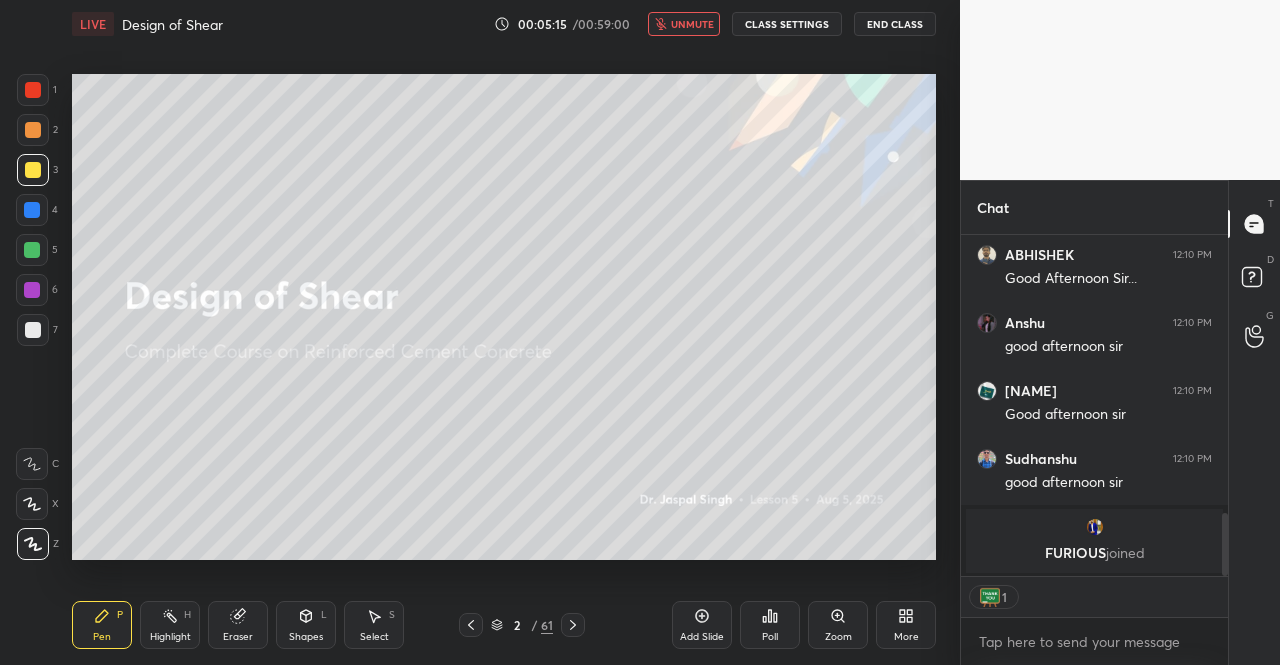 drag, startPoint x: 96, startPoint y: 619, endPoint x: 57, endPoint y: 449, distance: 174.41617 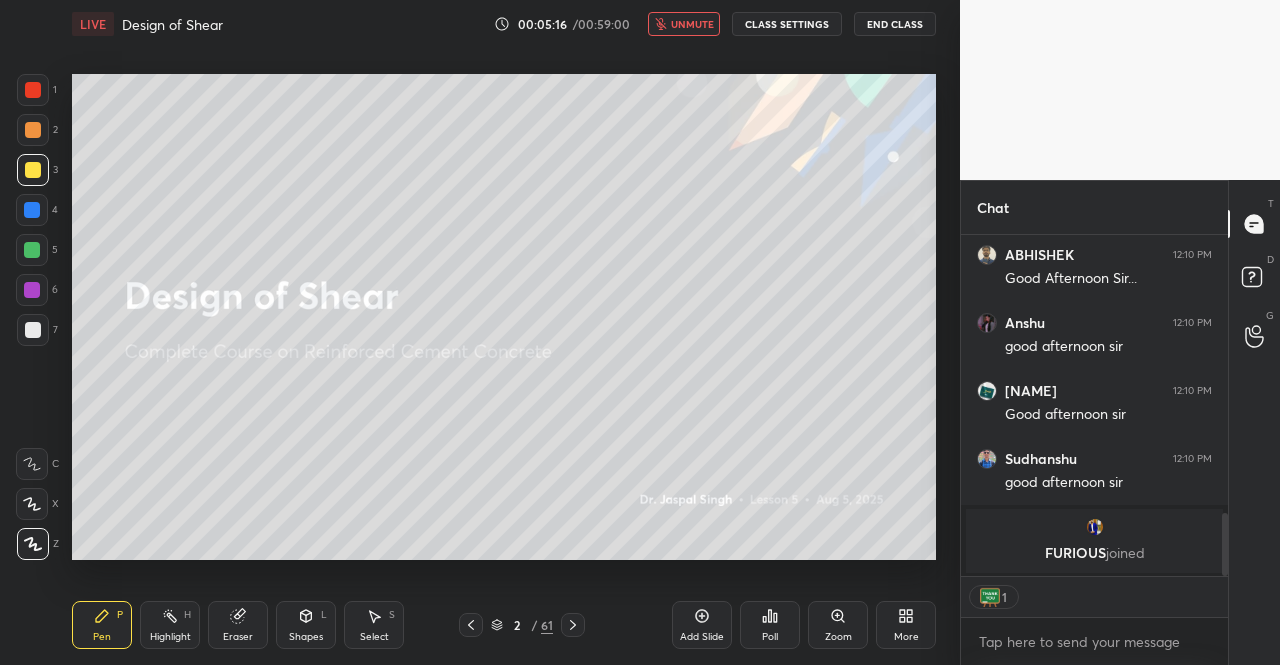 click 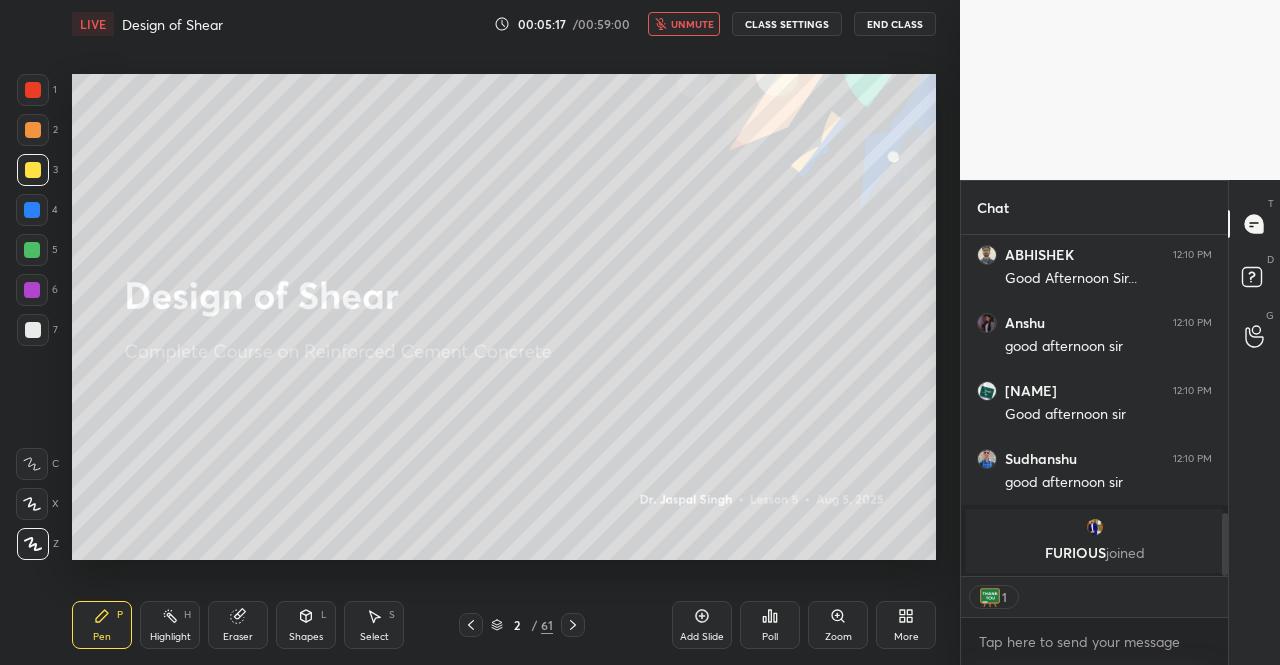 click on "Pen P" at bounding box center [102, 625] 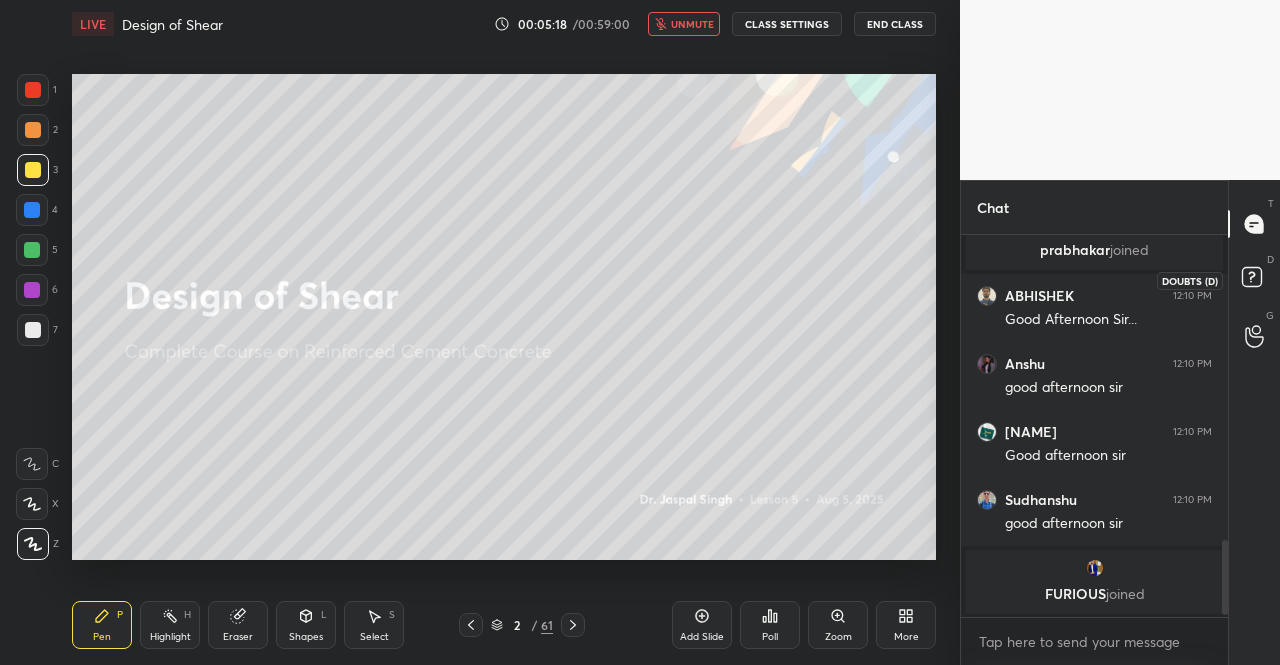 scroll, scrollTop: 7, scrollLeft: 6, axis: both 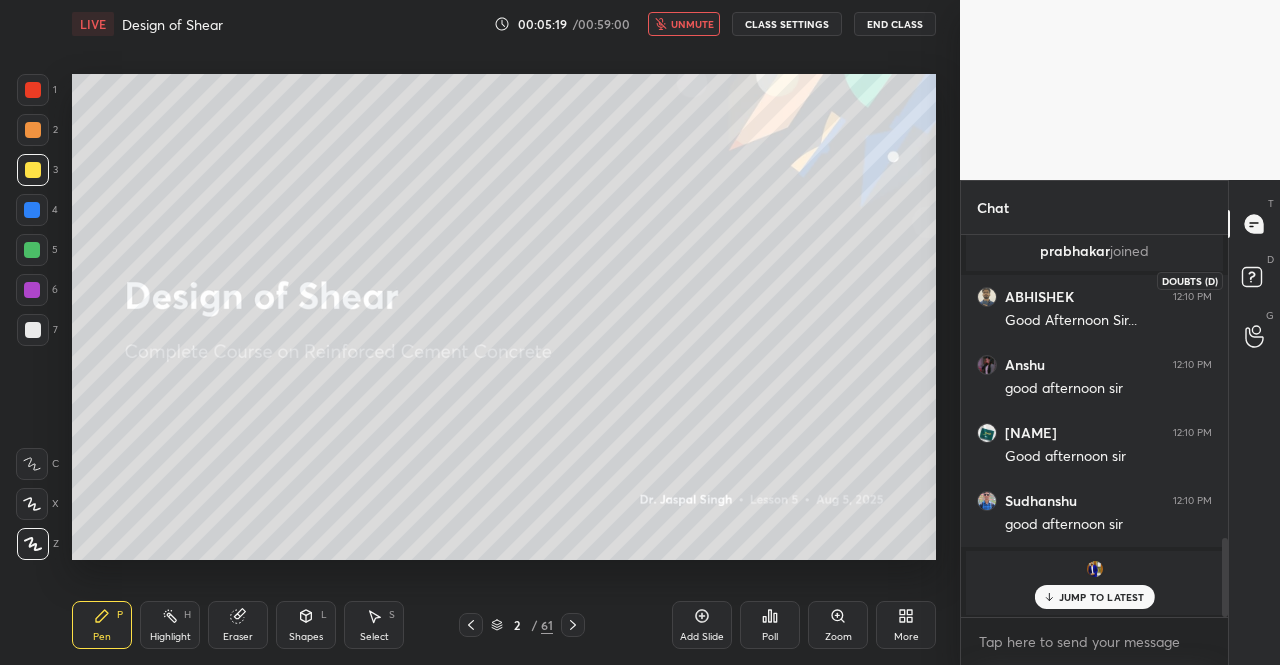 click 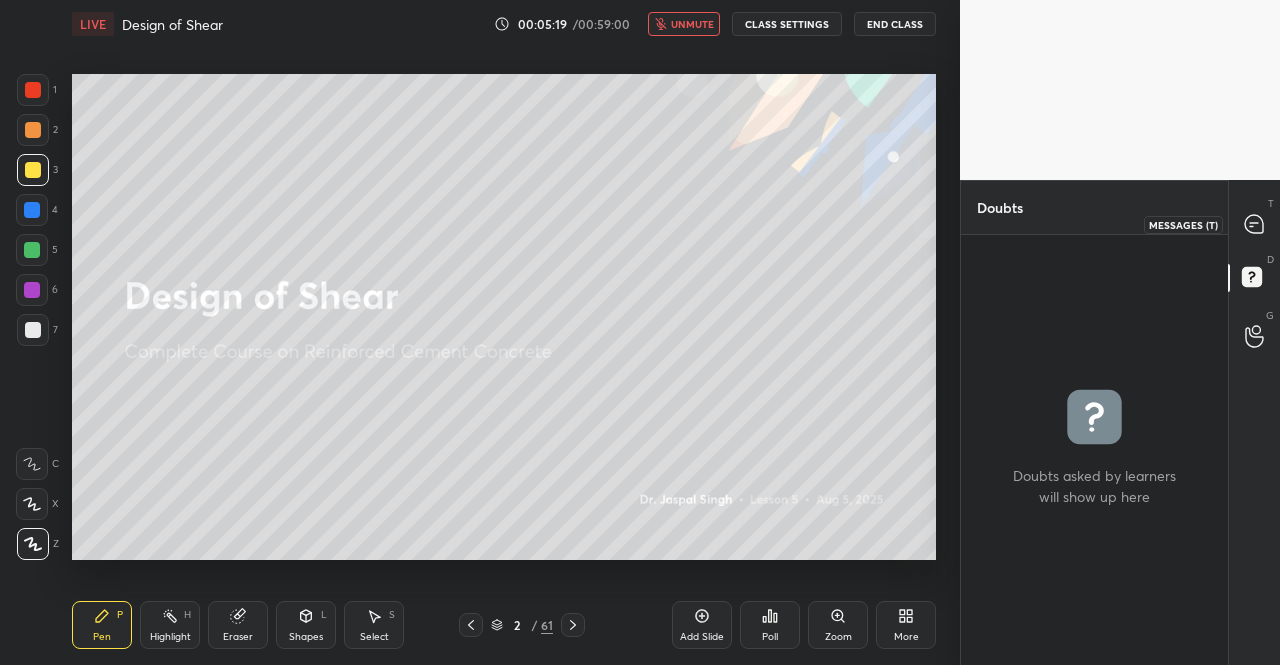 click 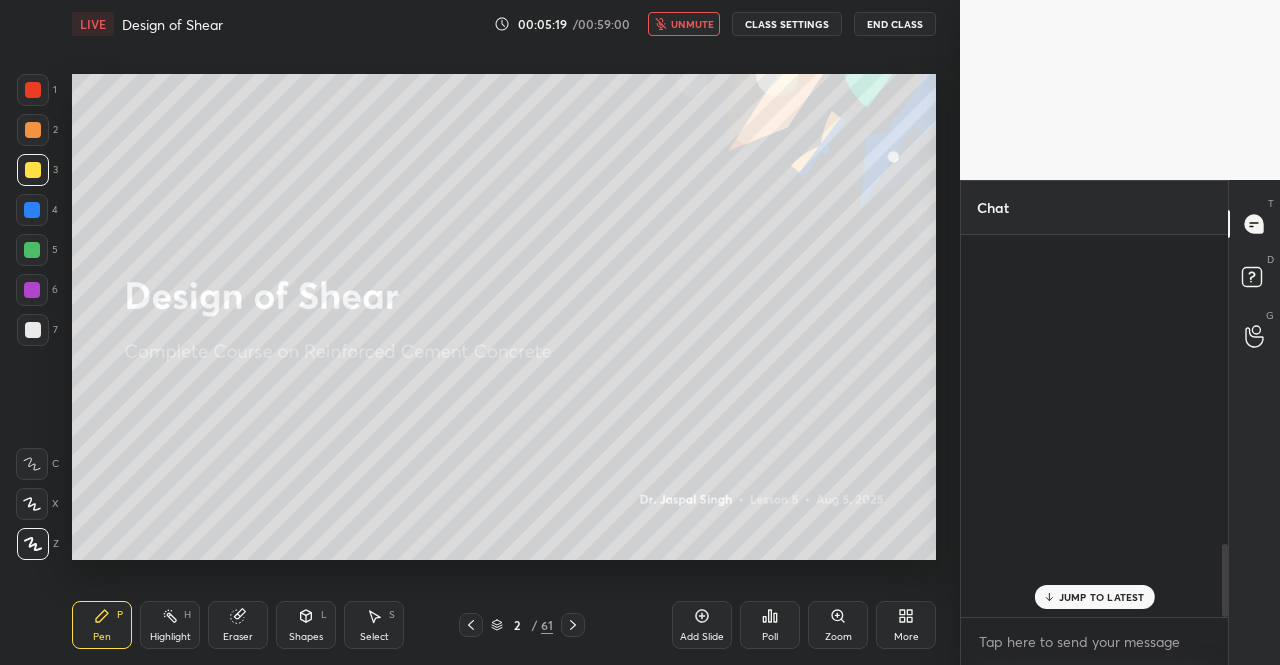 scroll, scrollTop: 1632, scrollLeft: 0, axis: vertical 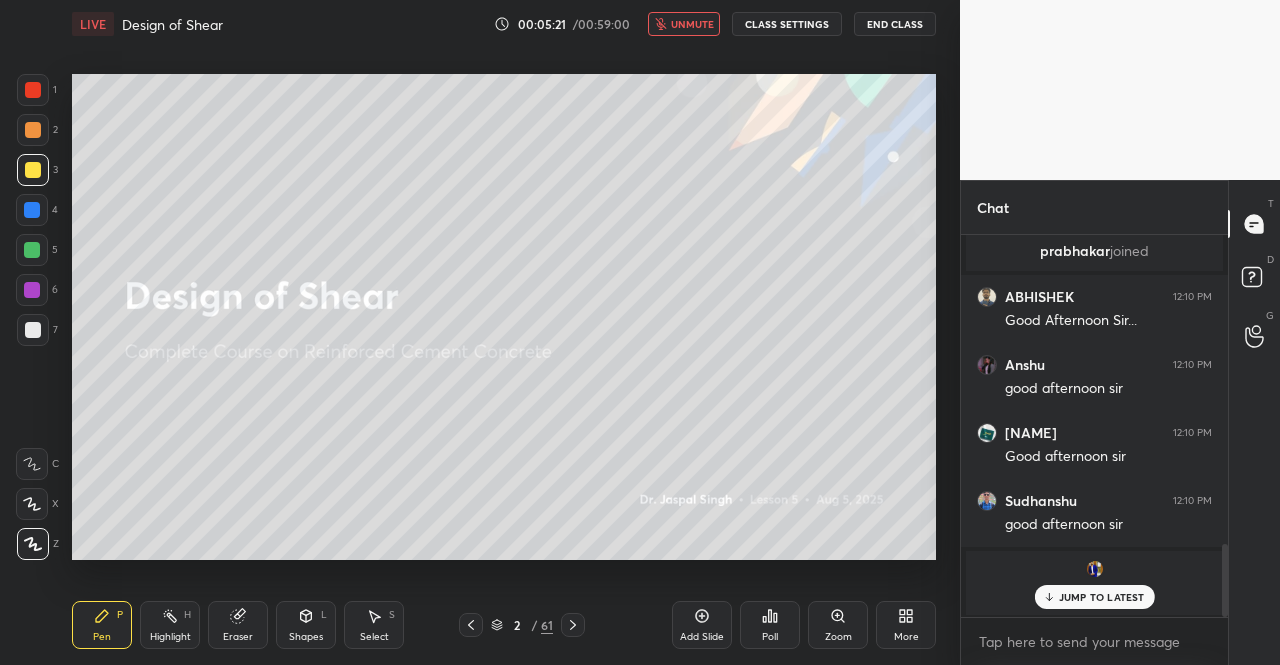 click on "JUMP TO LATEST" at bounding box center (1094, 597) 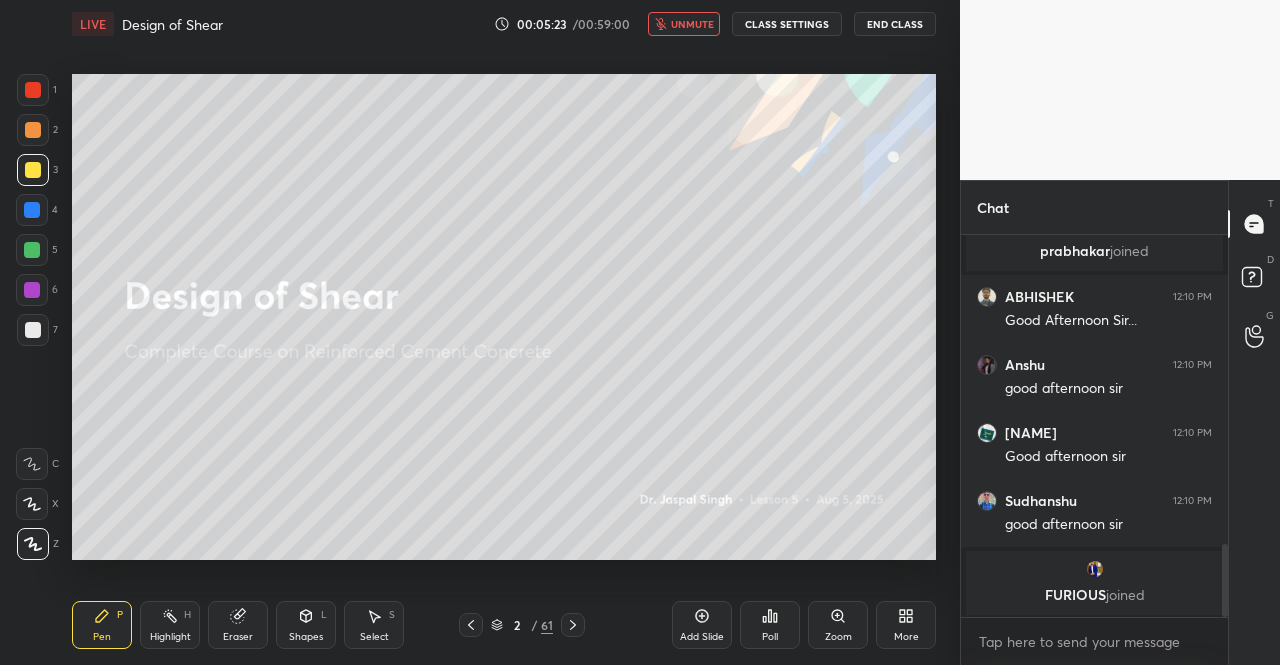 click 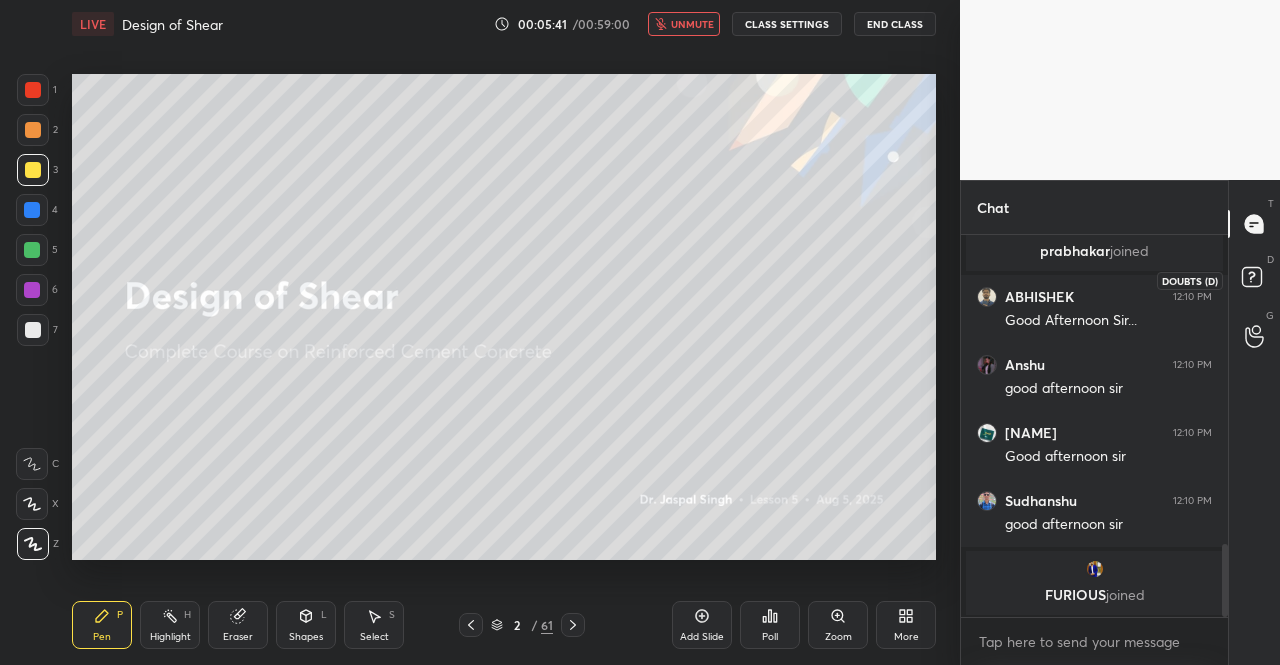 click 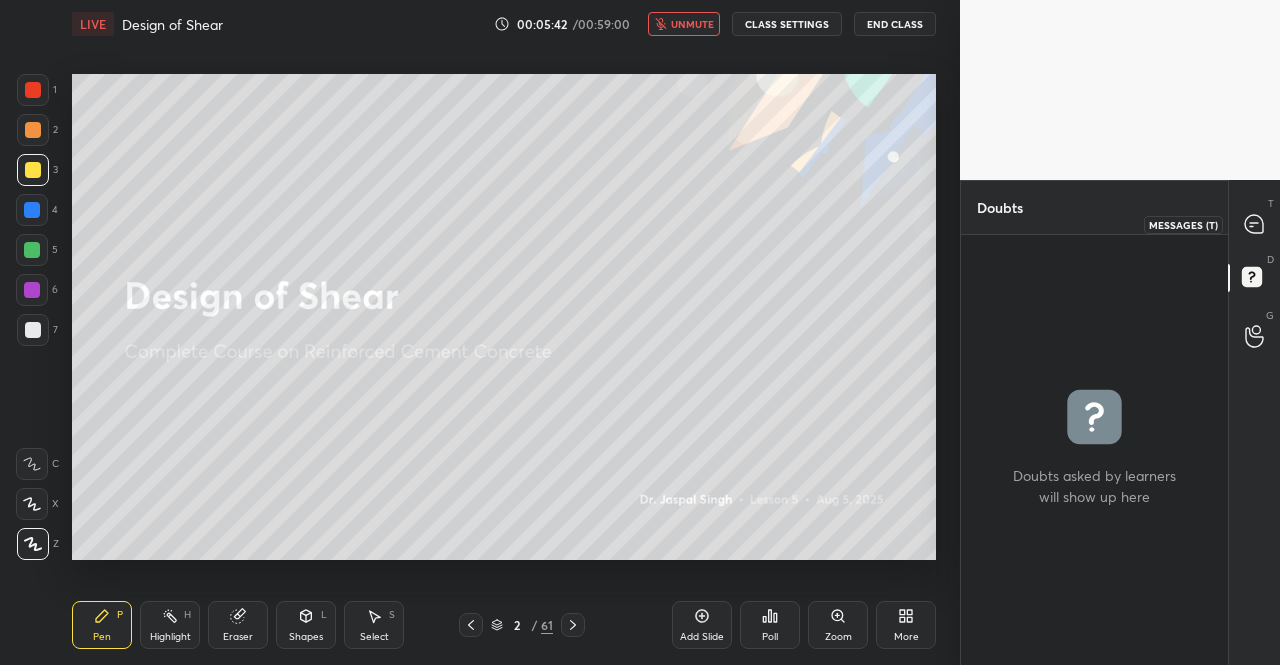 click 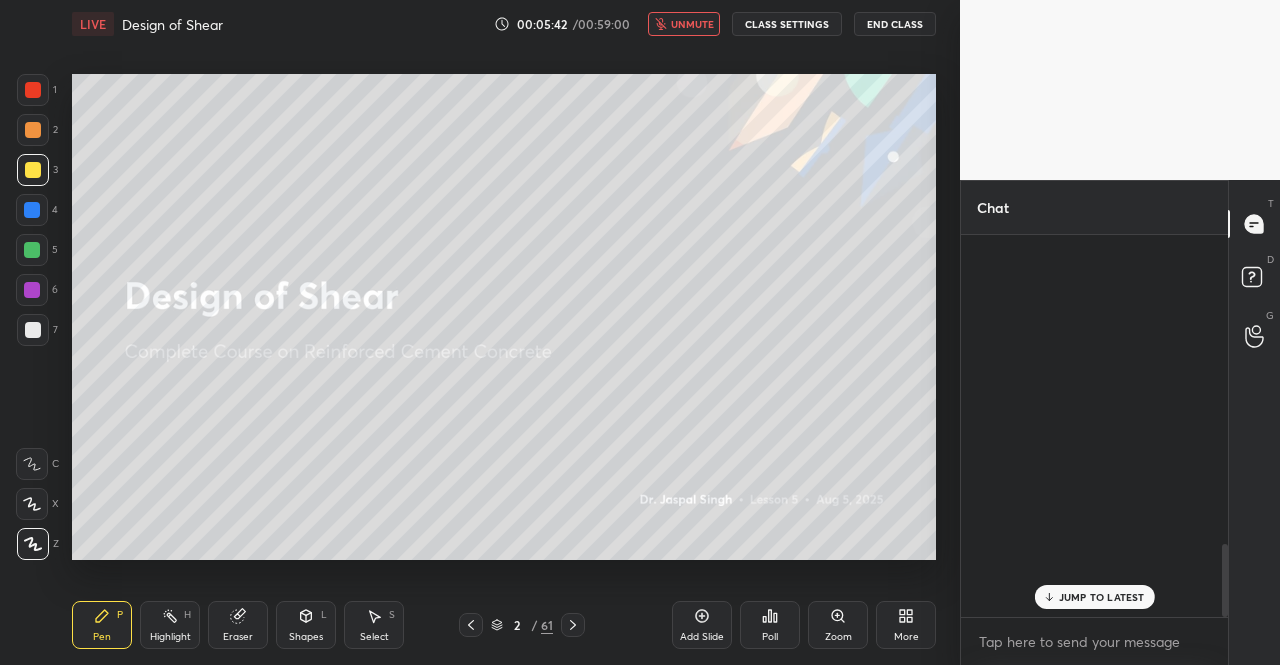 scroll, scrollTop: 1632, scrollLeft: 0, axis: vertical 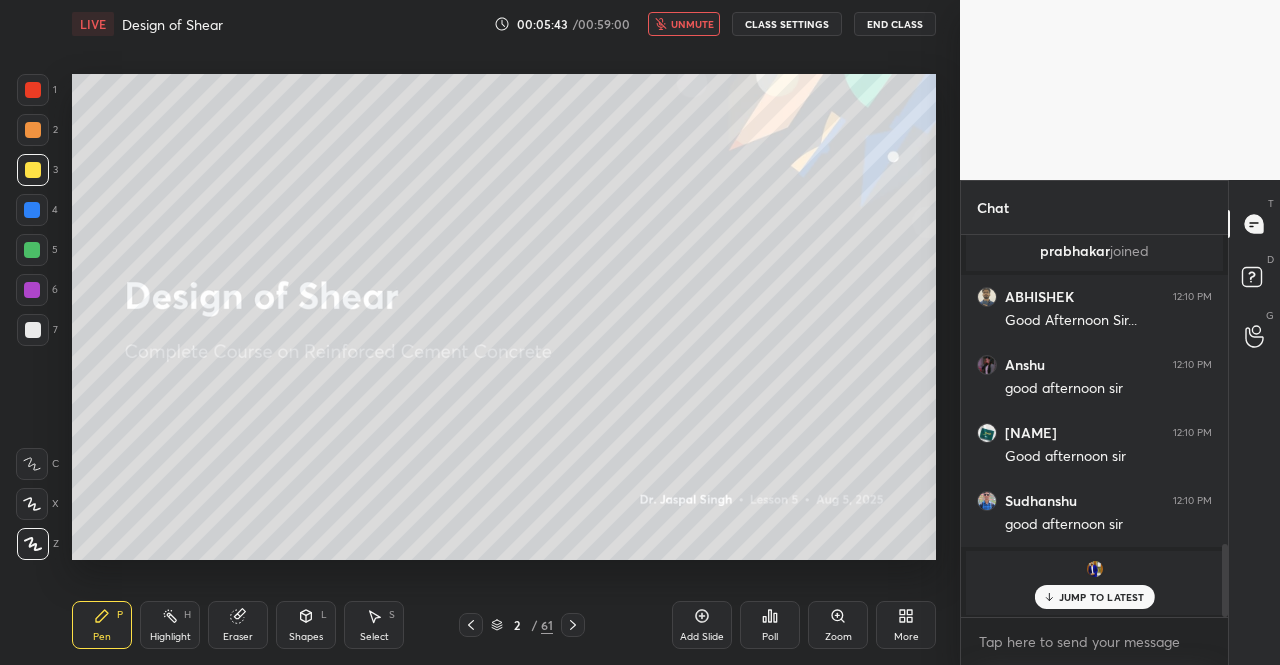 click on "JUMP TO LATEST" at bounding box center (1102, 597) 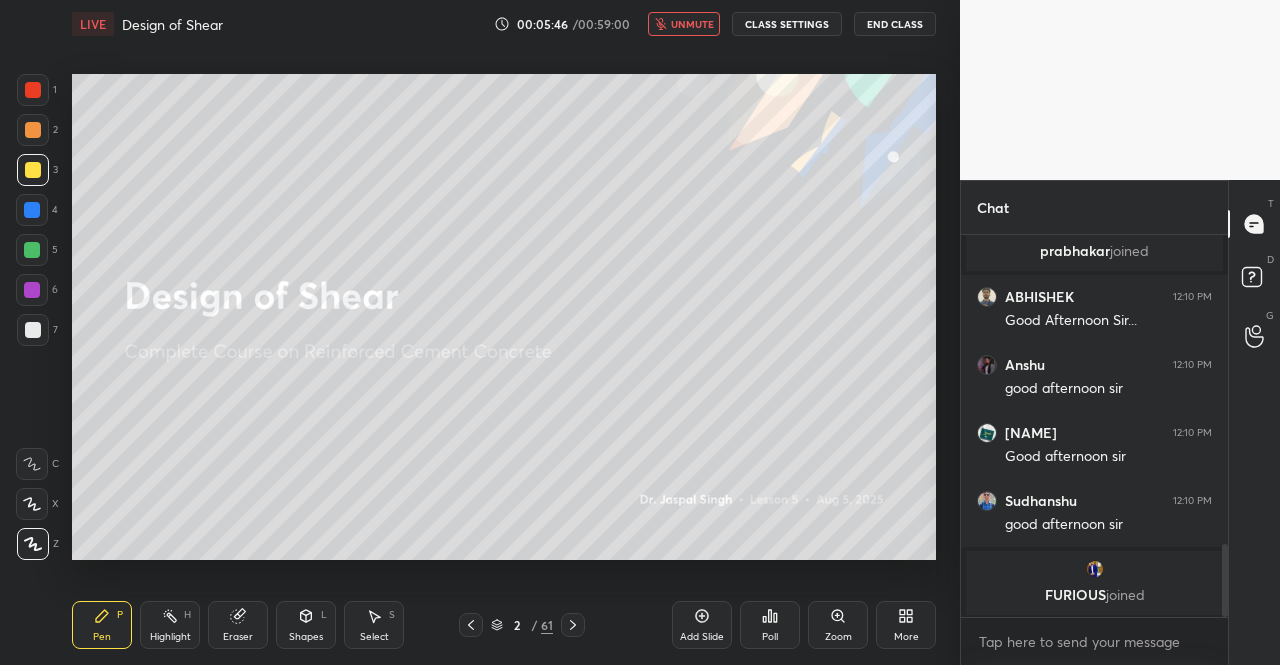 click on "Pen" at bounding box center (102, 637) 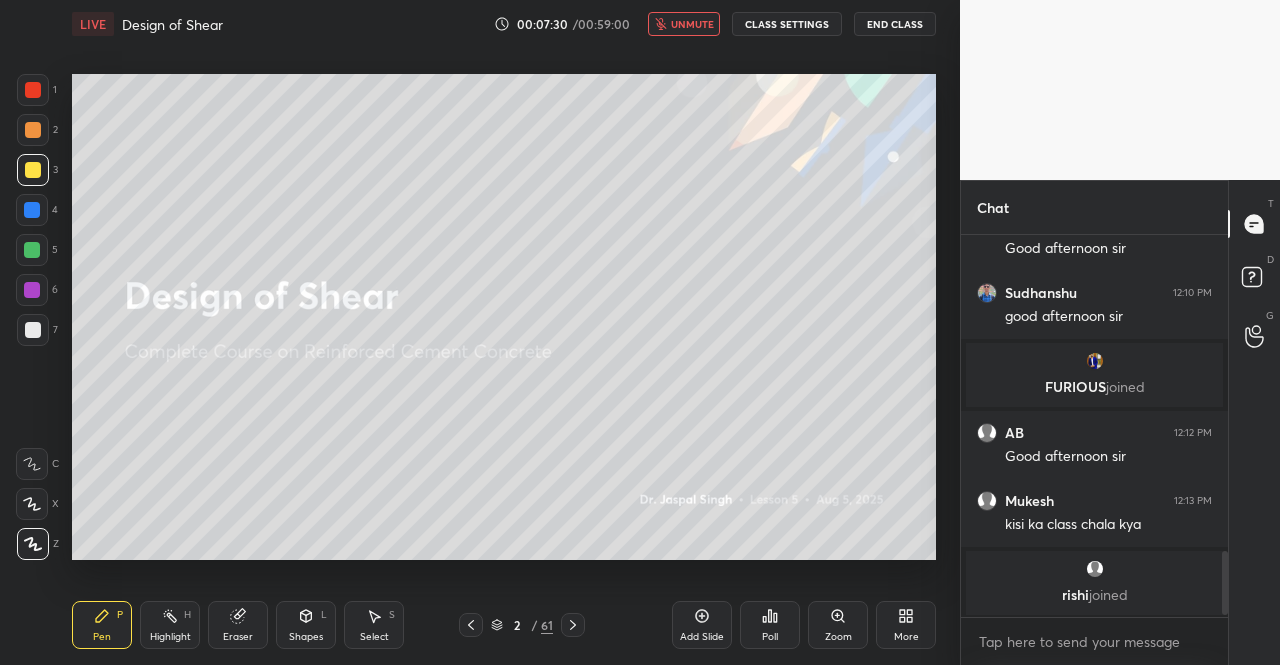 scroll, scrollTop: 1908, scrollLeft: 0, axis: vertical 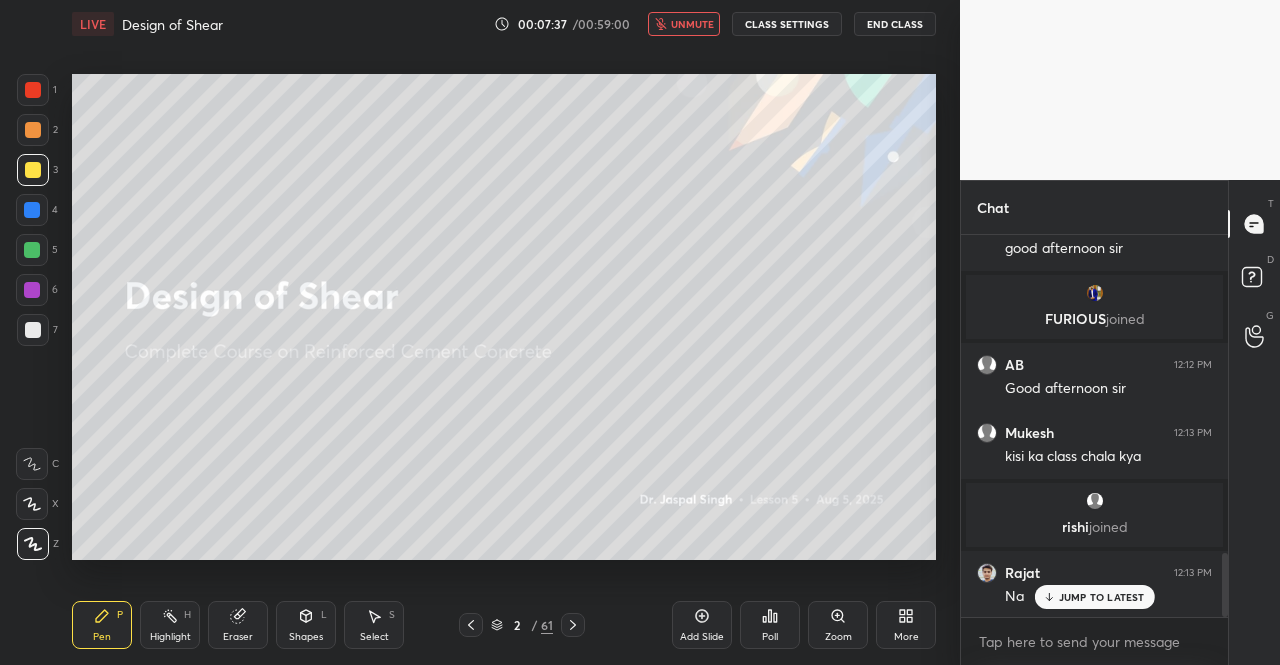click at bounding box center (33, 170) 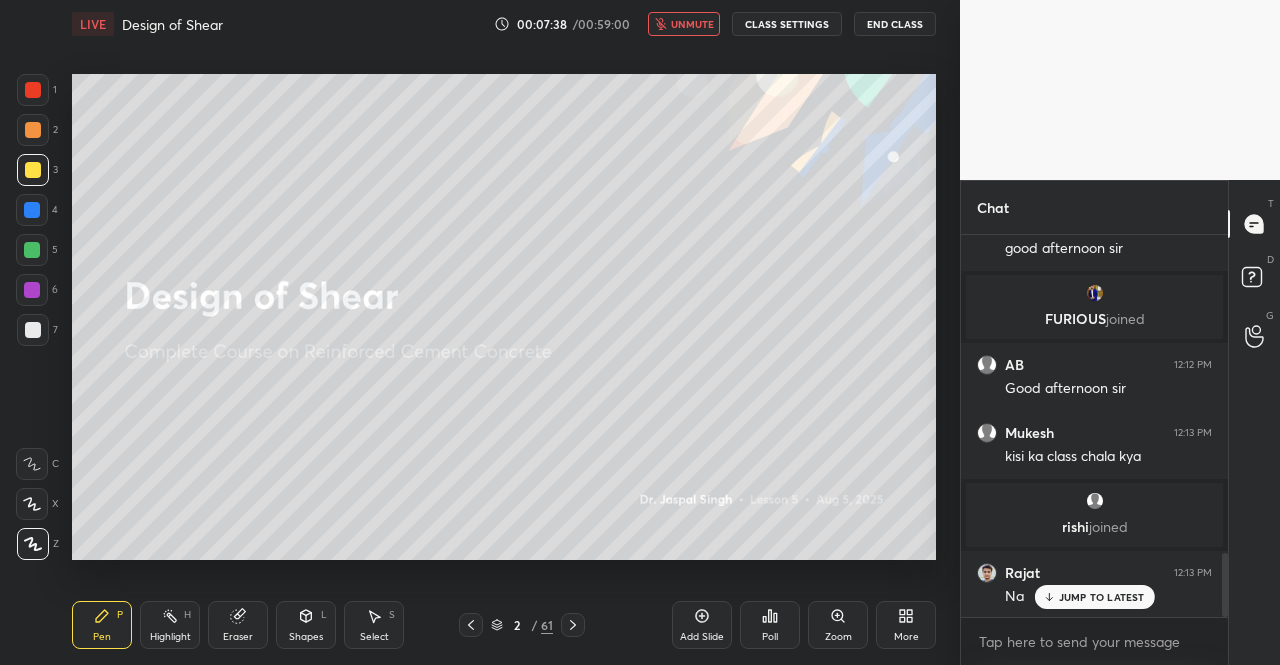 click on "unmute" at bounding box center [692, 24] 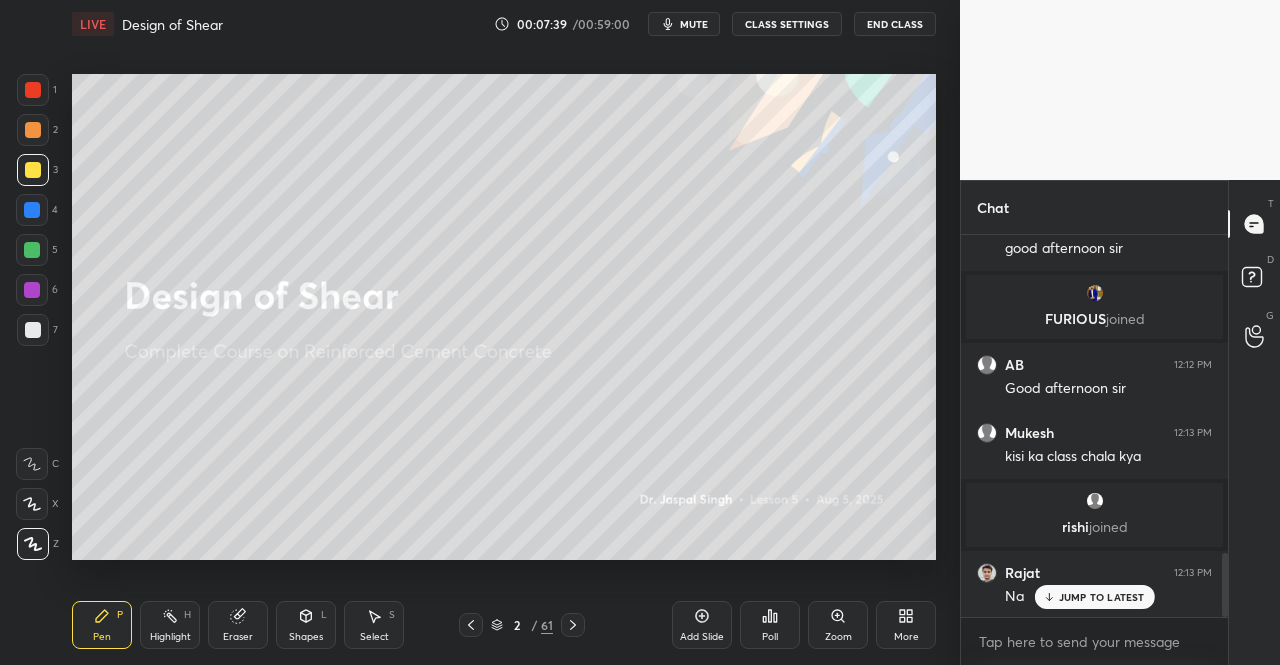 click 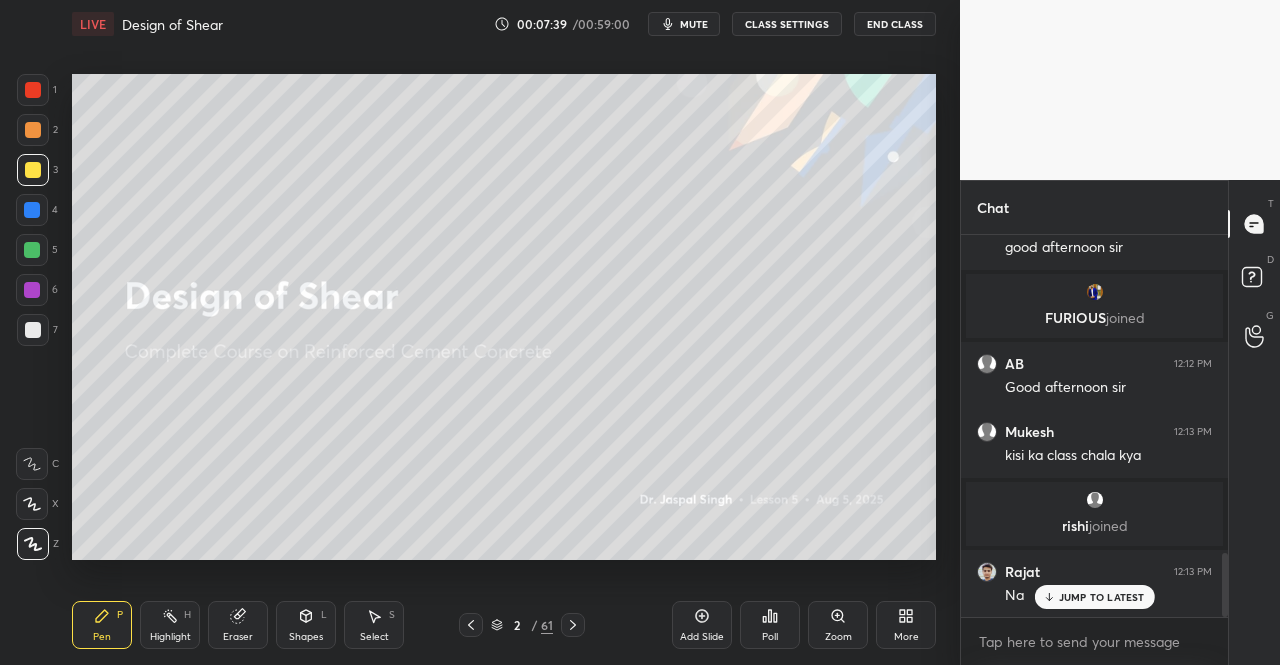 click on "1 2 3 4 5 6 7 C X Z C X Z E E Erase all H H LIVE Design of Shear 00:07:39 / 00:59:00 mute CLASS SETTINGS End Class Setting up your live class Poll for secs No correct answer Start poll Back Design of Shear • L5 of Complete Course on Reinforced Cement Concrete Dr. Jaspal Singh Pen P Highlight H Eraser Shapes L Select S 2 / 61 Add Slide Poll Zoom More" at bounding box center [472, 332] 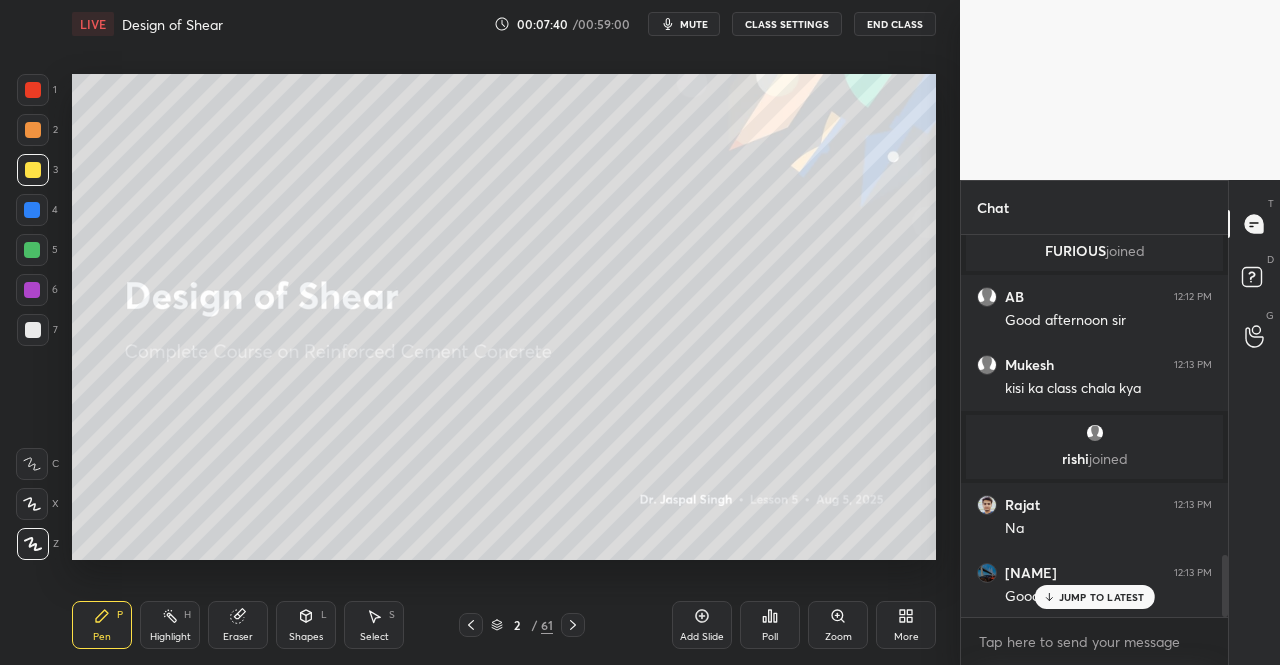 click on "Pen P" at bounding box center (102, 625) 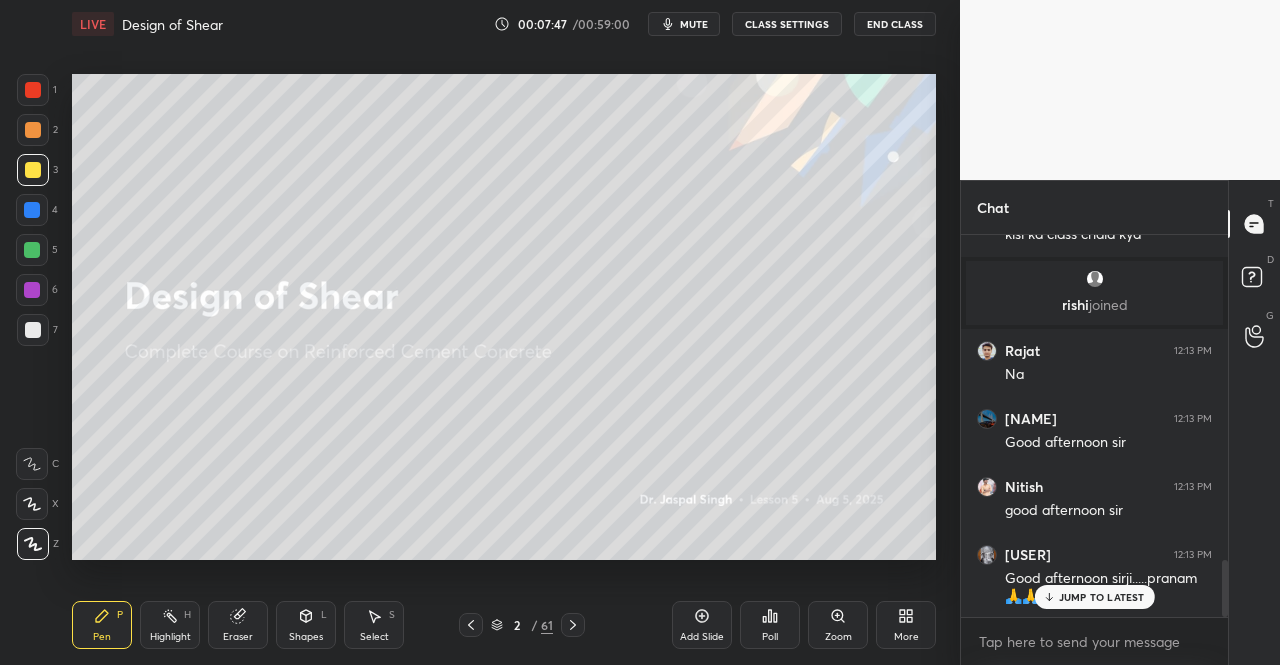 scroll, scrollTop: 2198, scrollLeft: 0, axis: vertical 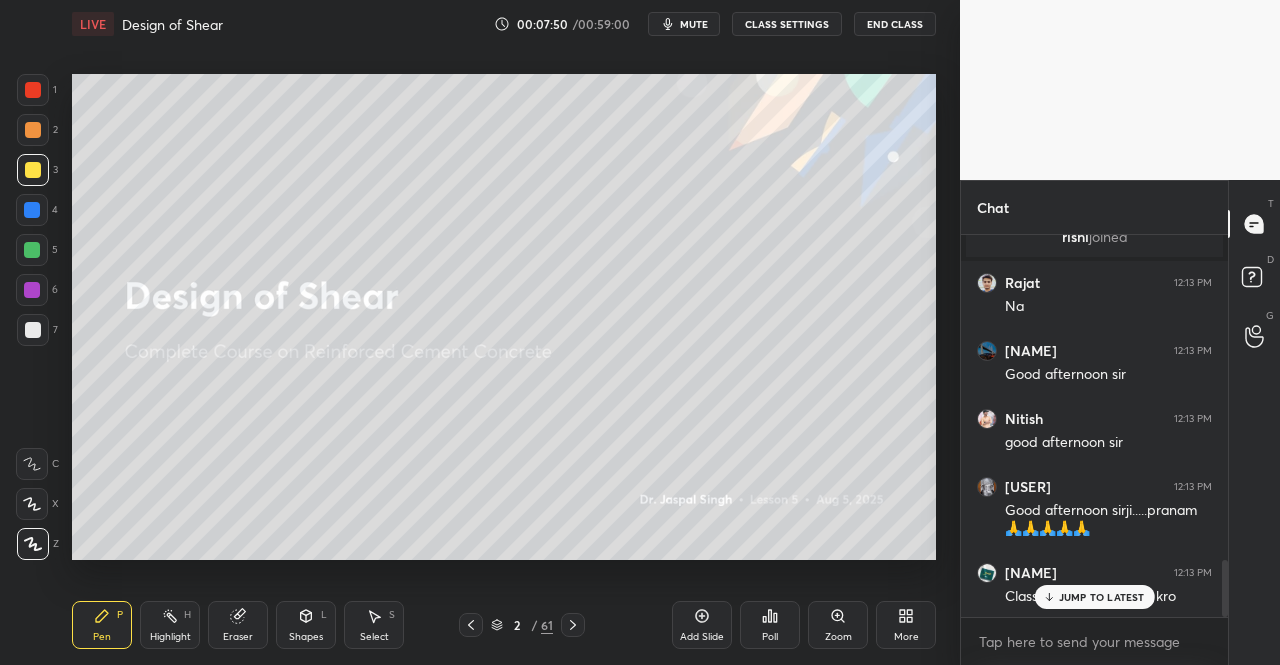 click on "JUMP TO LATEST" at bounding box center (1094, 597) 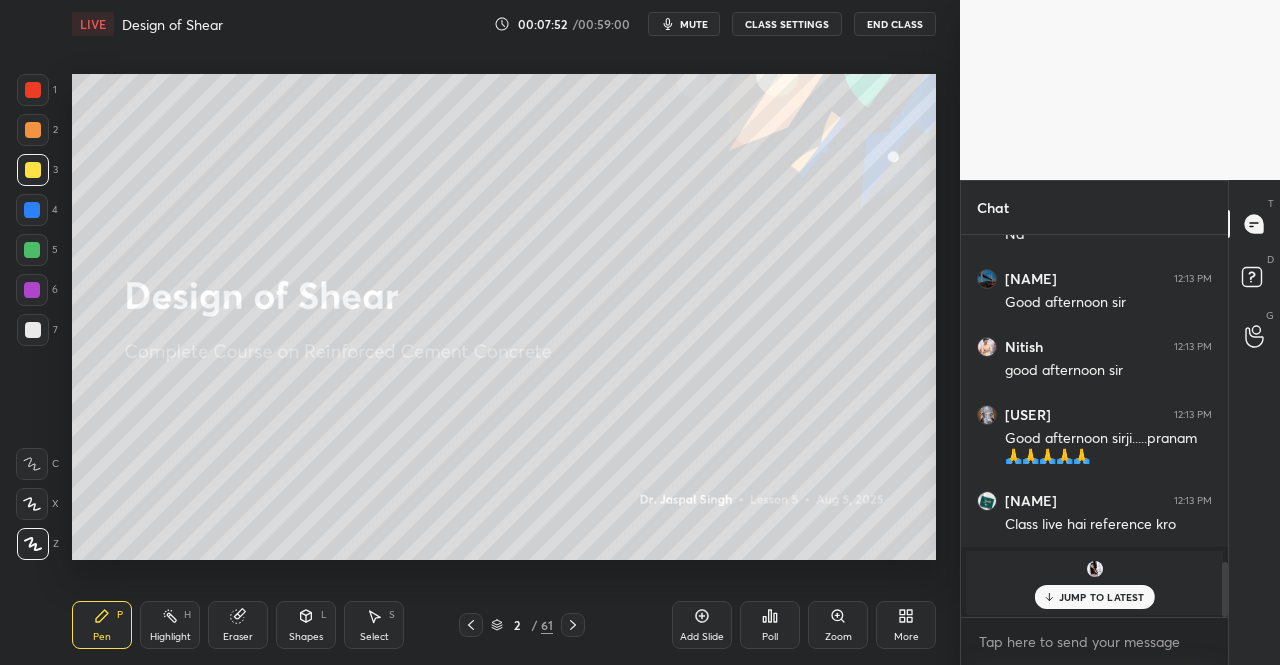 scroll, scrollTop: 1906, scrollLeft: 0, axis: vertical 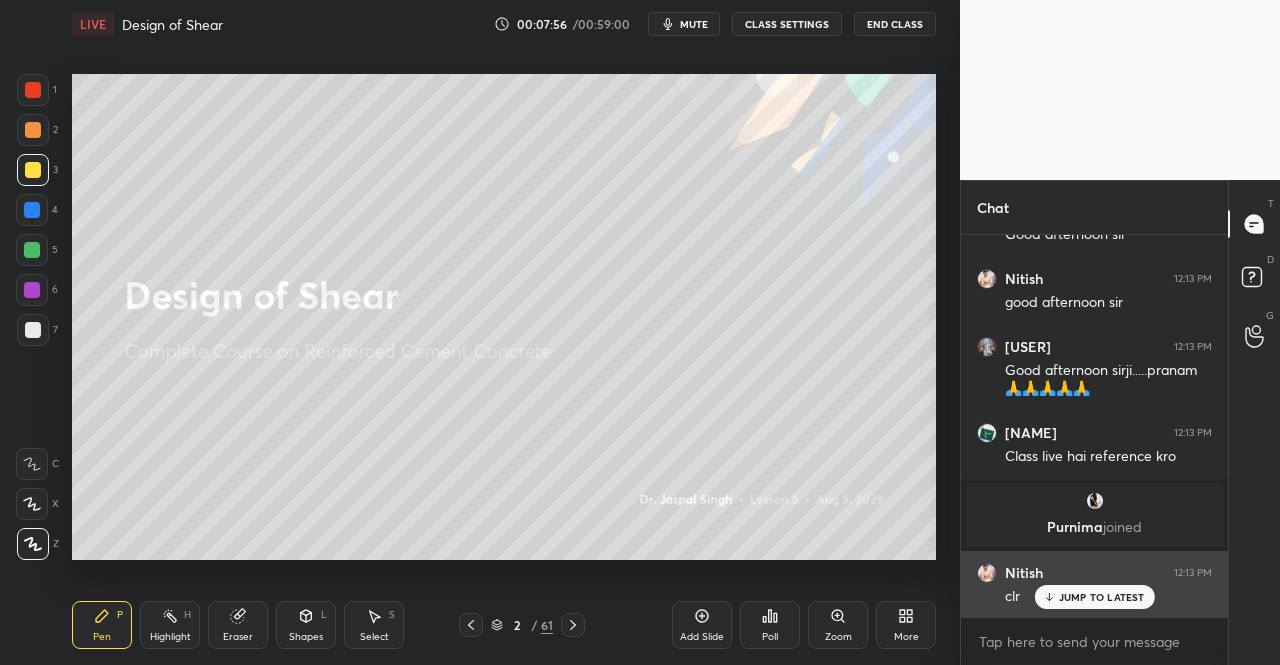 click on "JUMP TO LATEST" at bounding box center (1094, 597) 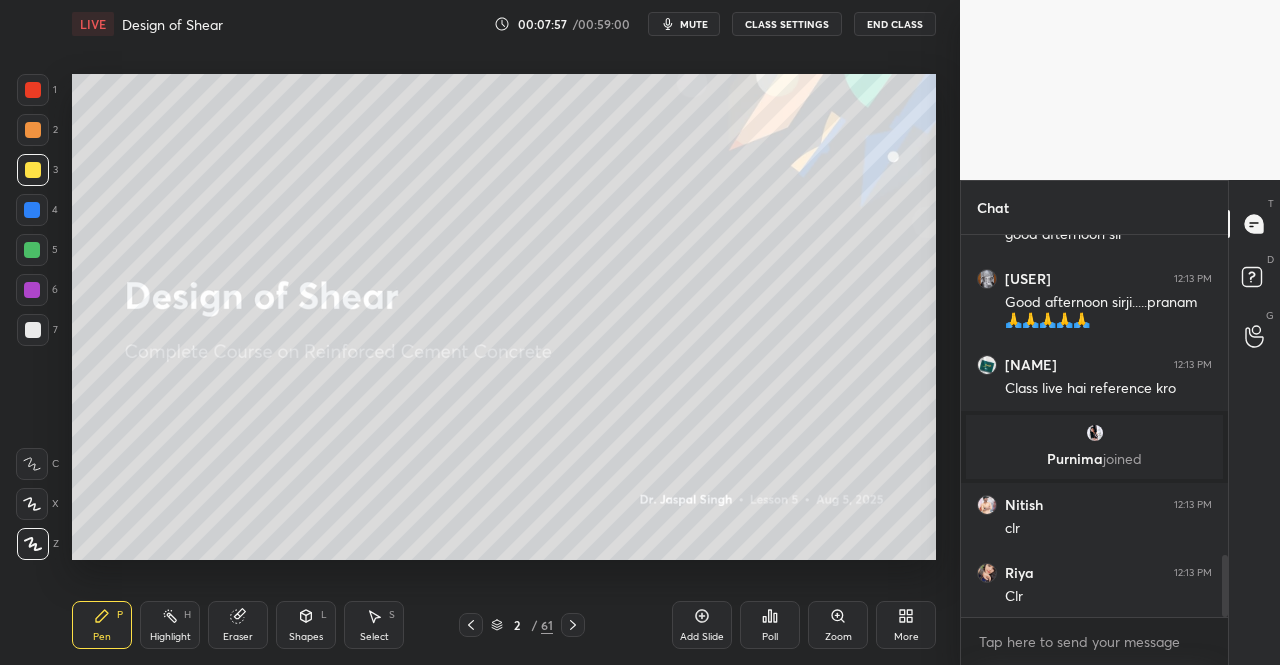 click on "Pen" at bounding box center [102, 637] 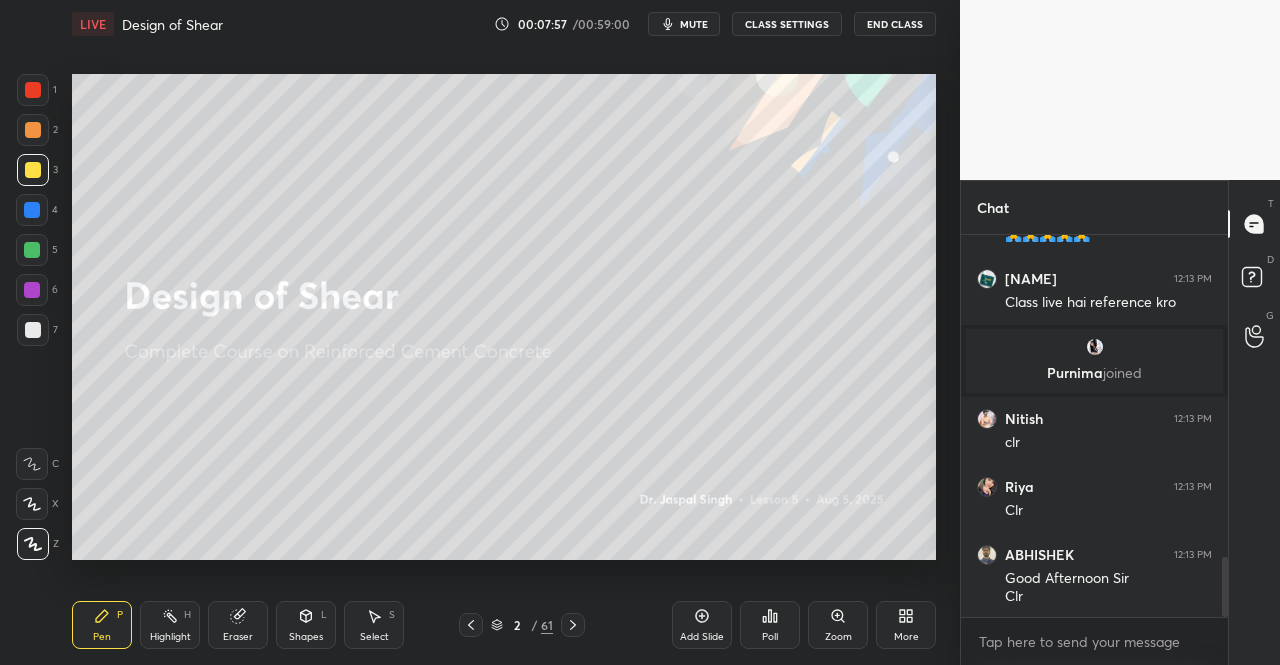 click at bounding box center [33, 170] 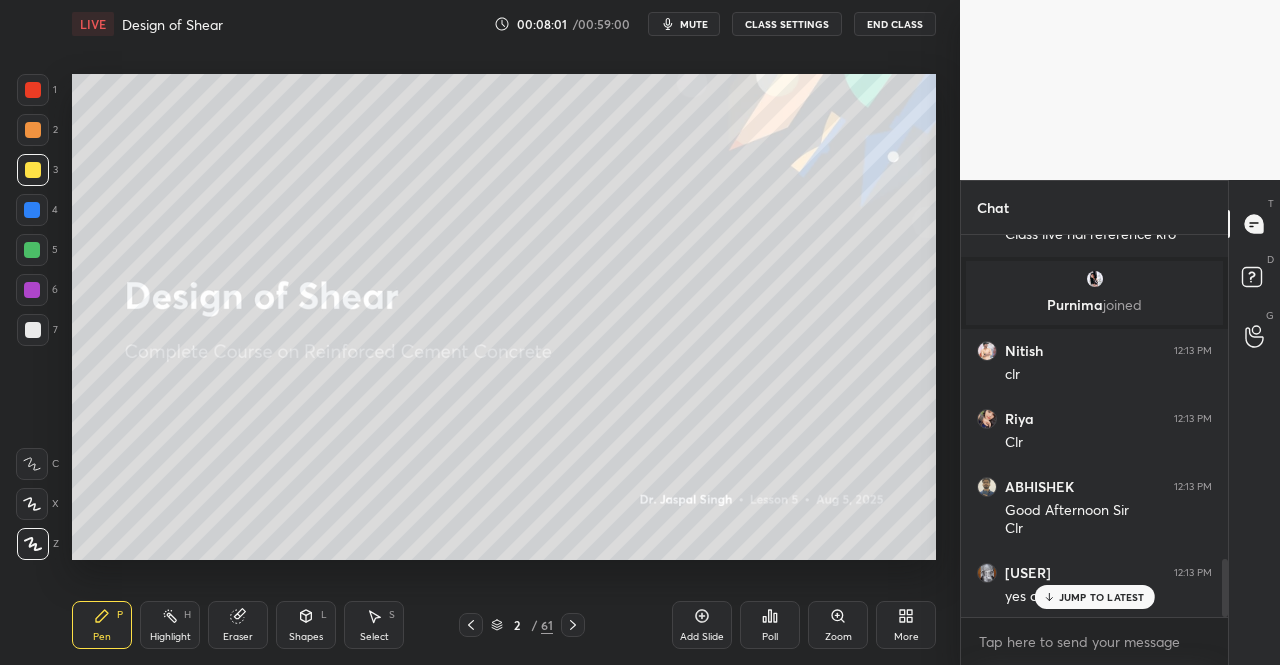 scroll, scrollTop: 2196, scrollLeft: 0, axis: vertical 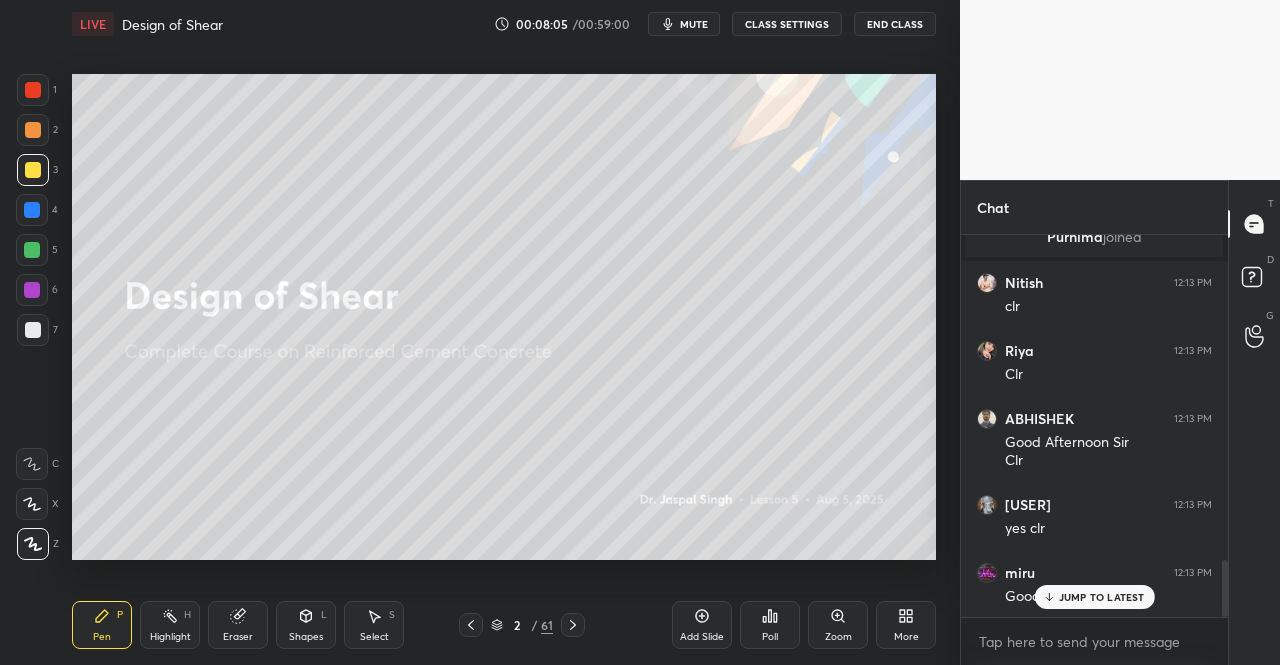 click 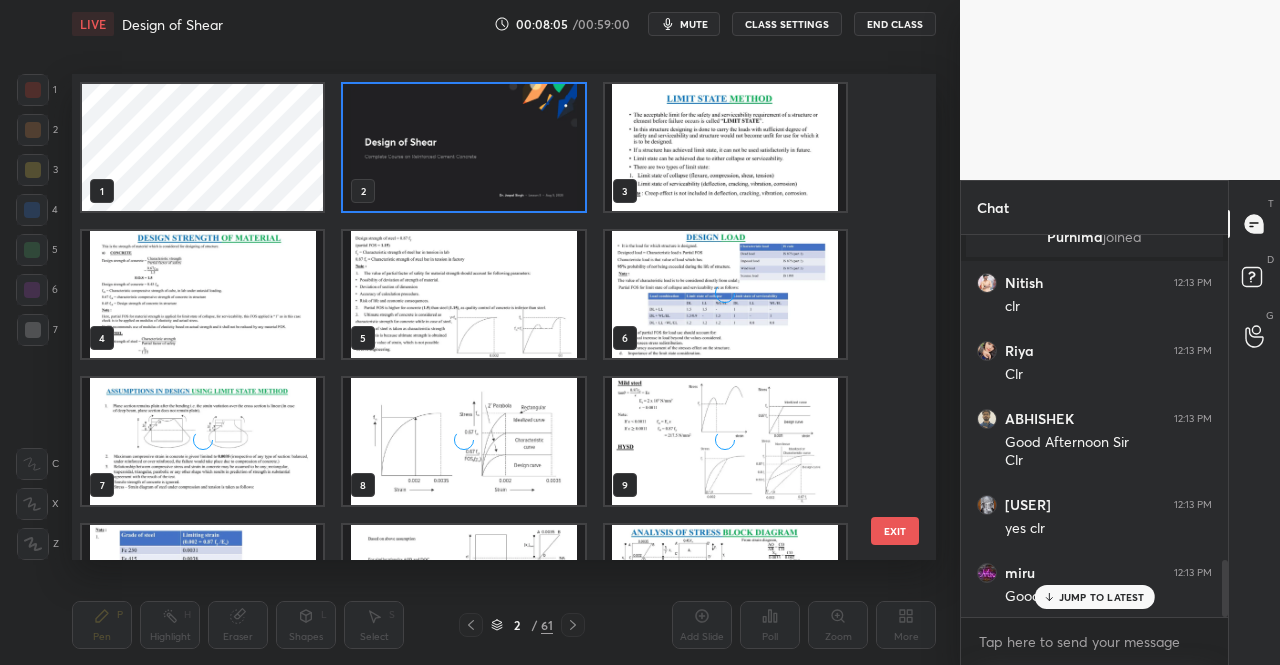 scroll, scrollTop: 7, scrollLeft: 11, axis: both 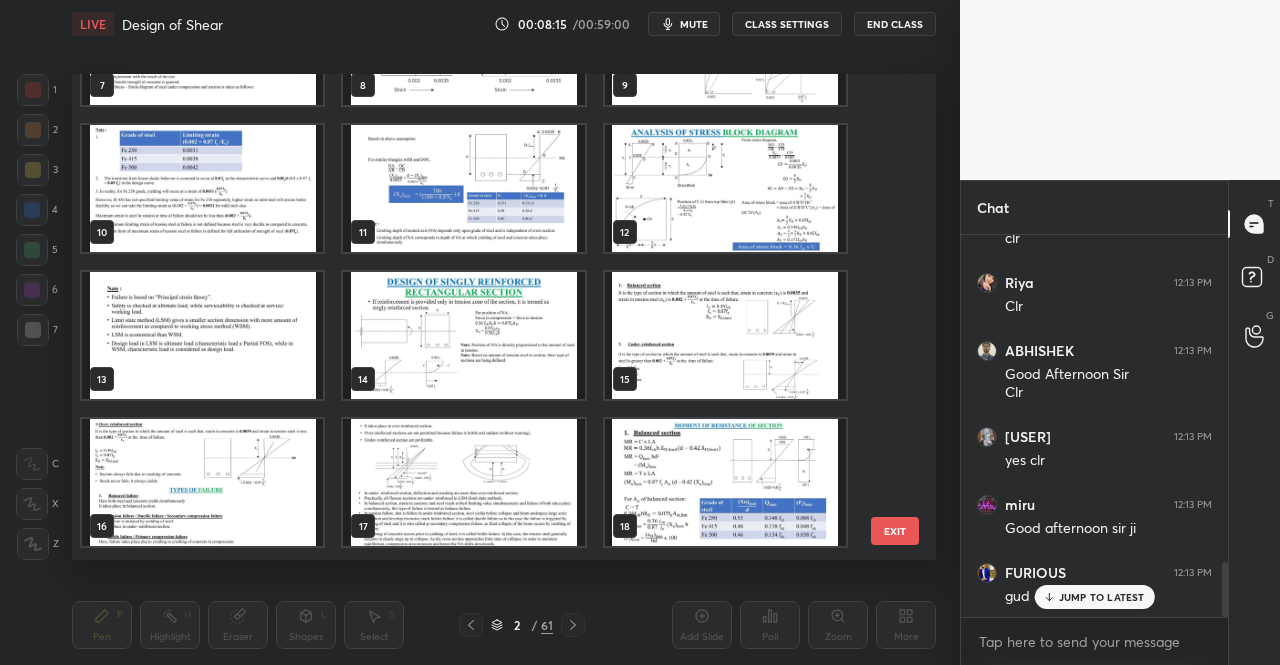 click at bounding box center [463, 188] 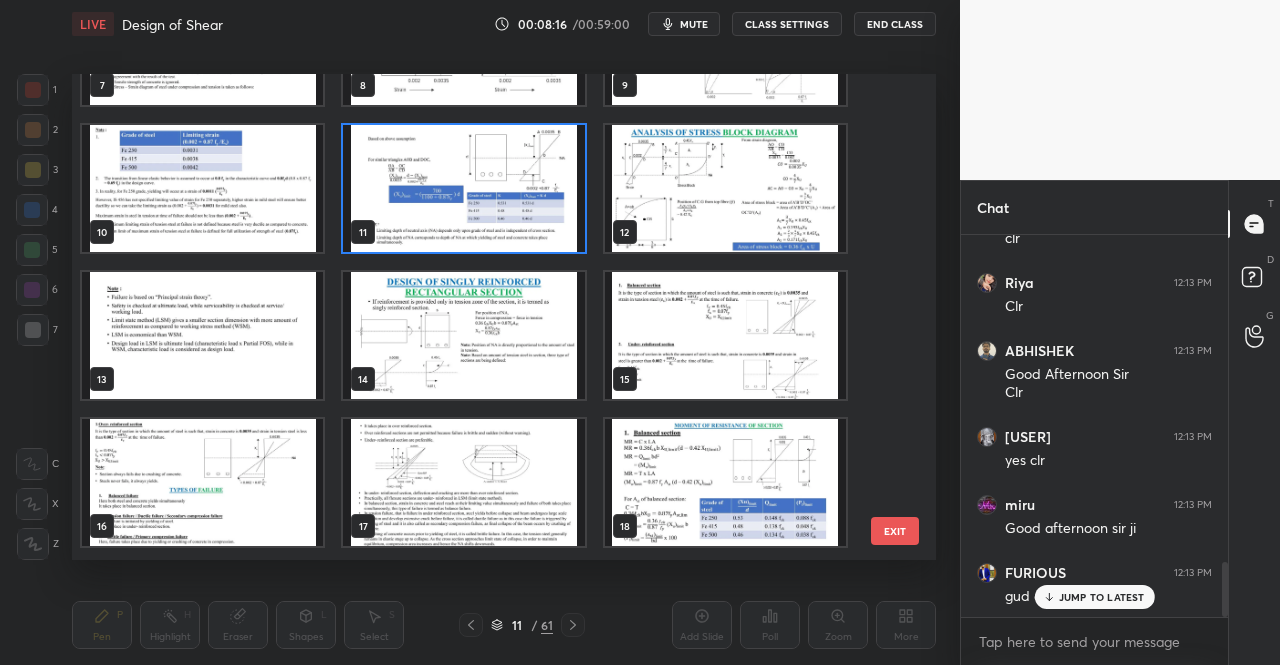 click at bounding box center [463, 188] 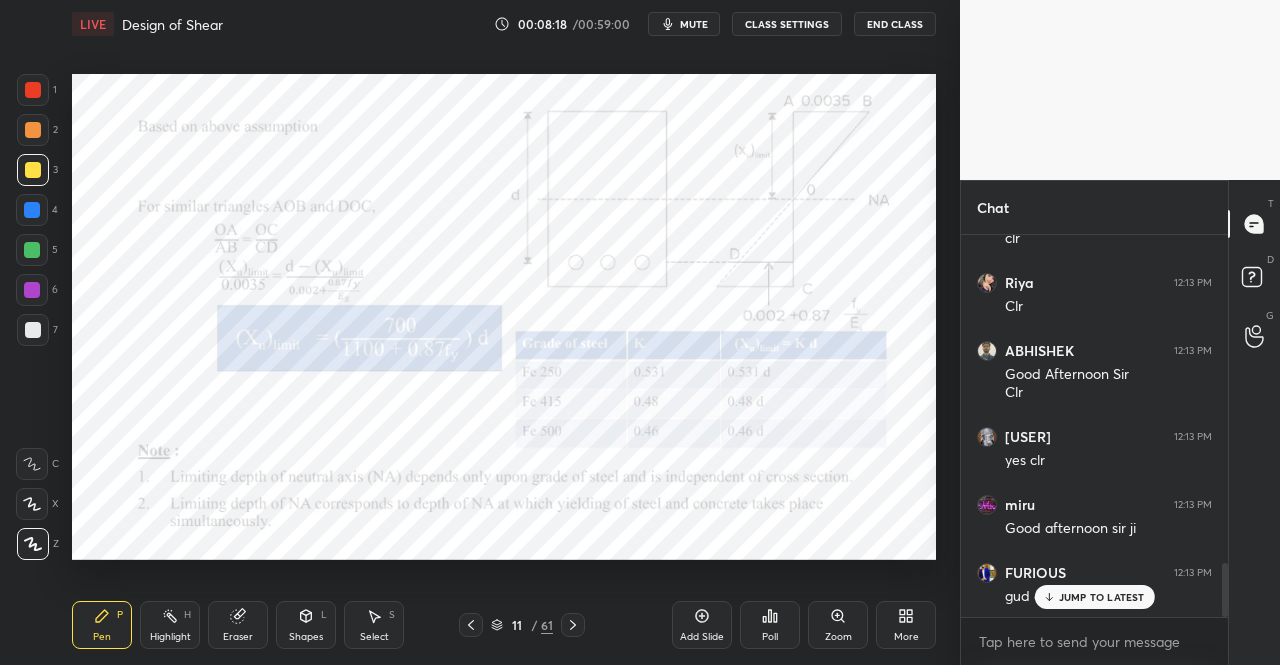 click on "JUMP TO LATEST" at bounding box center [1094, 597] 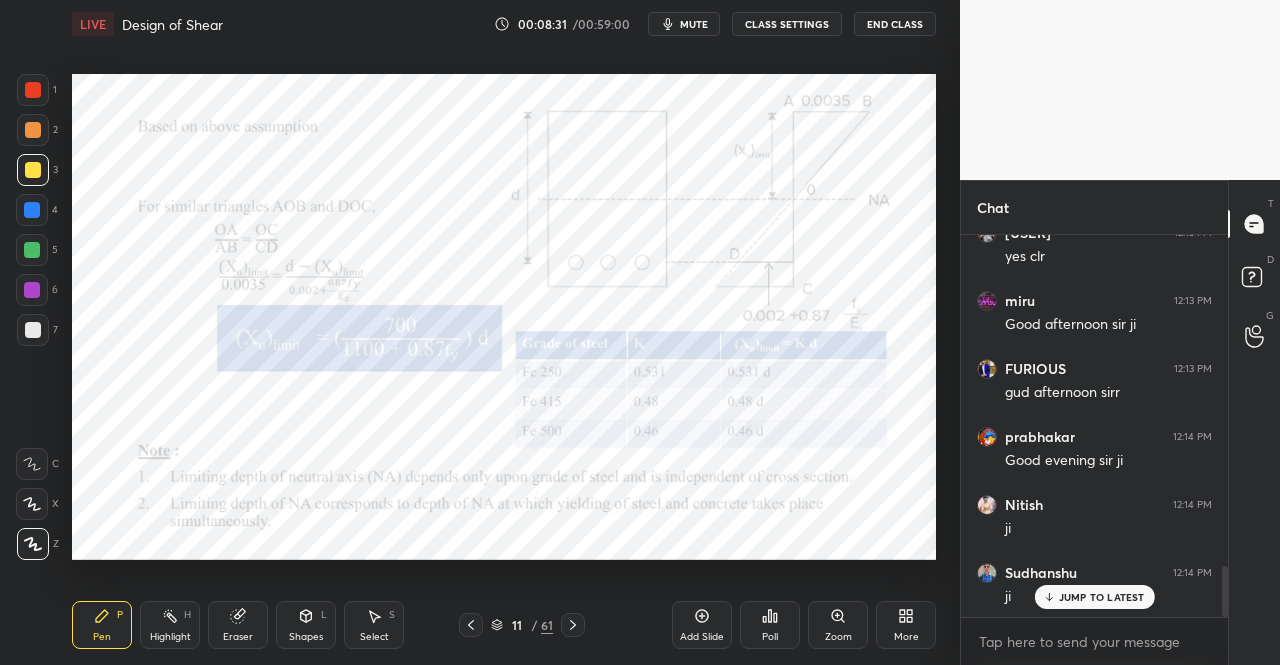 scroll, scrollTop: 2536, scrollLeft: 0, axis: vertical 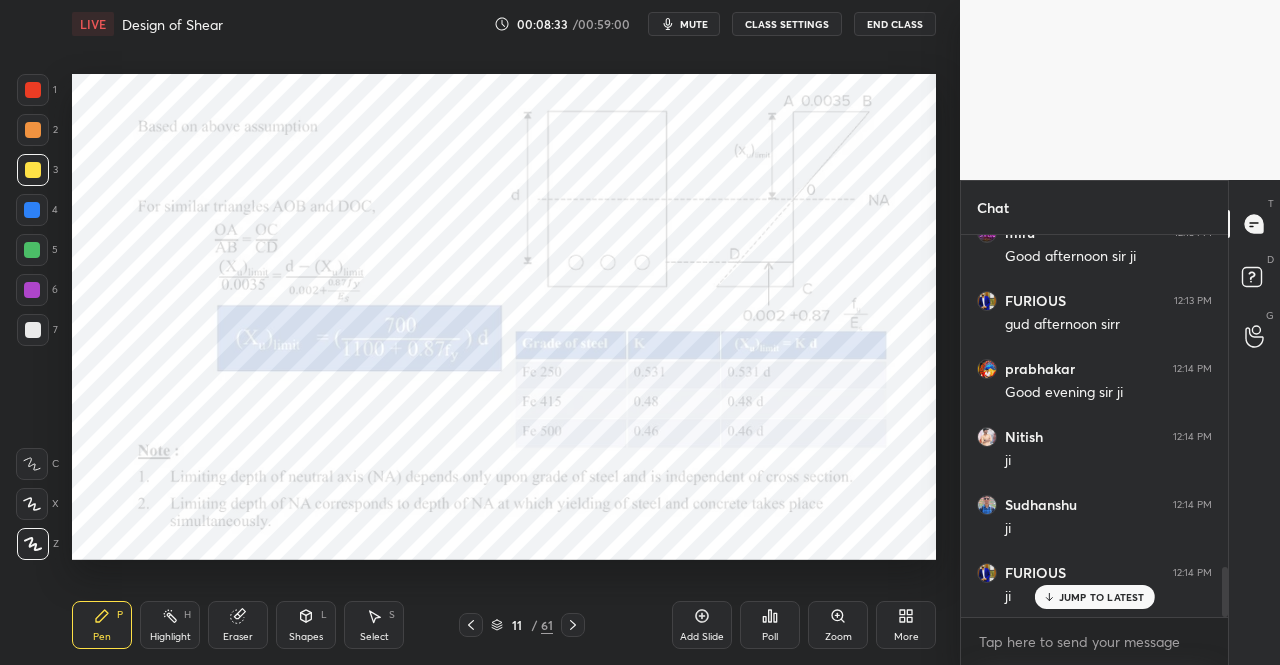click 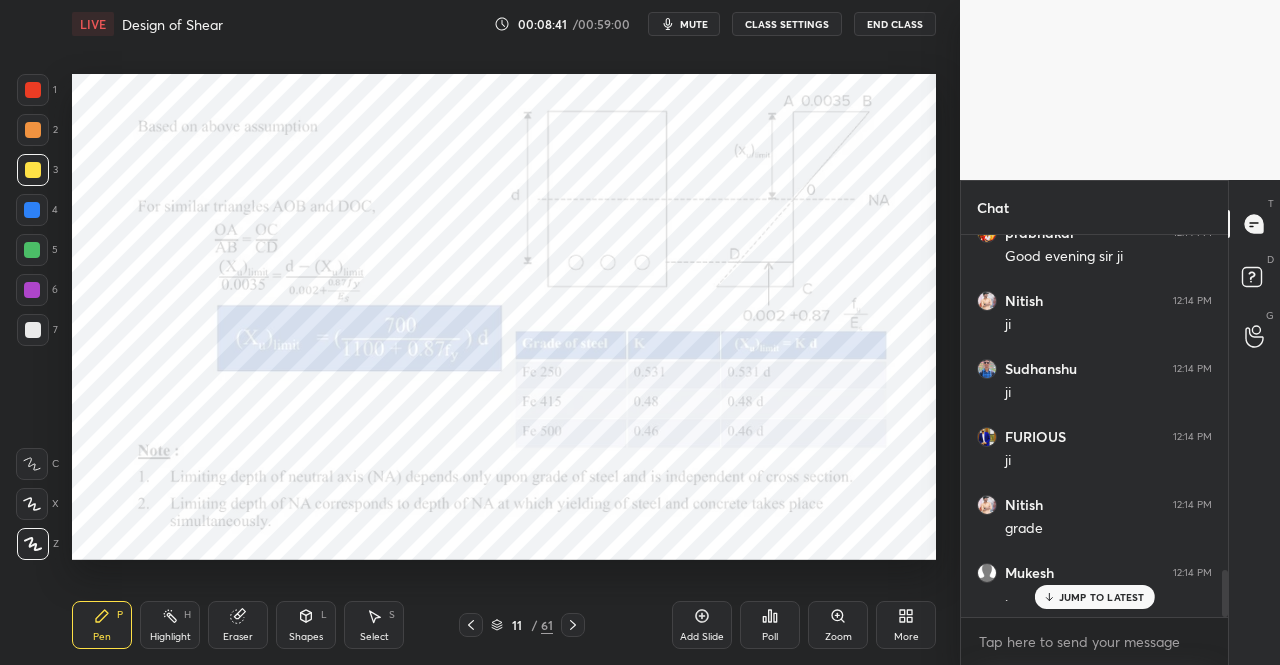 scroll, scrollTop: 2740, scrollLeft: 0, axis: vertical 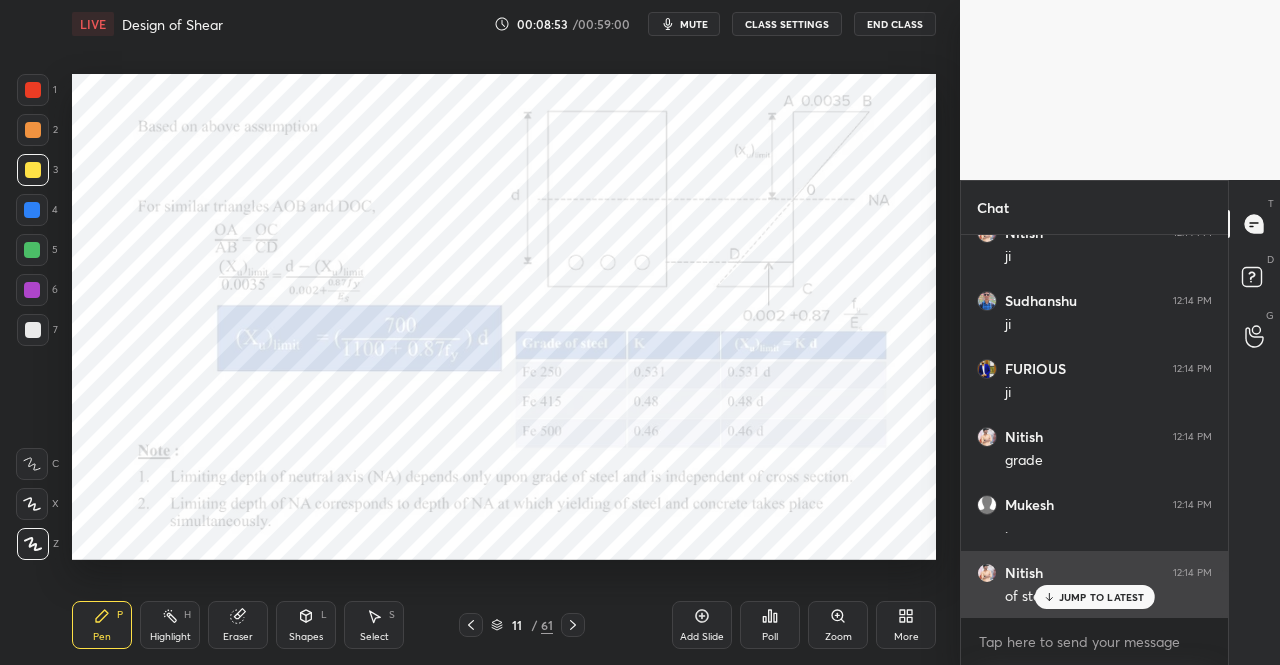 click on "JUMP TO LATEST" at bounding box center (1094, 597) 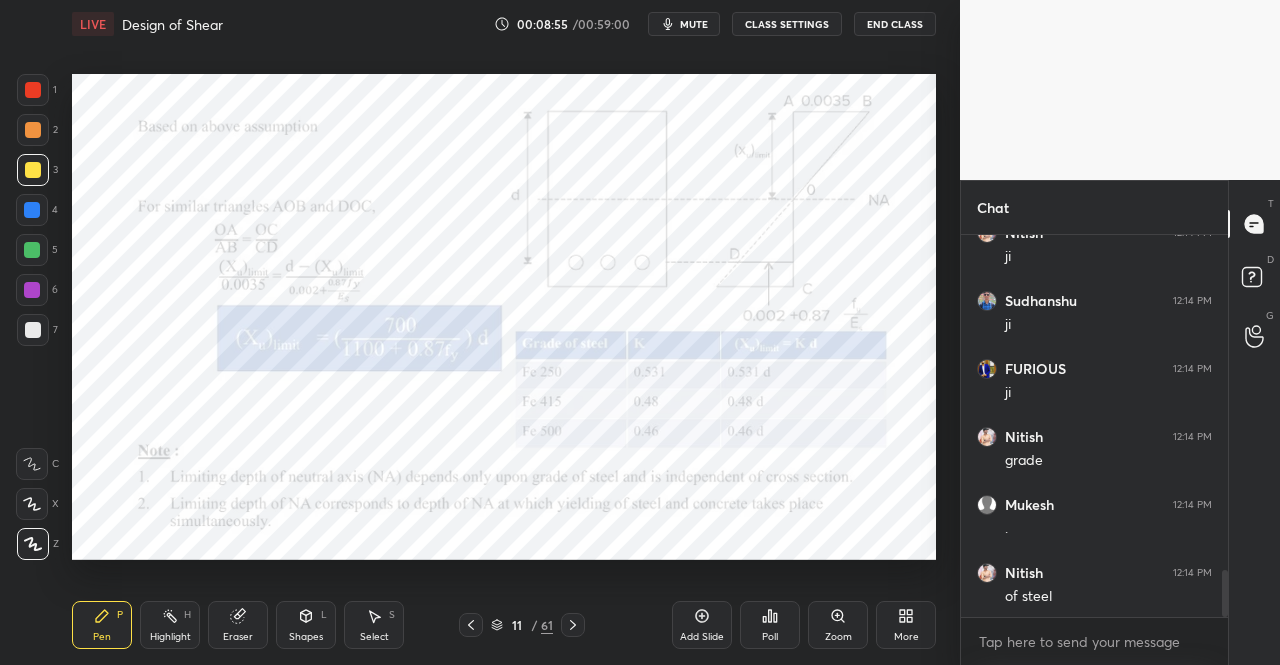 click 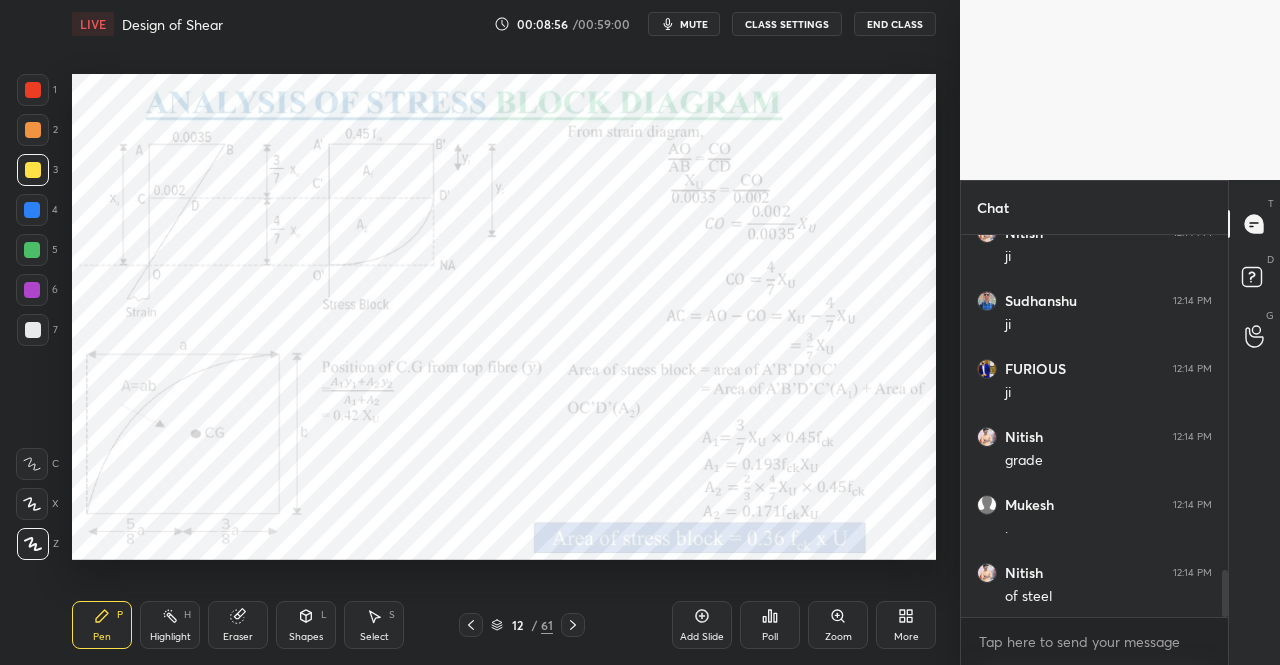 scroll, scrollTop: 2812, scrollLeft: 0, axis: vertical 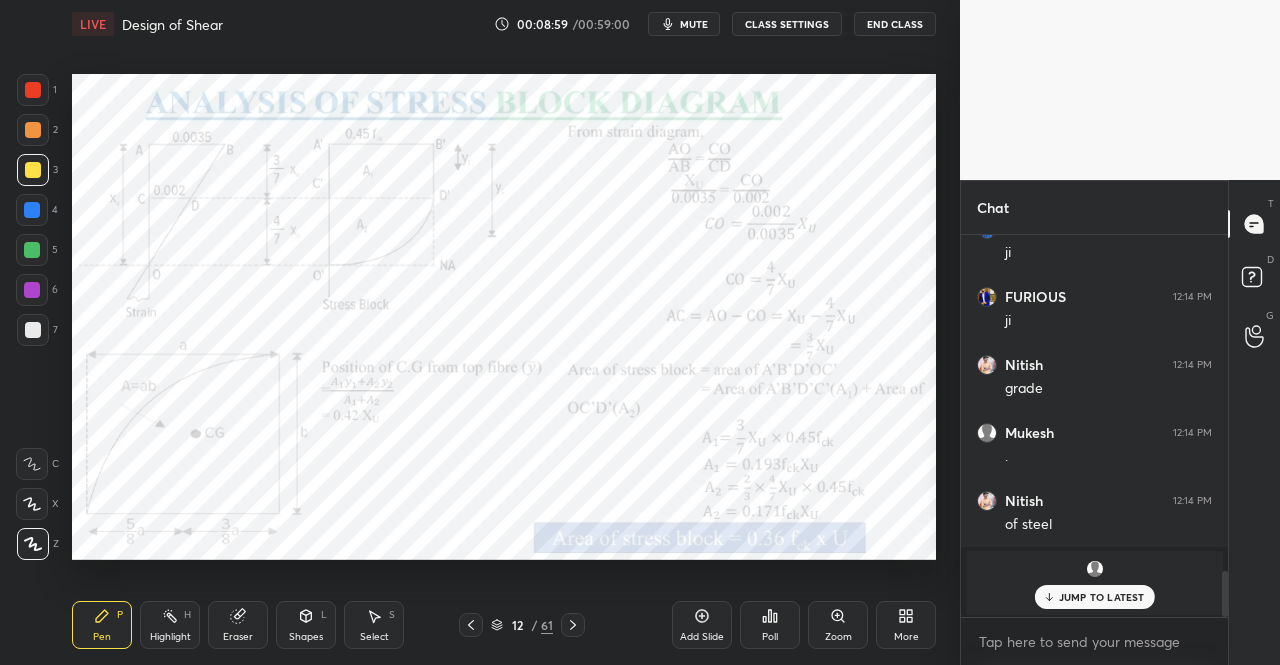 click 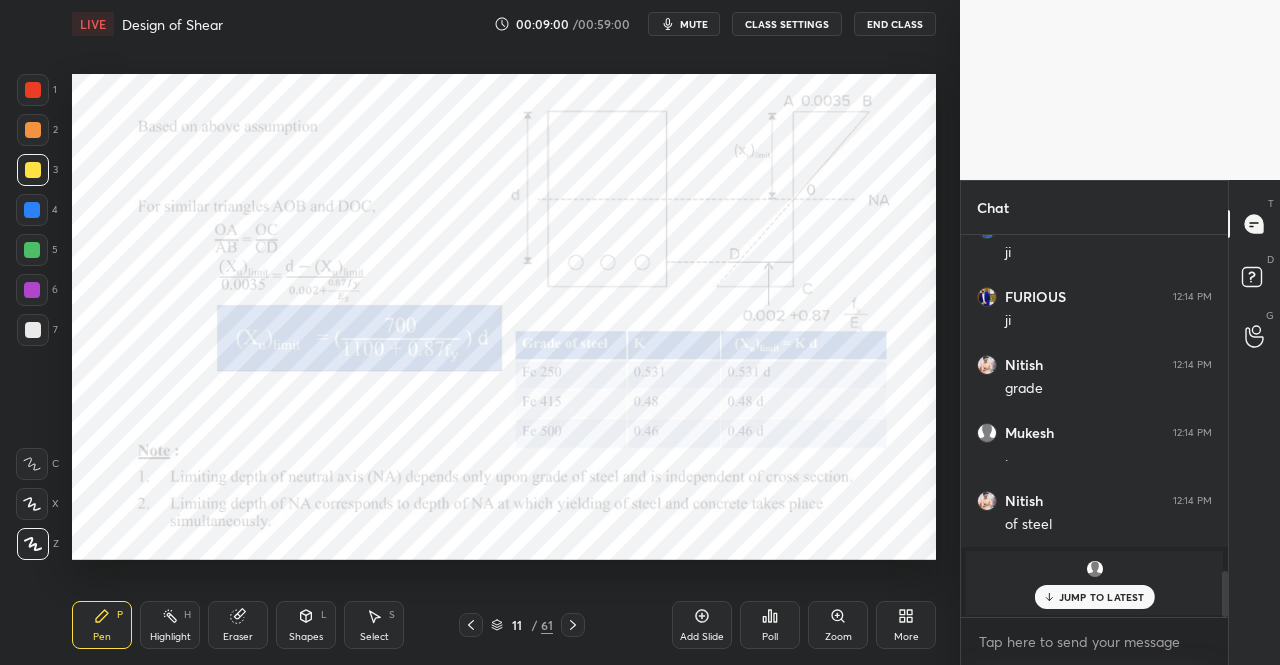 click 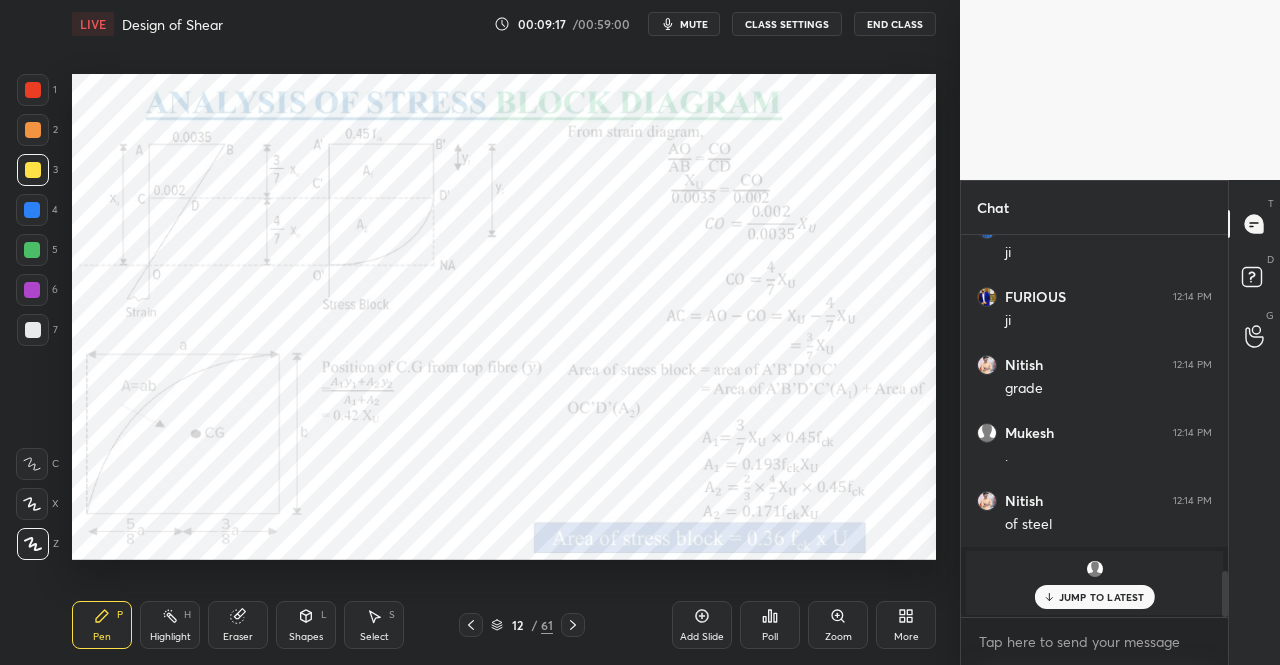 click 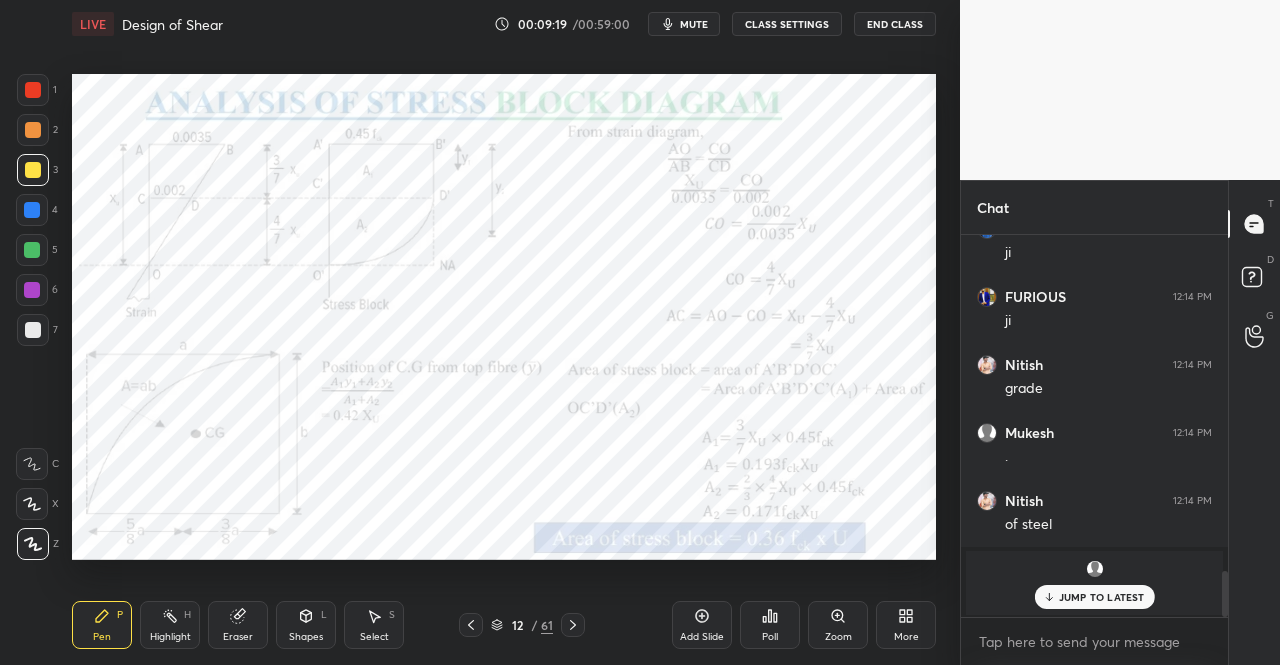 scroll, scrollTop: 2616, scrollLeft: 0, axis: vertical 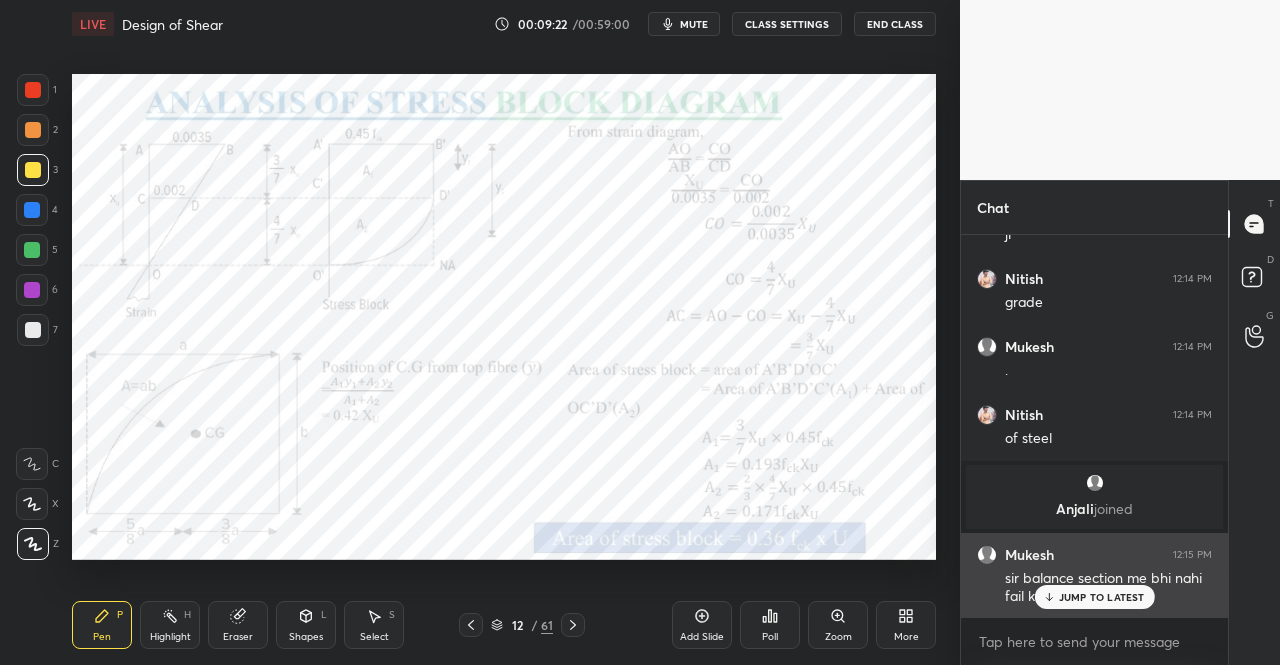 click on "JUMP TO LATEST" at bounding box center [1094, 597] 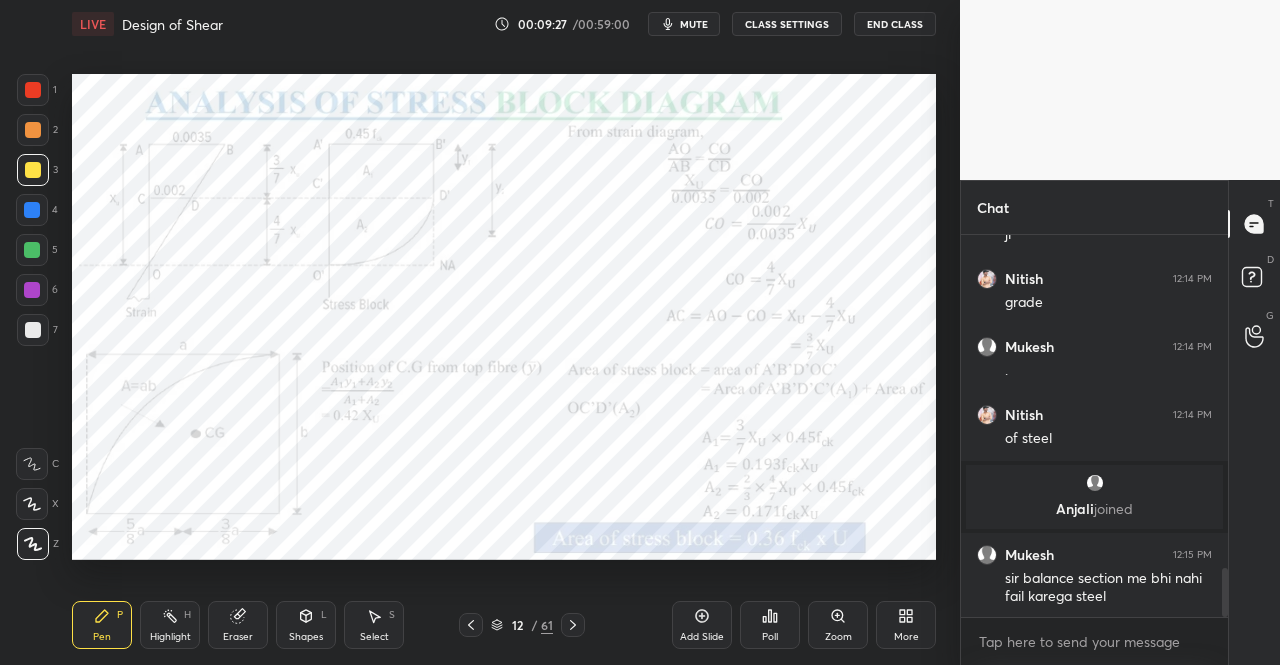 click 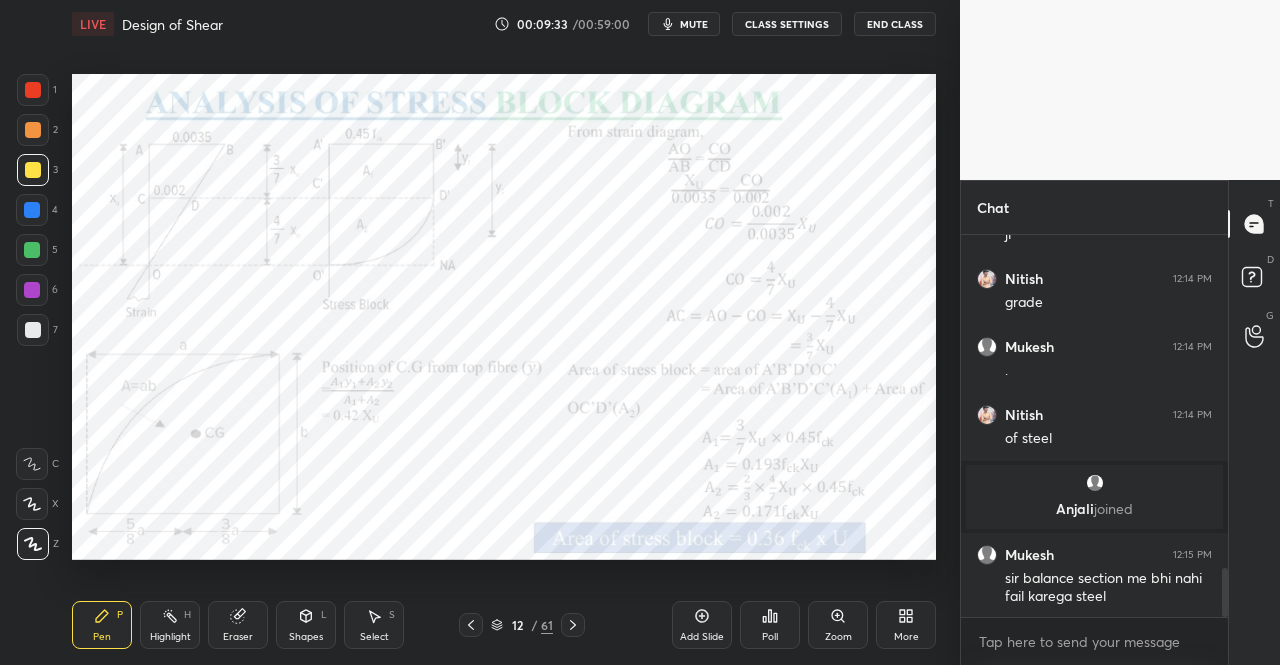 click 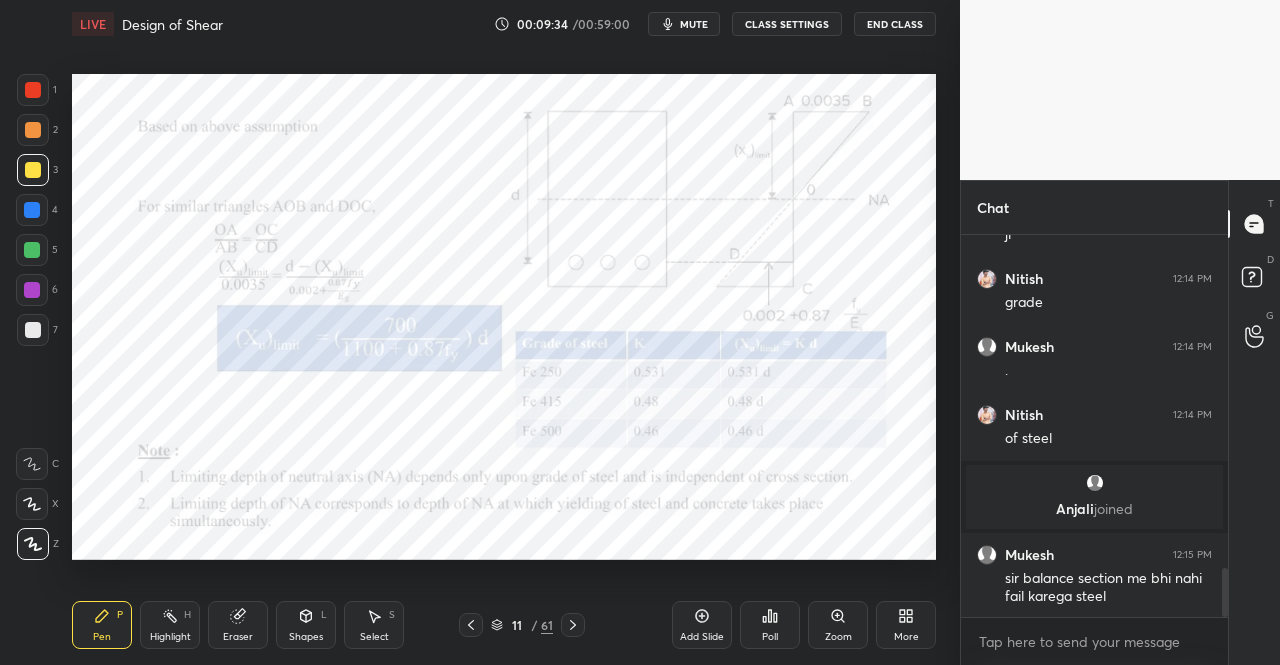 click 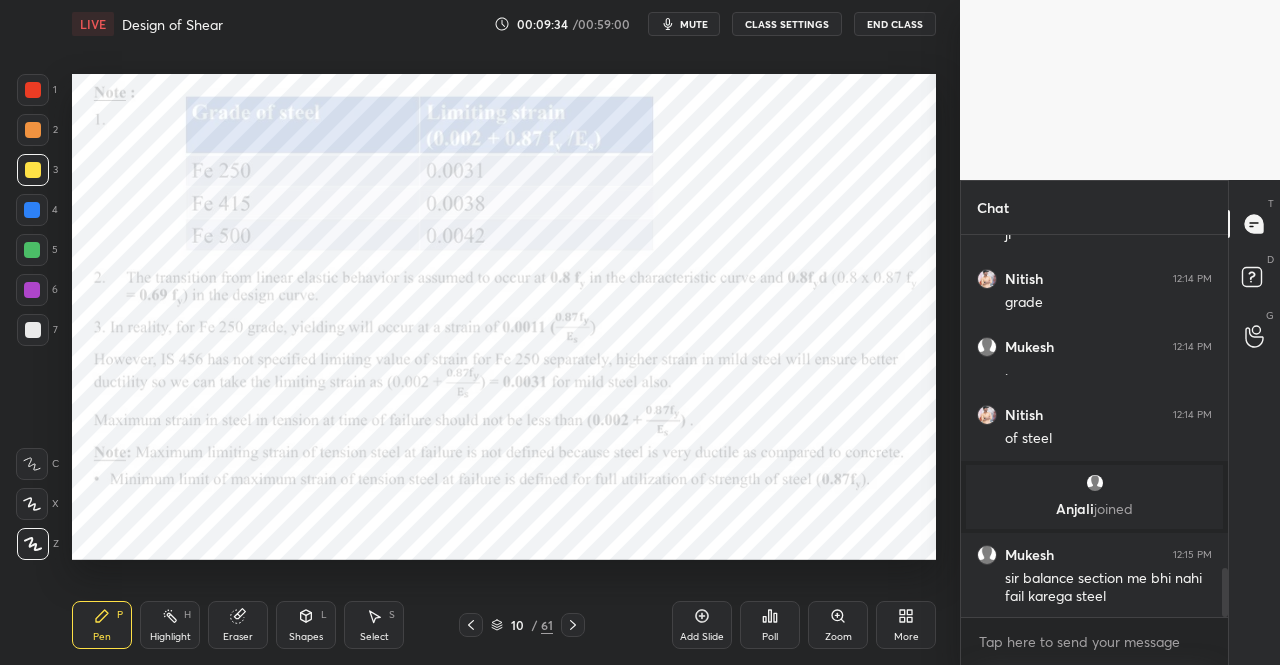 click 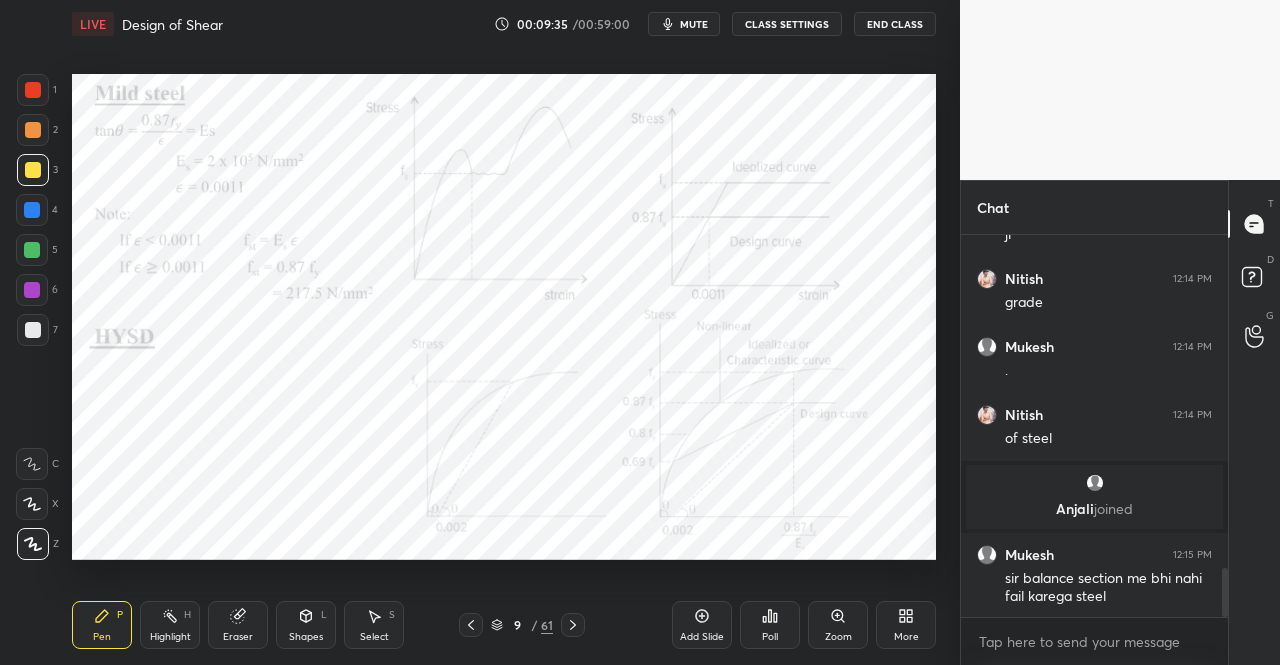 click 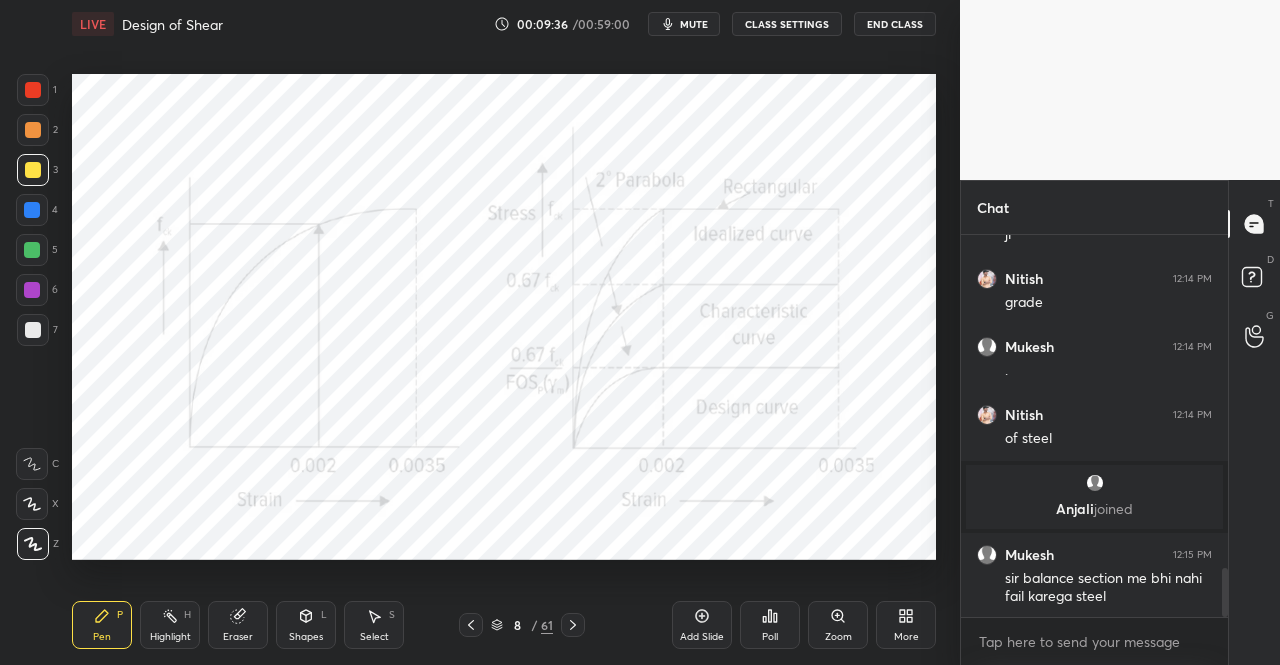 click 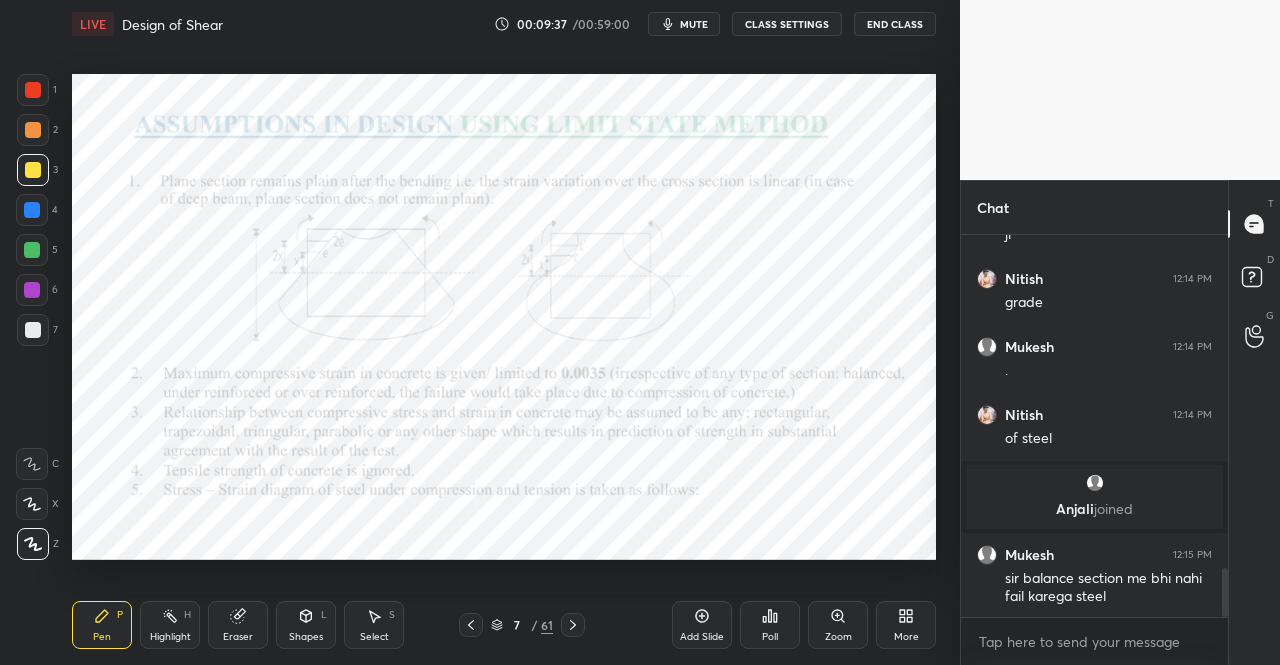 click 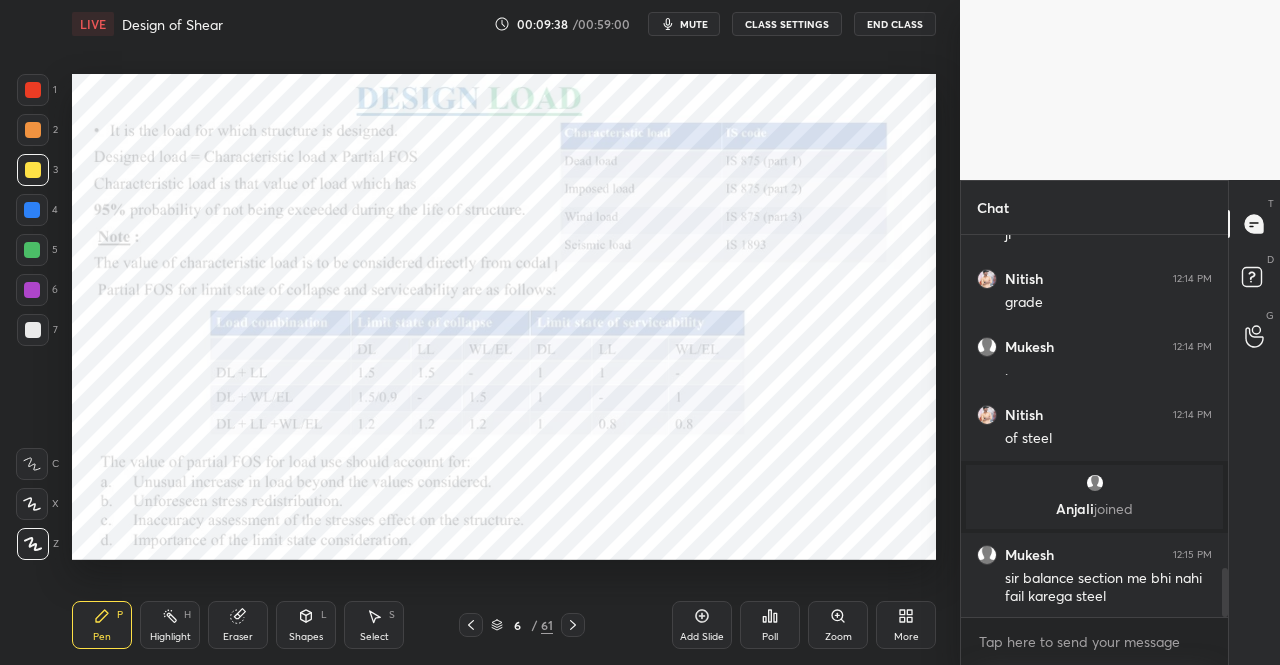 click at bounding box center (573, 625) 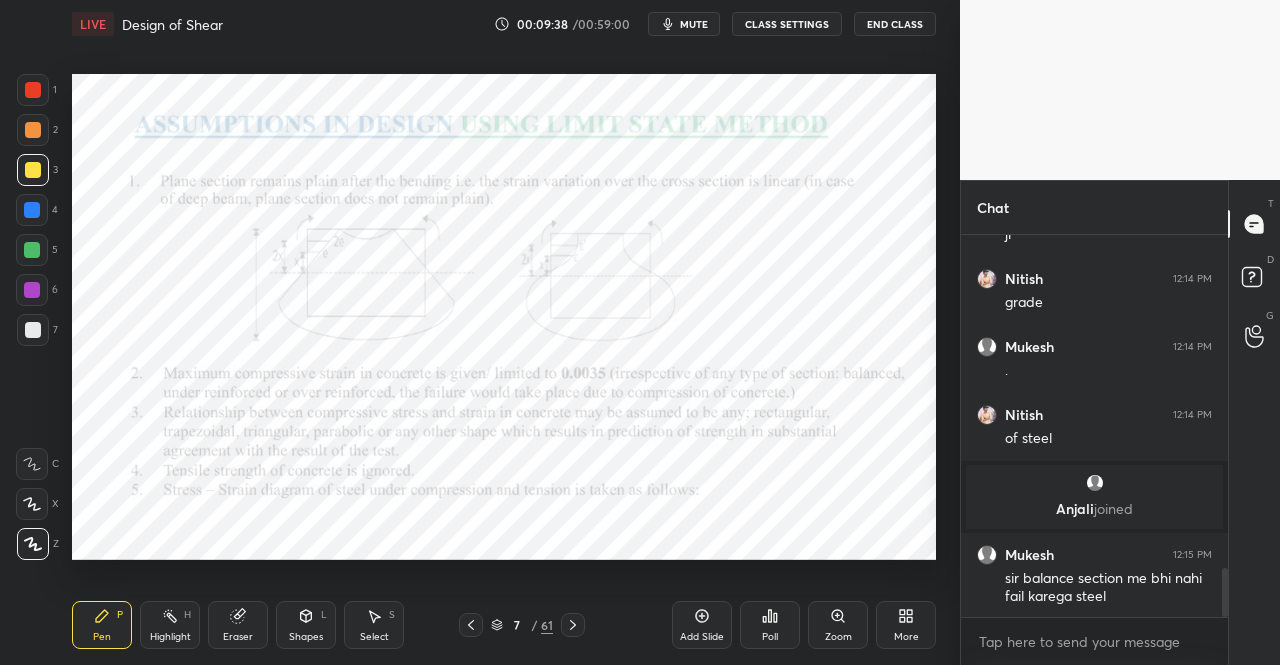 click 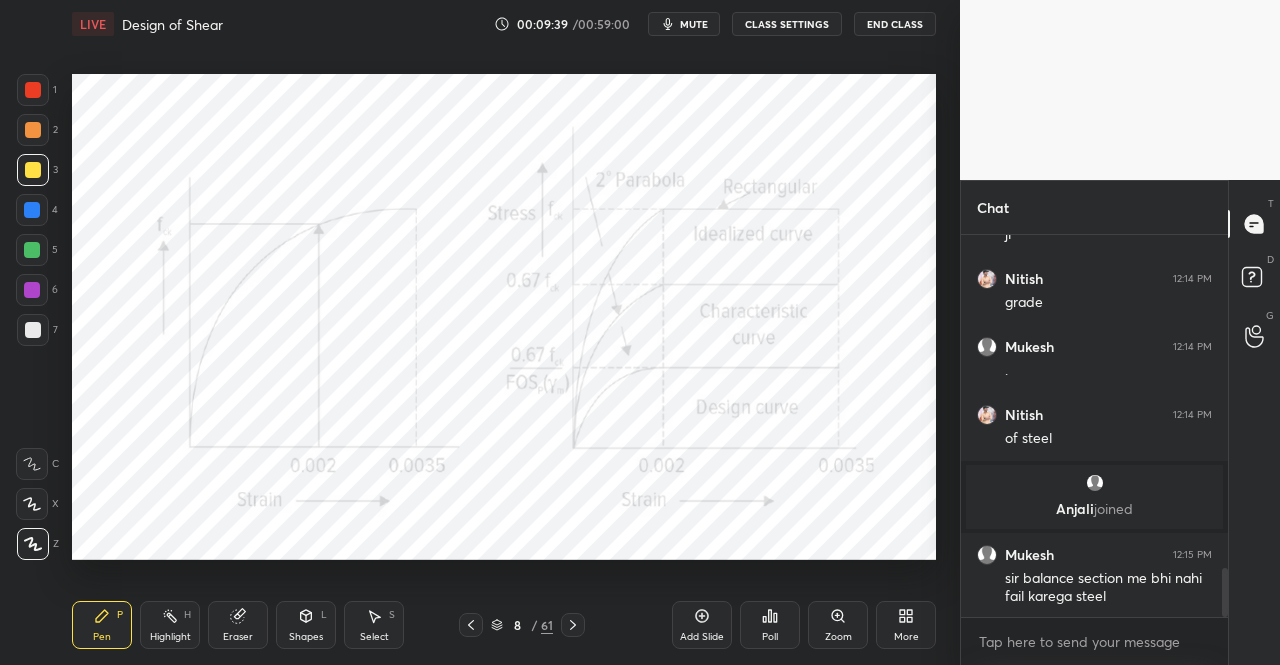 click 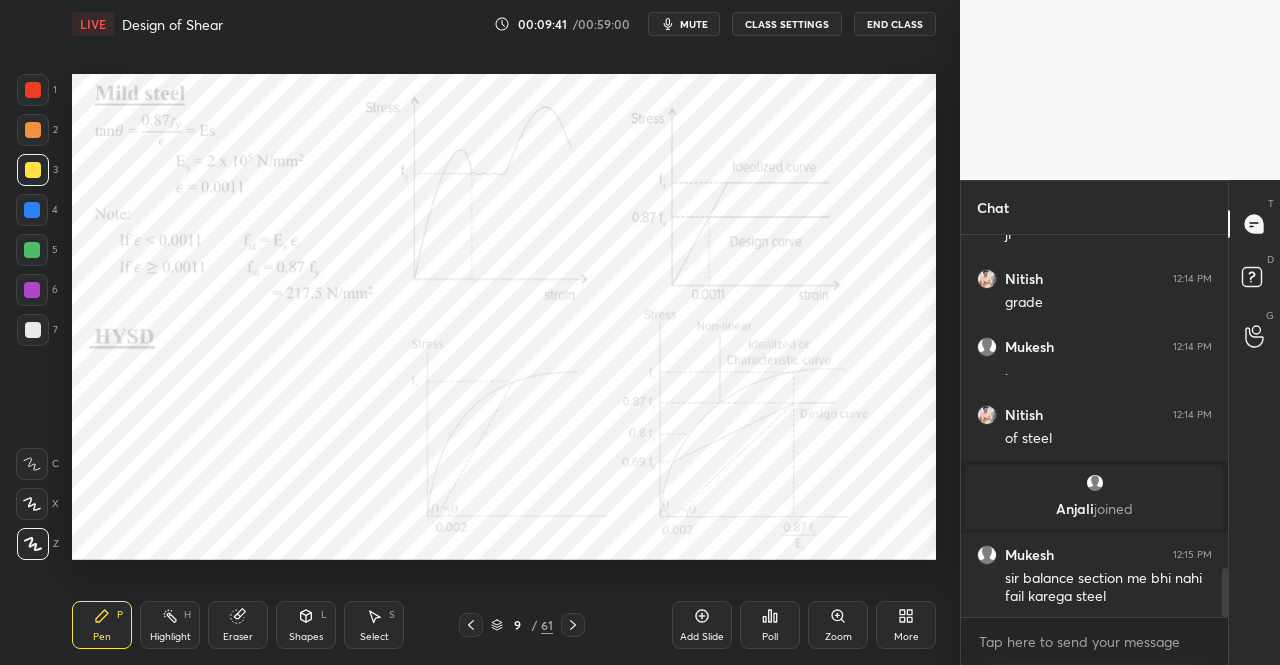 click 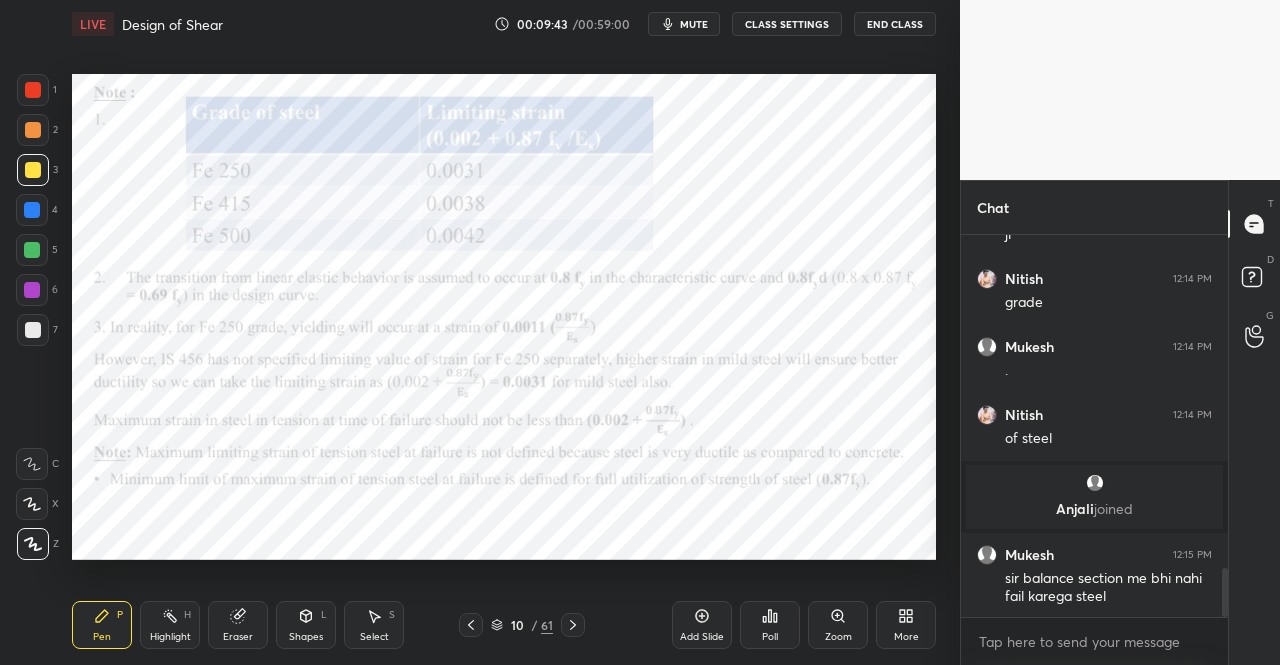 click 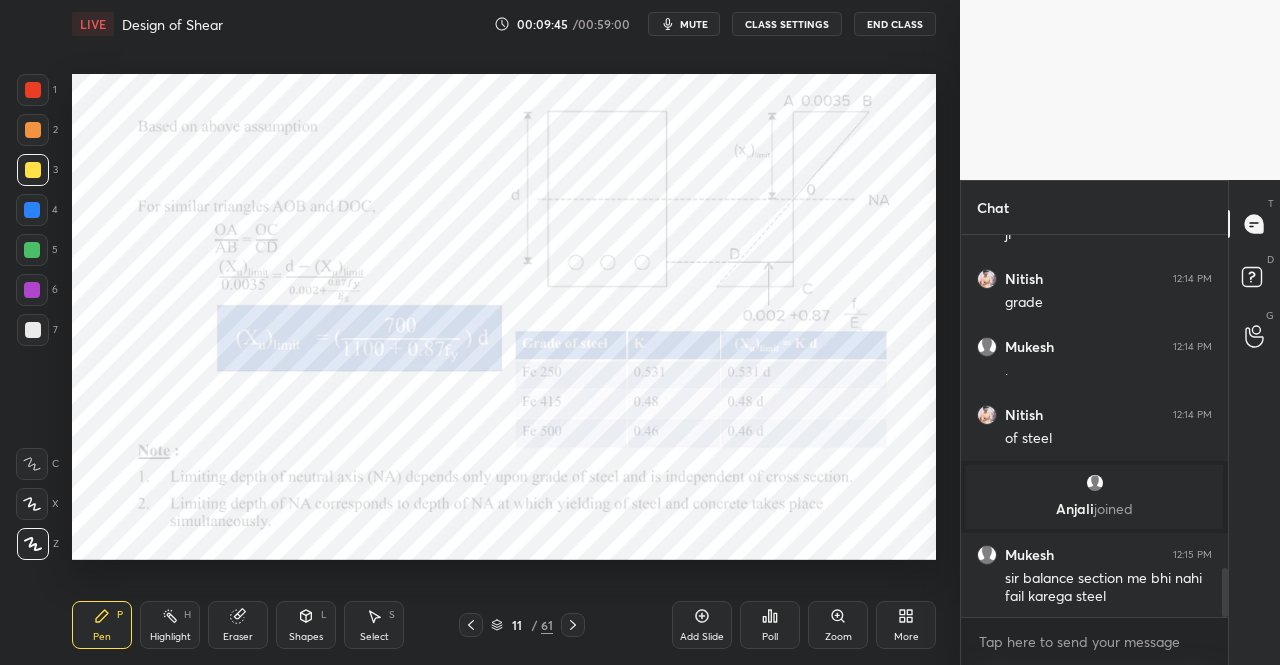 click 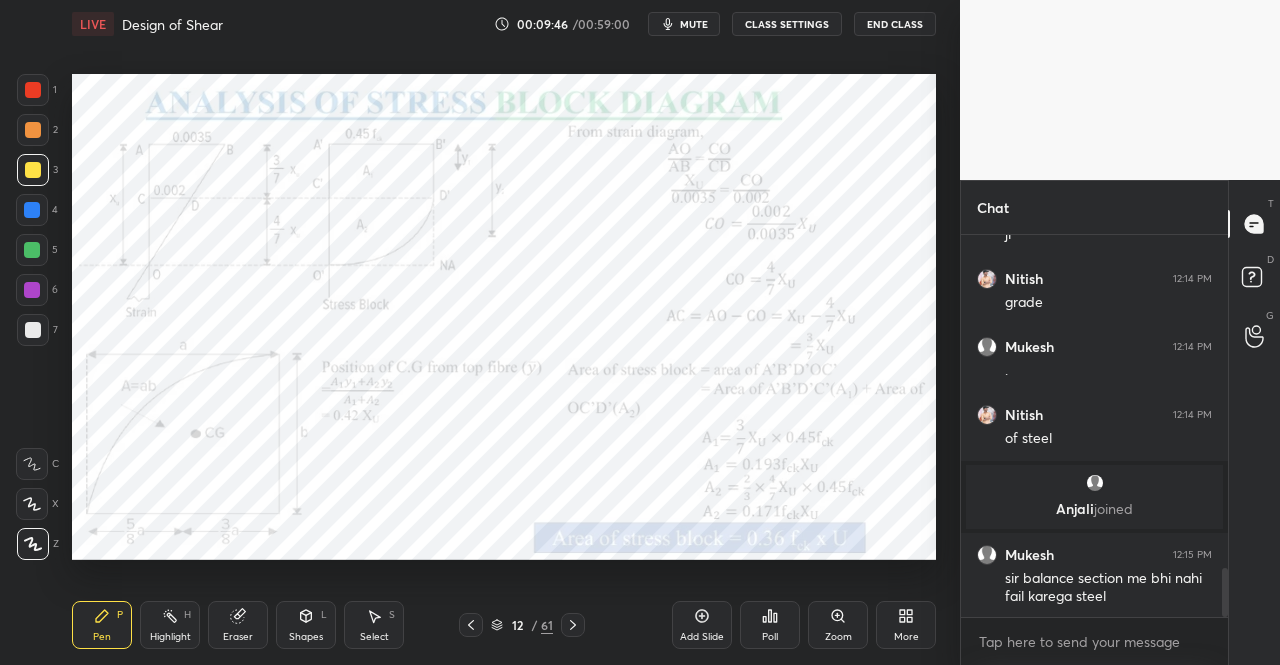 click 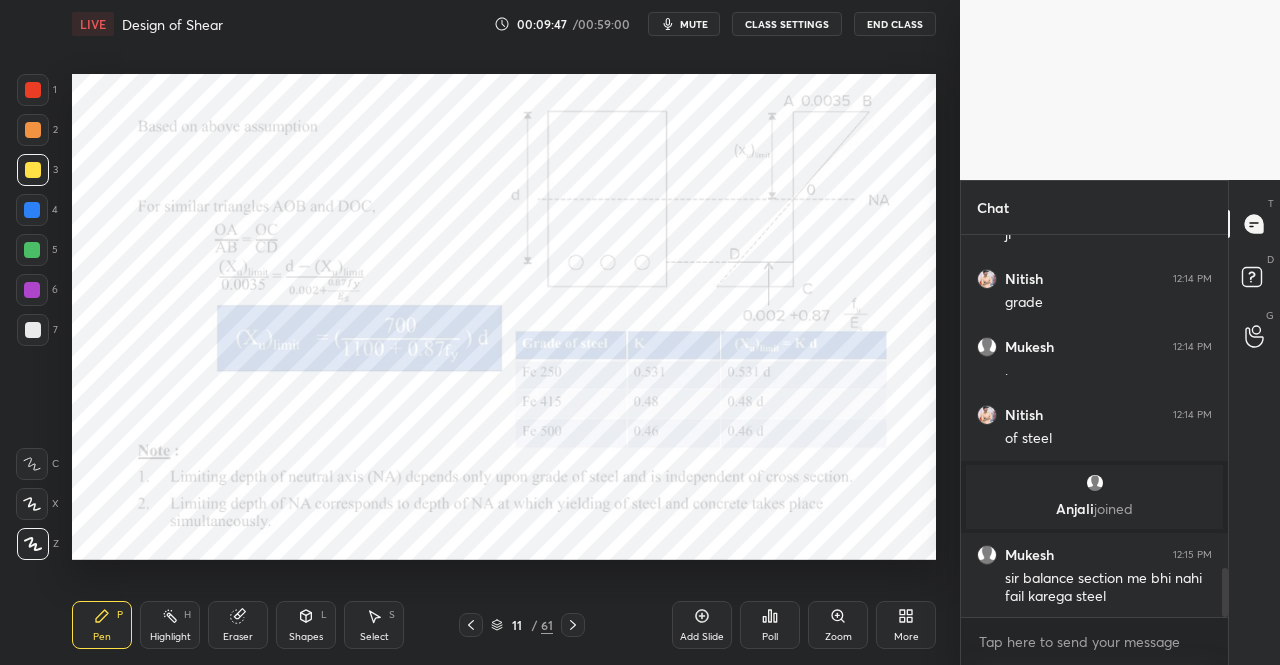 click 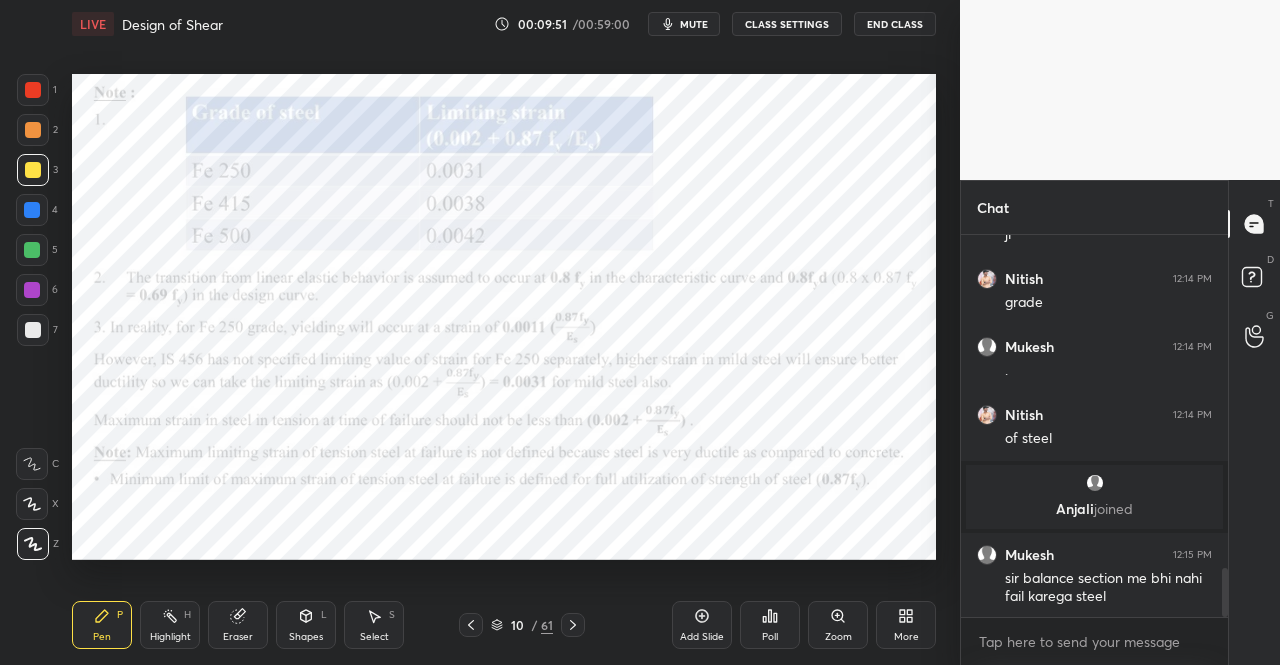 click 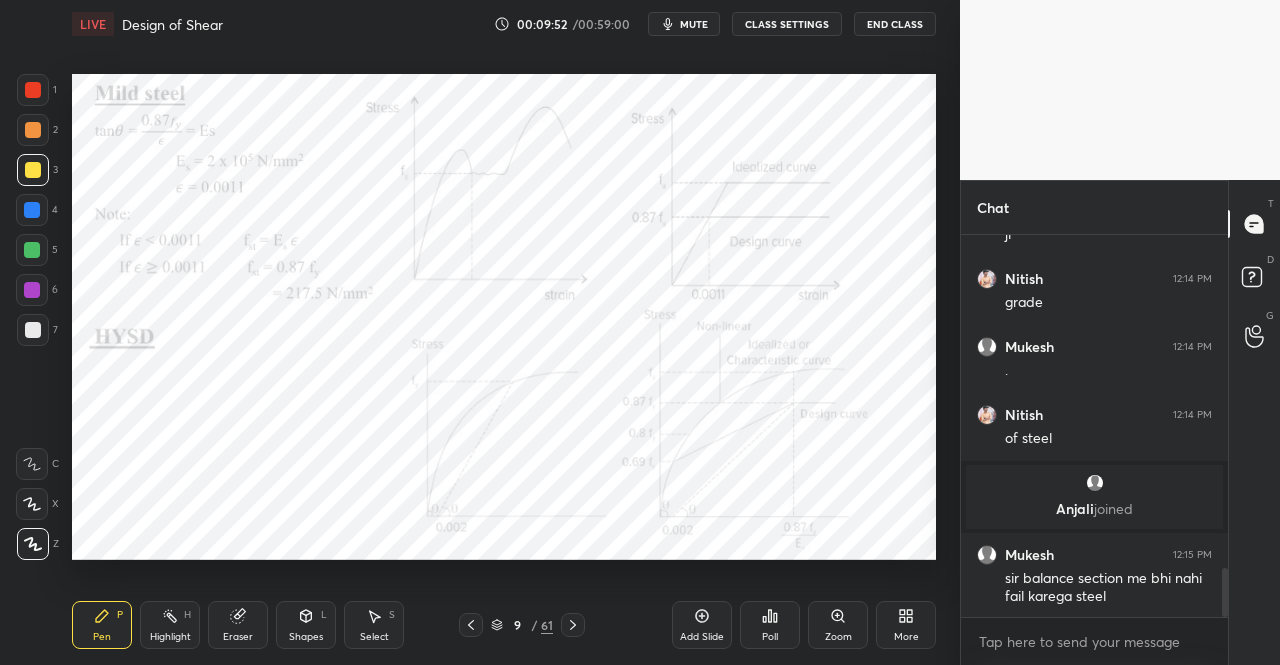 click 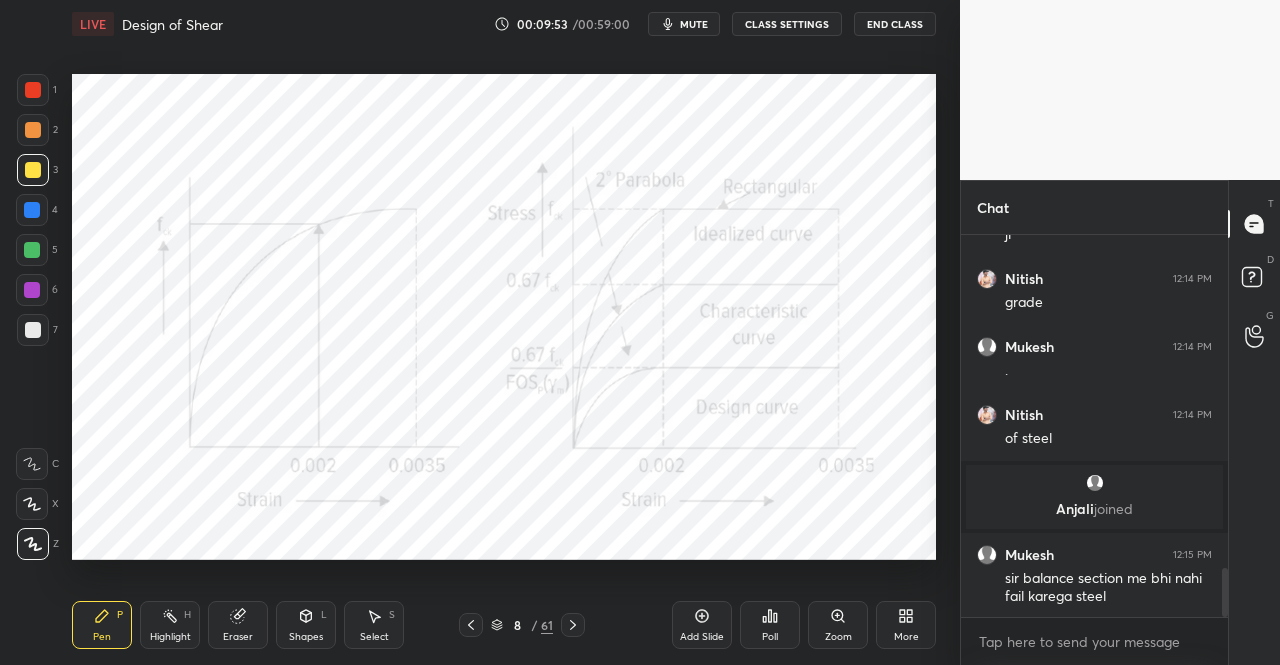 click at bounding box center [471, 625] 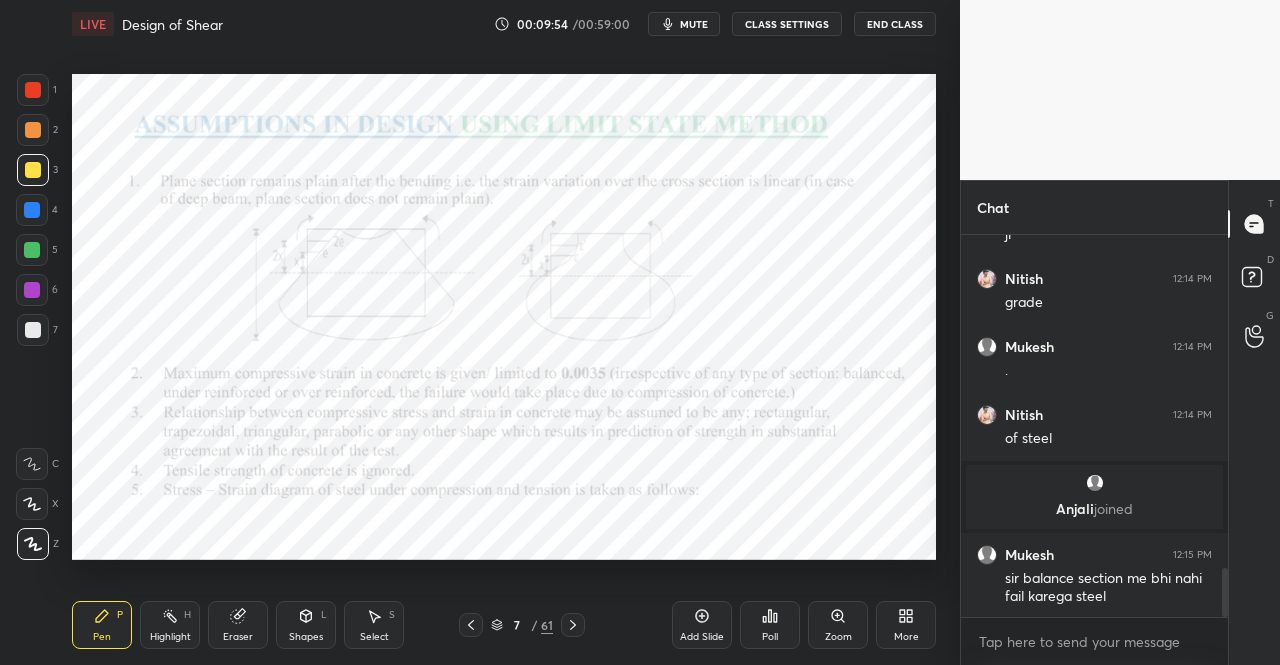 click on "Pen P Highlight H Eraser Shapes L Select S 7 / 61 Add Slide Poll Zoom More" at bounding box center [504, 625] 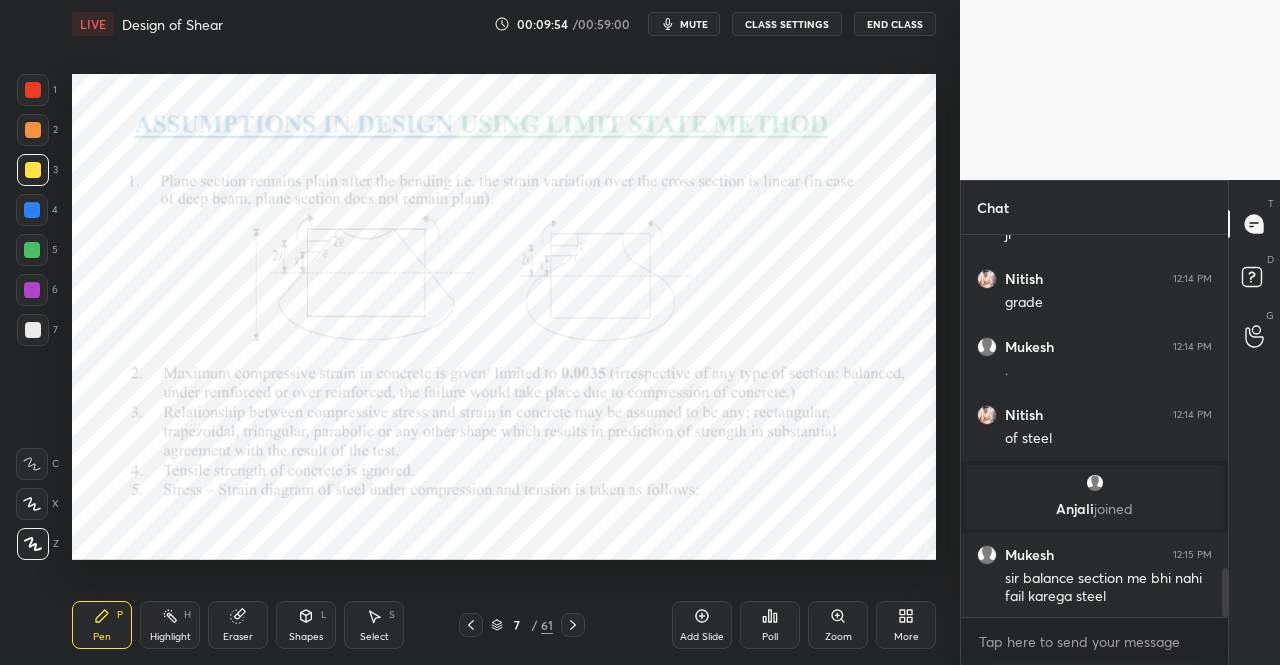 click 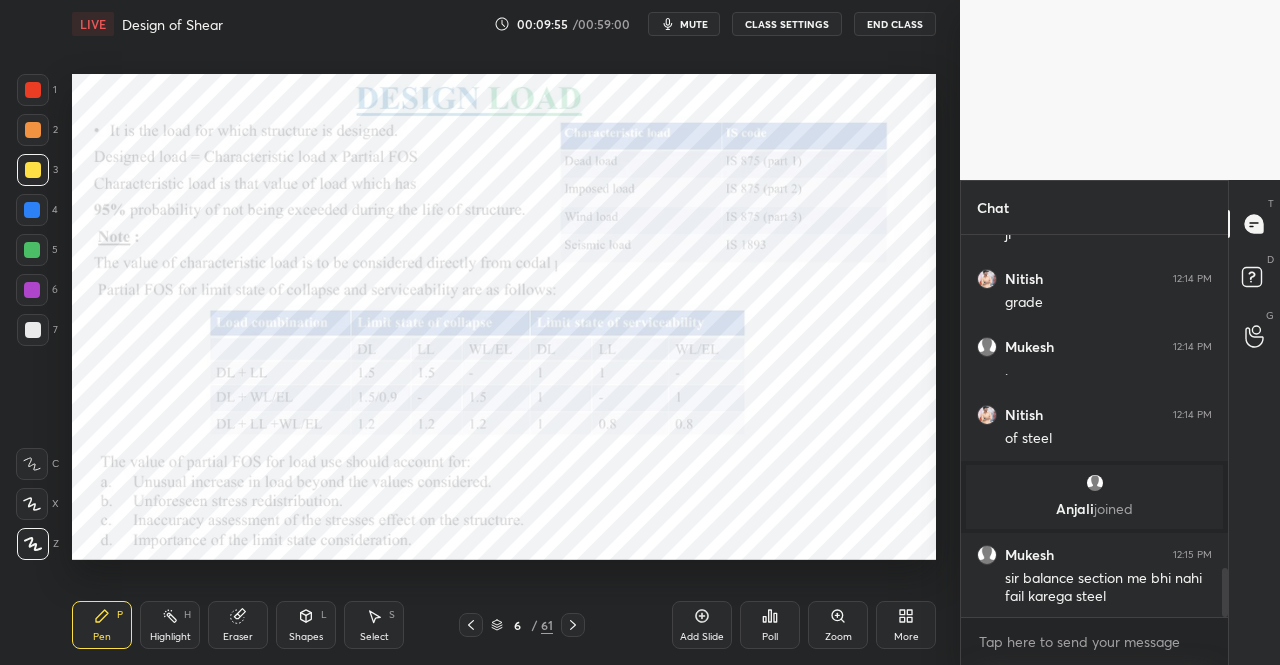 click 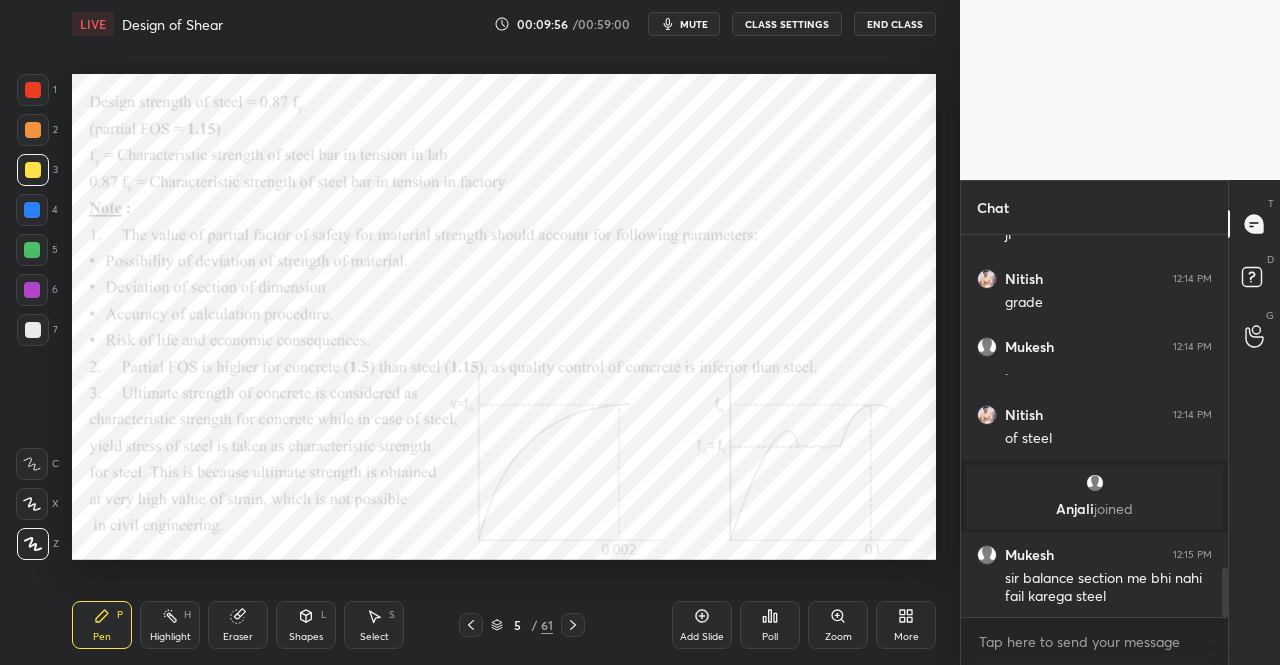 click 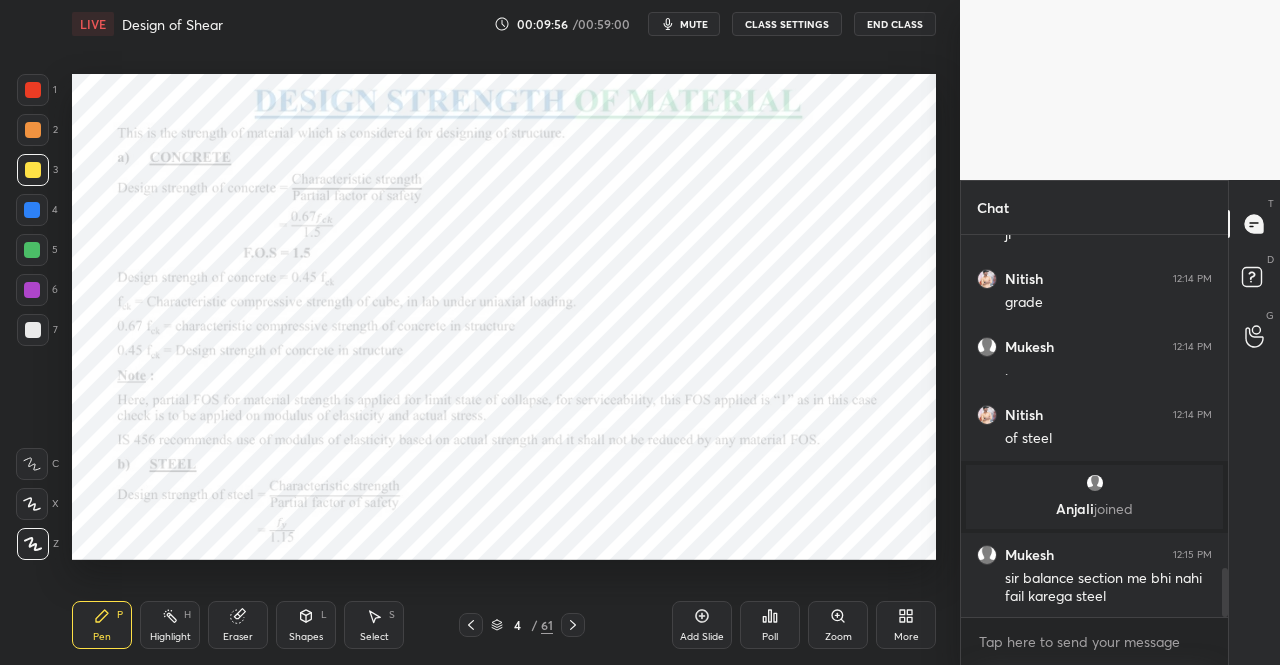 click 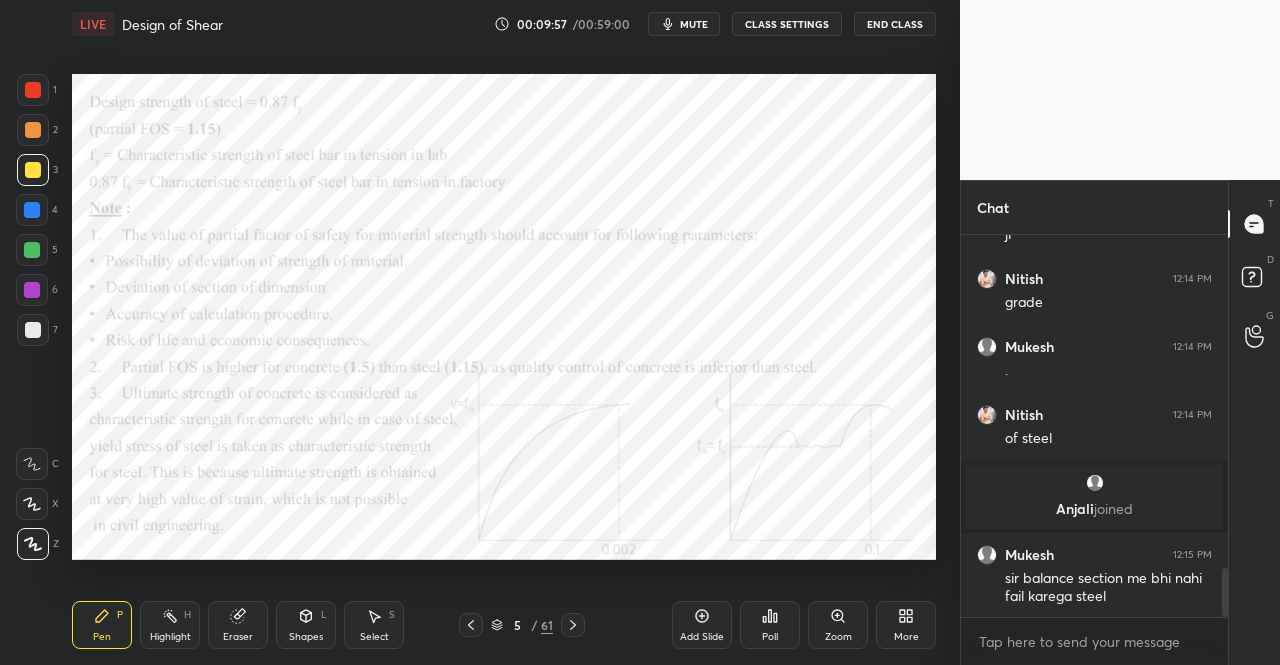 click 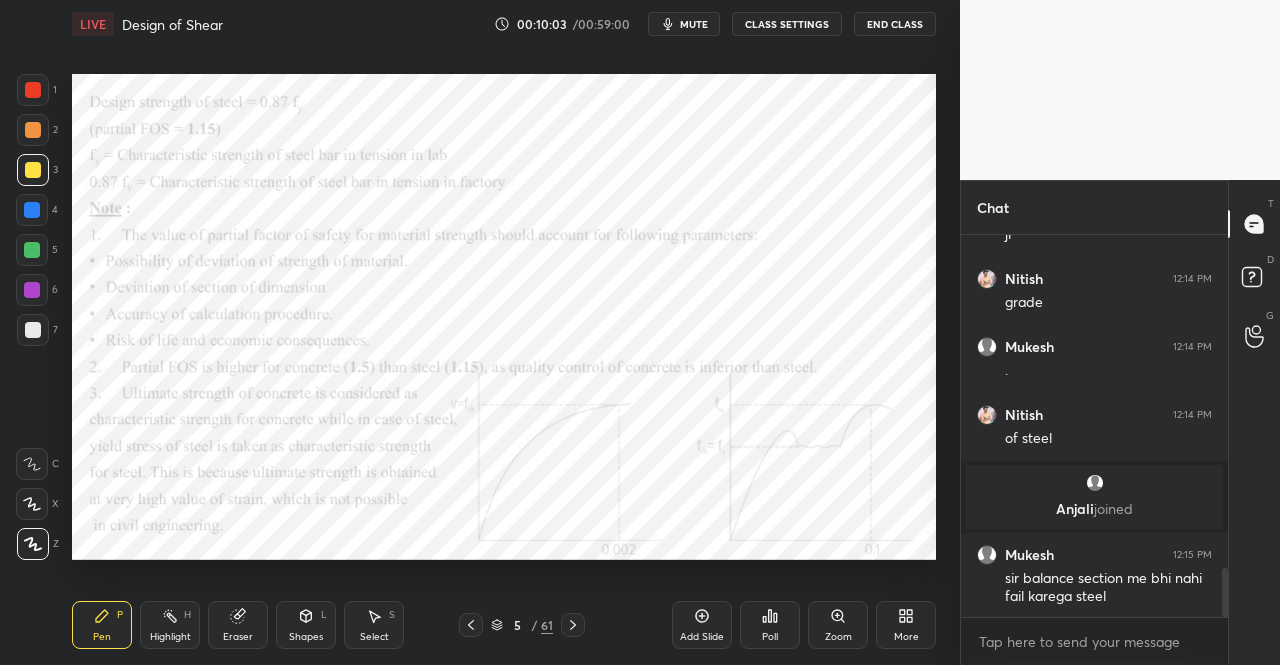 click on "1 2 3 4 5 6 7 C X Z C X Z E E Erase all   H H LIVE Design of Shear 00:10:03 /  00:59:00 mute CLASS SETTINGS End Class Setting up your live class Poll for   secs No correct answer Start poll Back Design of Shear • L5 of Complete Course on Reinforced Cement Concrete Dr. Jaspal Singh Pen P Highlight H Eraser Shapes L Select S 5 / 61 Add Slide Poll Zoom More" at bounding box center (472, 332) 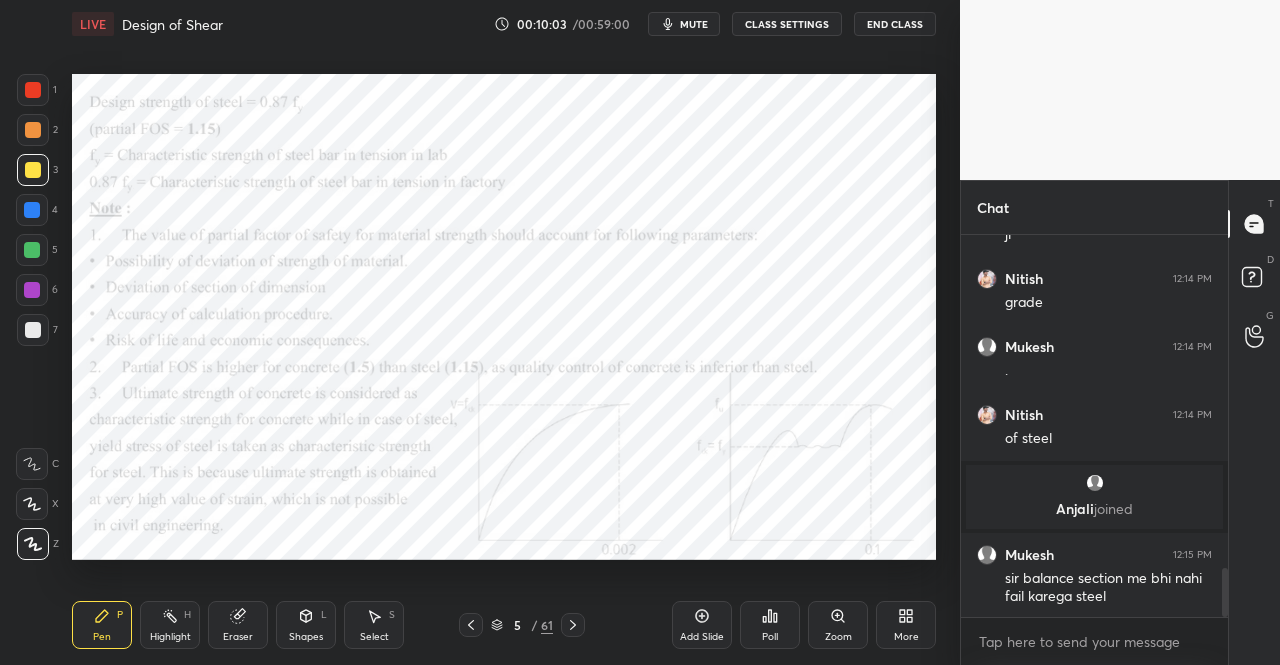 click at bounding box center [33, 90] 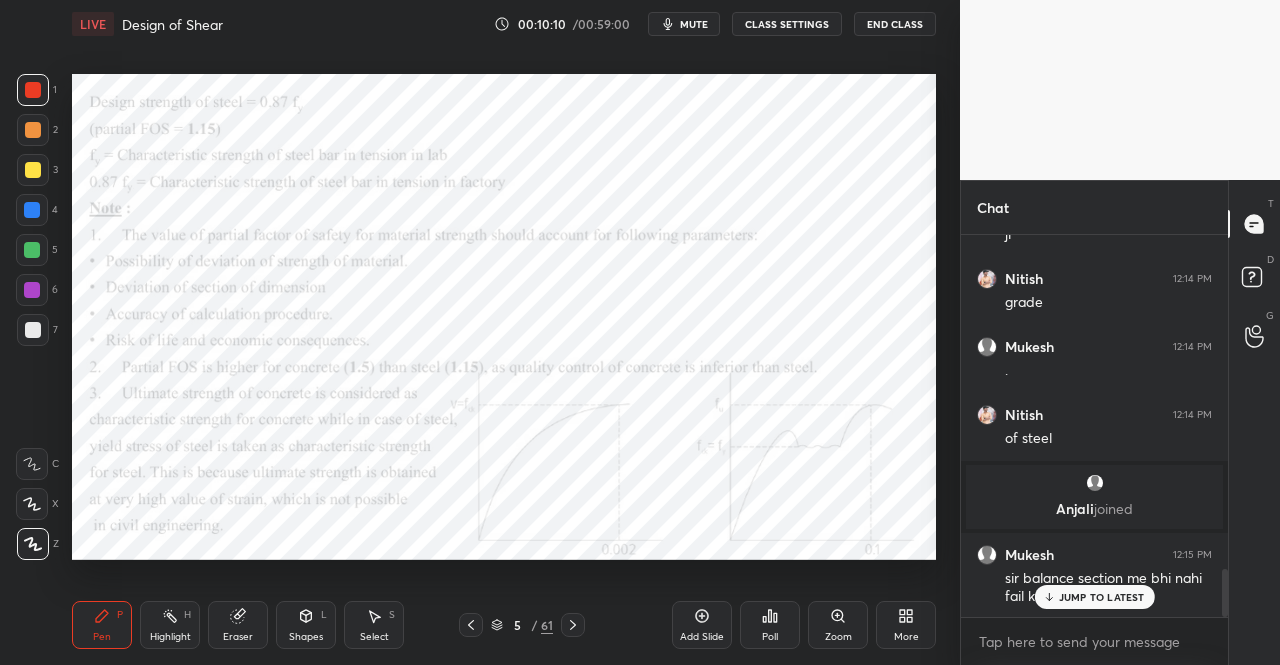 scroll, scrollTop: 2688, scrollLeft: 0, axis: vertical 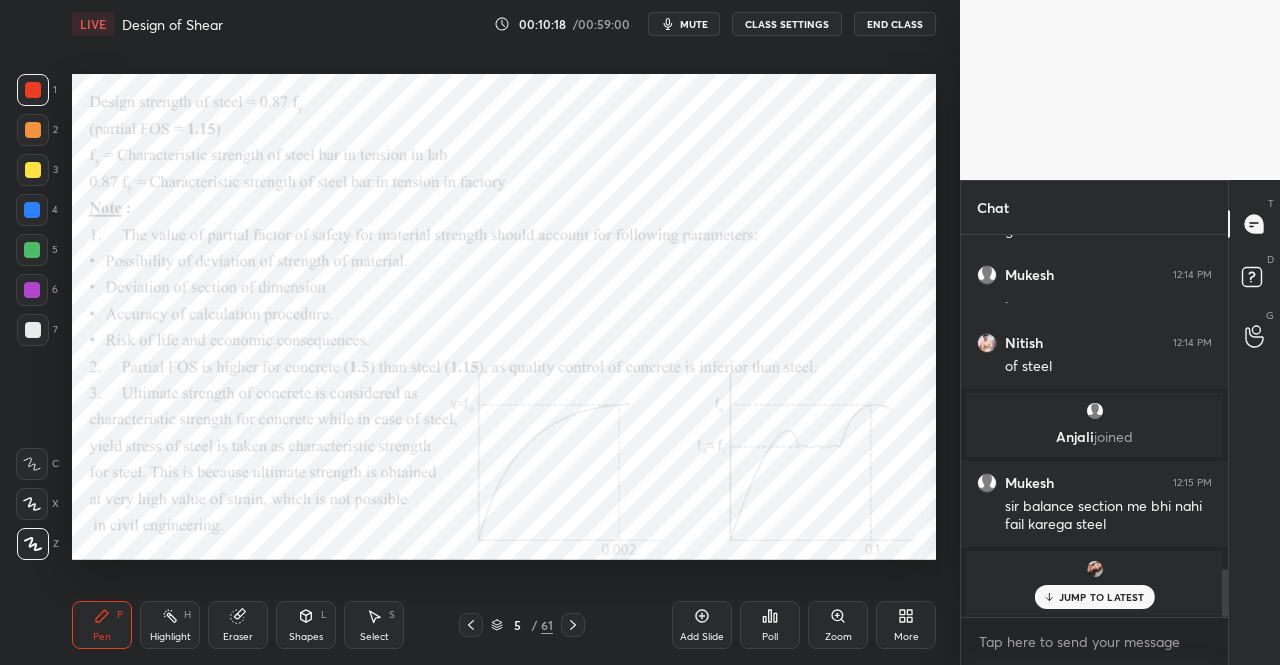 click on "JUMP TO LATEST" at bounding box center (1094, 597) 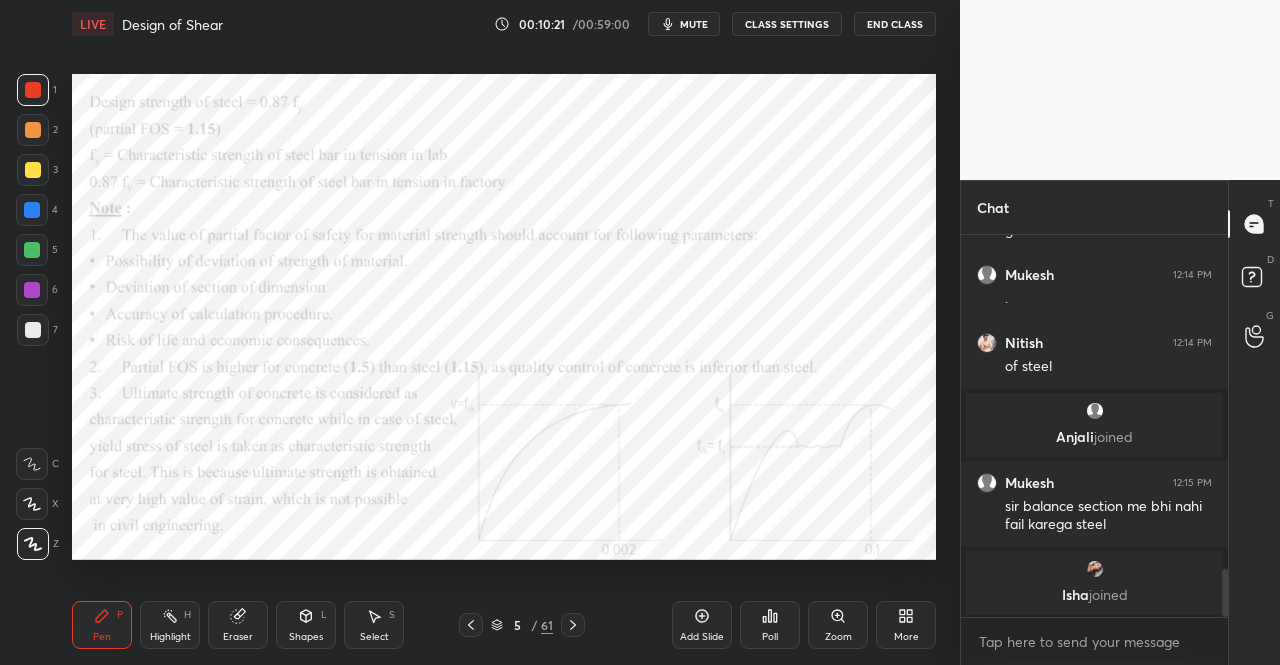 click 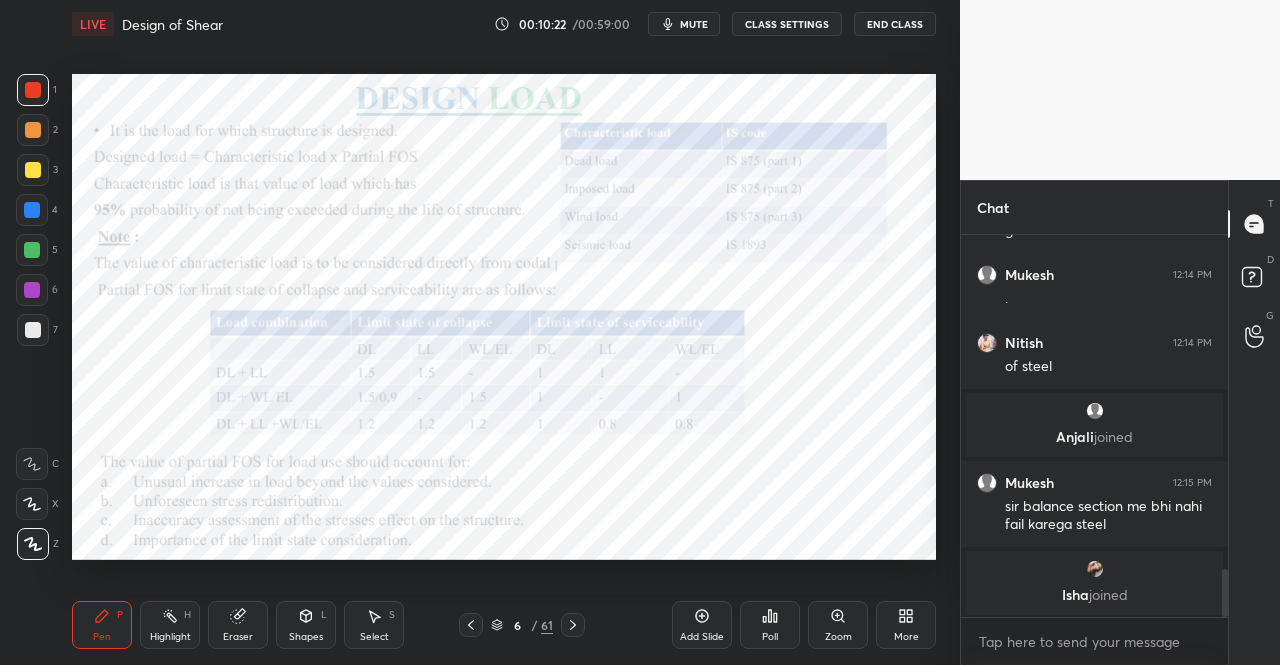 click 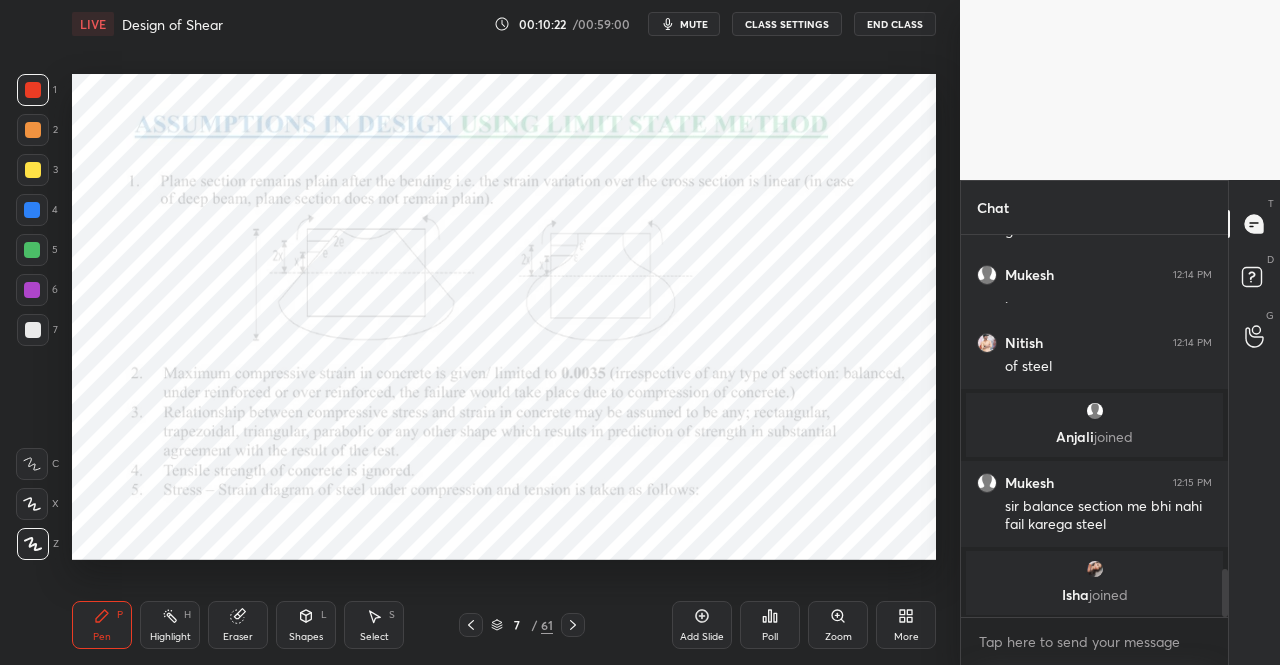 click 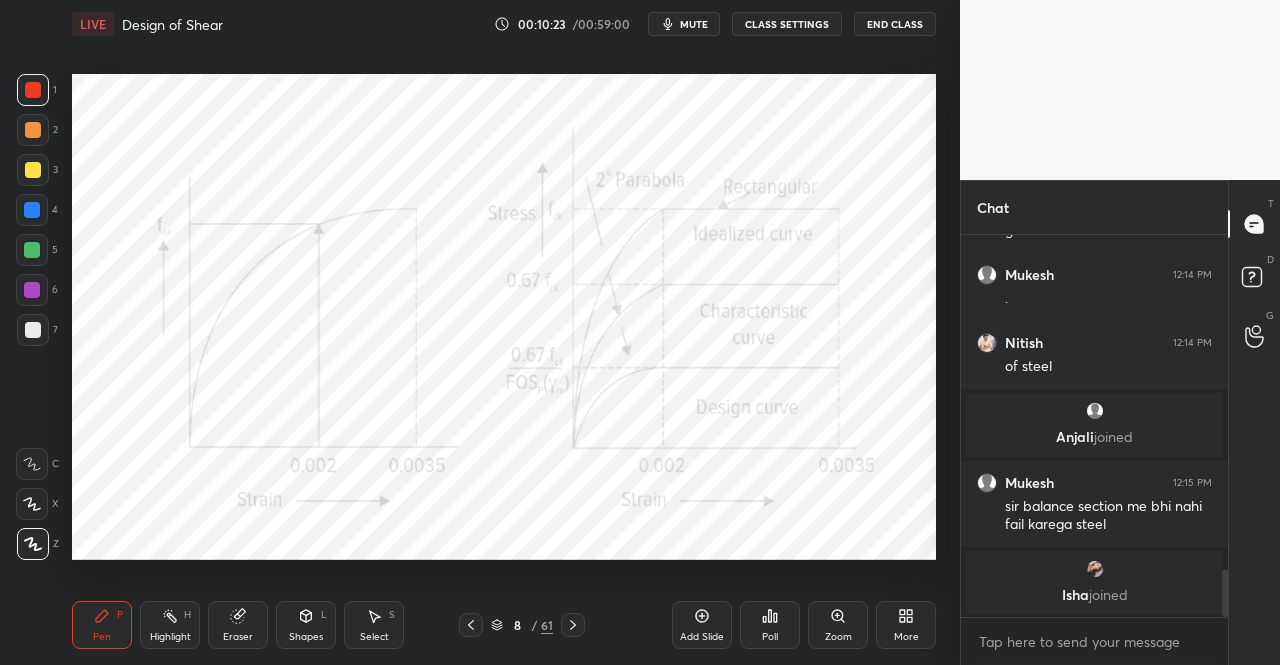 click 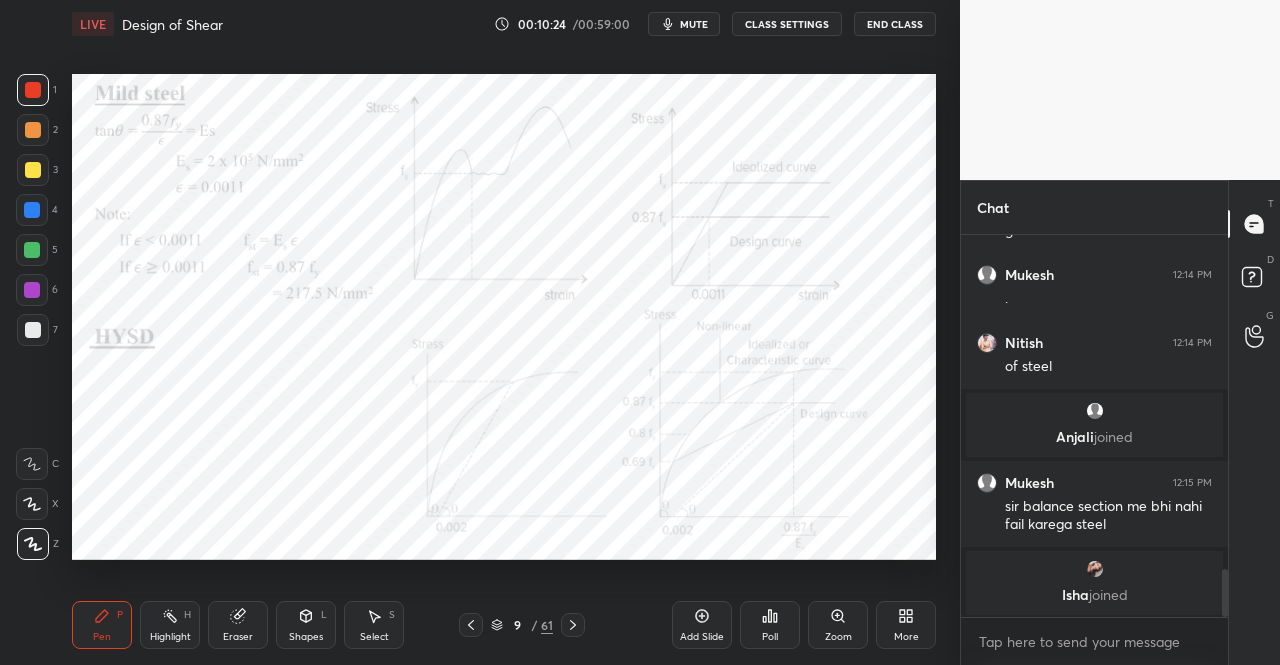 click 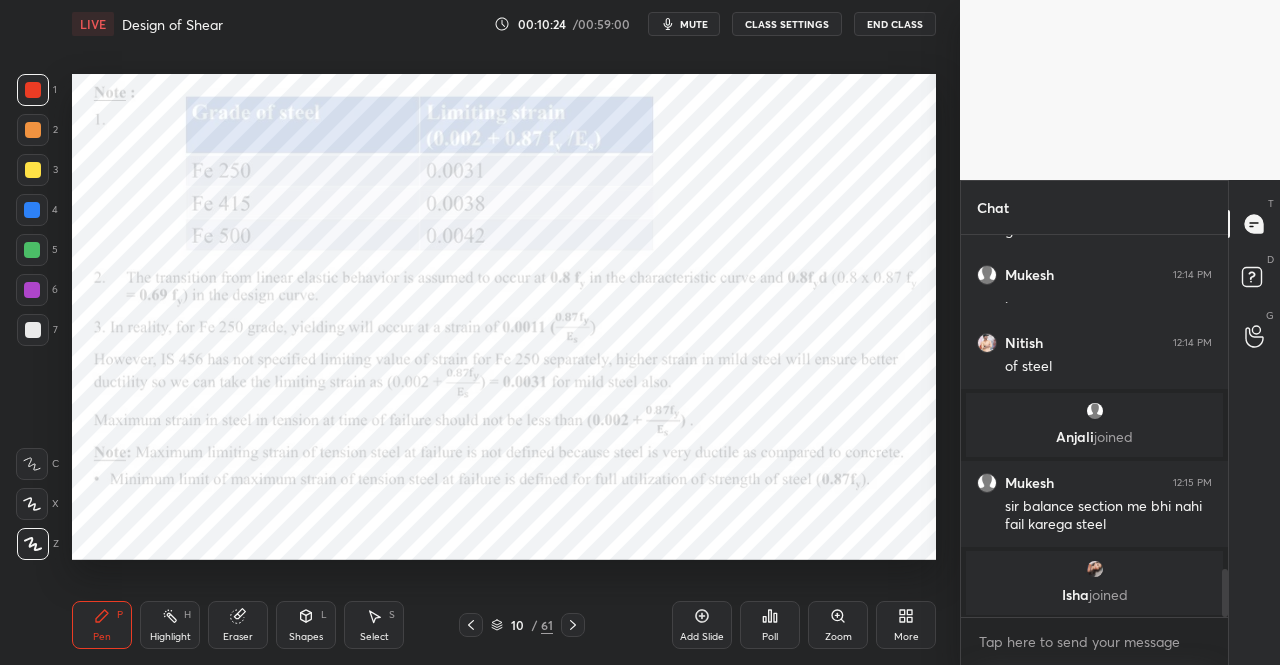 click 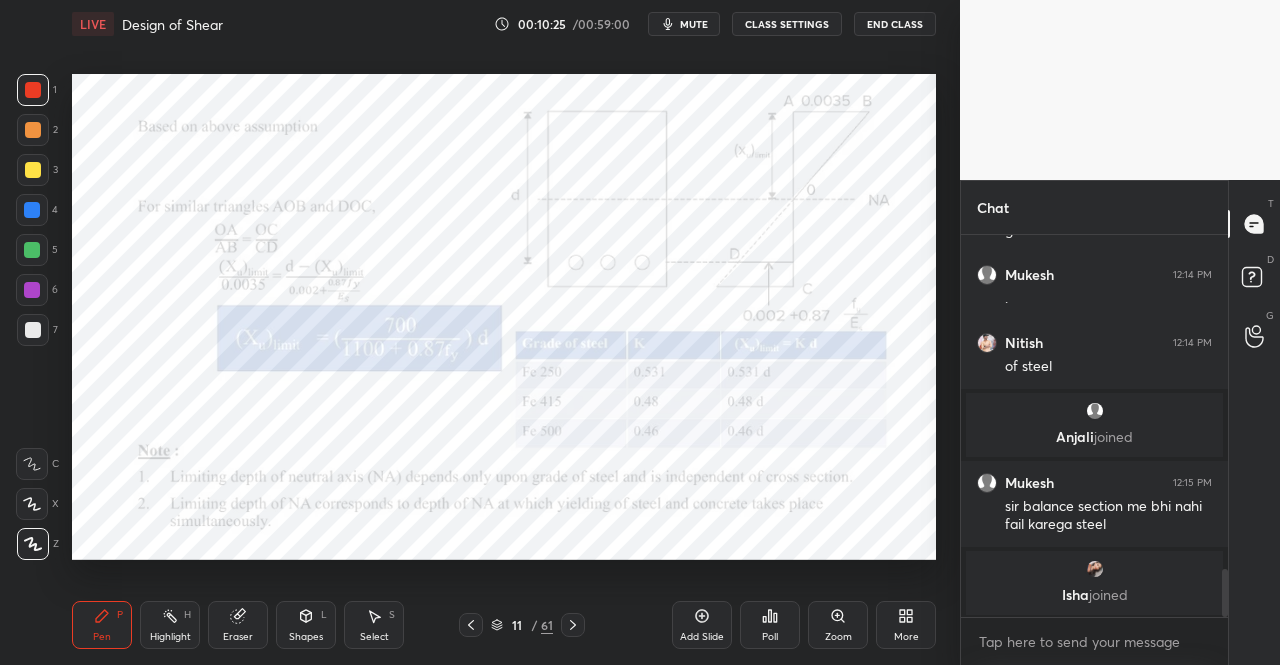 click 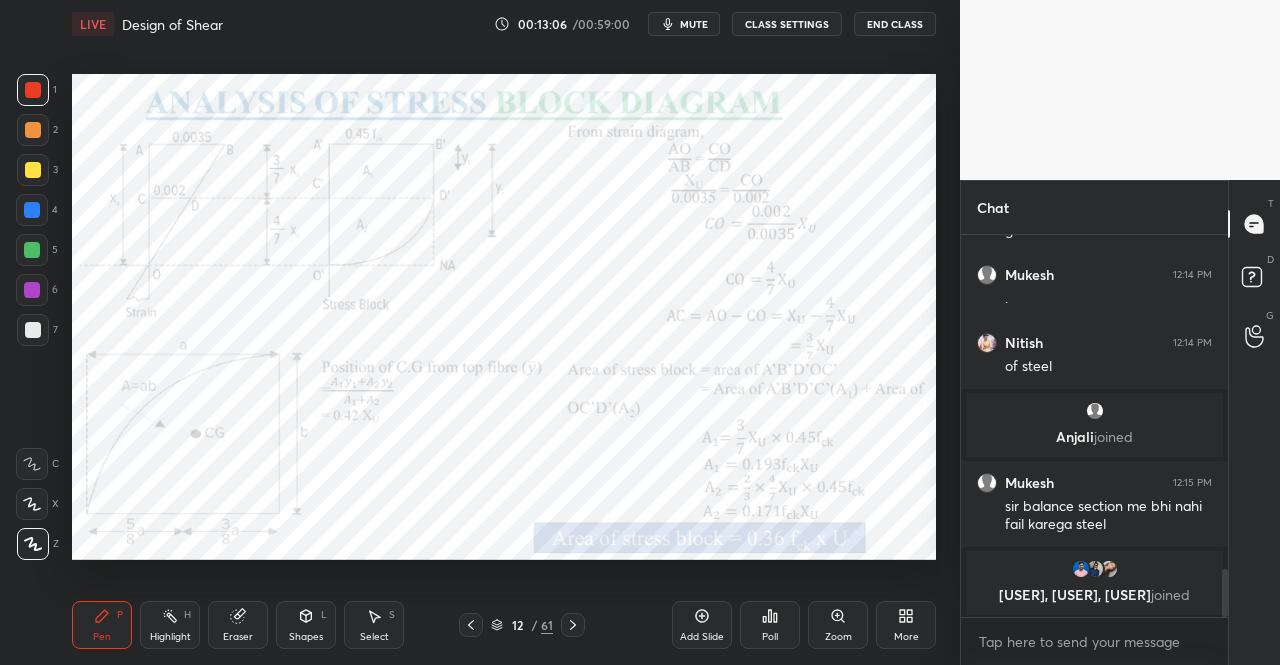 click at bounding box center [32, 290] 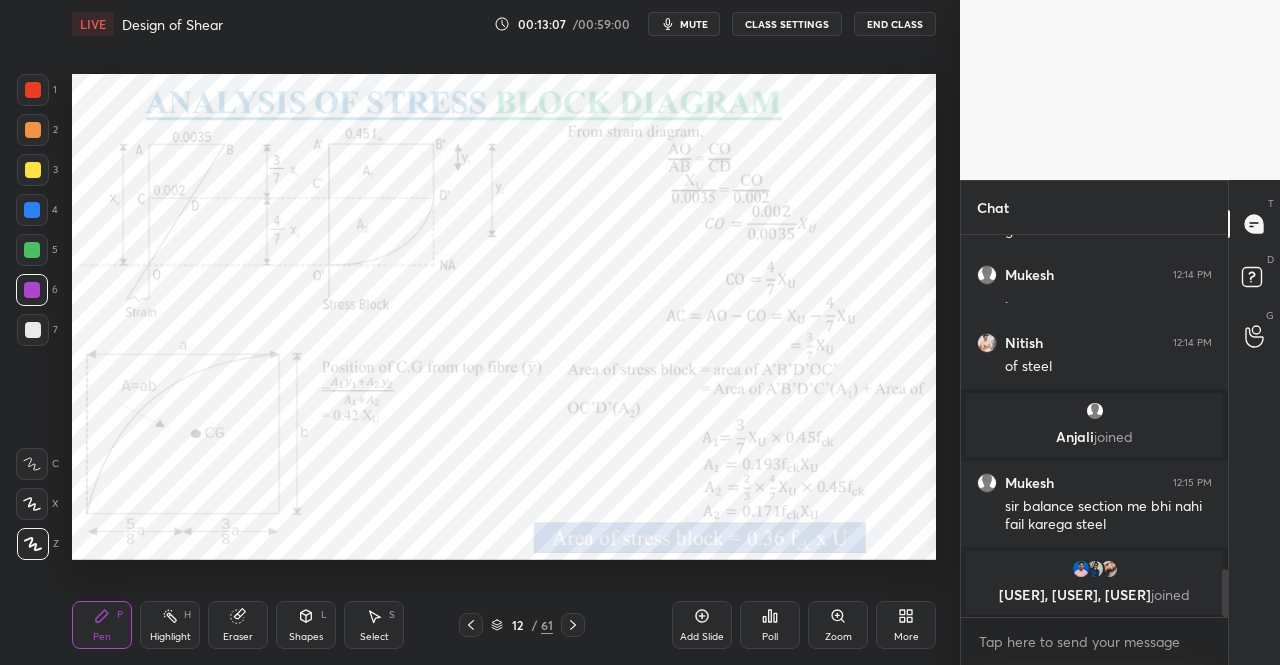 click at bounding box center [32, 290] 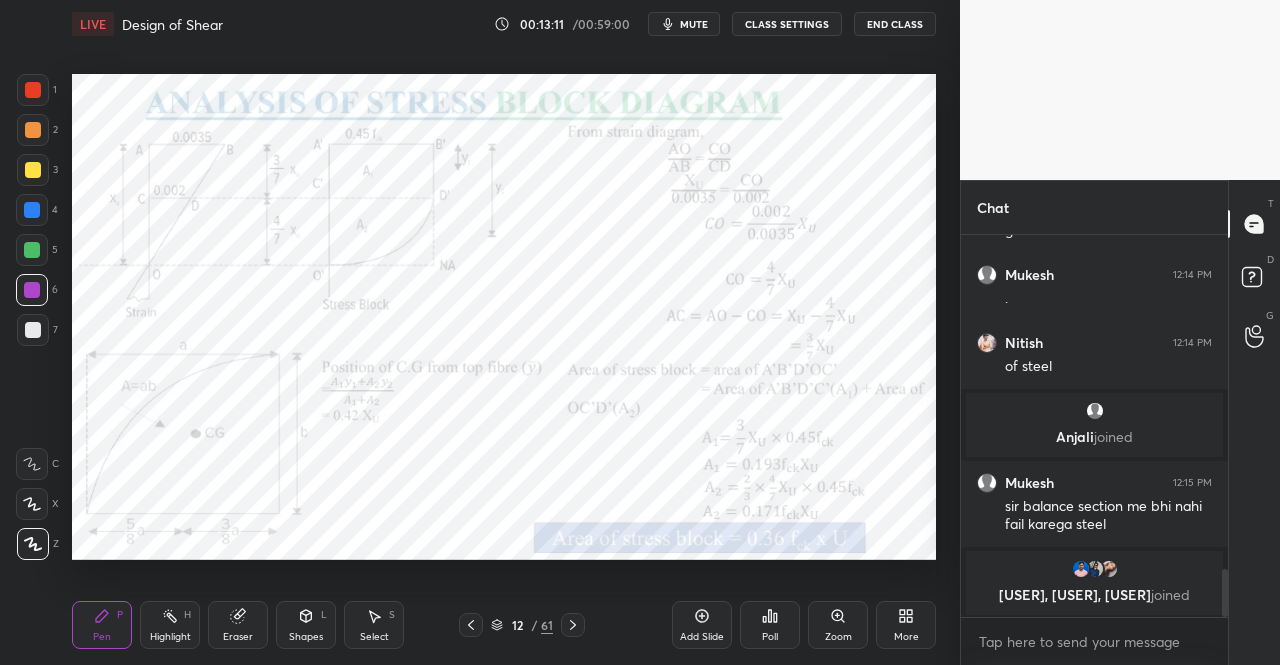 click at bounding box center (33, 90) 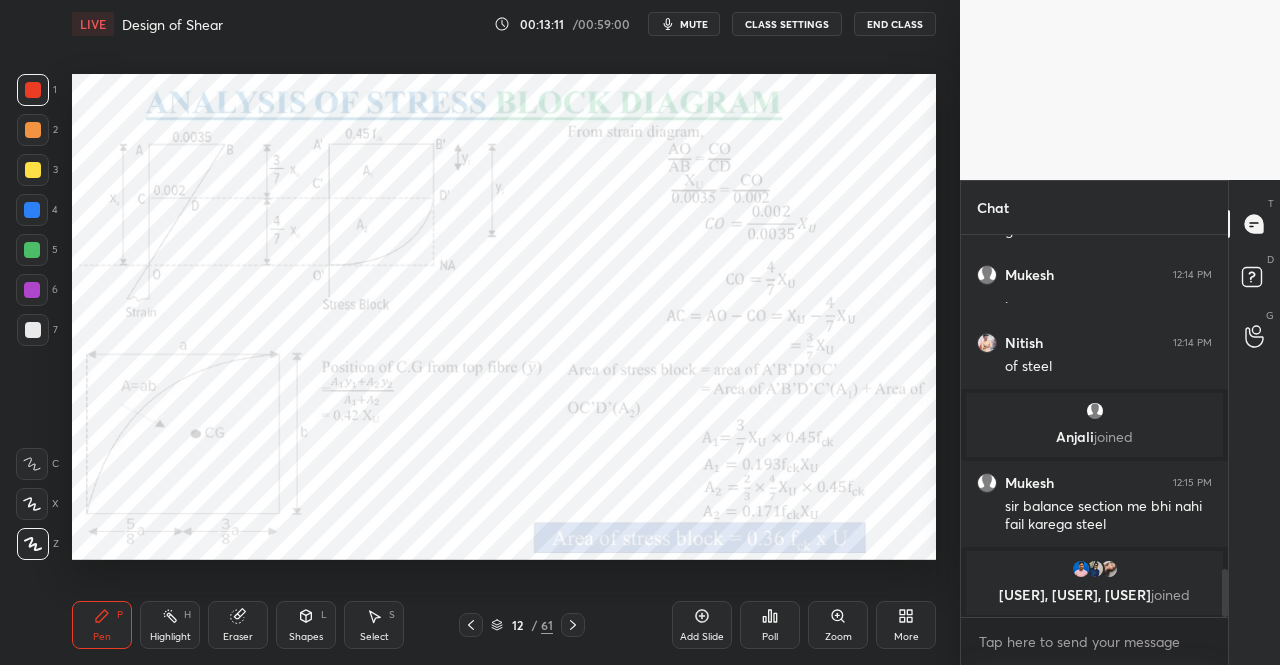 click at bounding box center [33, 90] 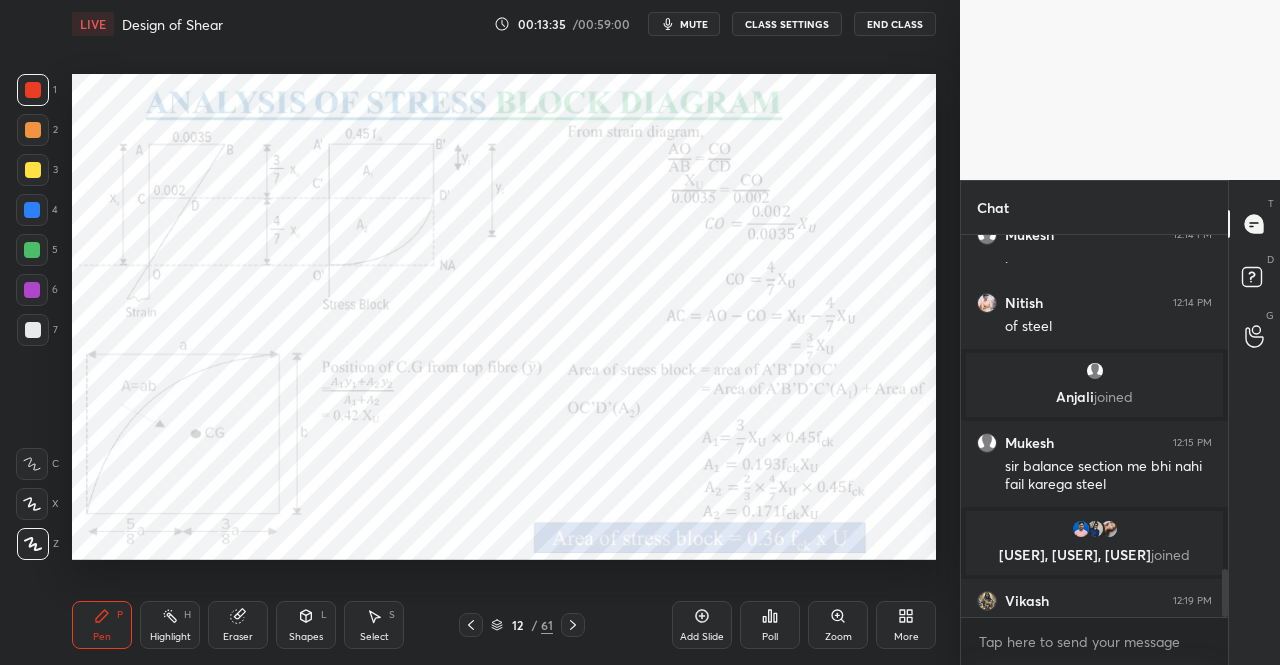 scroll, scrollTop: 2716, scrollLeft: 0, axis: vertical 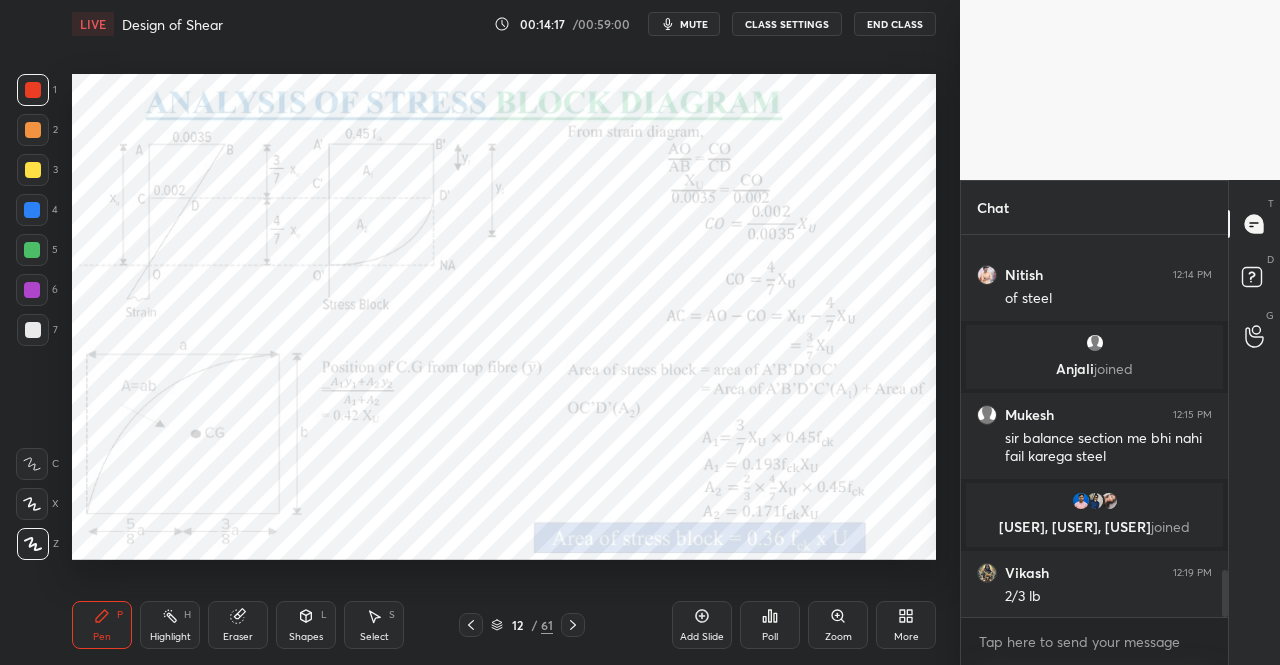 click 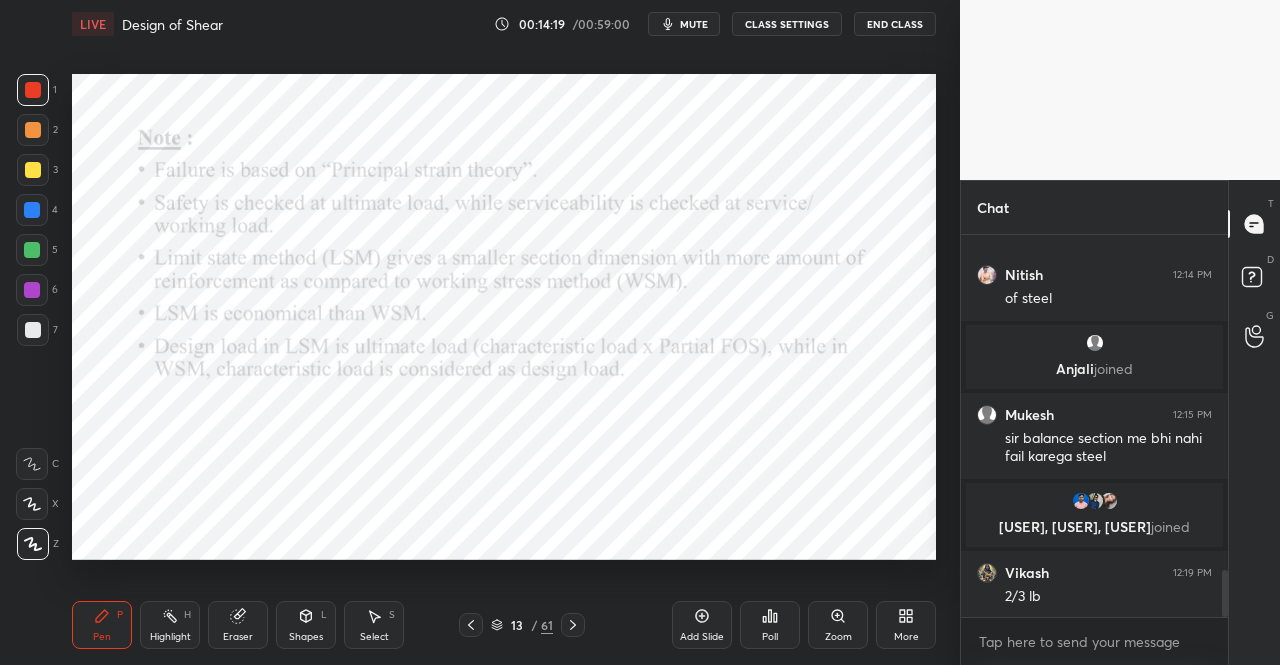 click 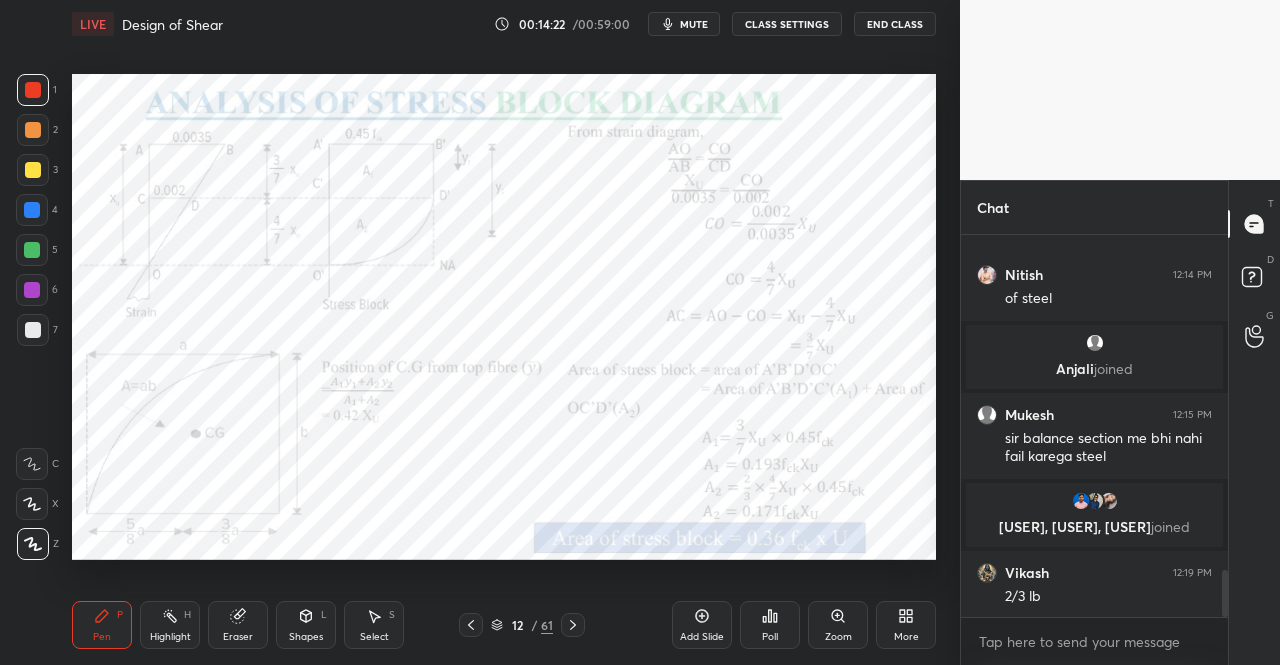 scroll, scrollTop: 2788, scrollLeft: 0, axis: vertical 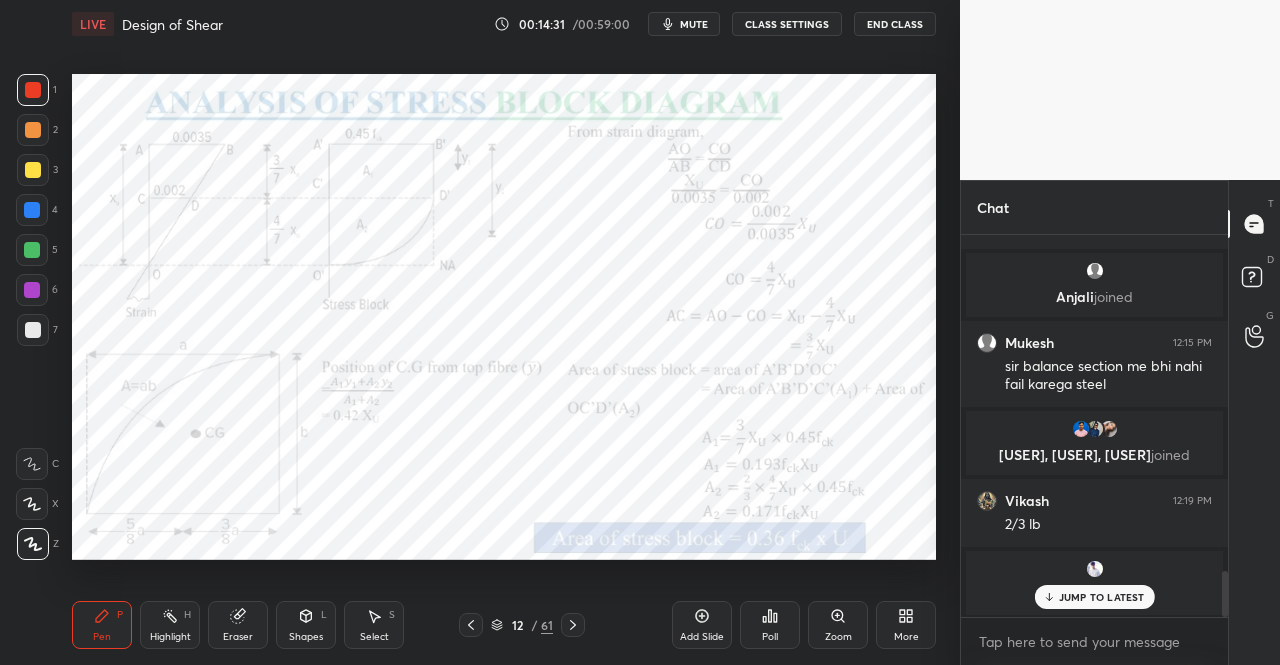 click on "JUMP TO LATEST" at bounding box center [1094, 597] 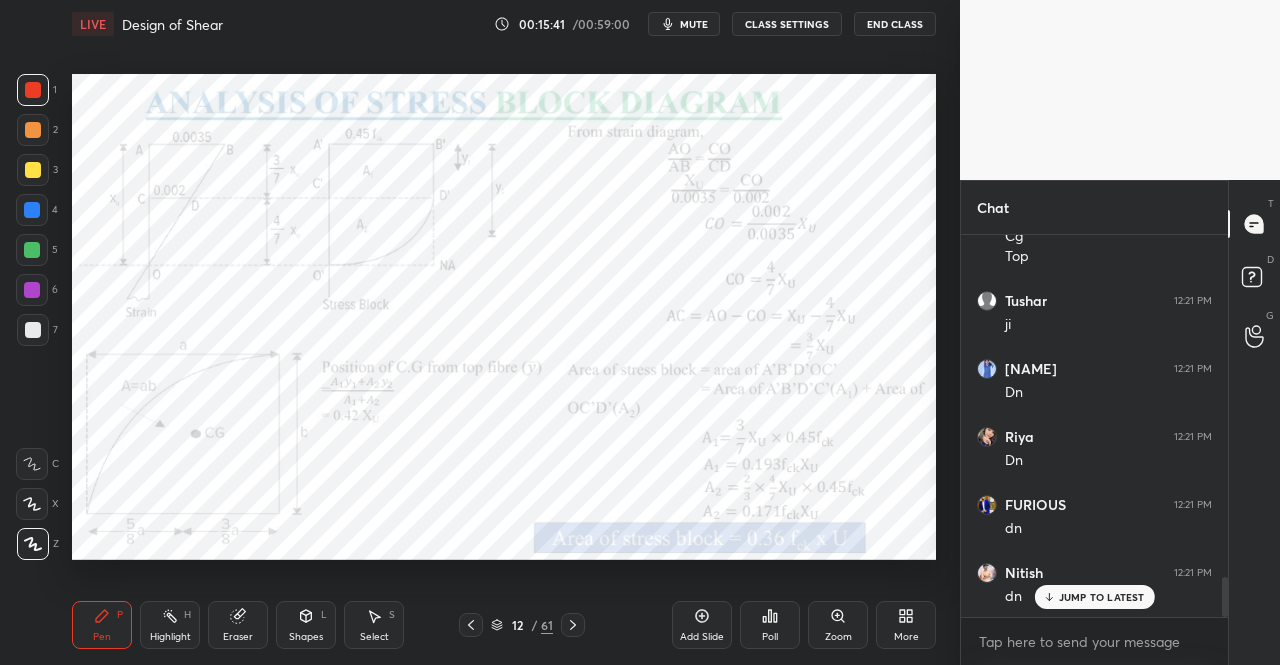 scroll, scrollTop: 3248, scrollLeft: 0, axis: vertical 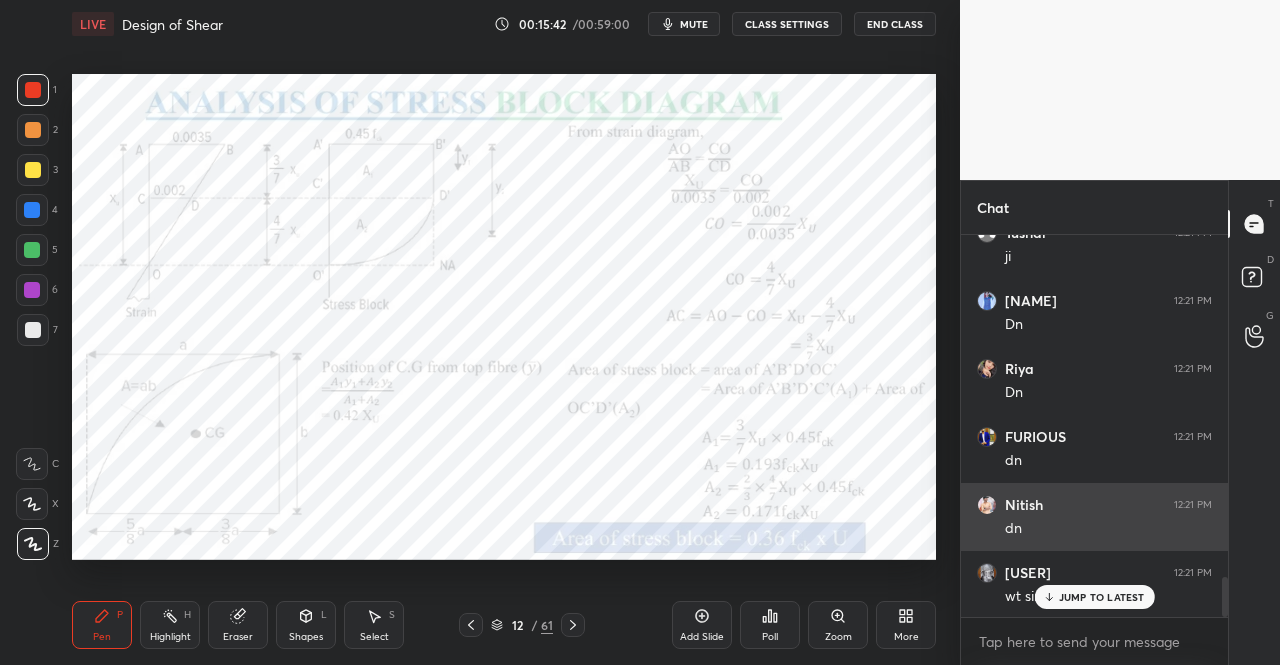 click on "JUMP TO LATEST" at bounding box center (1102, 597) 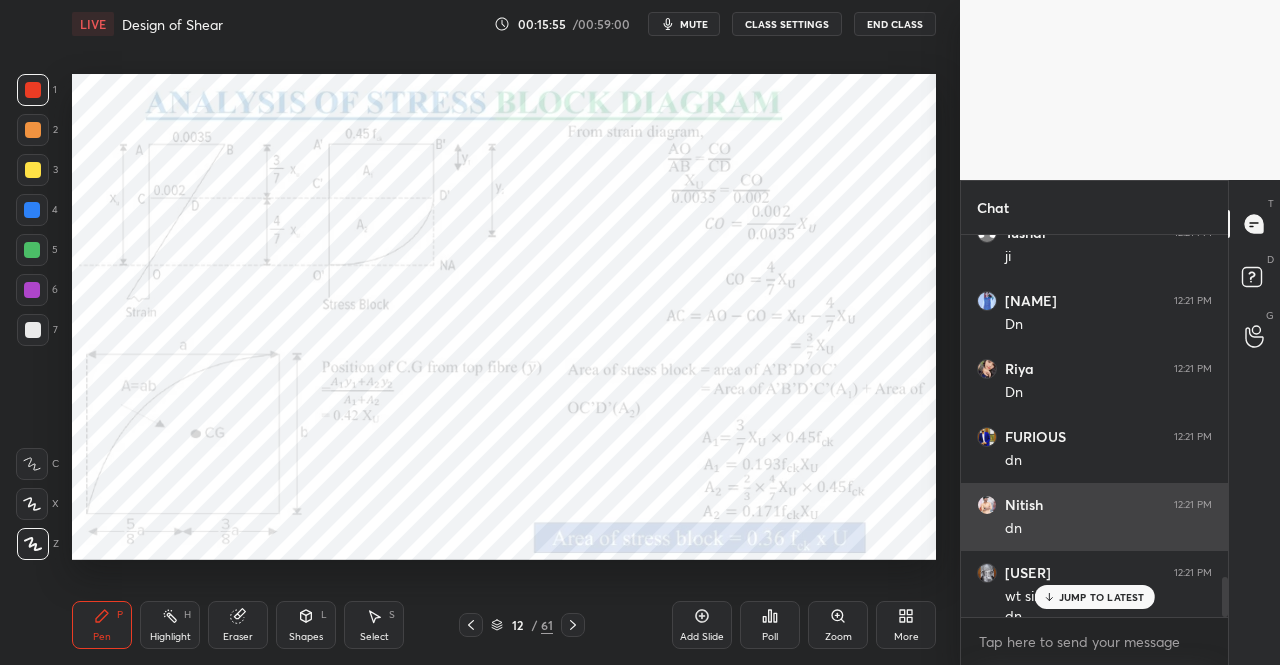 scroll, scrollTop: 3268, scrollLeft: 0, axis: vertical 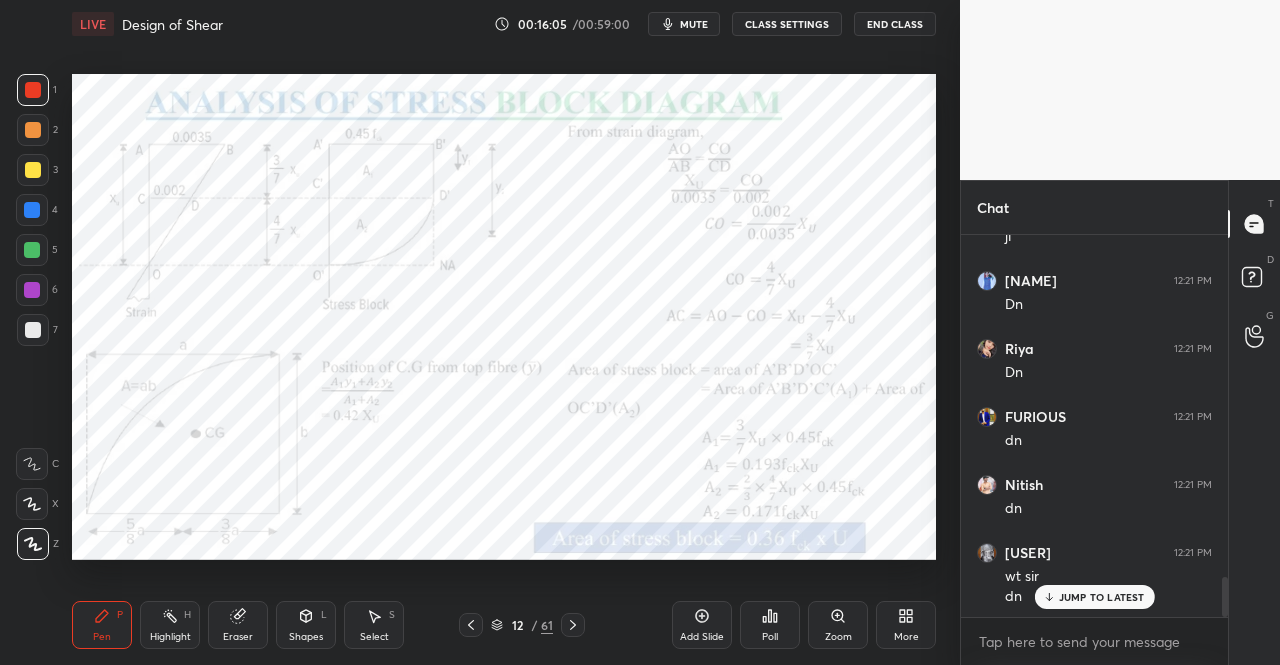 click 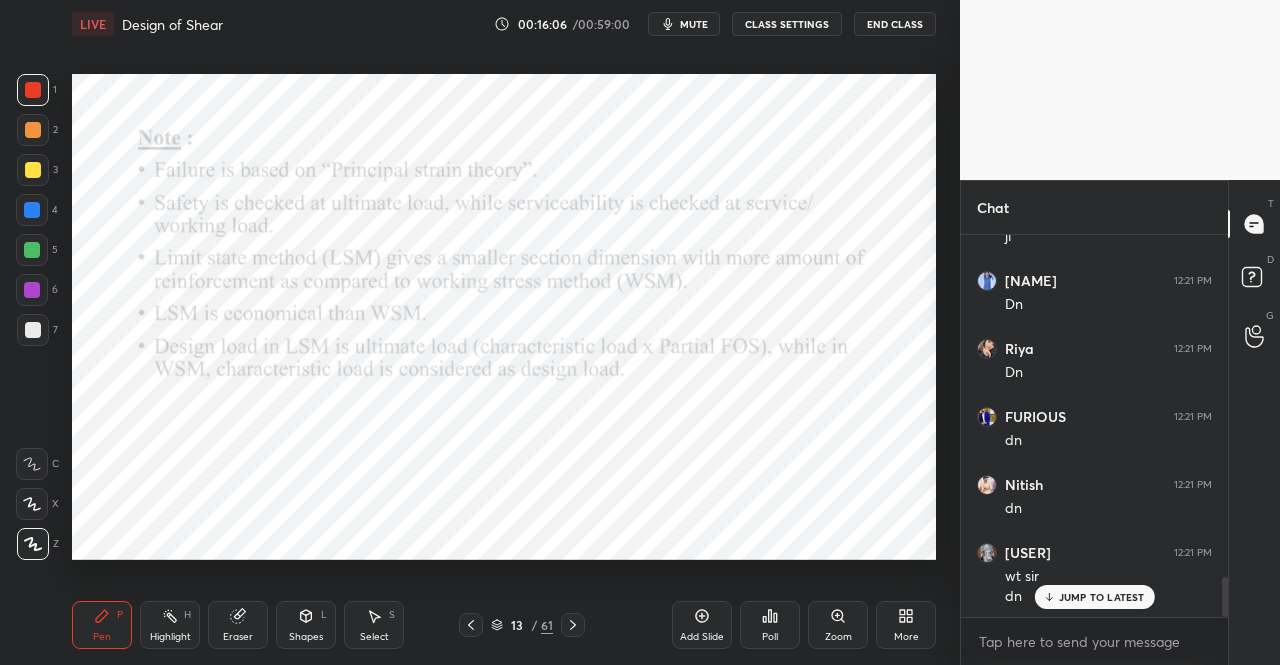 scroll, scrollTop: 3336, scrollLeft: 0, axis: vertical 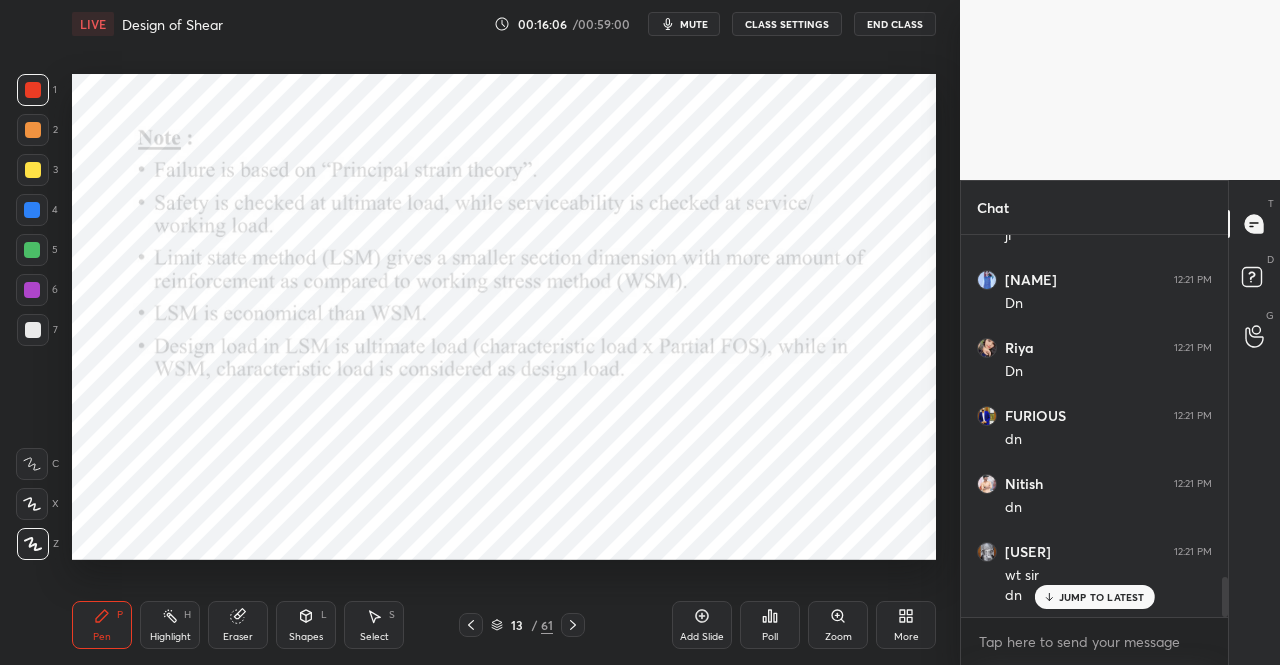click on "Pen P" at bounding box center (102, 625) 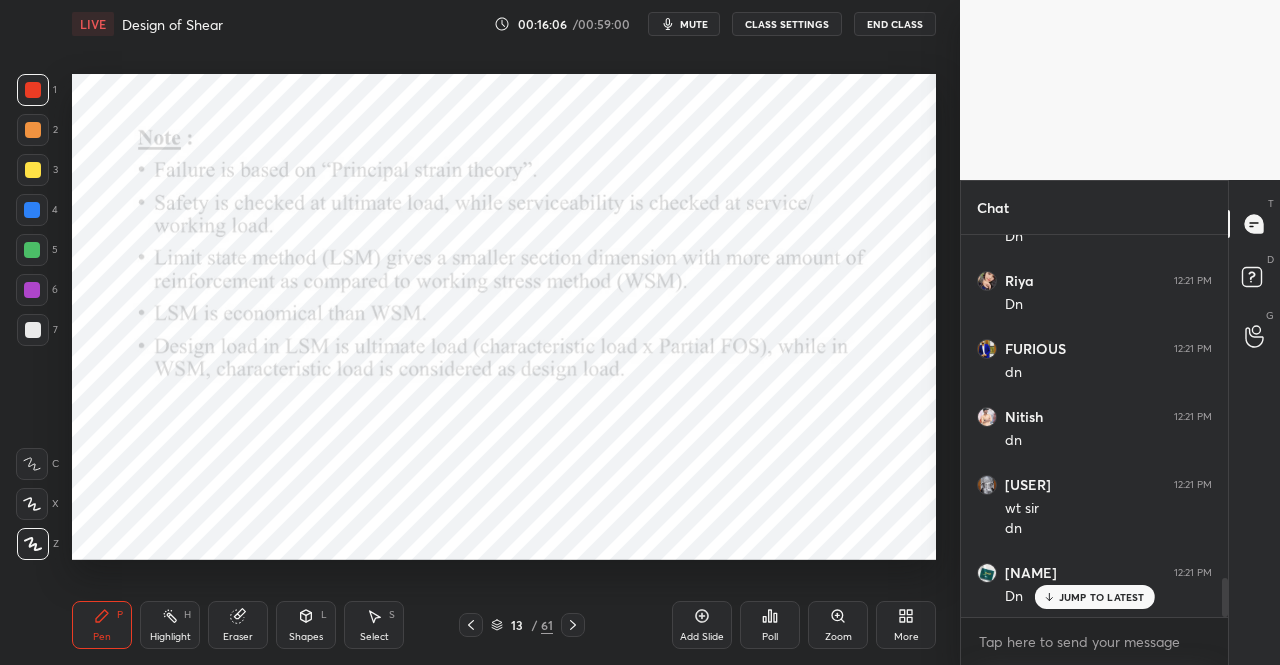 click 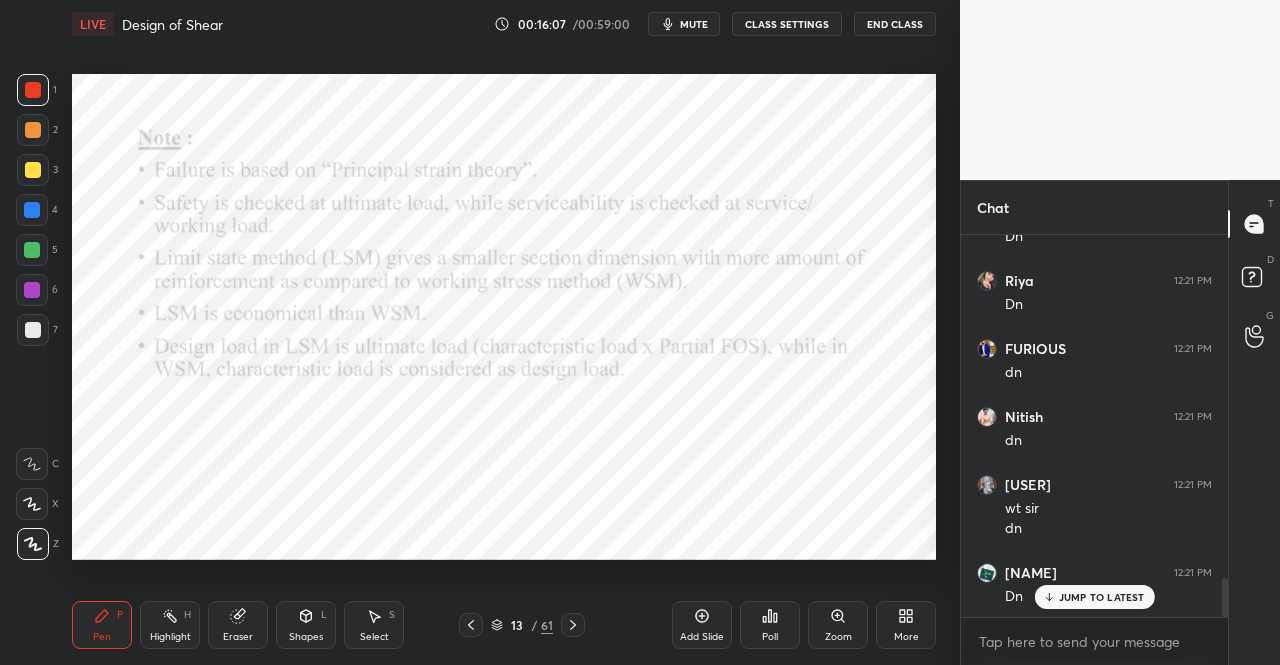 click on "JUMP TO LATEST" at bounding box center [1102, 597] 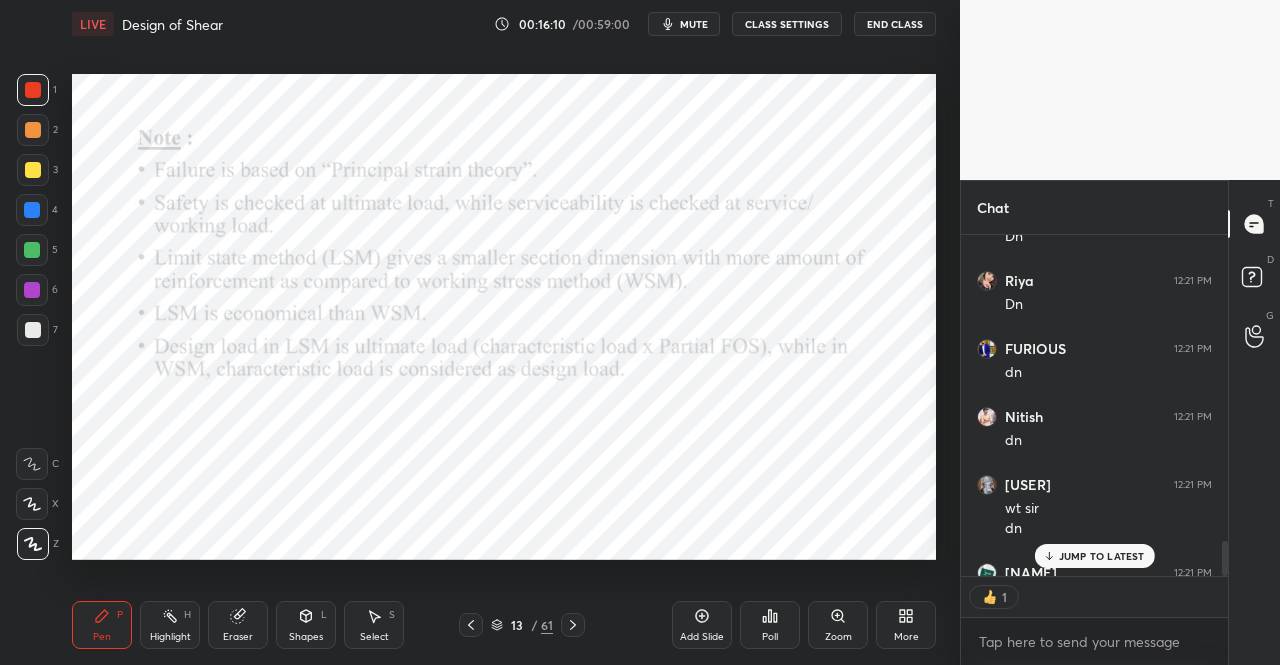 scroll, scrollTop: 335, scrollLeft: 261, axis: both 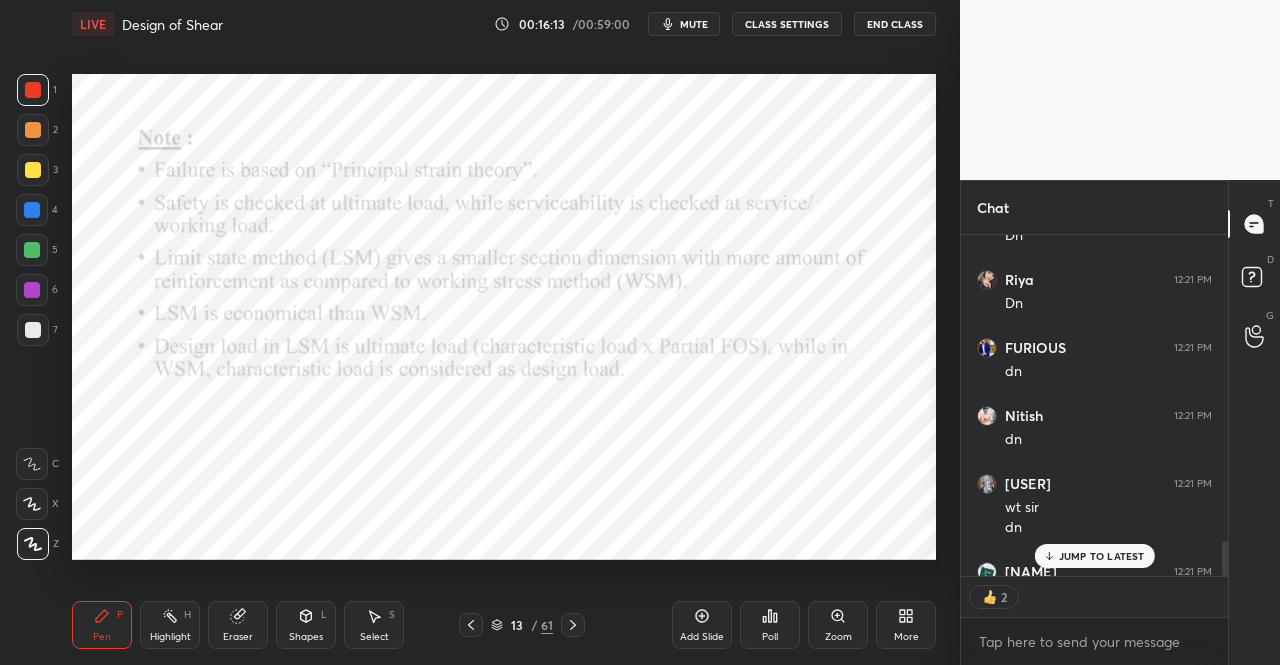 click on "Pen P" at bounding box center (102, 625) 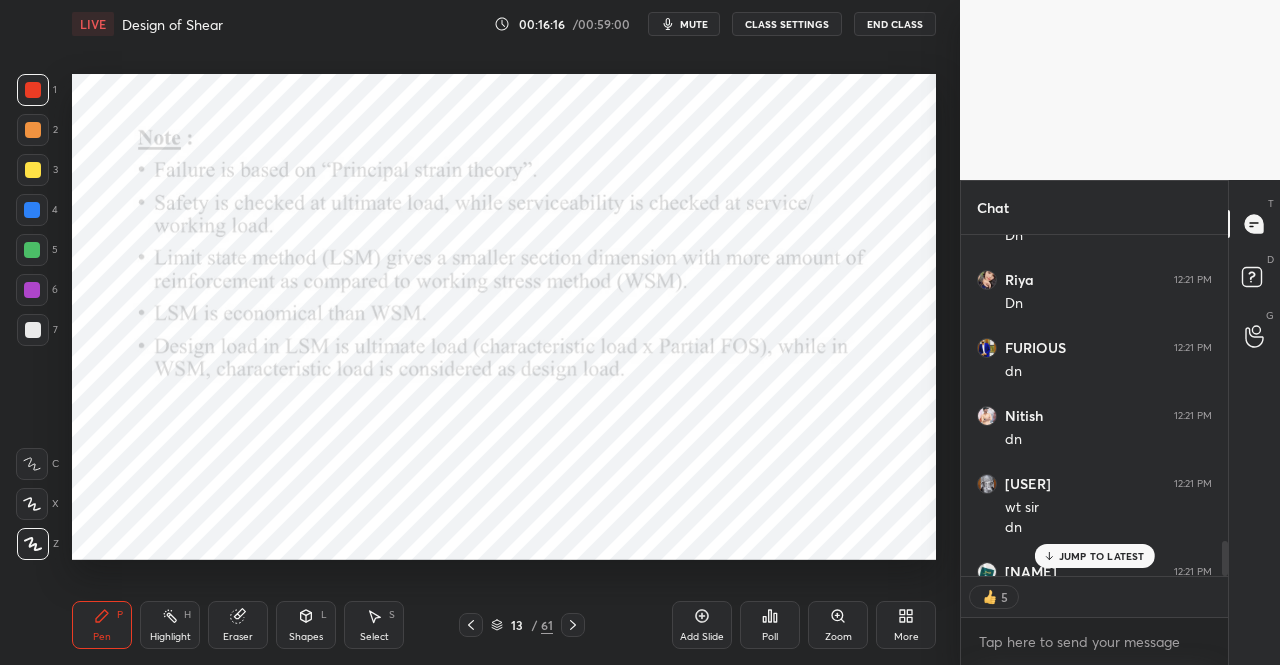 click 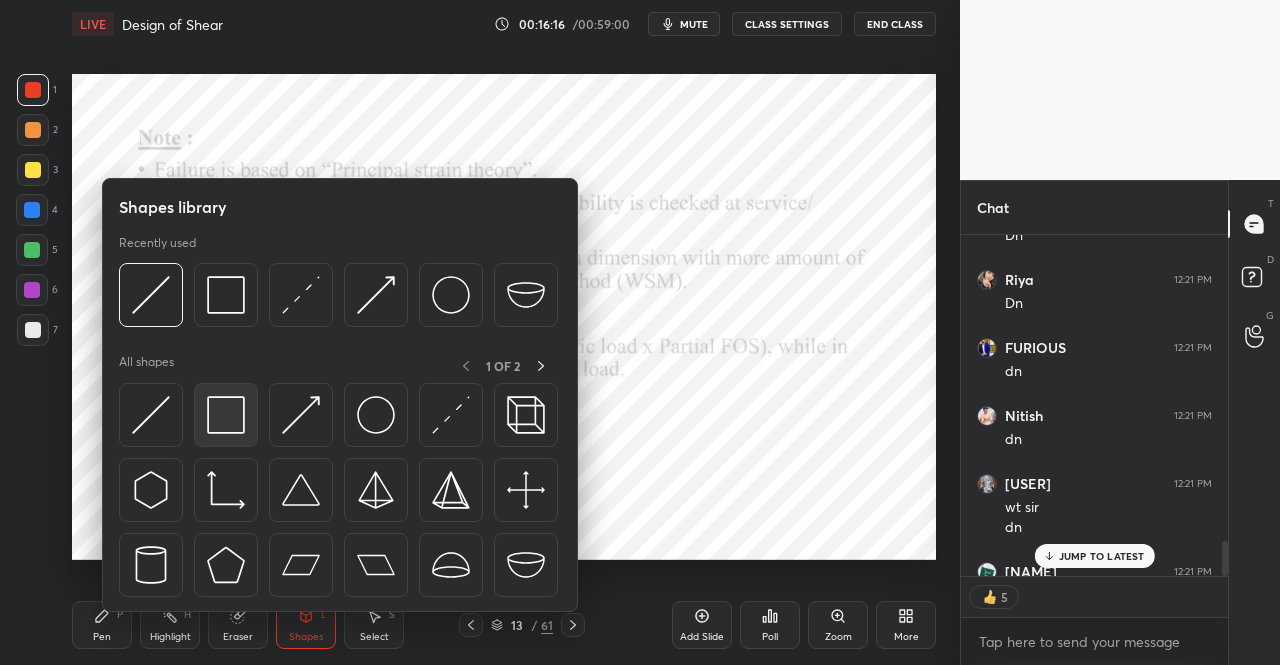 click at bounding box center [226, 415] 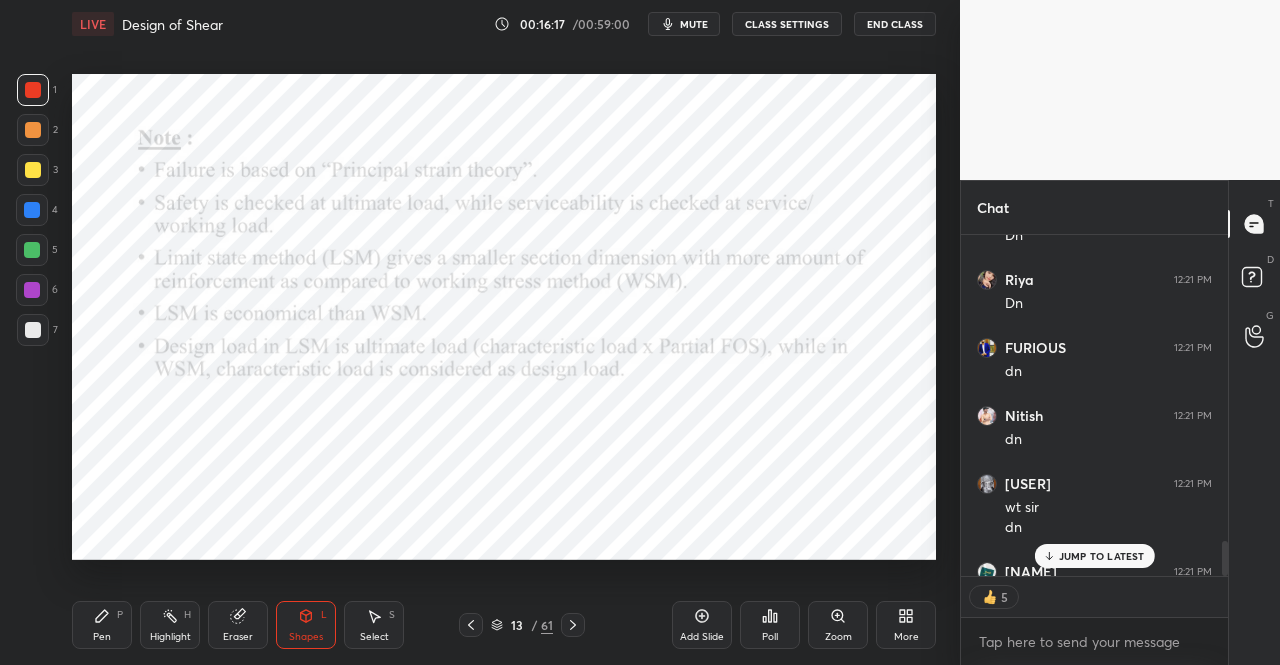 click at bounding box center [33, 90] 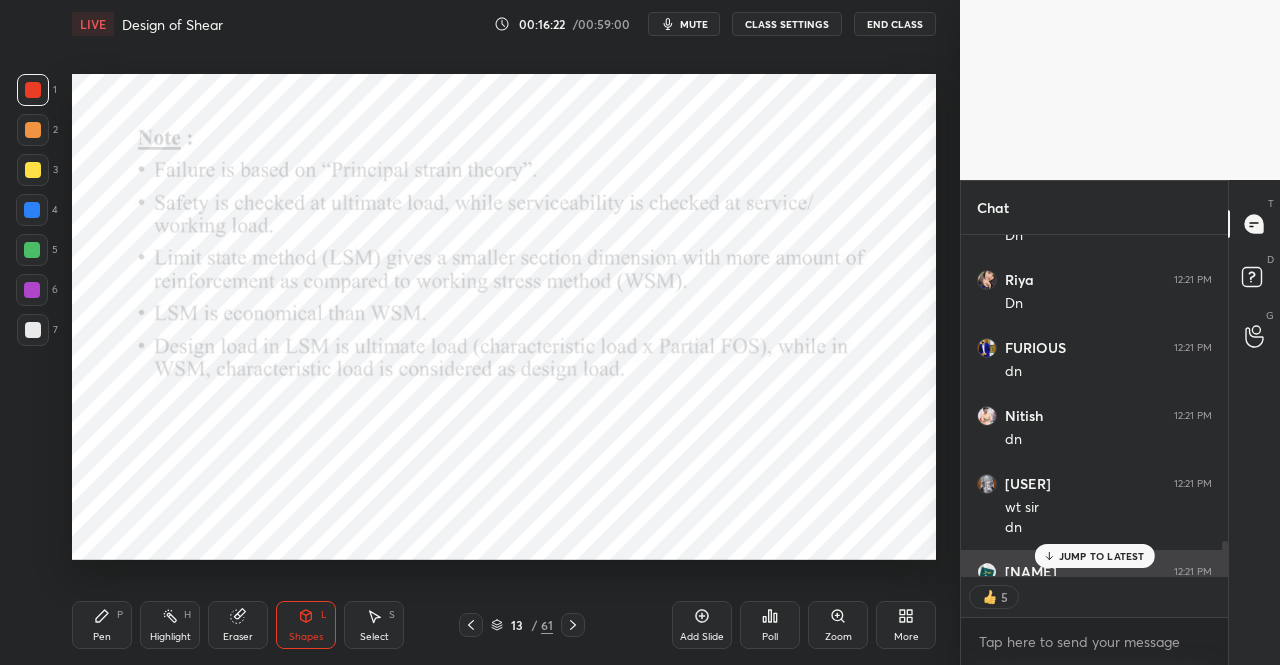 click on "JUMP TO LATEST" at bounding box center [1102, 556] 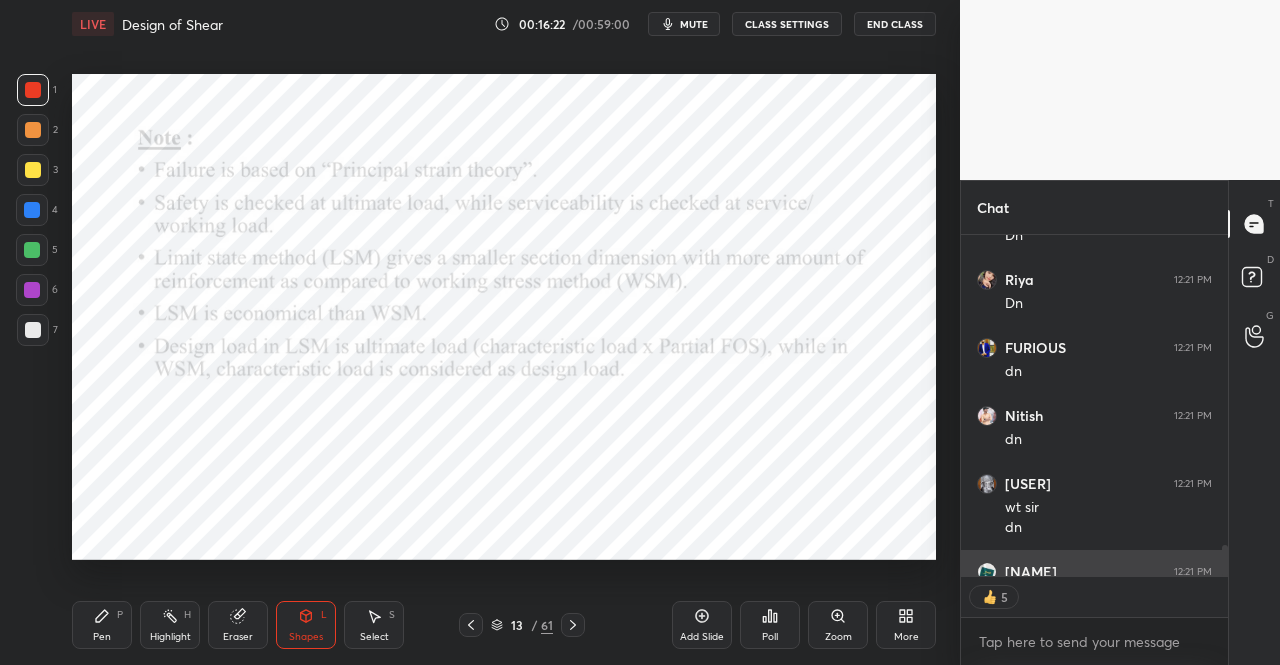 scroll, scrollTop: 3378, scrollLeft: 0, axis: vertical 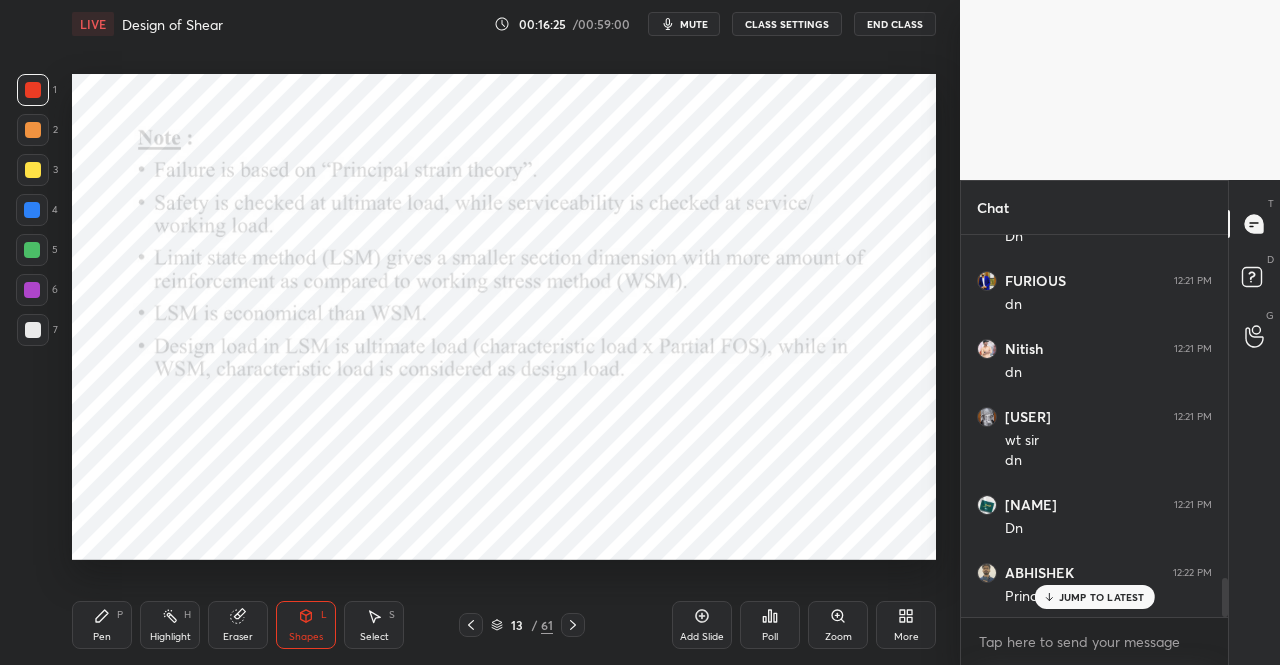 click on "Pen" at bounding box center [102, 637] 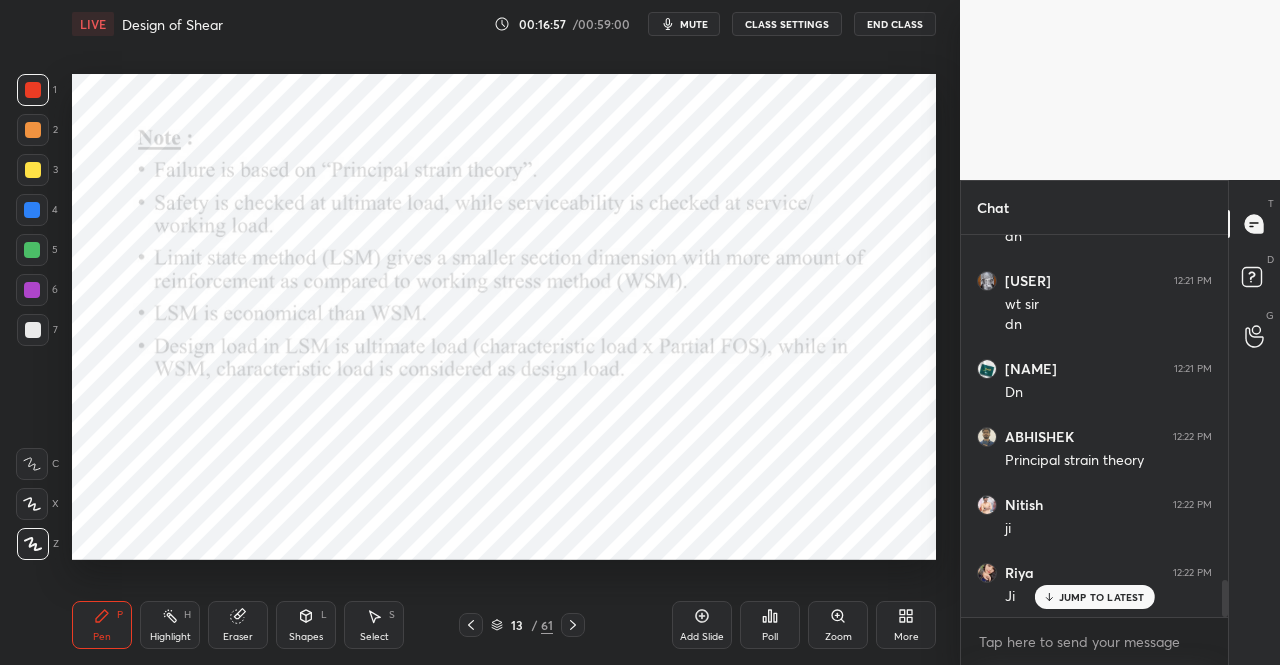 scroll, scrollTop: 3608, scrollLeft: 0, axis: vertical 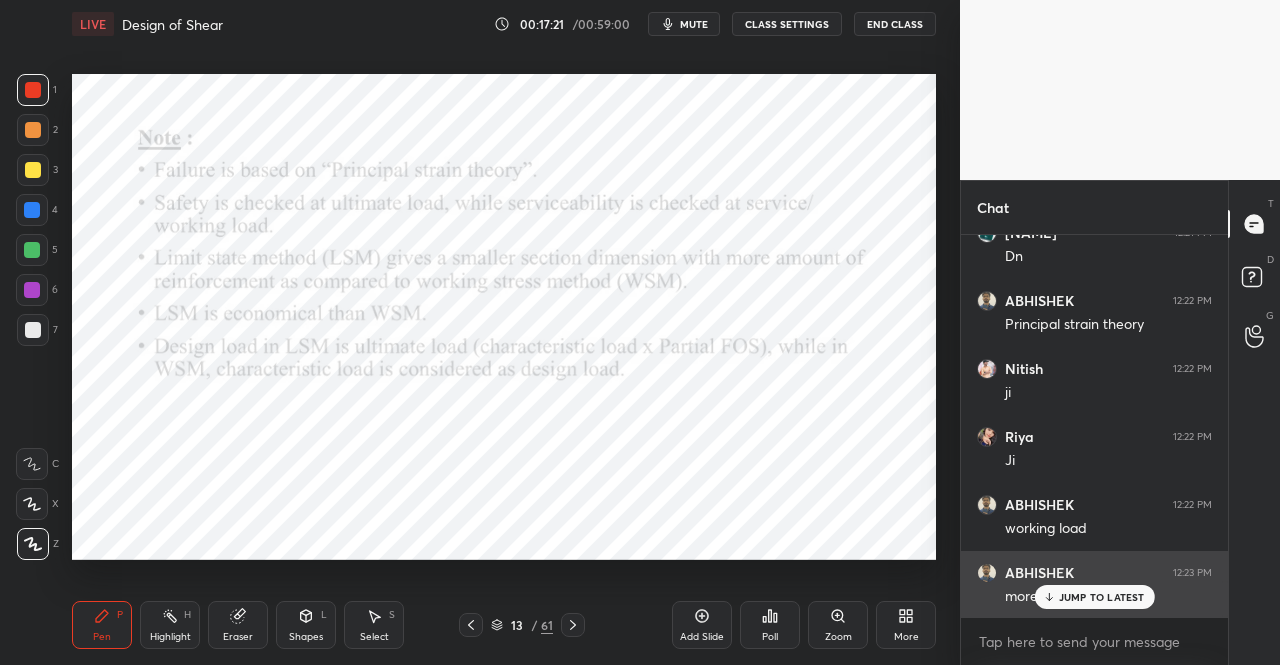 click on "JUMP TO LATEST" at bounding box center [1102, 597] 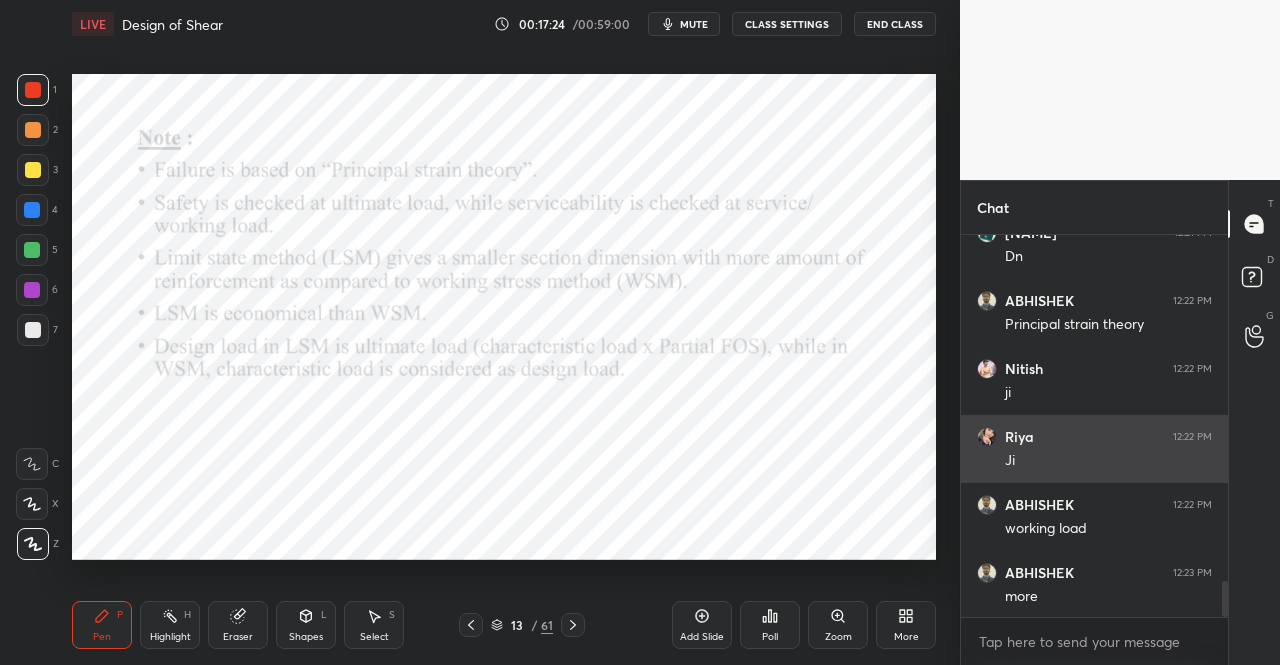 scroll, scrollTop: 3696, scrollLeft: 0, axis: vertical 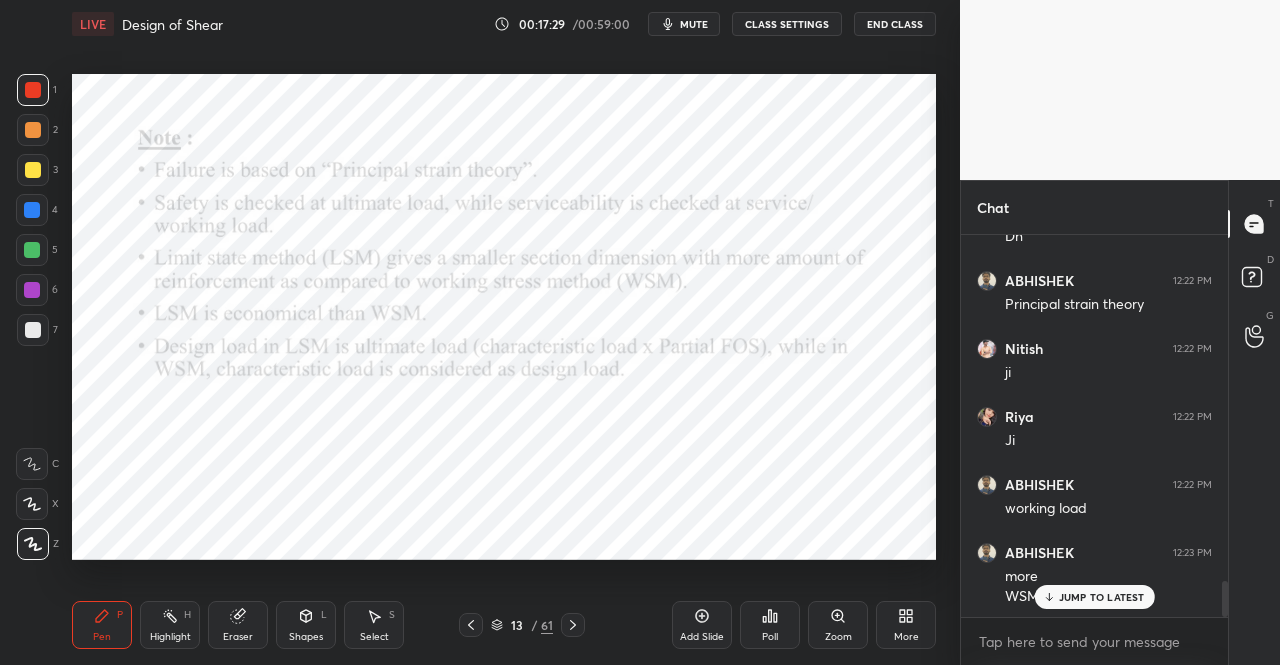 click 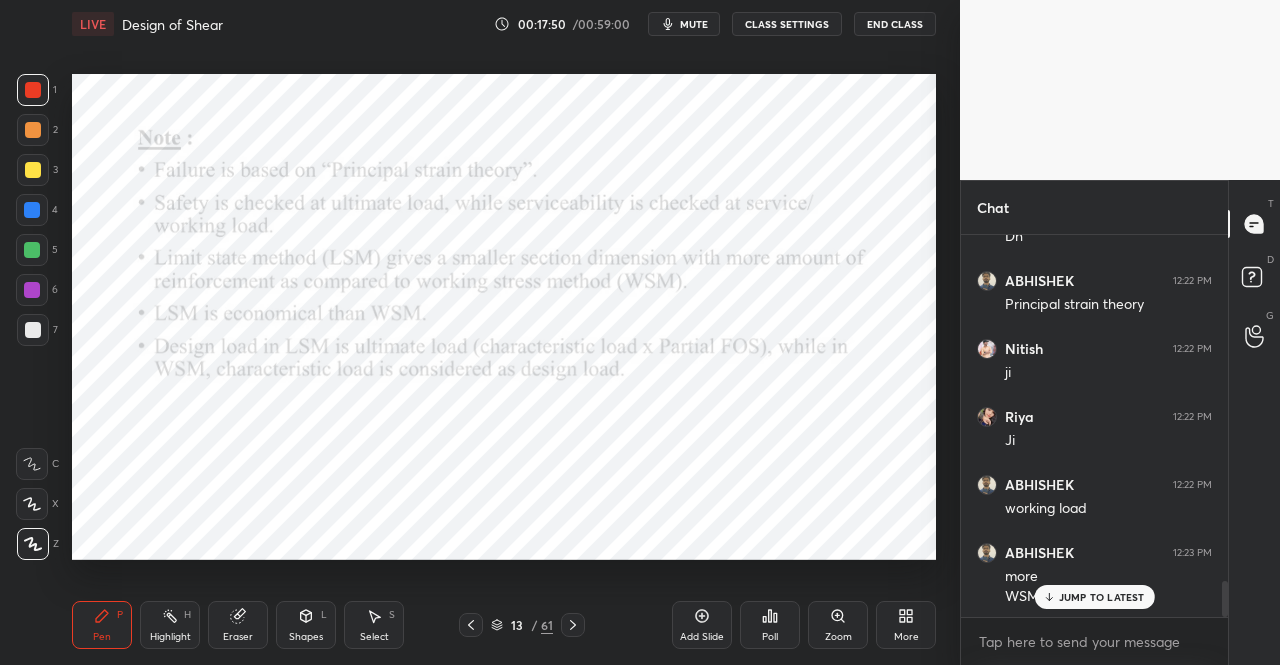 click on "JUMP TO LATEST" at bounding box center (1102, 597) 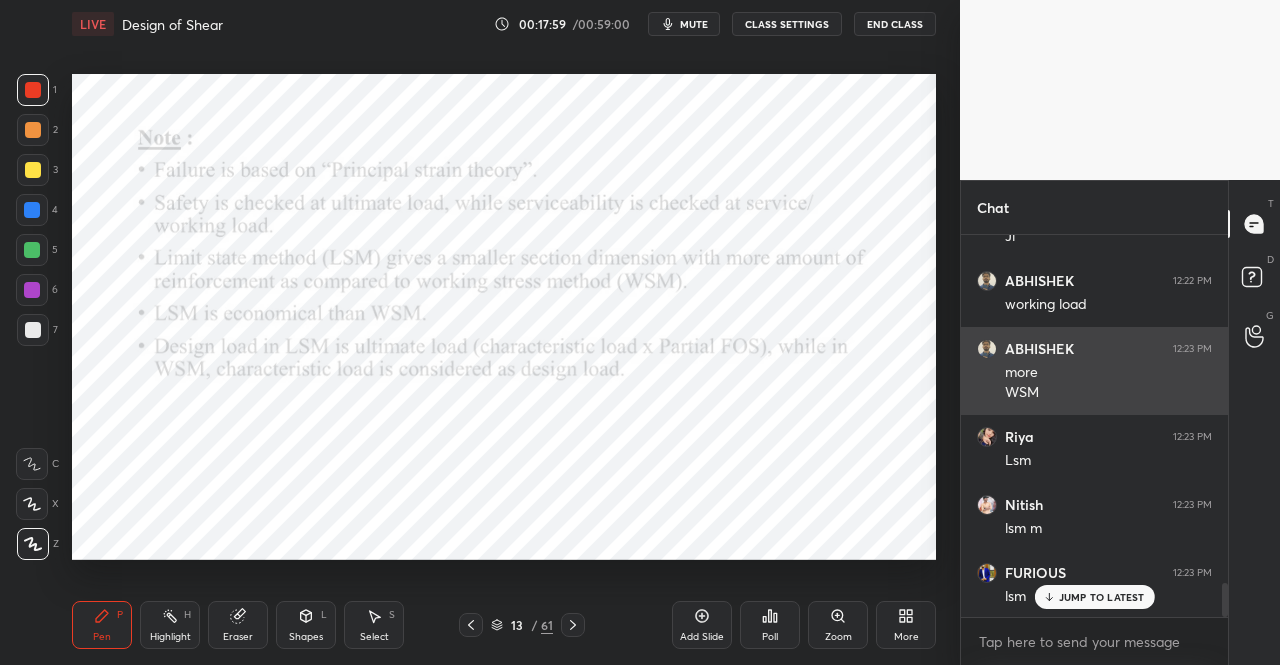 scroll, scrollTop: 3968, scrollLeft: 0, axis: vertical 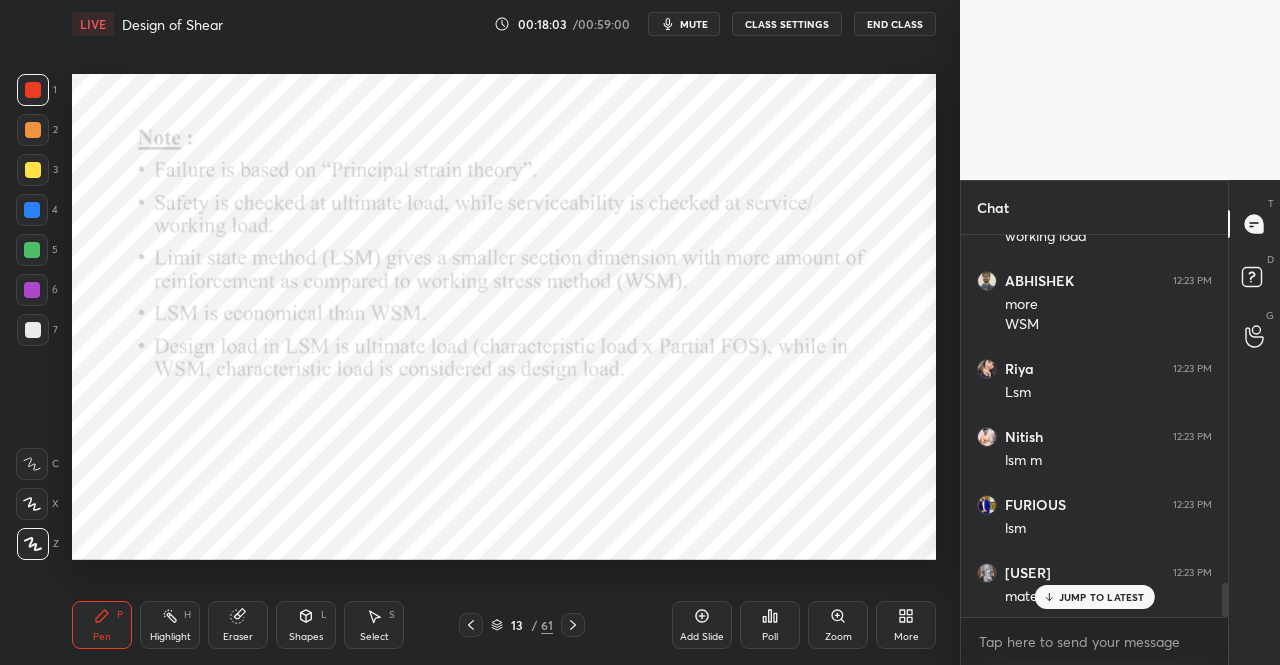 click 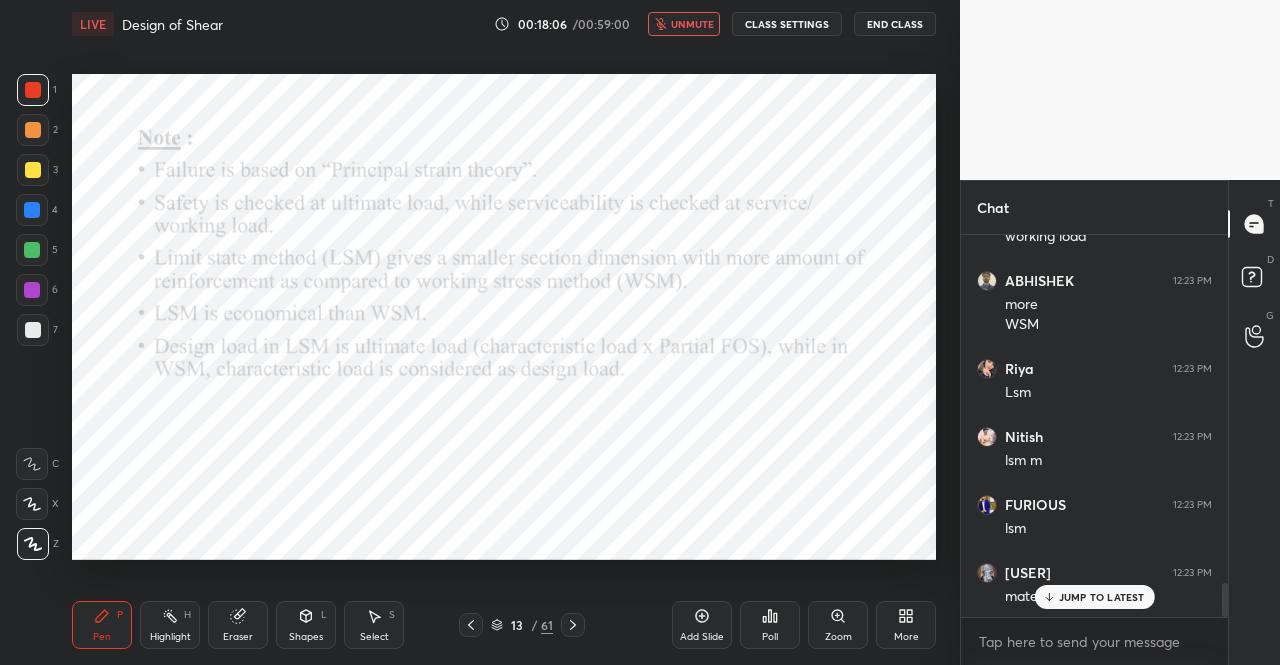 scroll, scrollTop: 4036, scrollLeft: 0, axis: vertical 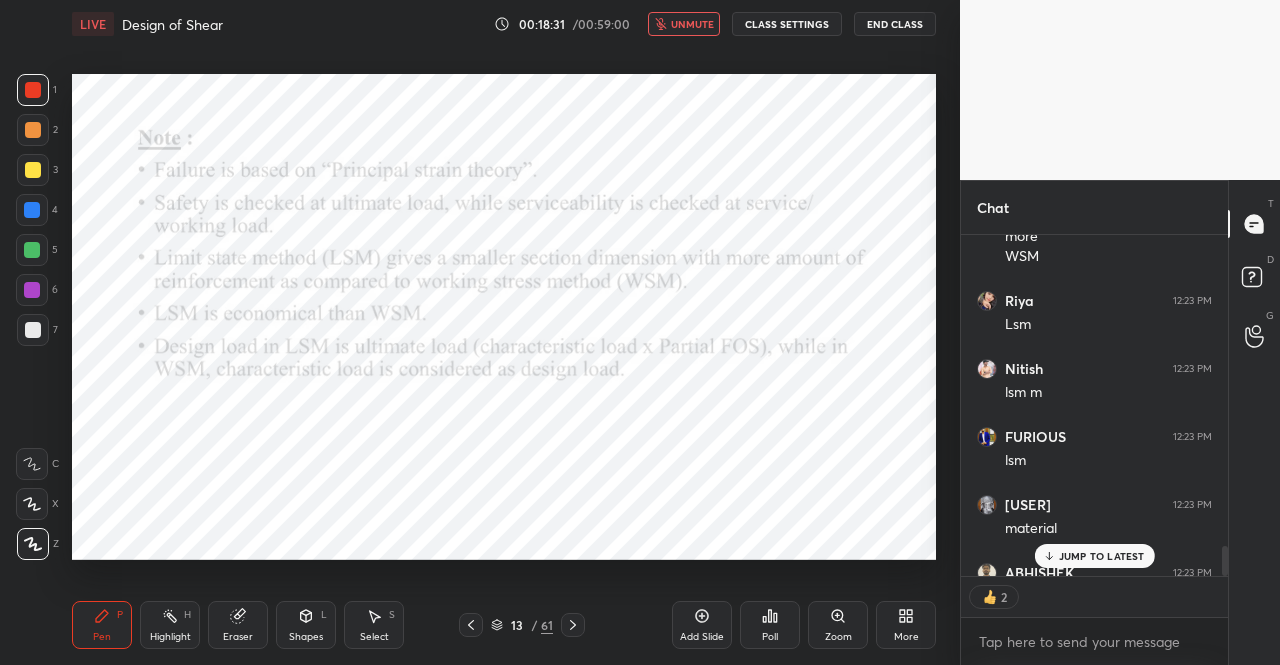 click on "JUMP TO LATEST" at bounding box center (1102, 556) 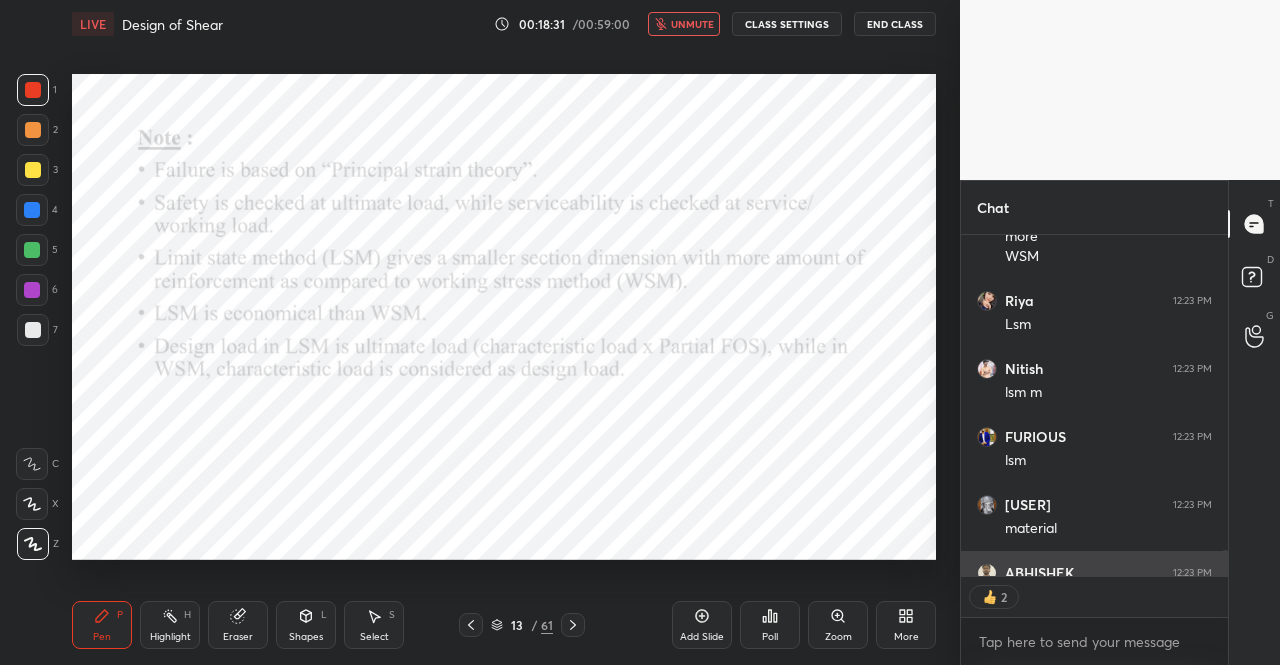 scroll, scrollTop: 4078, scrollLeft: 0, axis: vertical 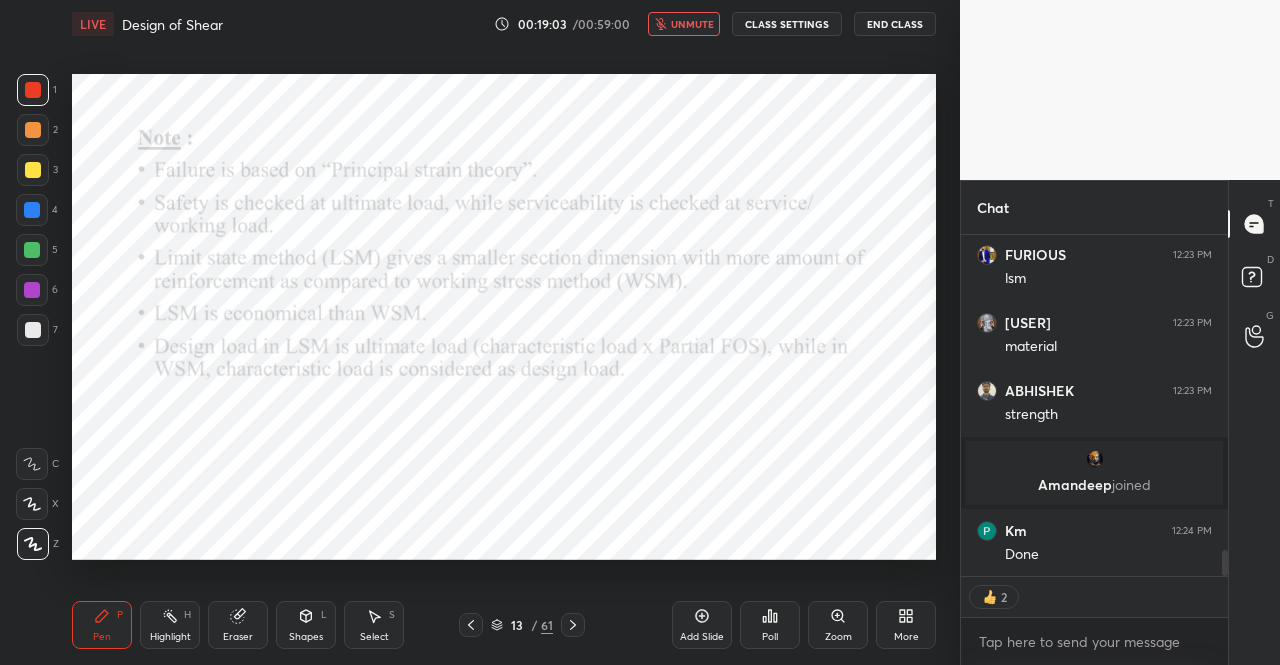 click on "unmute" at bounding box center (684, 24) 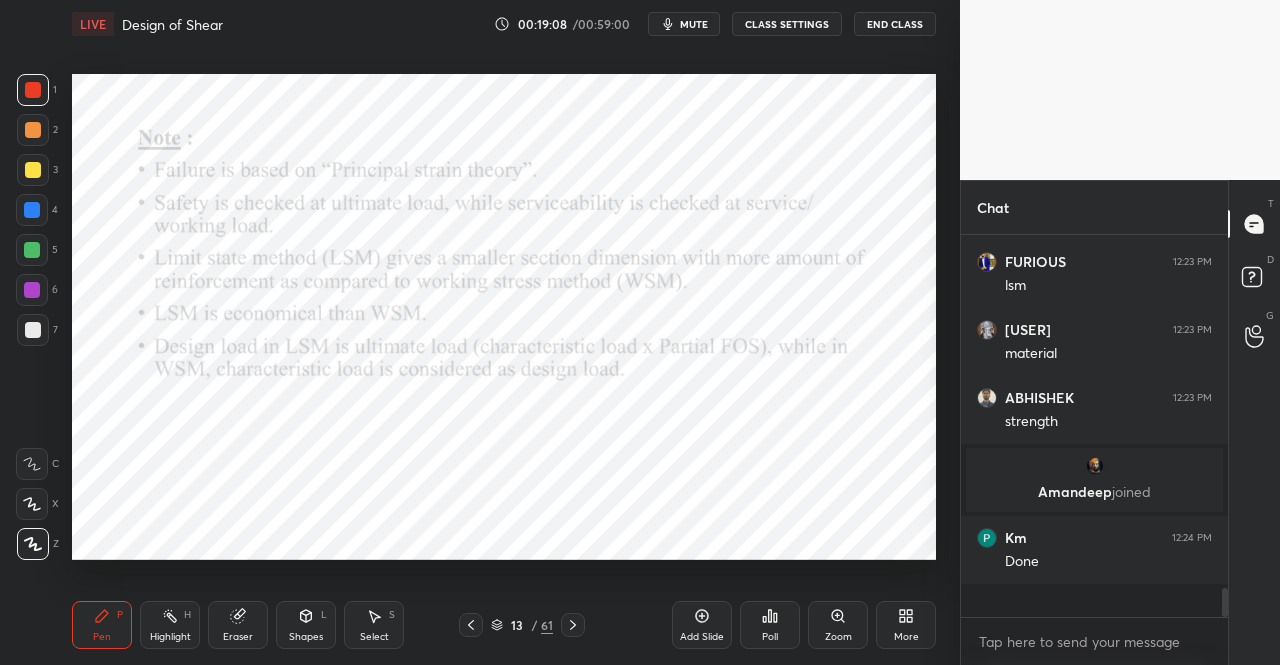 scroll, scrollTop: 7, scrollLeft: 6, axis: both 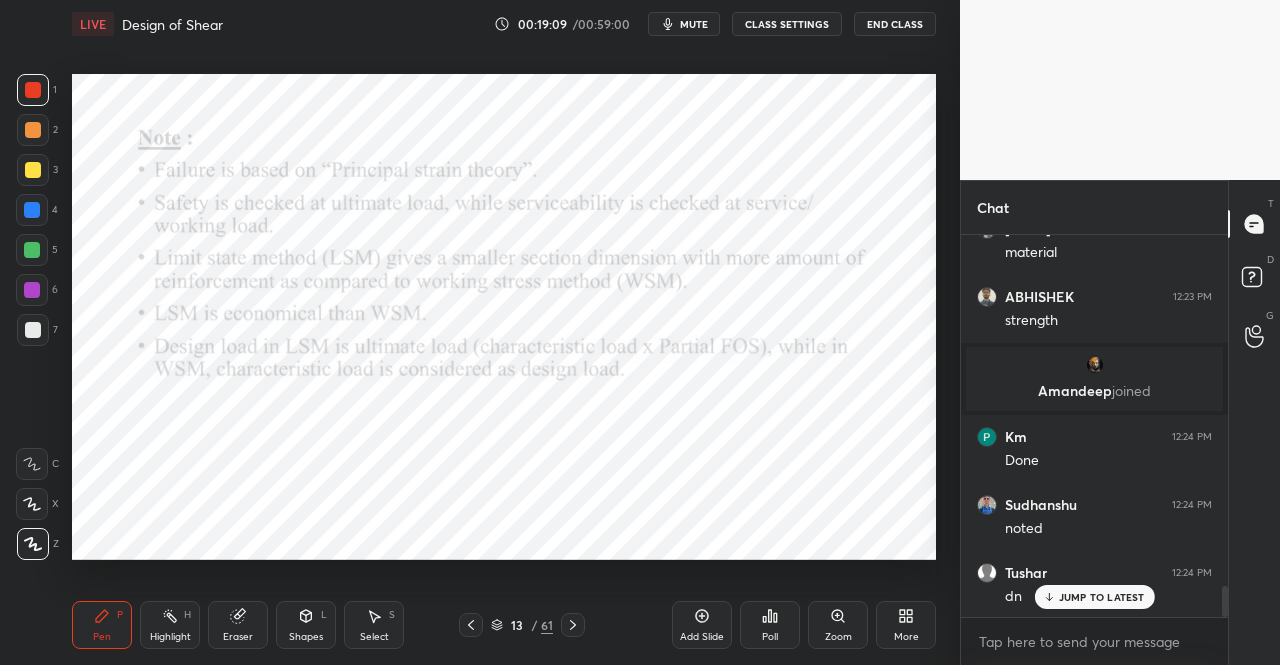 click at bounding box center (573, 625) 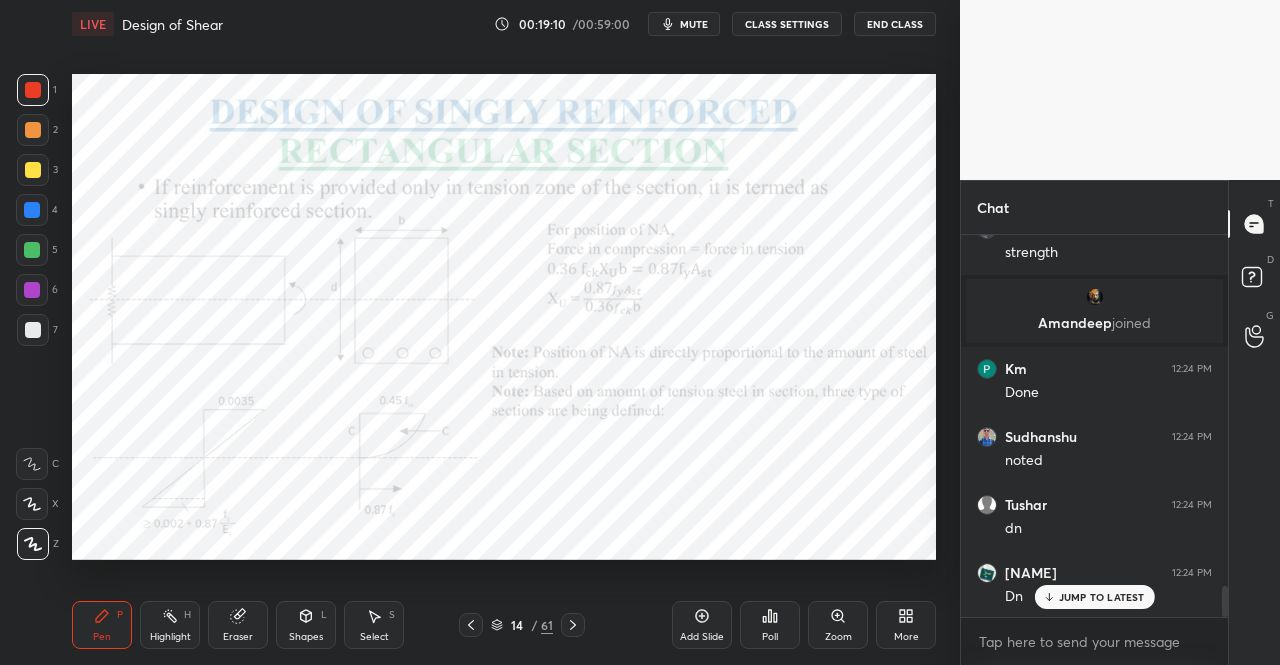 click on "Pen P" at bounding box center (102, 625) 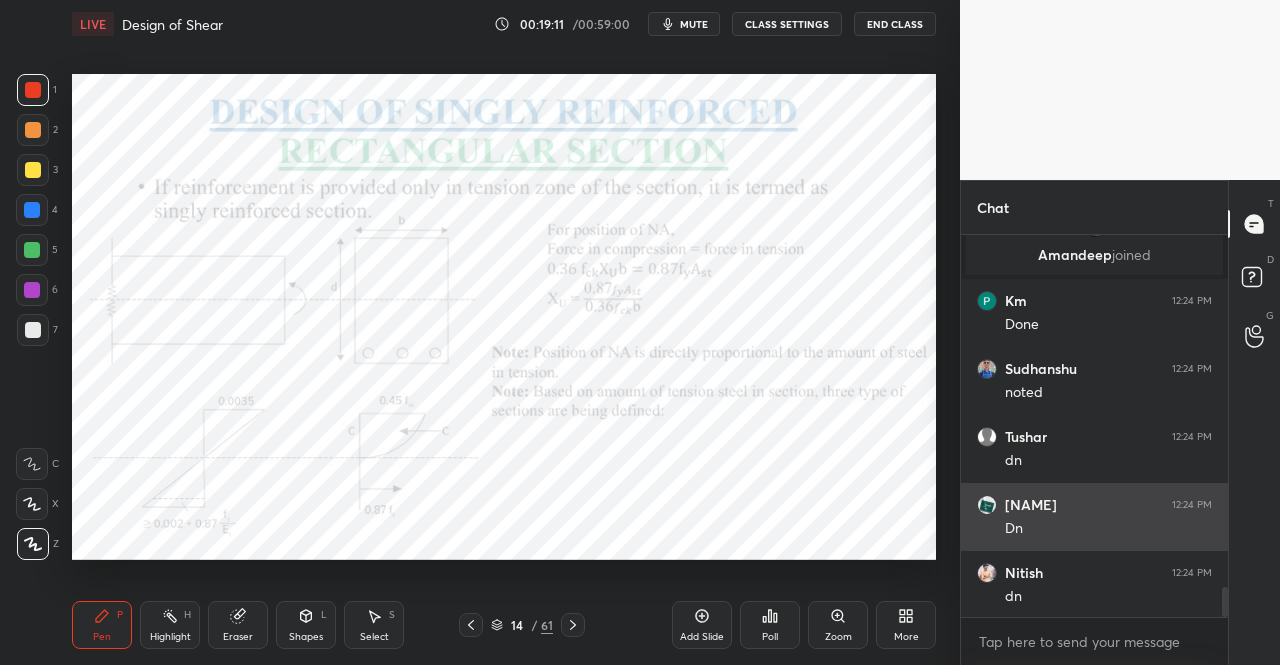 scroll, scrollTop: 4516, scrollLeft: 0, axis: vertical 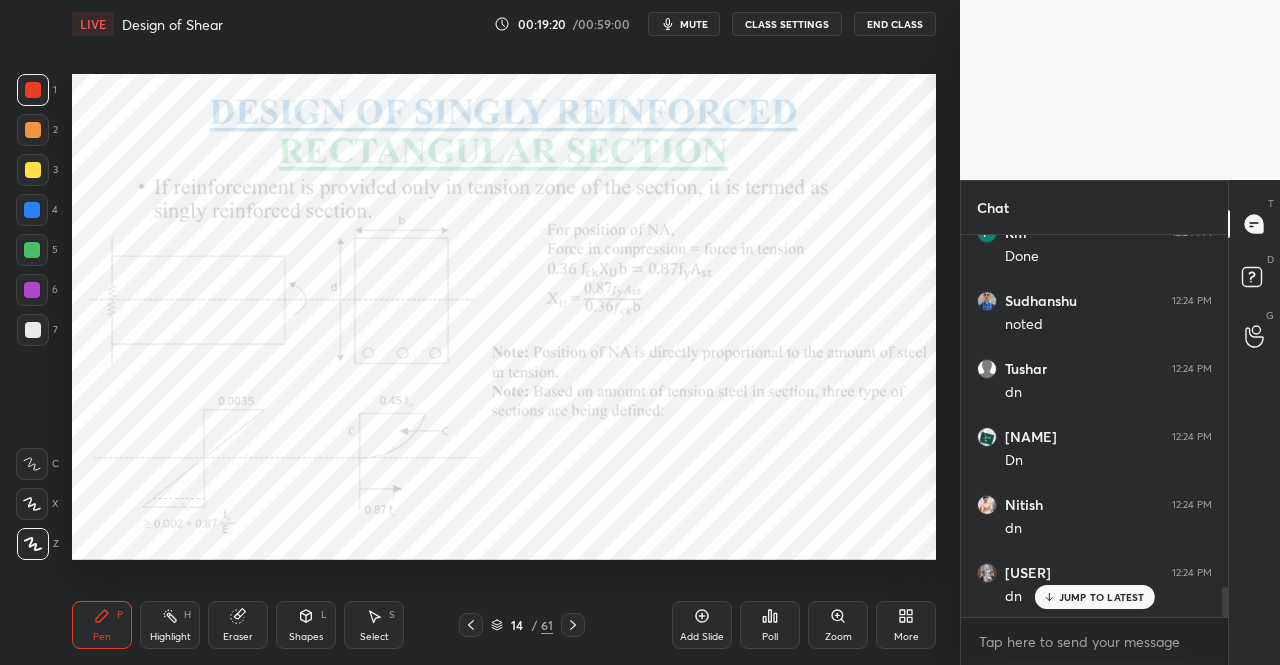 click on "Pen P" at bounding box center (102, 625) 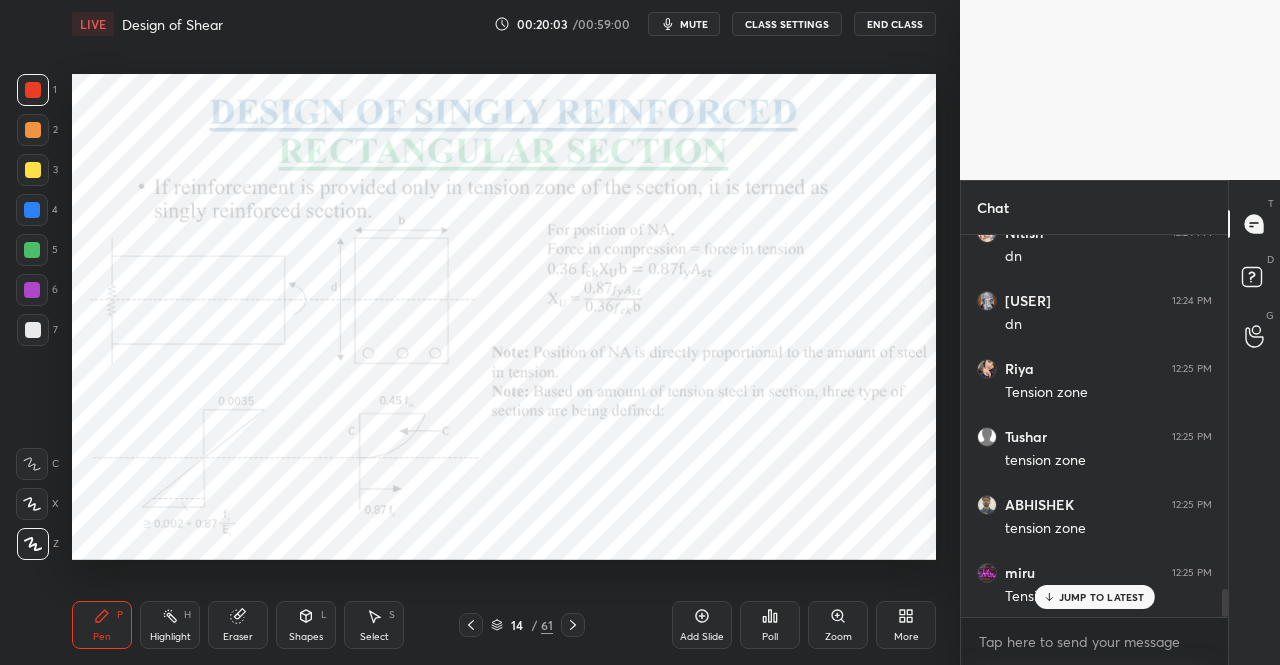 scroll, scrollTop: 4856, scrollLeft: 0, axis: vertical 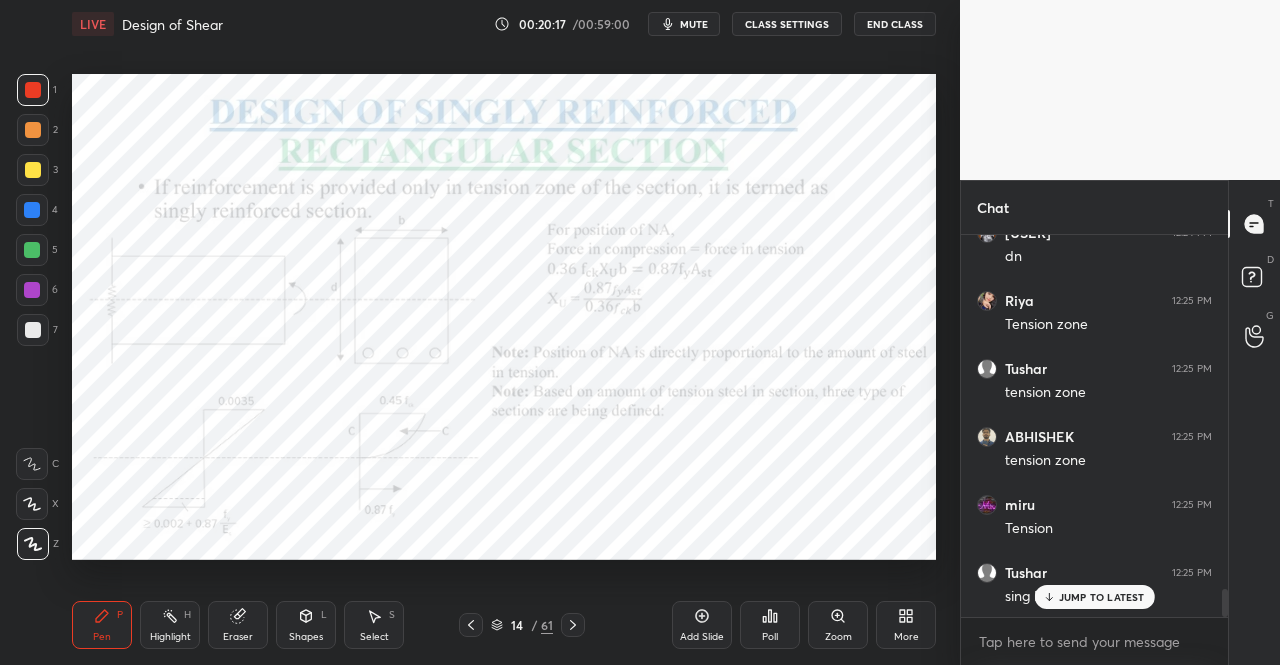 click 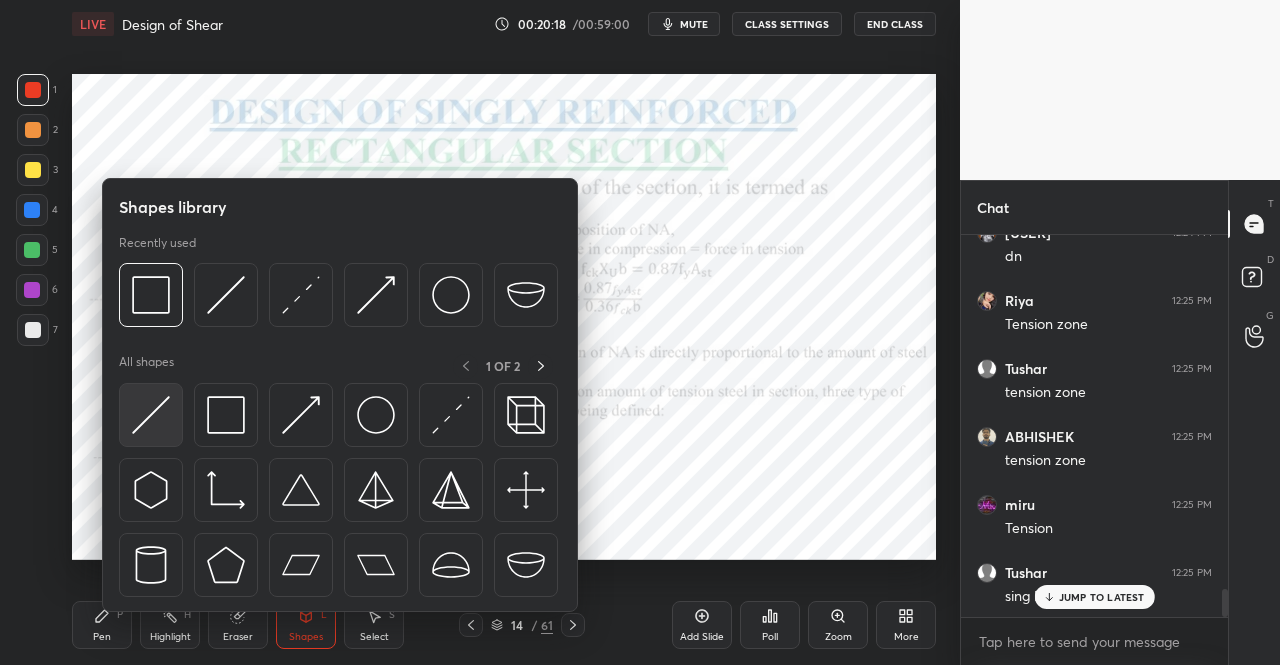 click at bounding box center [151, 415] 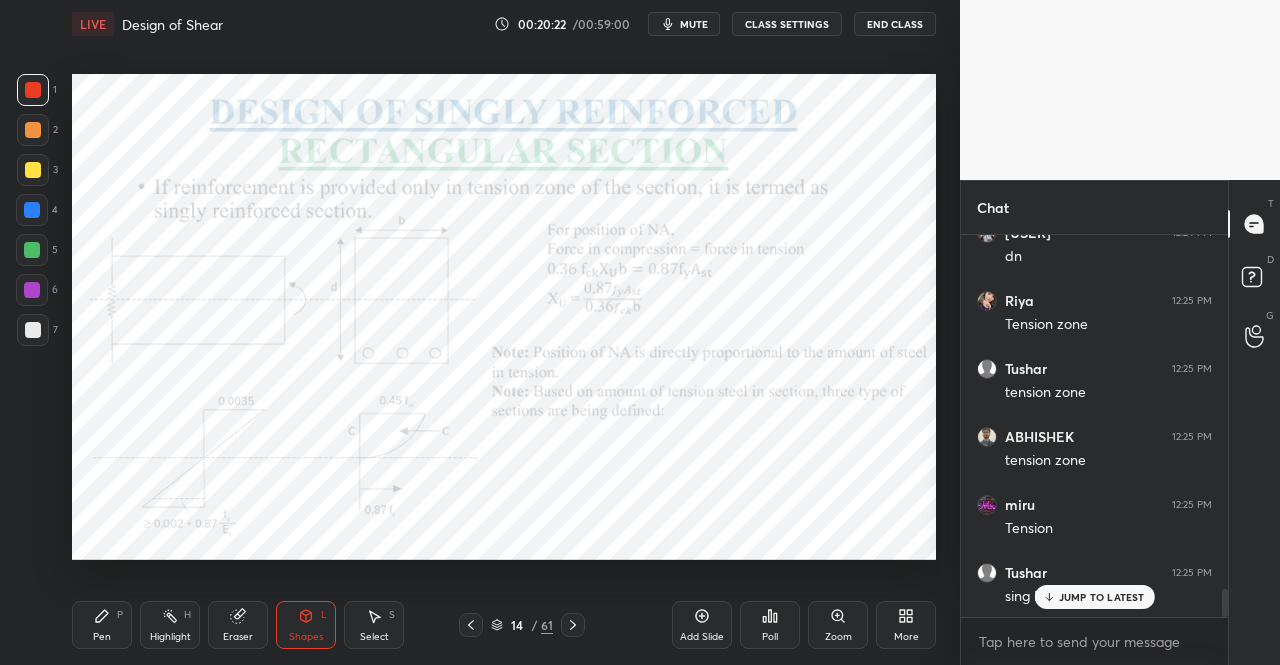 click on "Pen" at bounding box center [102, 637] 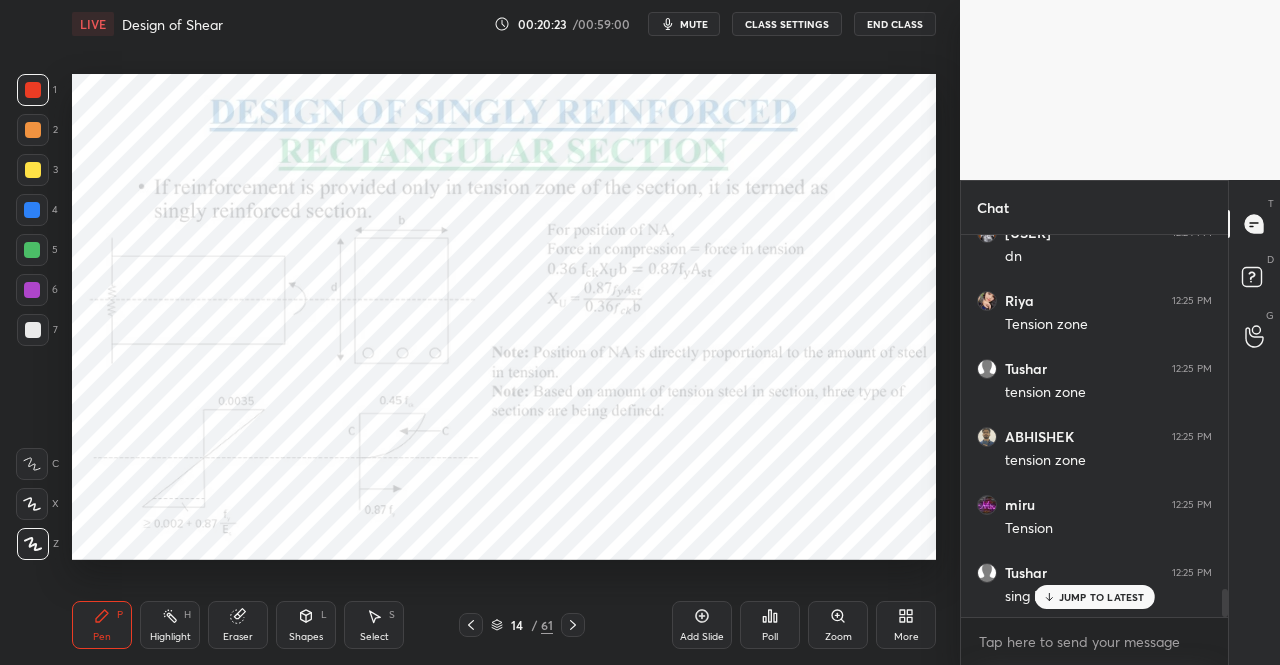 scroll, scrollTop: 4924, scrollLeft: 0, axis: vertical 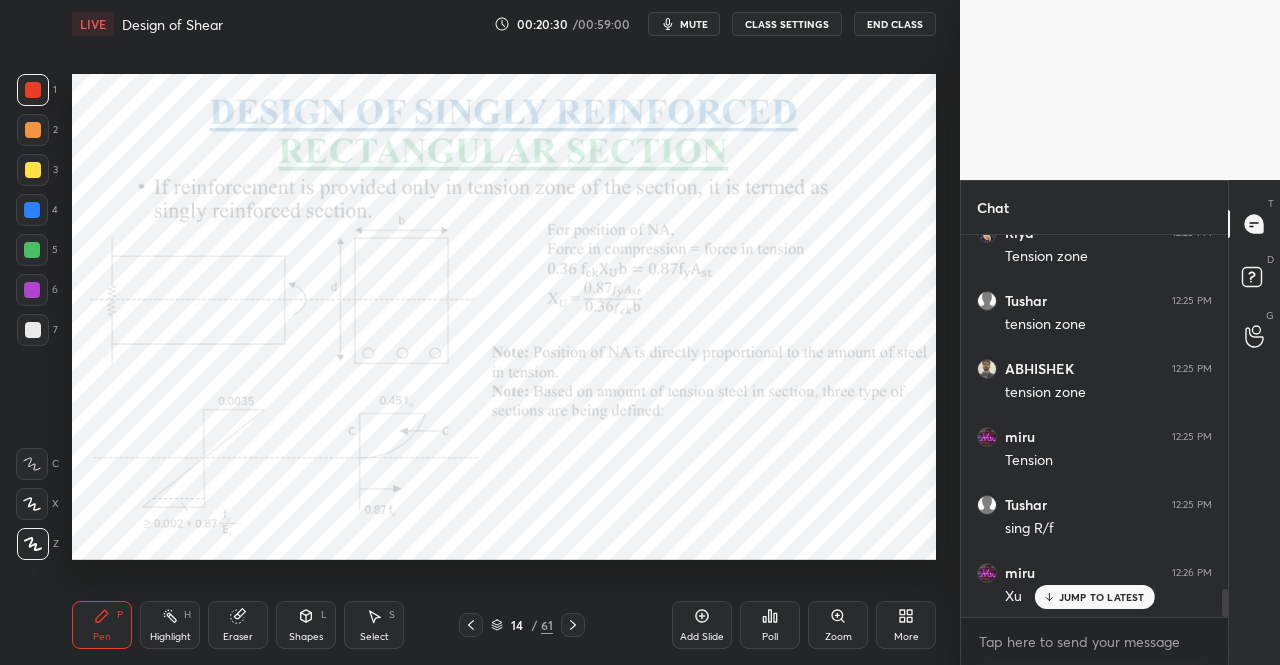 click on "JUMP TO LATEST" at bounding box center (1102, 597) 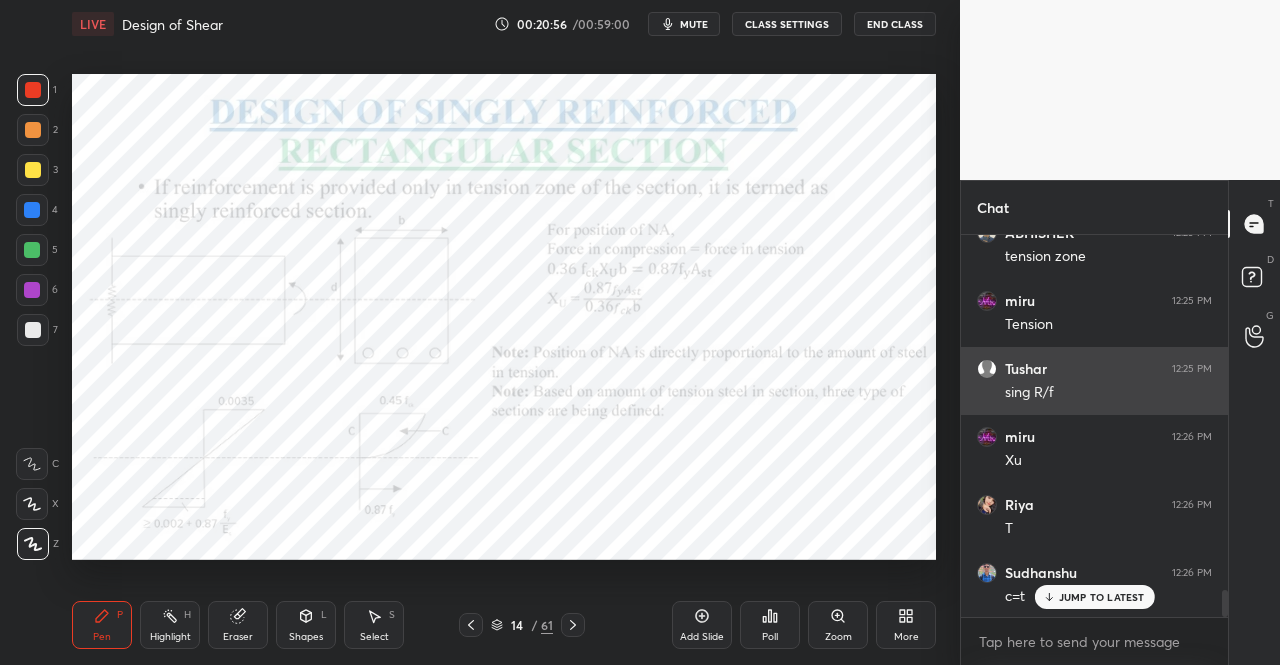 scroll, scrollTop: 5128, scrollLeft: 0, axis: vertical 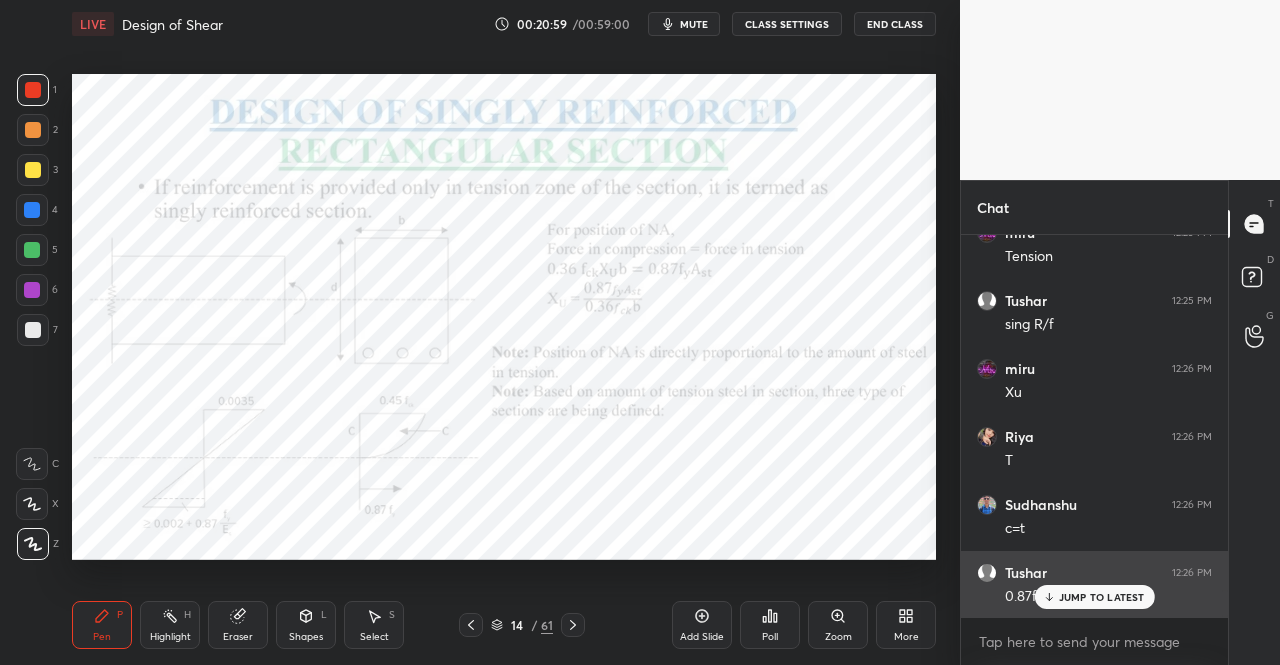 click on "JUMP TO LATEST" at bounding box center (1094, 597) 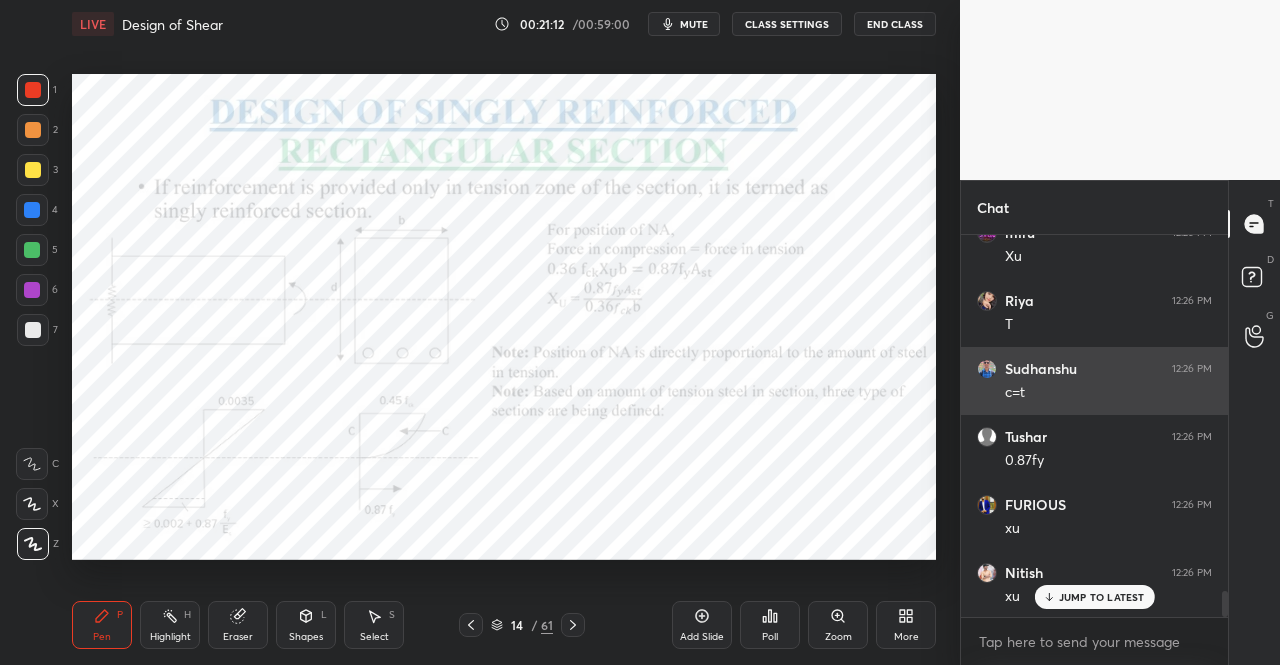 scroll, scrollTop: 5332, scrollLeft: 0, axis: vertical 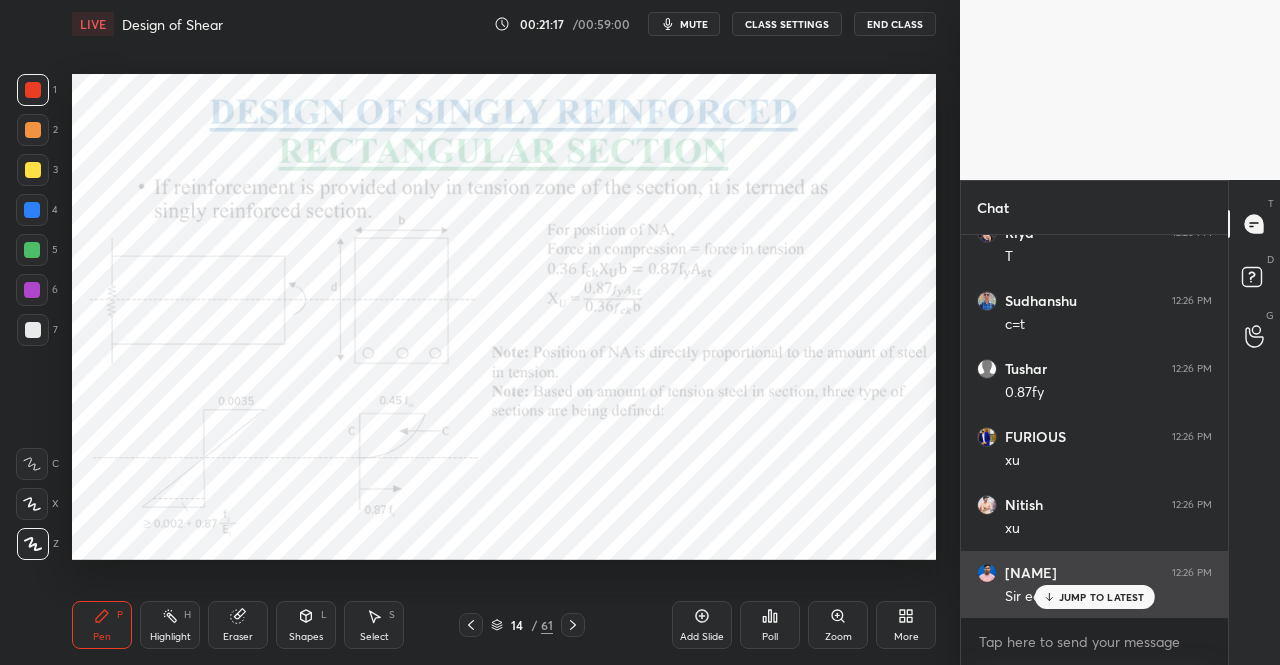 click on "JUMP TO LATEST" at bounding box center [1094, 597] 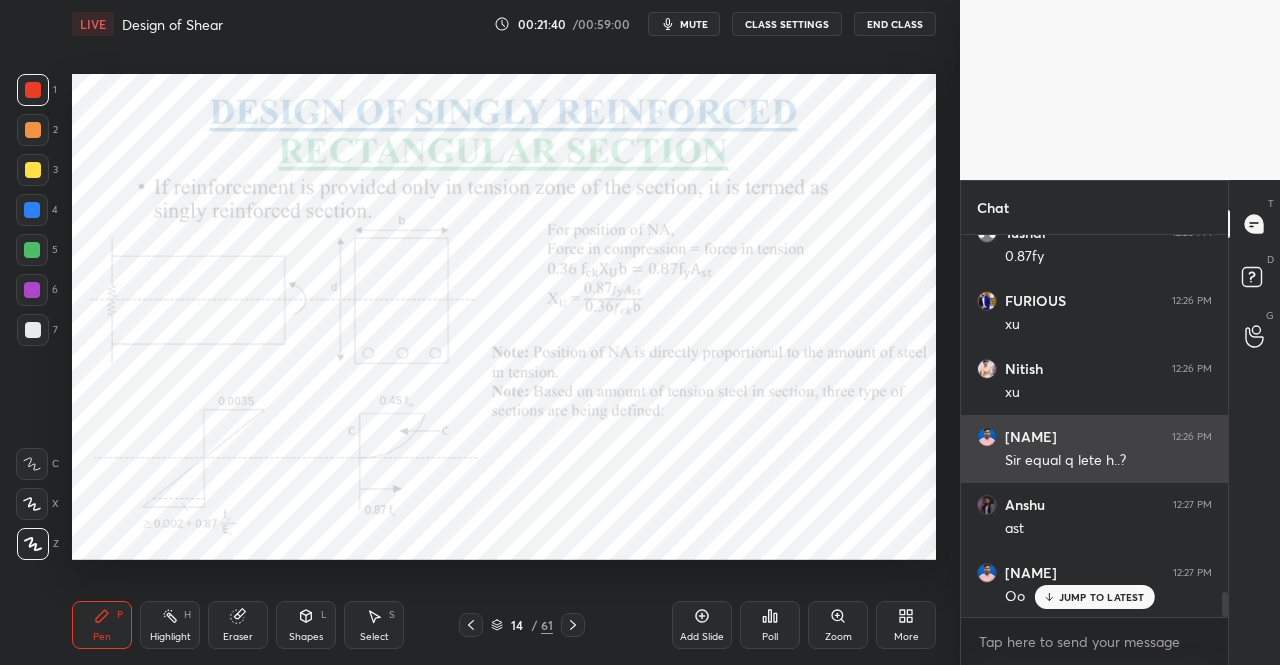 scroll, scrollTop: 5536, scrollLeft: 0, axis: vertical 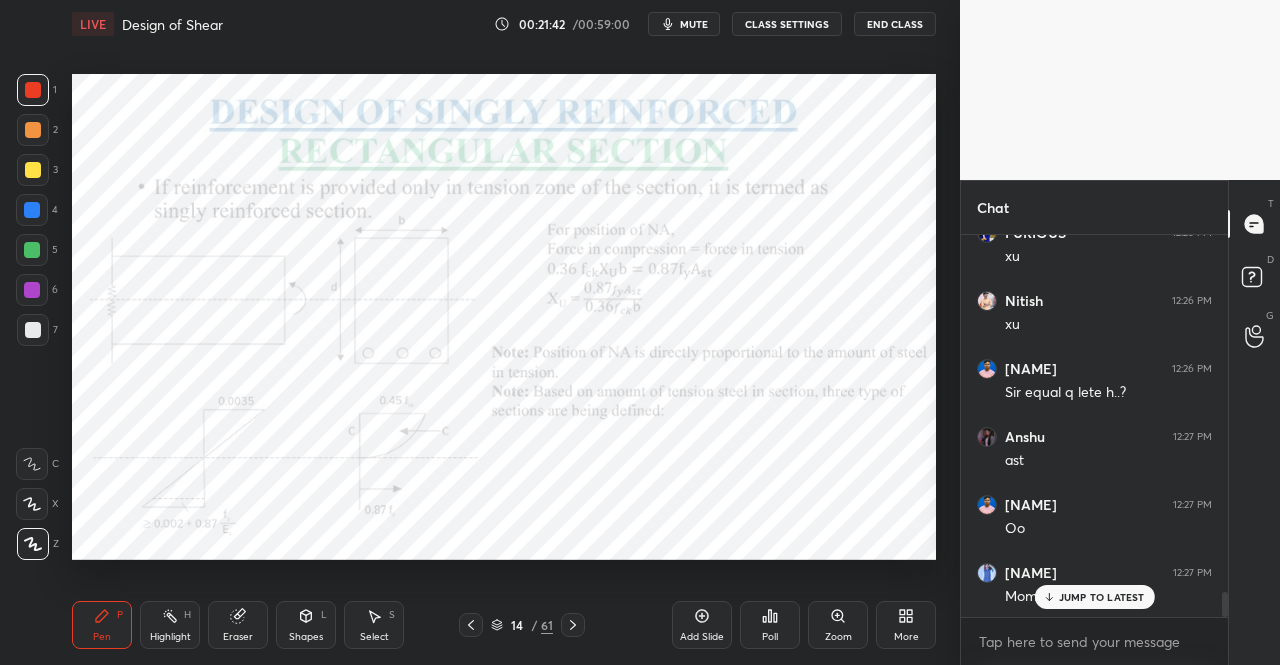 click on "JUMP TO LATEST" at bounding box center [1102, 597] 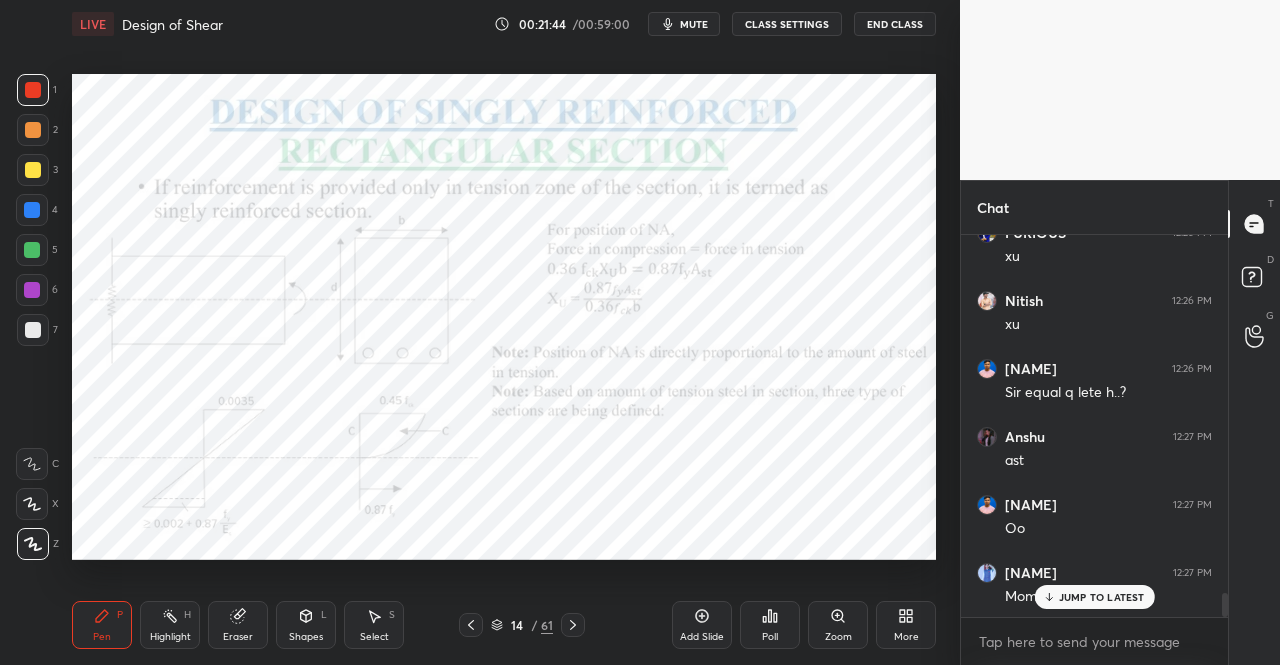 scroll, scrollTop: 5604, scrollLeft: 0, axis: vertical 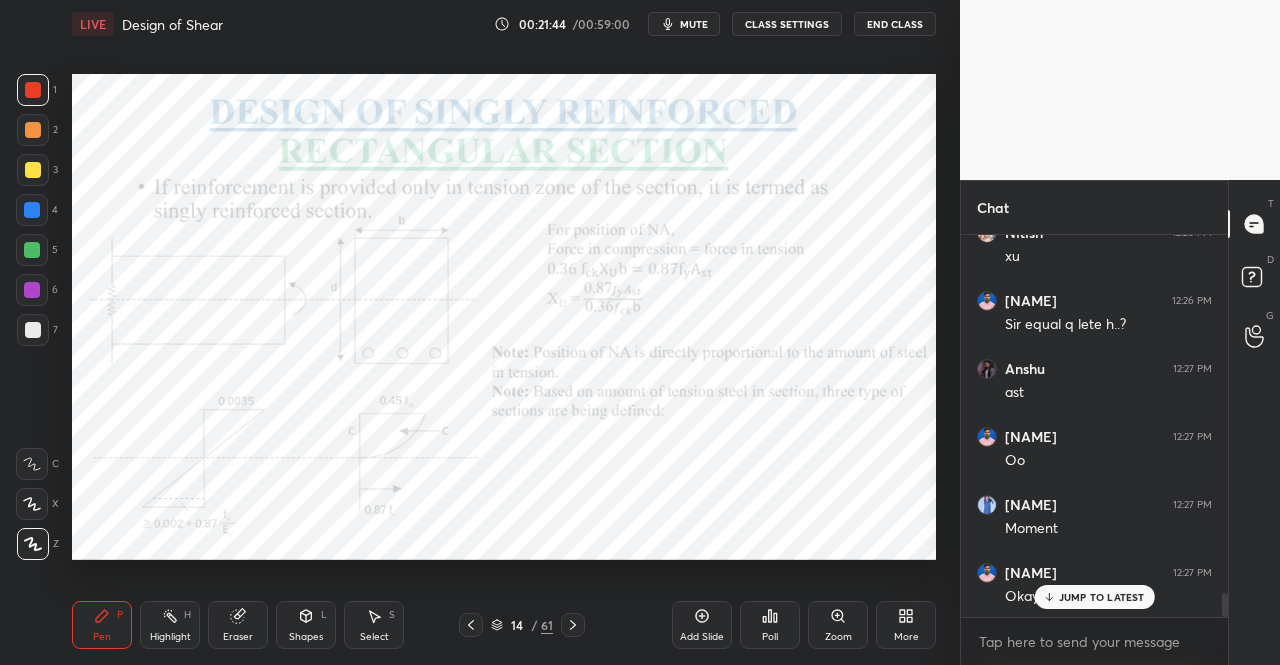 click on "Eraser" at bounding box center [238, 625] 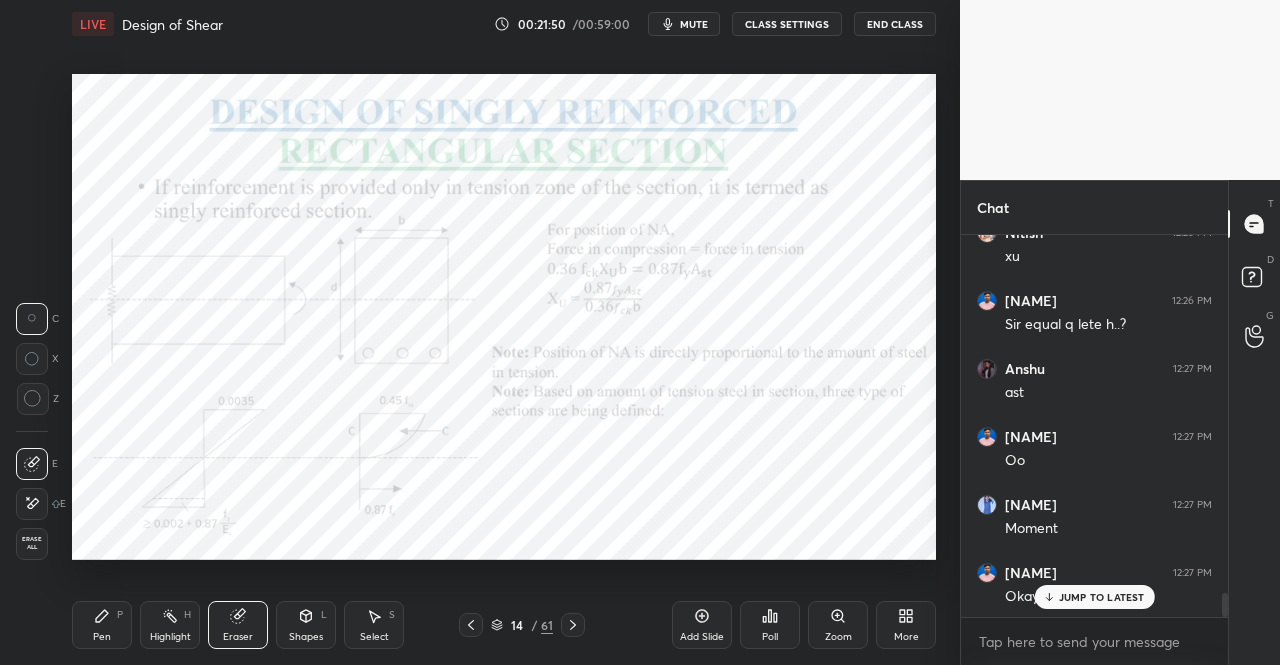 click on "Pen P" at bounding box center [102, 625] 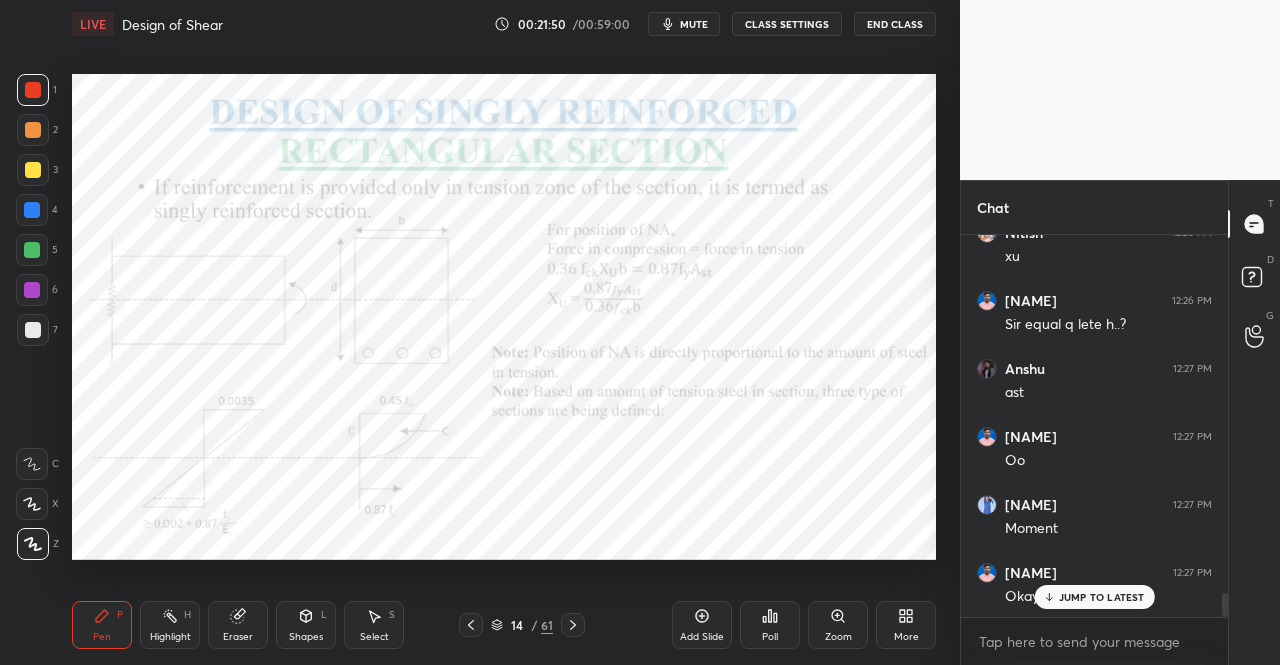 click on "Pen P" at bounding box center (102, 625) 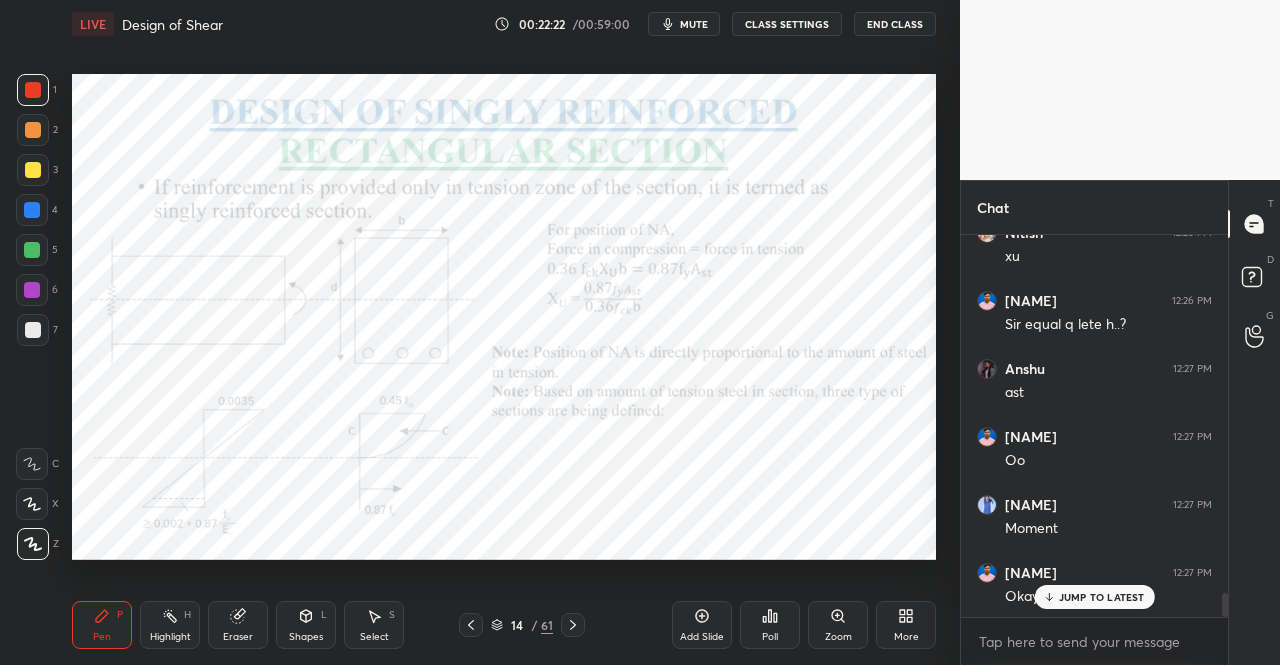 scroll, scrollTop: 5690, scrollLeft: 0, axis: vertical 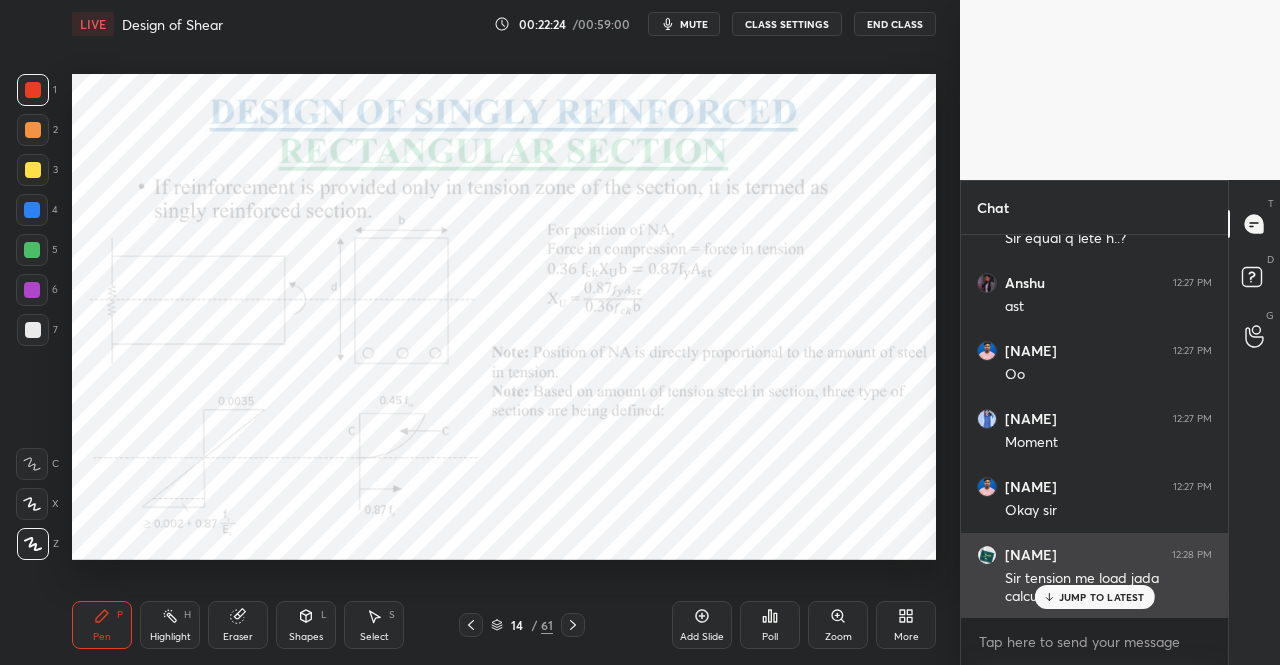click on "JUMP TO LATEST" at bounding box center (1102, 597) 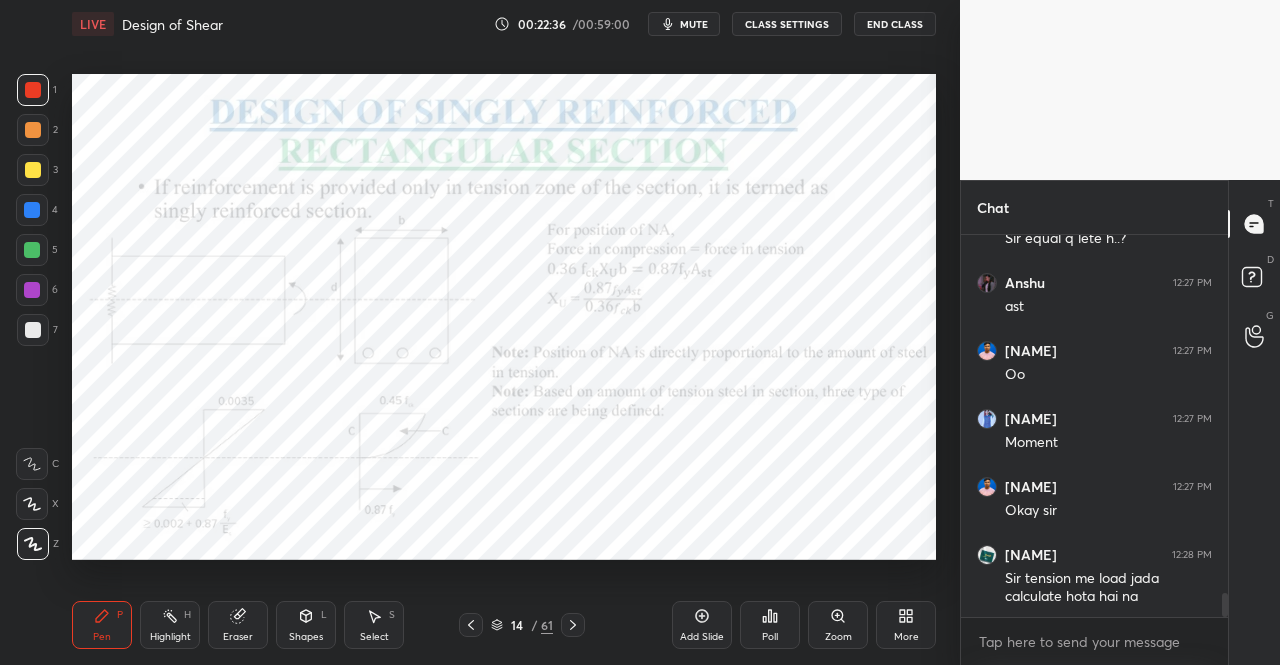 click 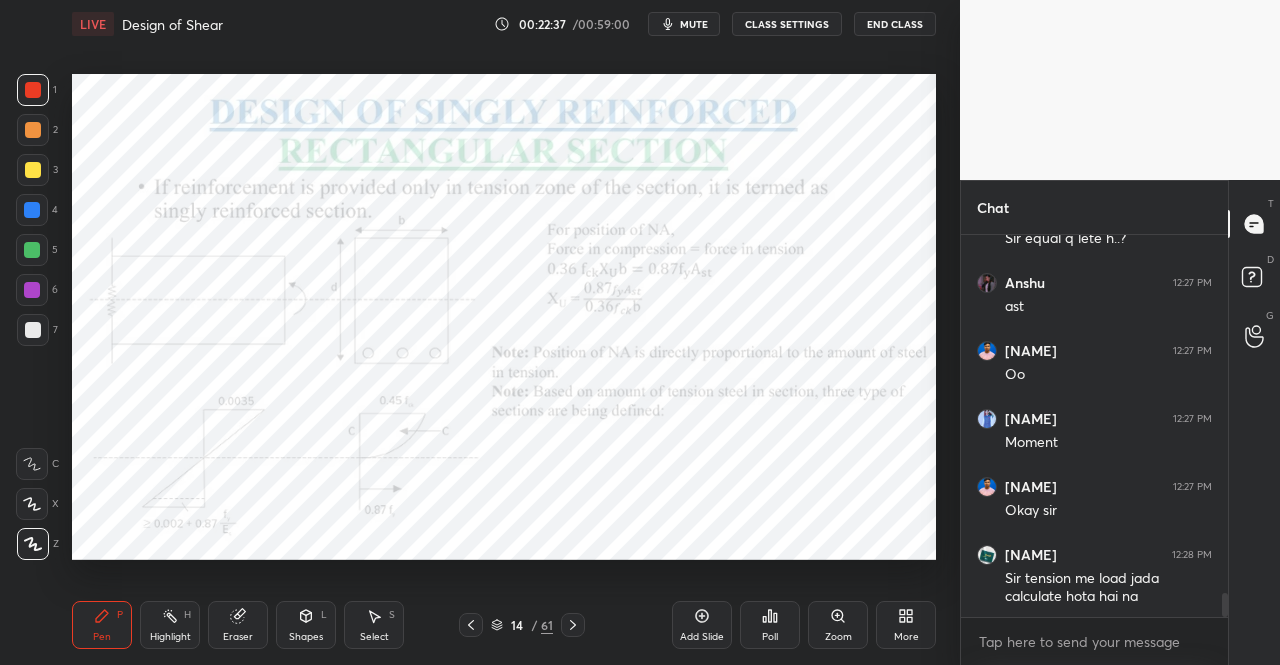 click 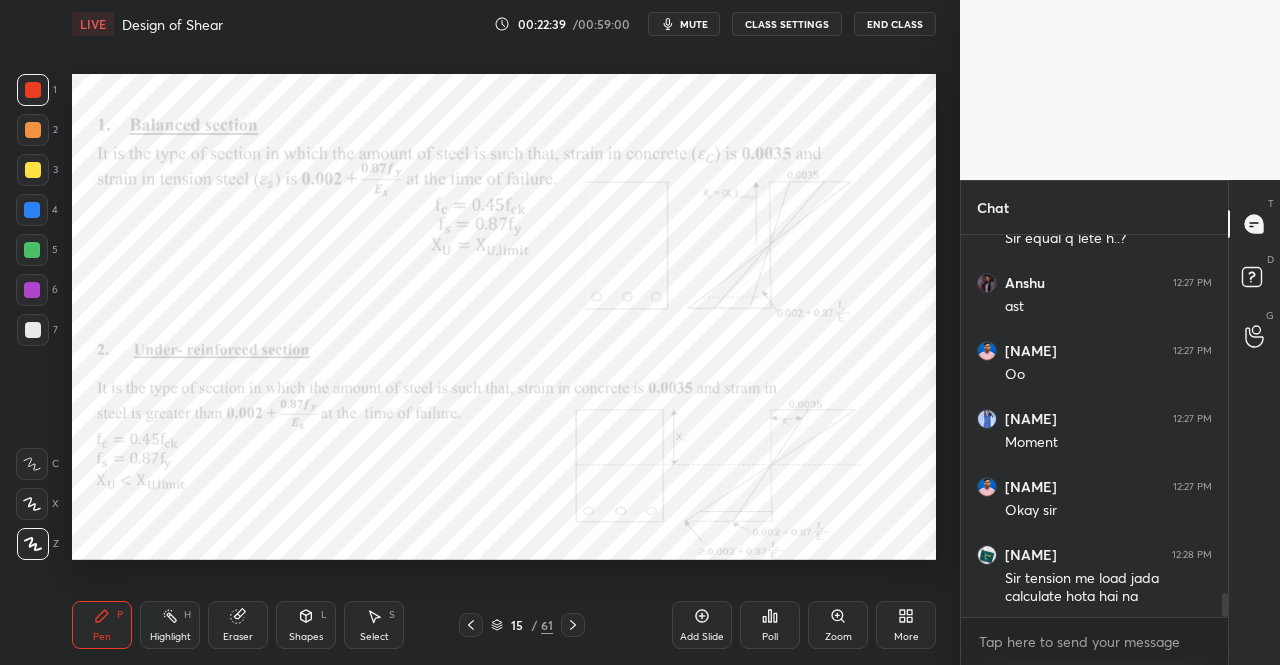 click 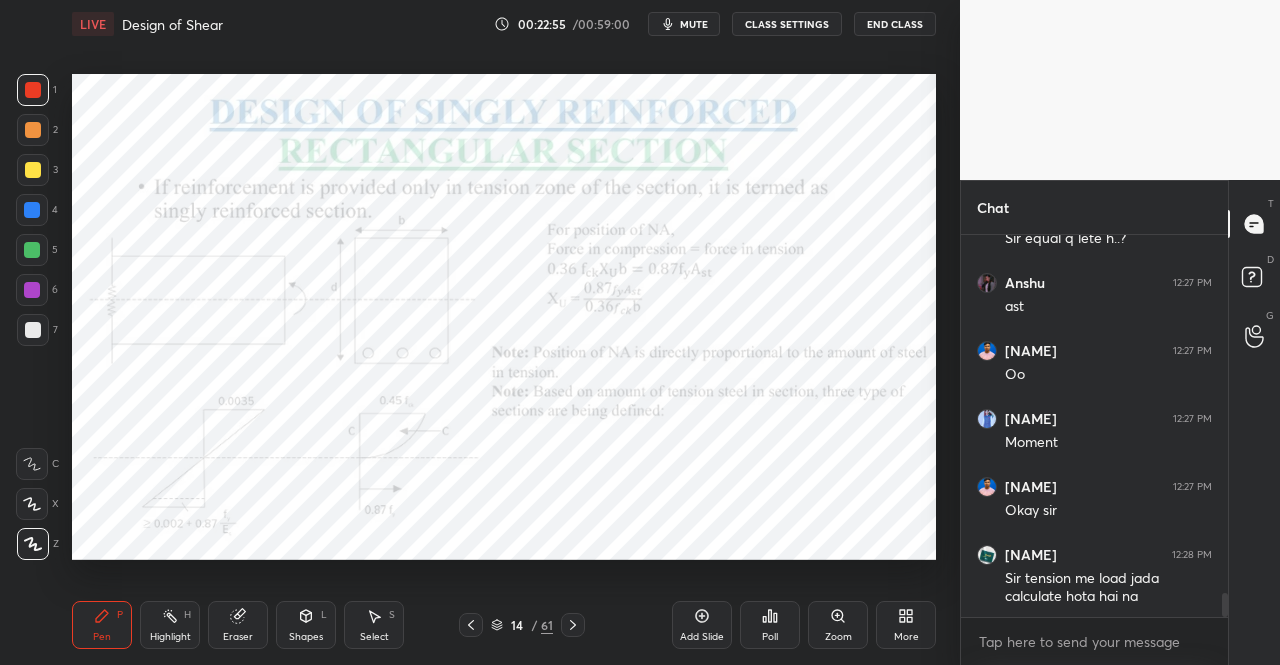 click 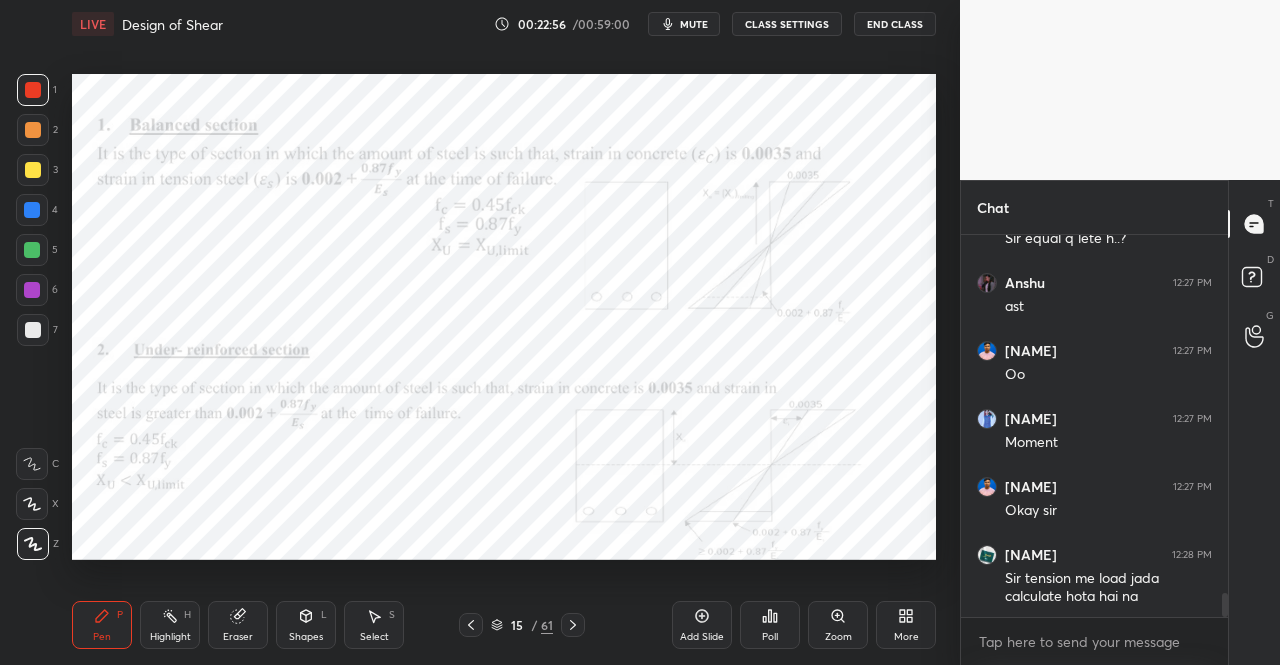 click on "Shapes L" at bounding box center (306, 625) 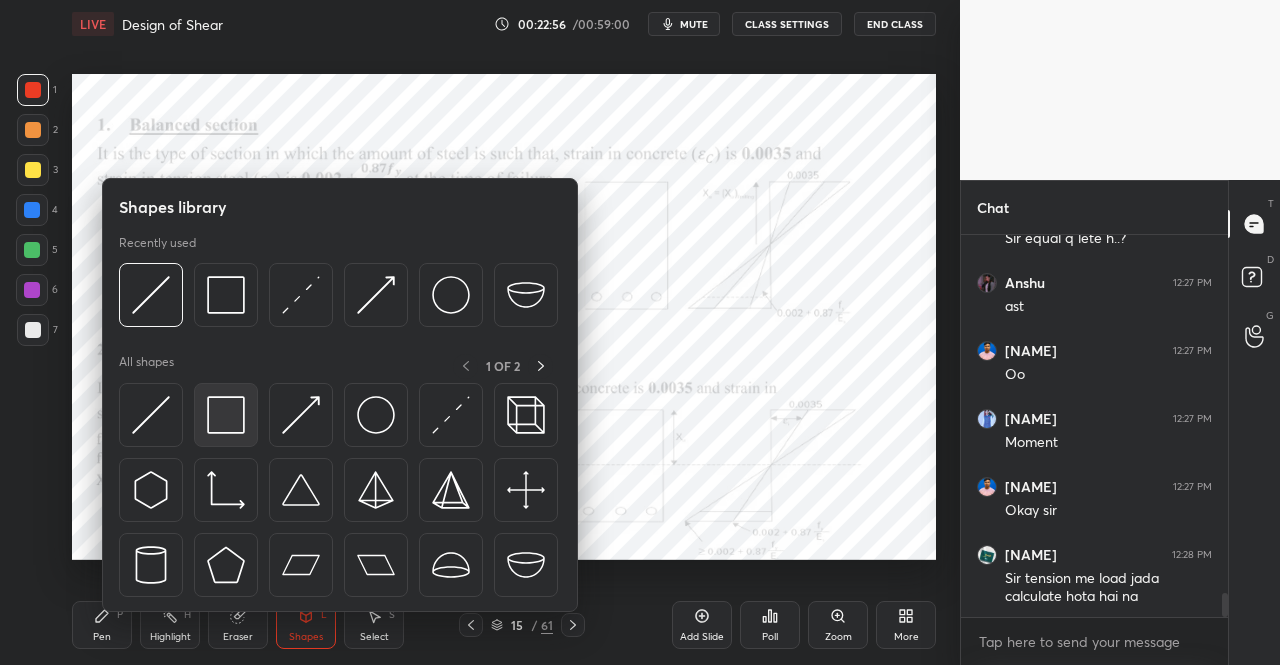 click at bounding box center [226, 415] 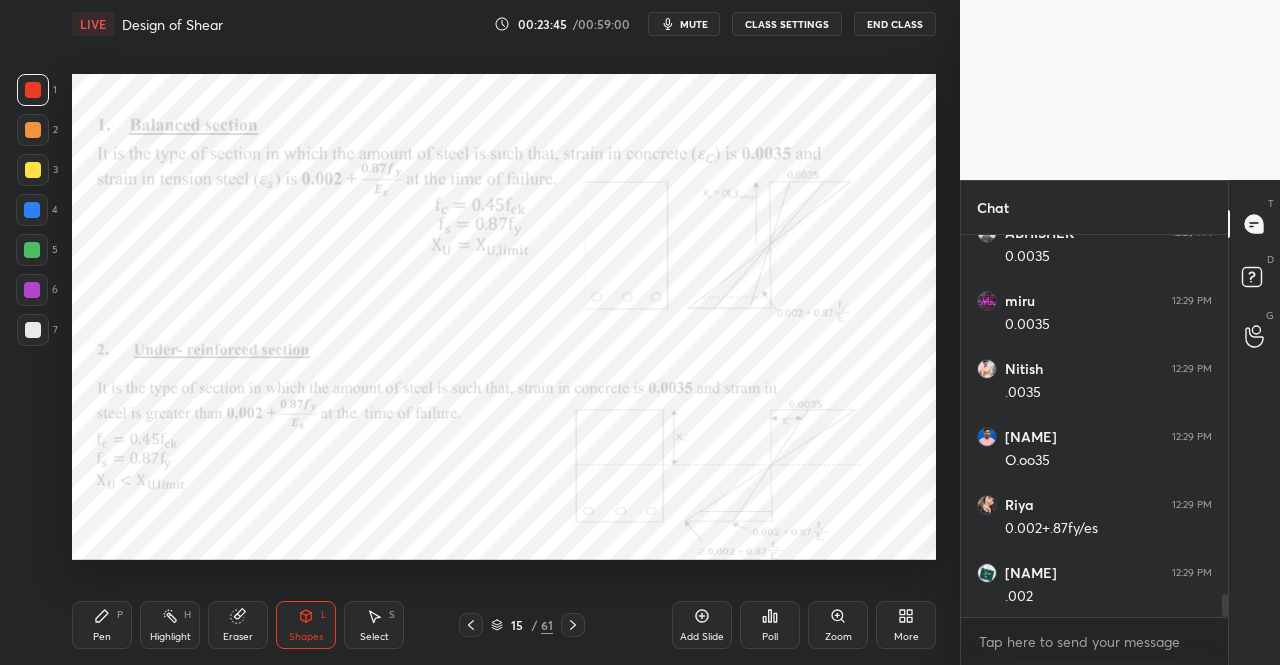 scroll, scrollTop: 6166, scrollLeft: 0, axis: vertical 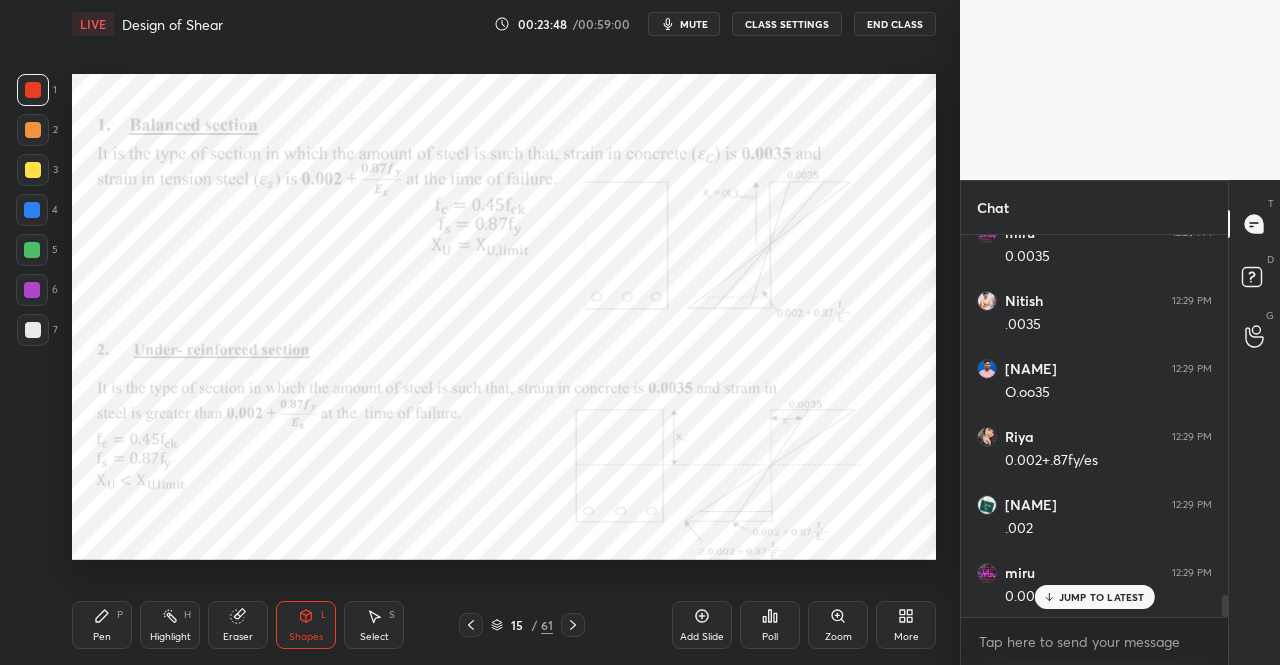 click on "Shapes L" at bounding box center (306, 625) 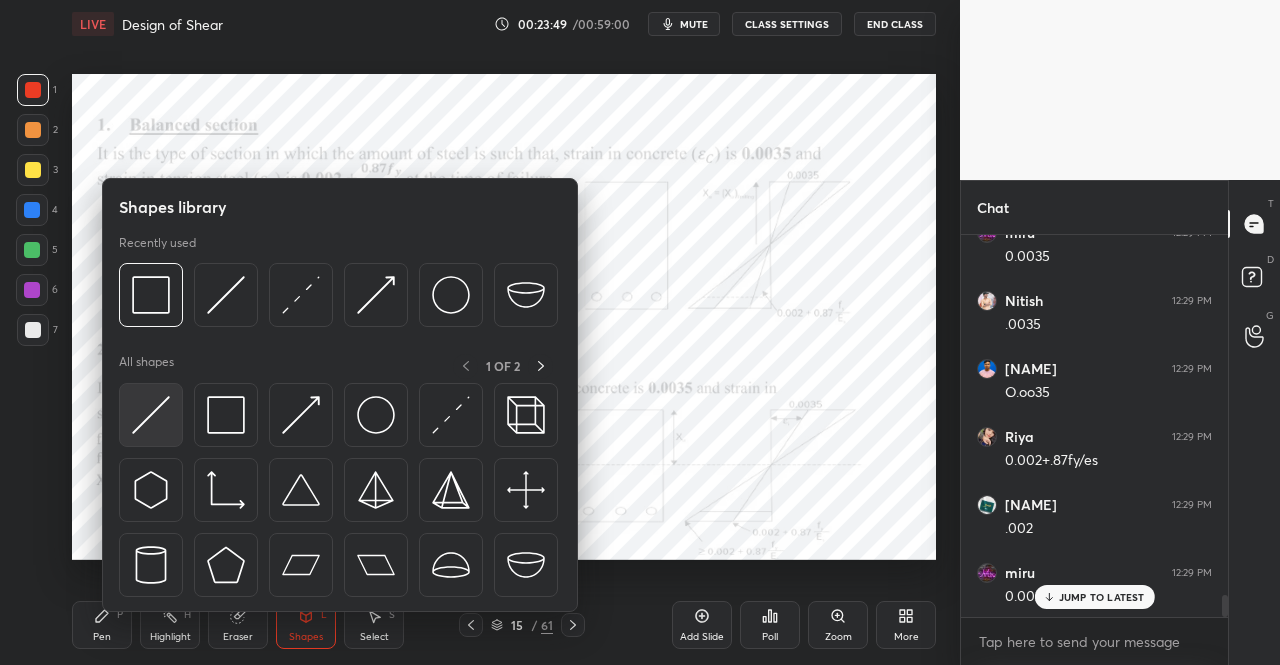 click at bounding box center (151, 415) 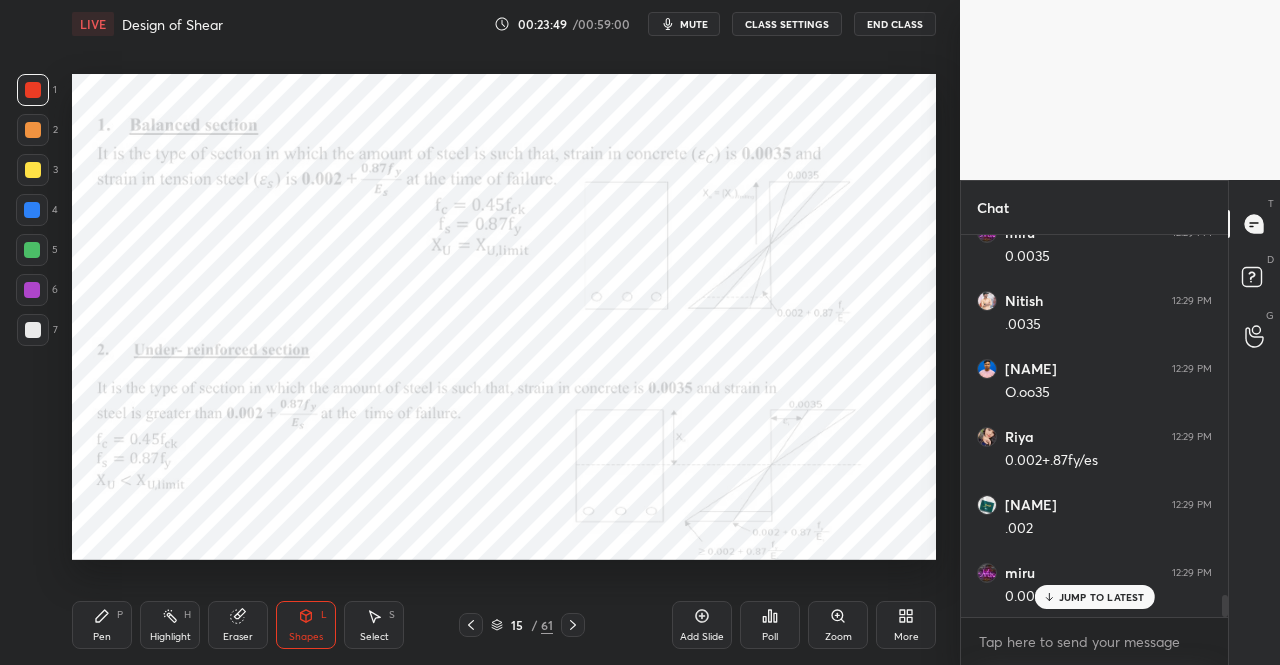 scroll, scrollTop: 6234, scrollLeft: 0, axis: vertical 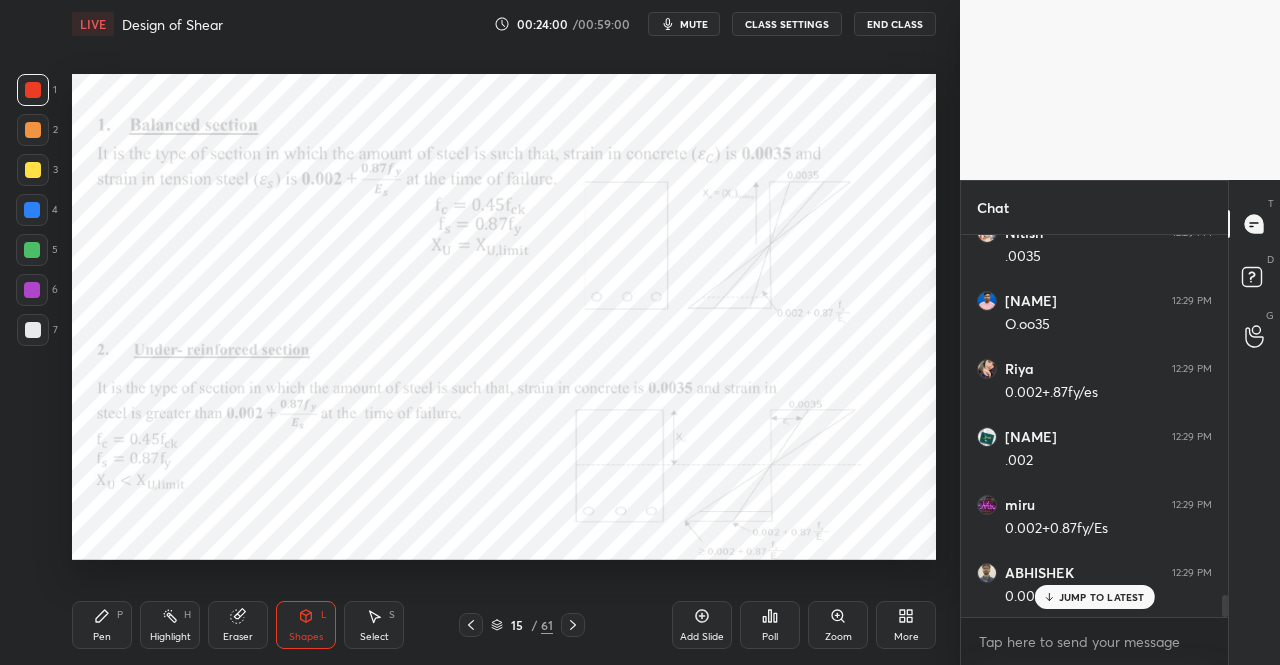 click on "Pen P" at bounding box center (102, 625) 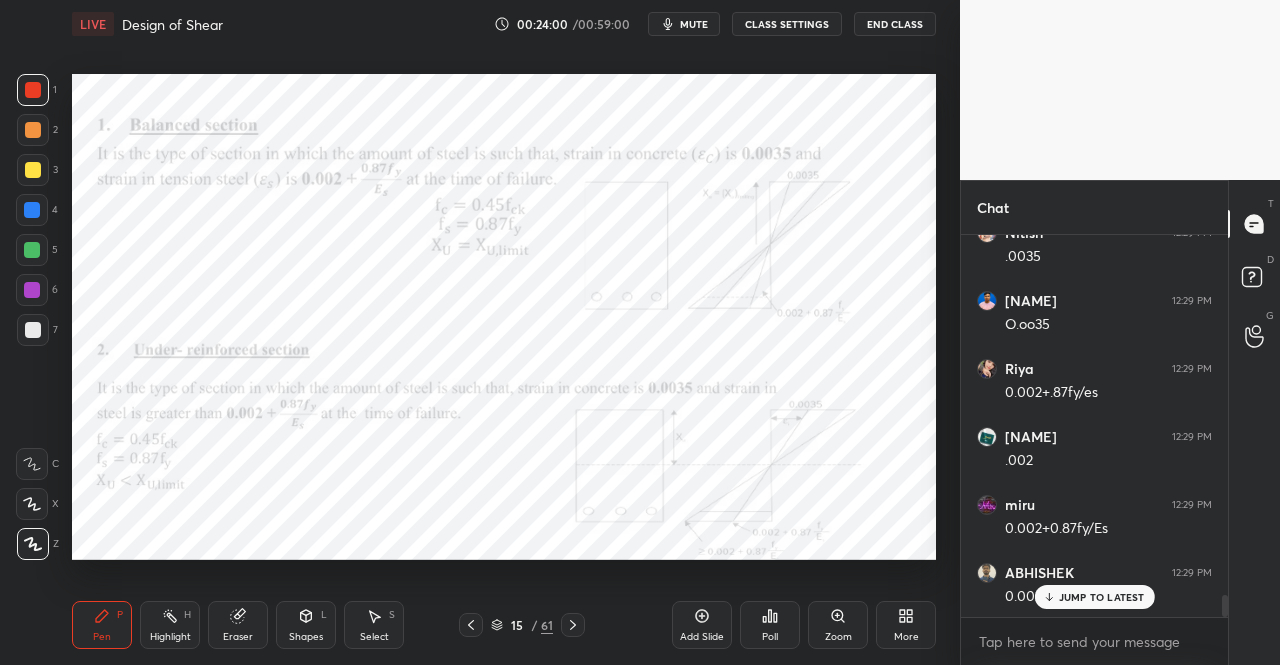 click on "Pen P" at bounding box center (102, 625) 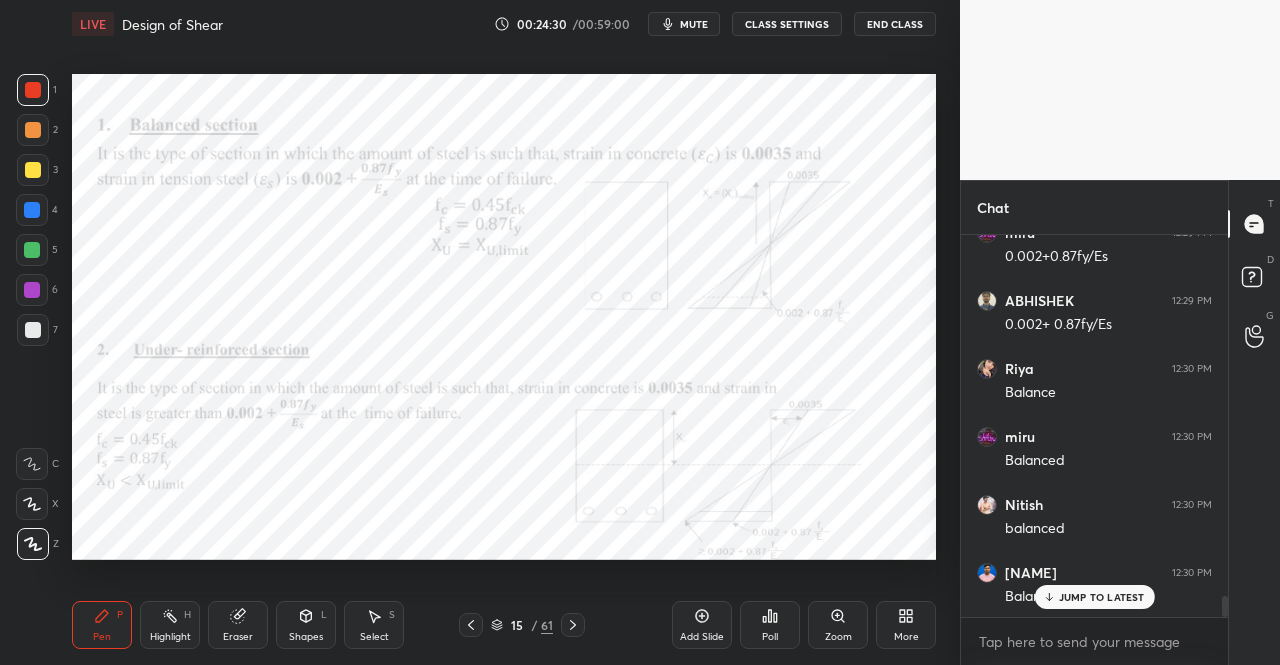 scroll, scrollTop: 6574, scrollLeft: 0, axis: vertical 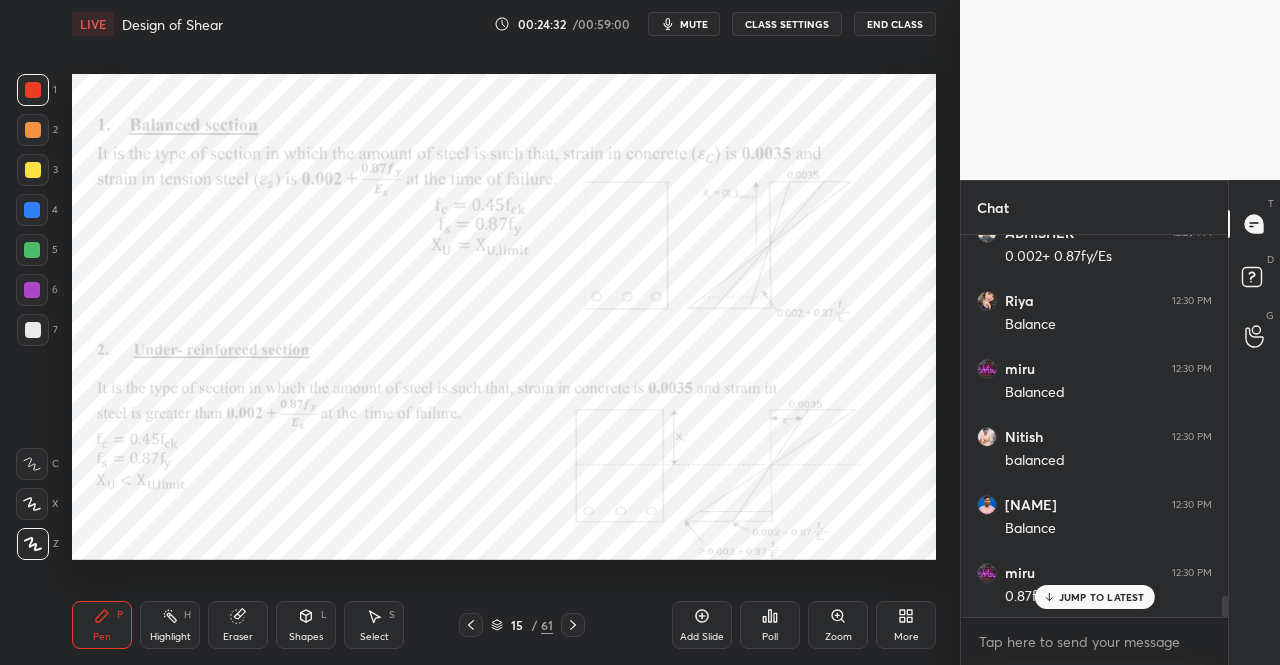 click on "JUMP TO LATEST" at bounding box center [1094, 597] 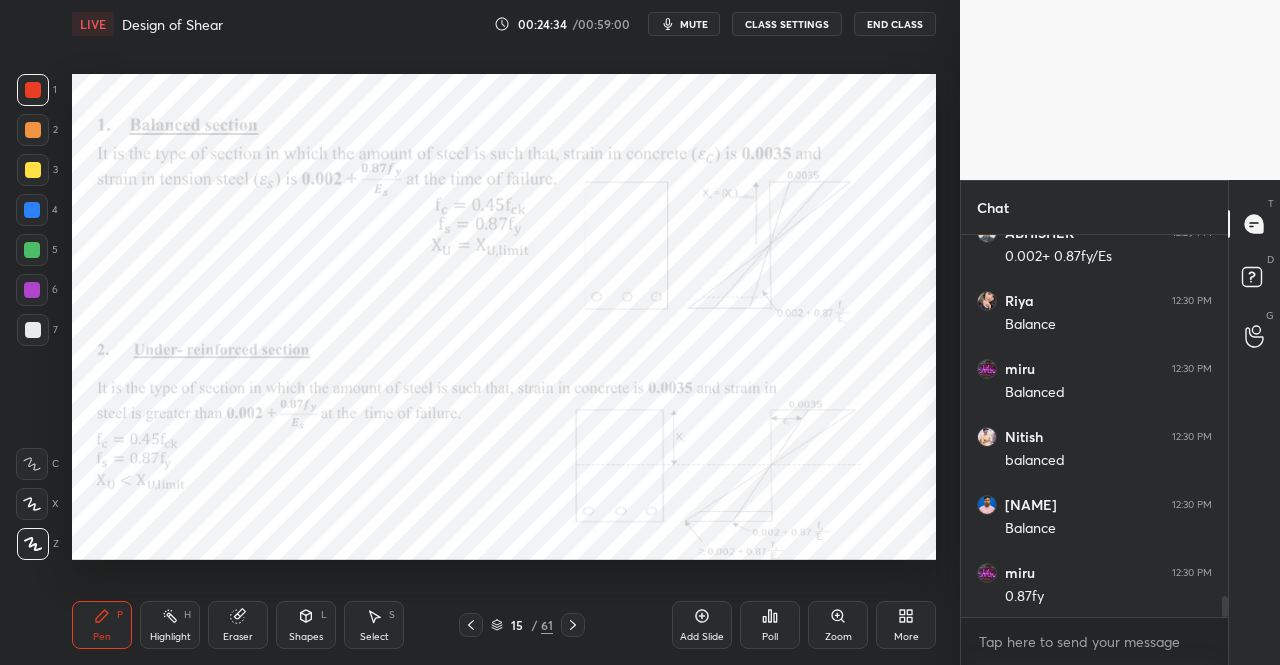 click 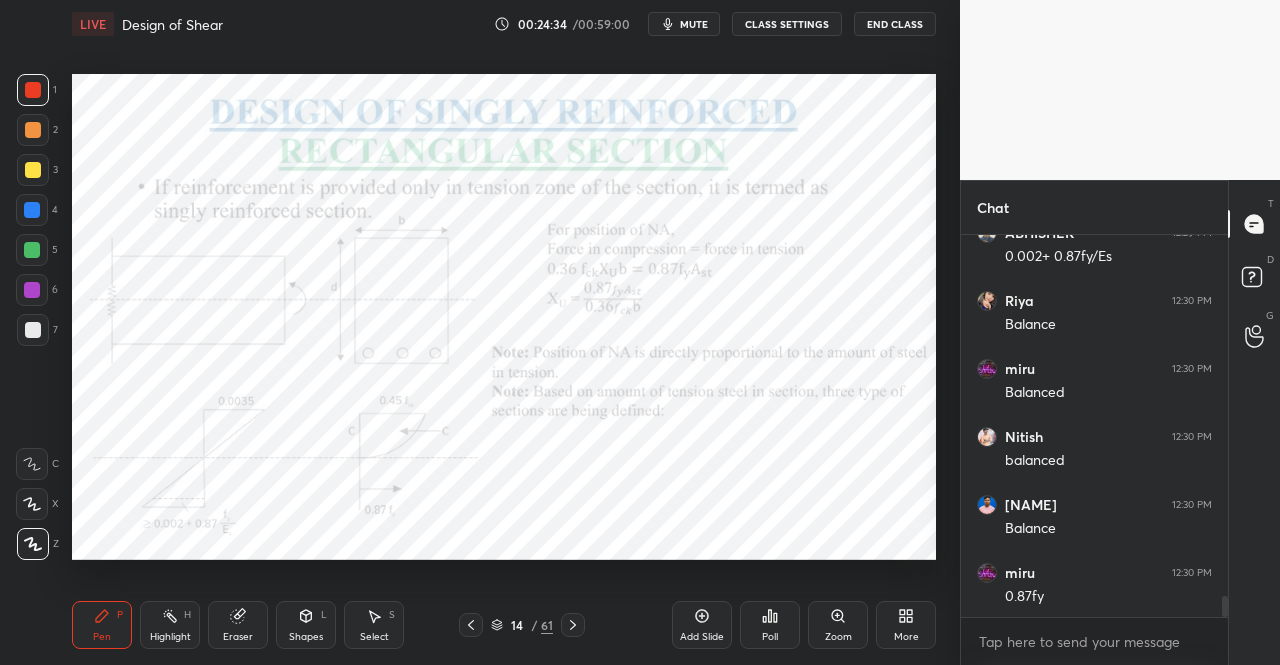 click 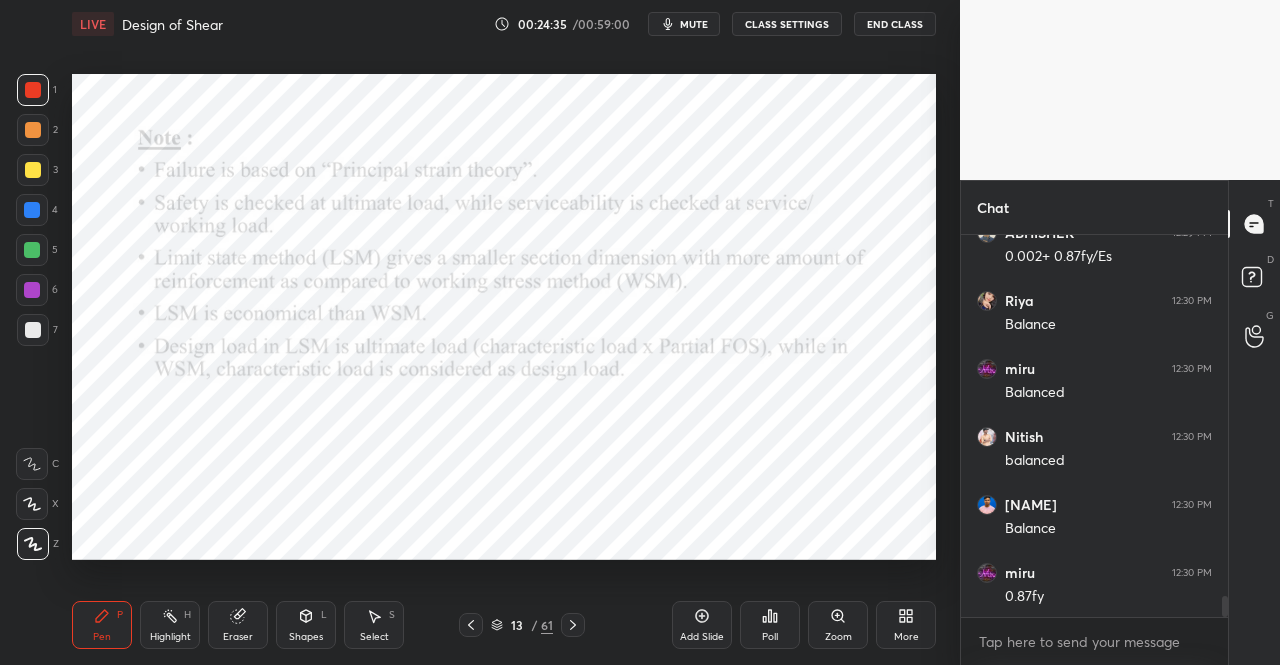 click 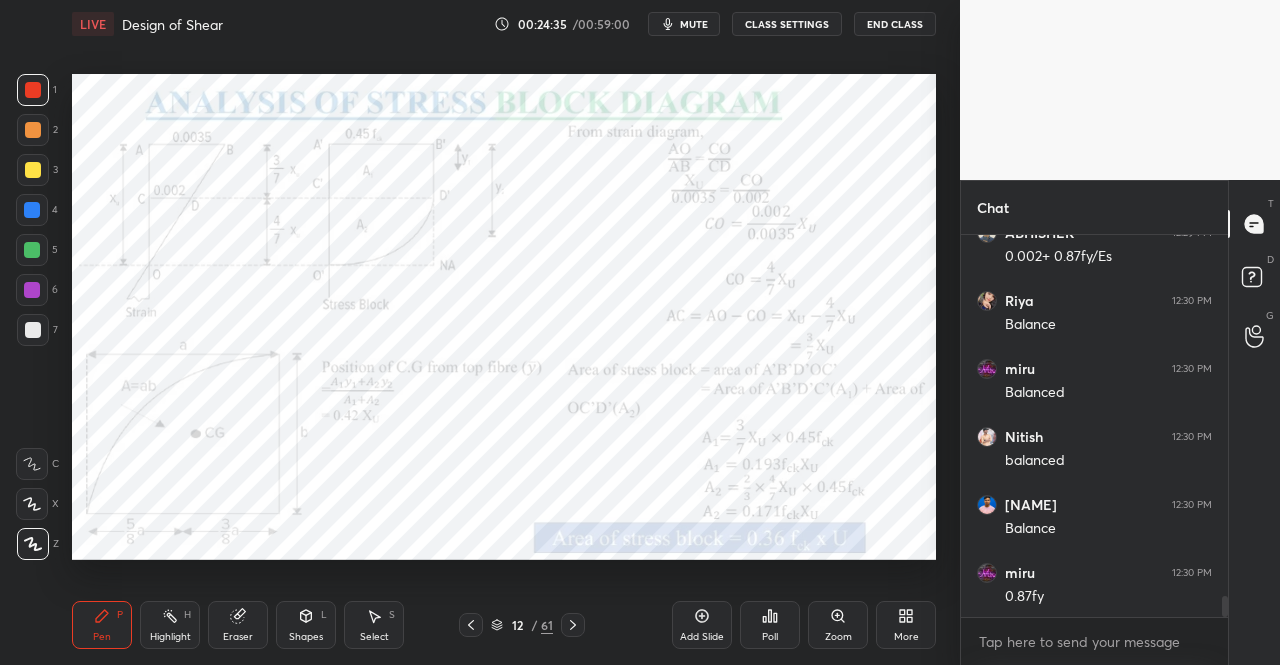 click 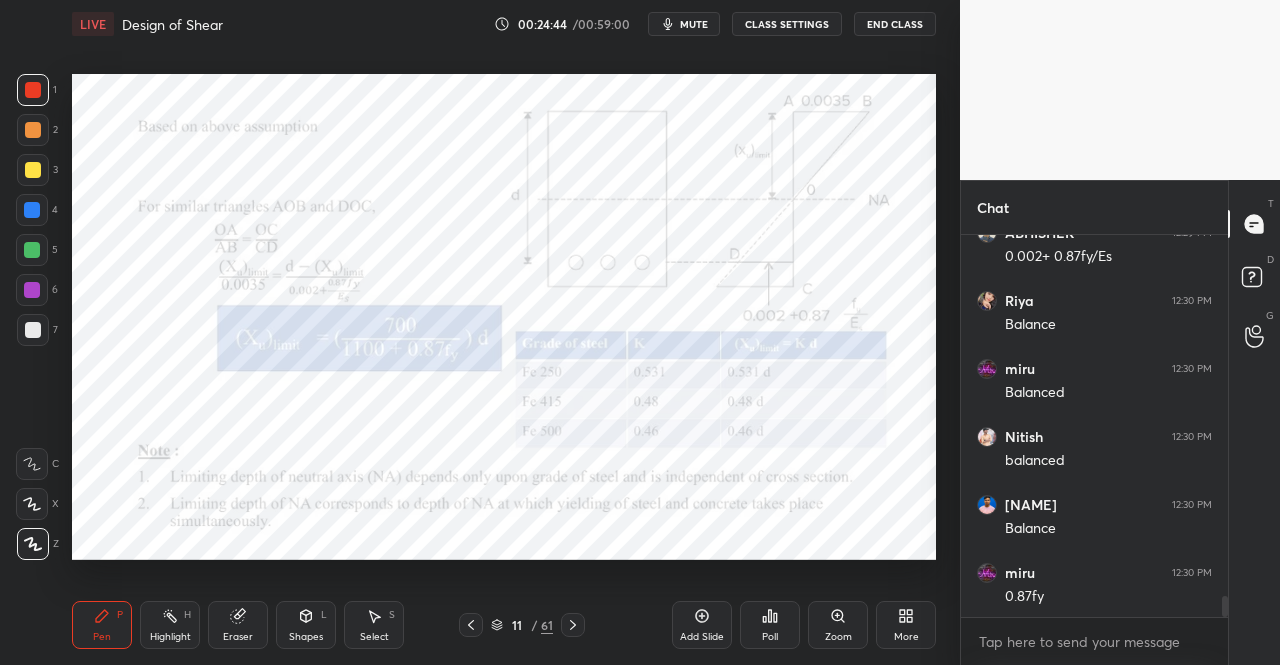 click at bounding box center (573, 625) 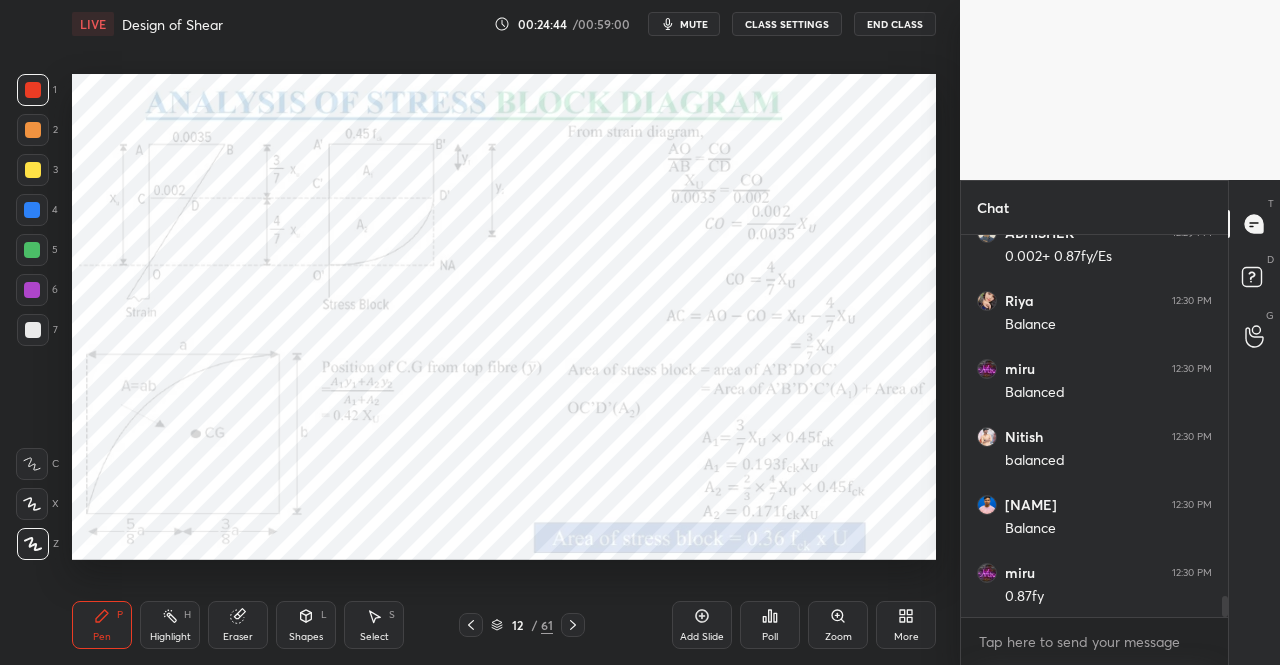 click 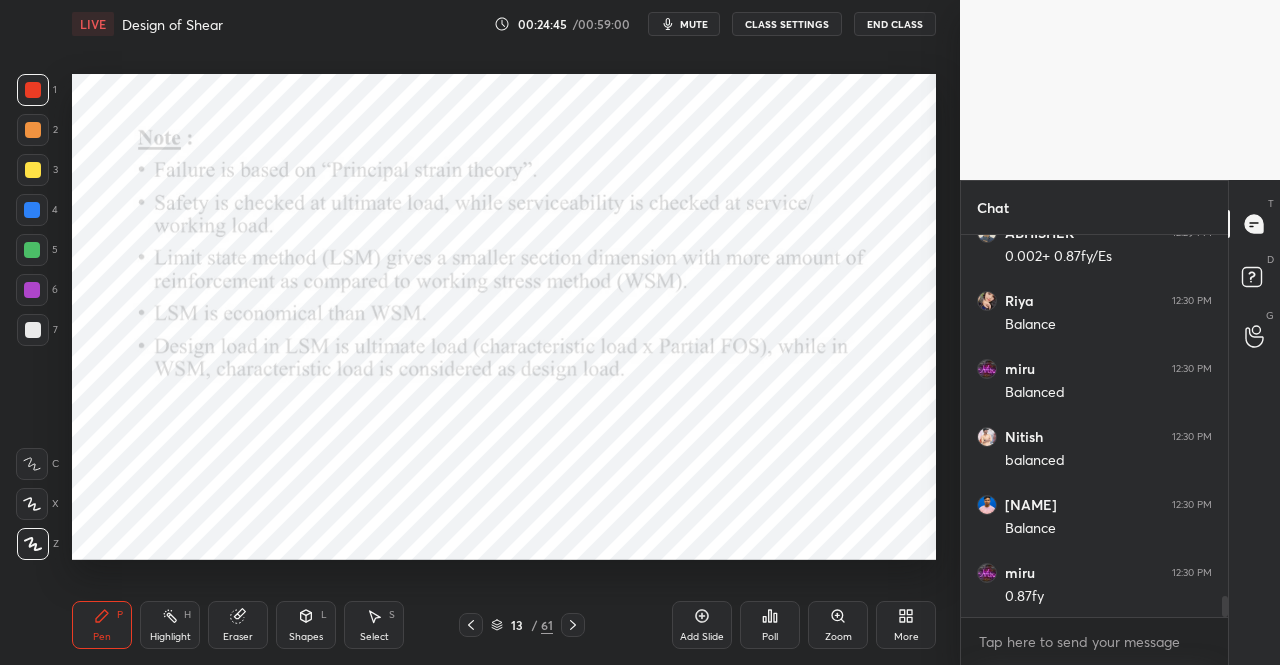click 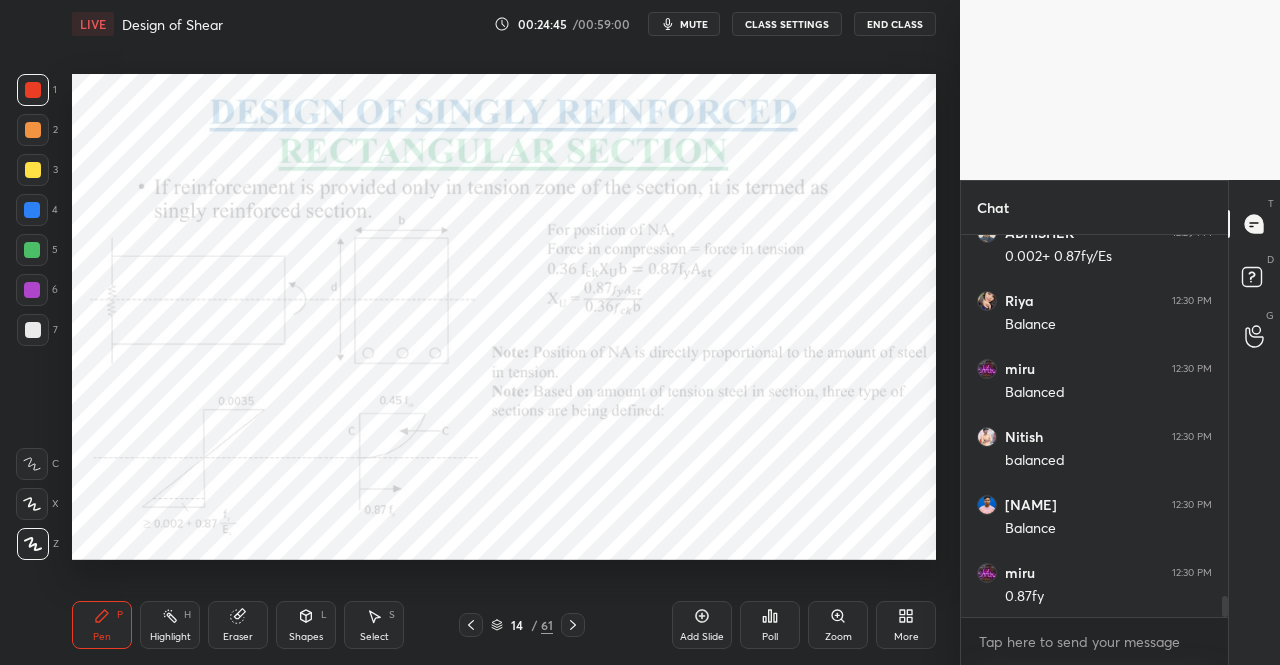 click at bounding box center (573, 625) 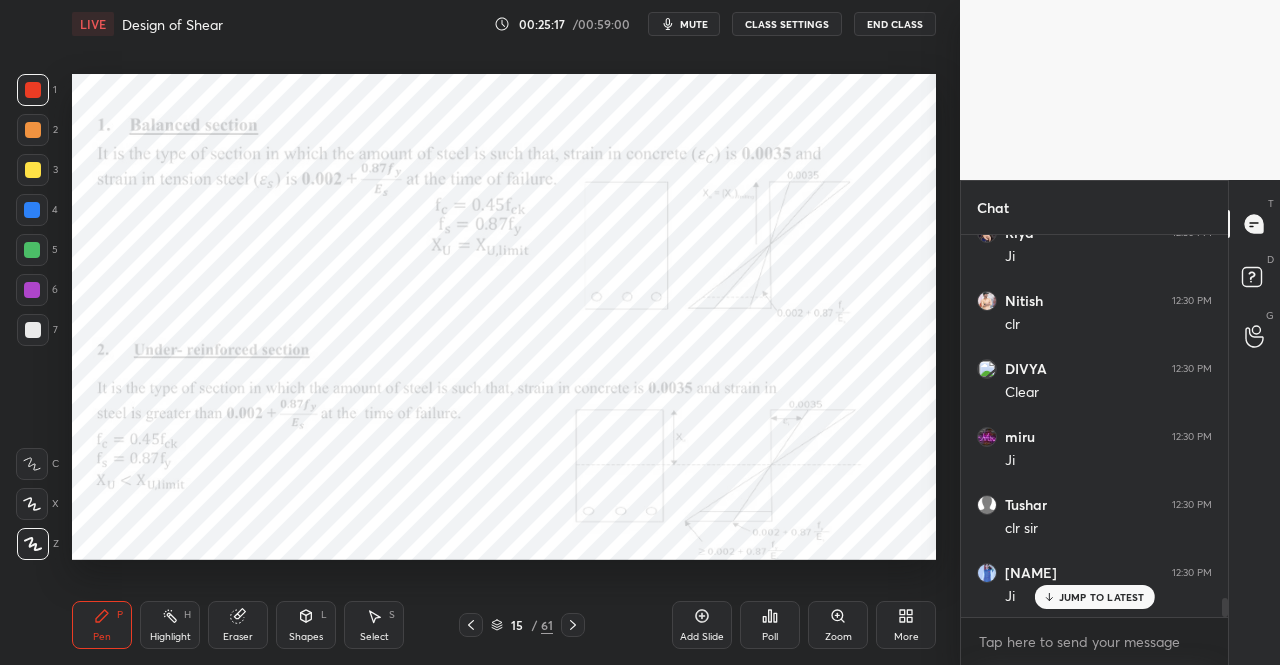 scroll, scrollTop: 7186, scrollLeft: 0, axis: vertical 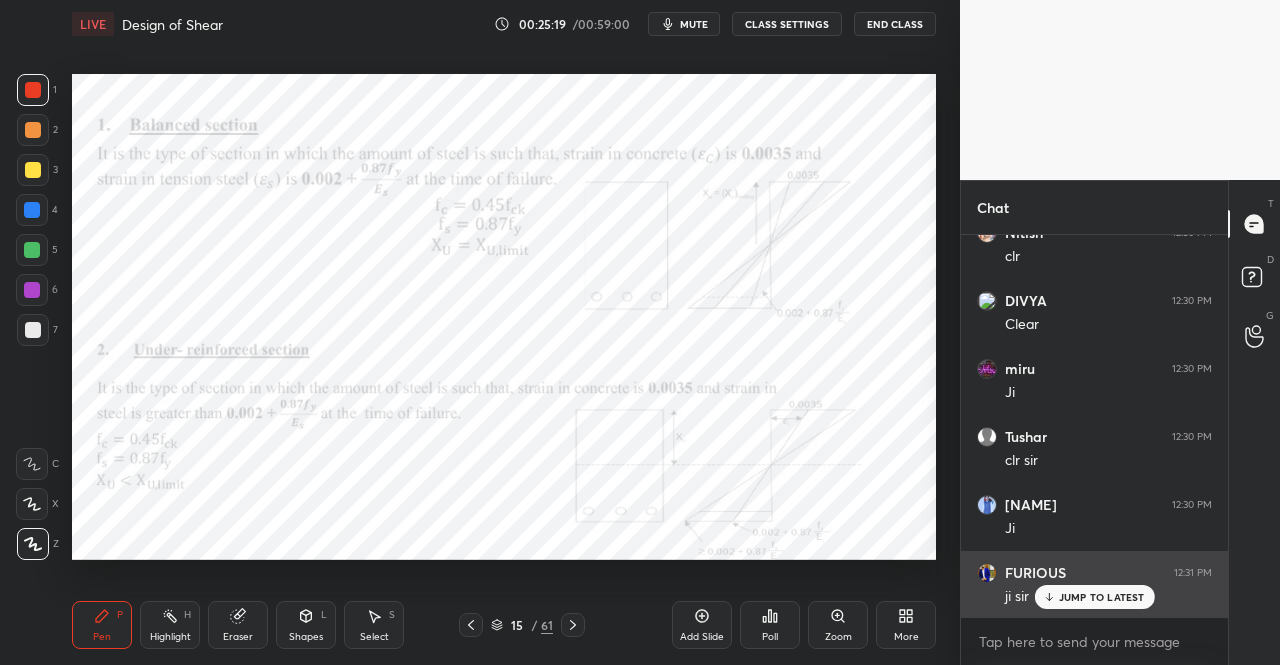 click on "JUMP TO LATEST" at bounding box center (1094, 597) 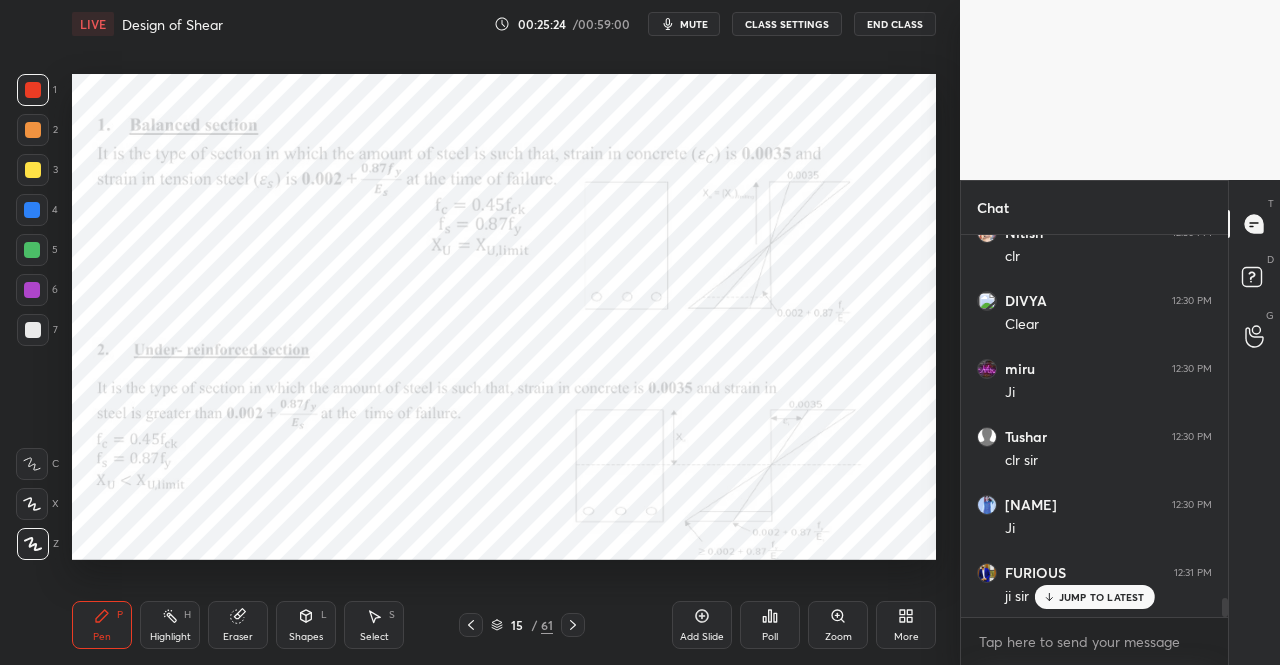 scroll, scrollTop: 7290, scrollLeft: 0, axis: vertical 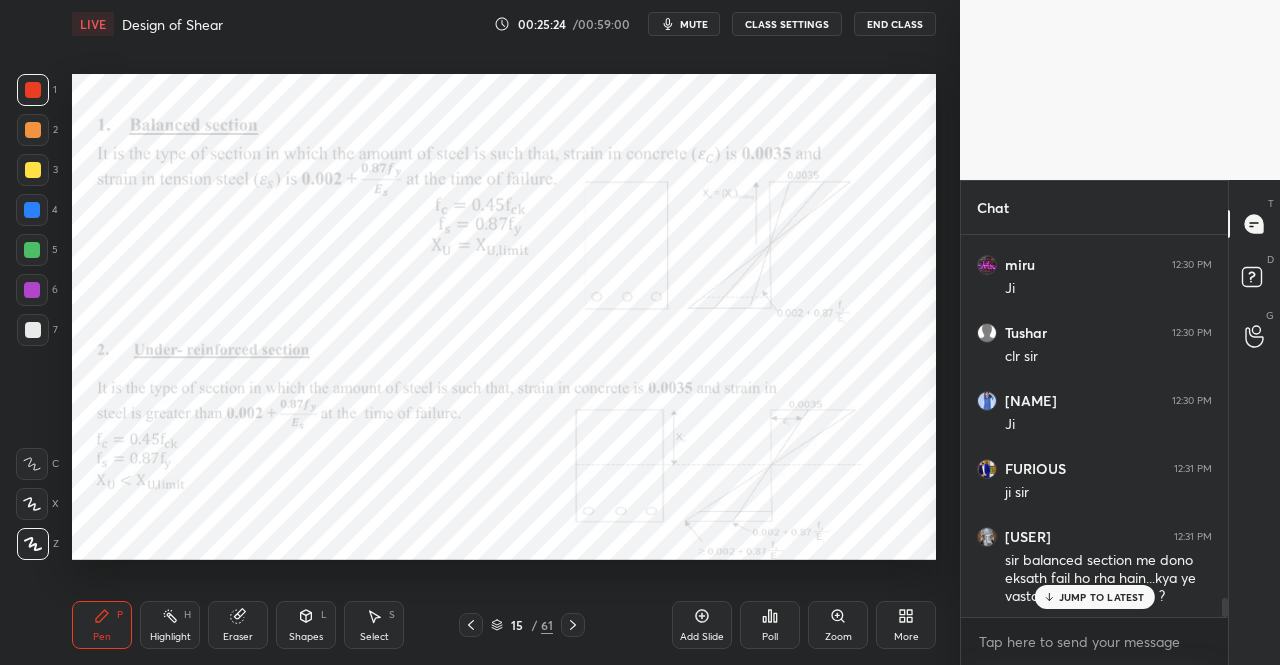 click on "Shapes" at bounding box center (306, 637) 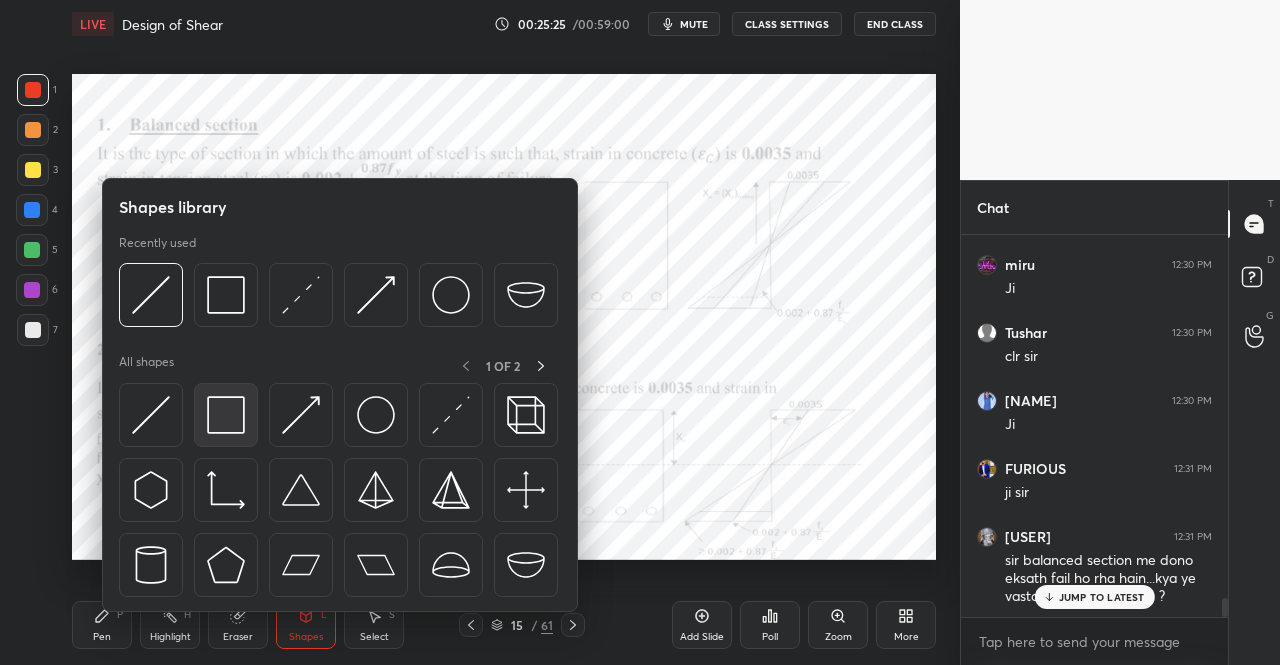 click at bounding box center [226, 415] 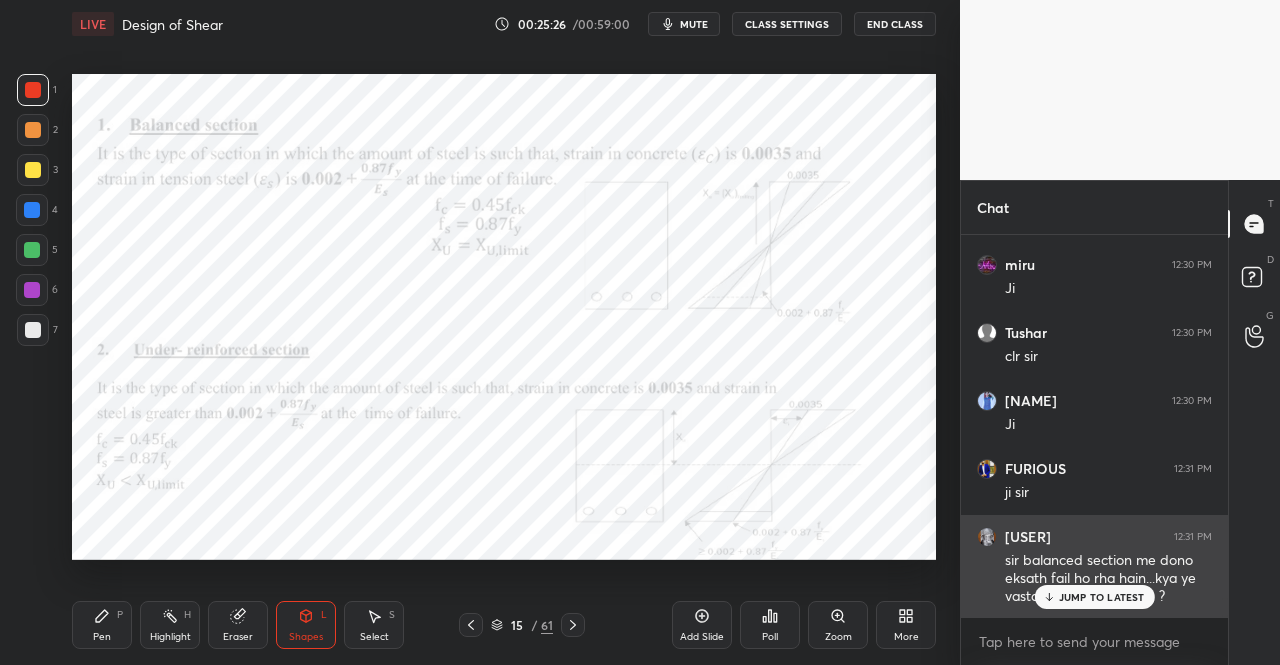 click on "JUMP TO LATEST" at bounding box center (1102, 597) 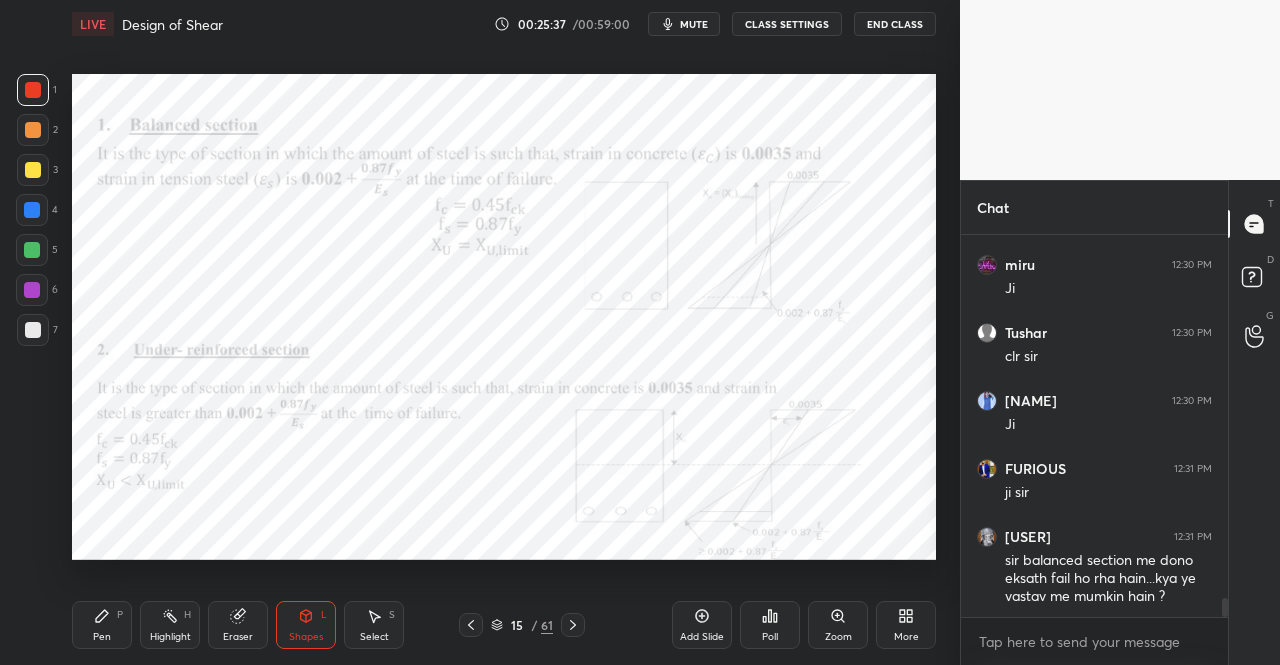 click on "Pen P" at bounding box center (102, 625) 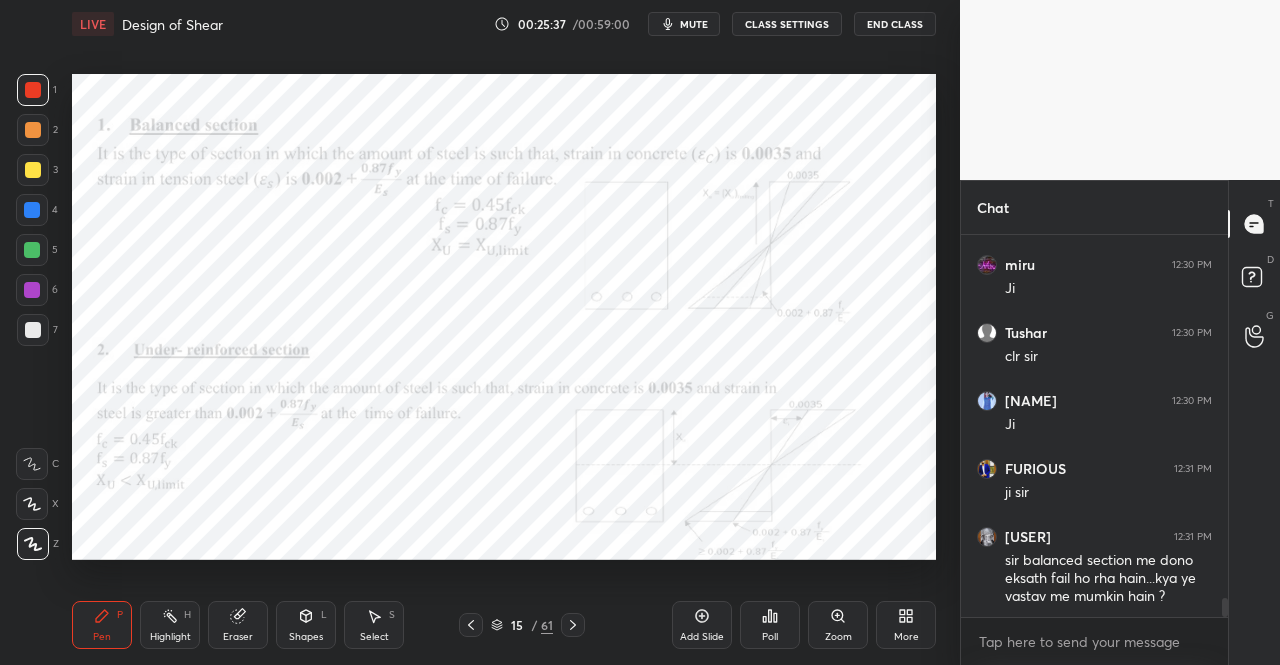 click on "Pen P" at bounding box center (102, 625) 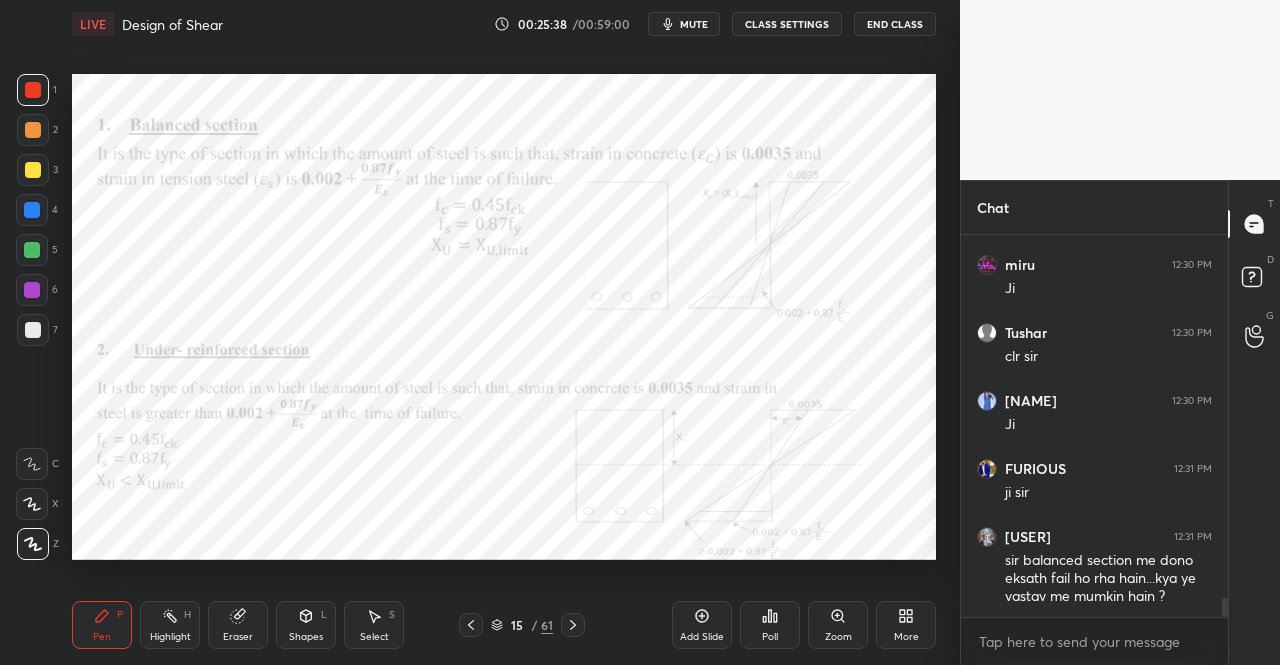 click at bounding box center [33, 90] 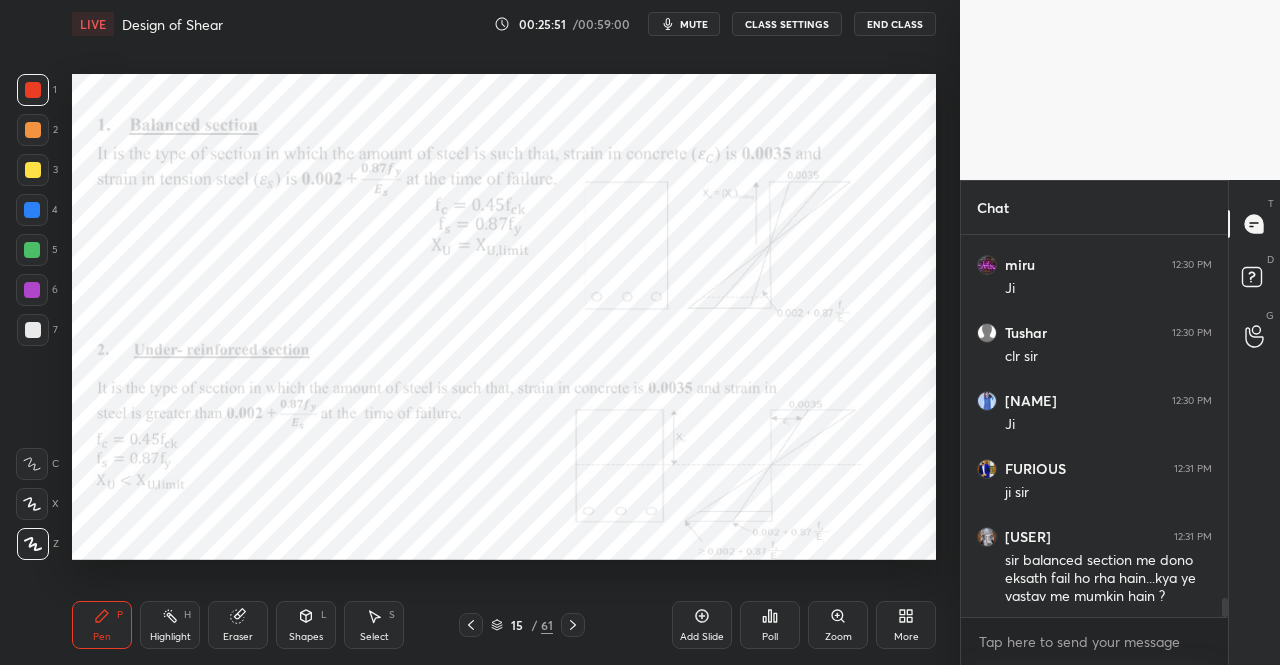 click on "Pen P" at bounding box center [102, 625] 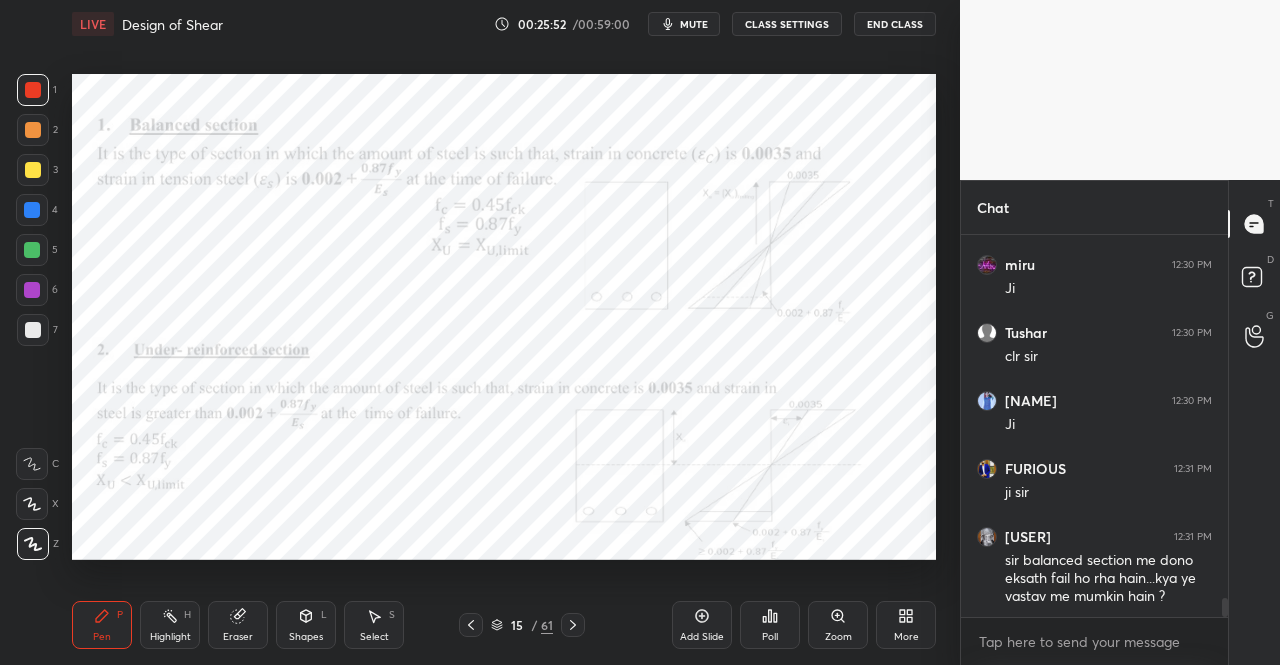 click at bounding box center (33, 90) 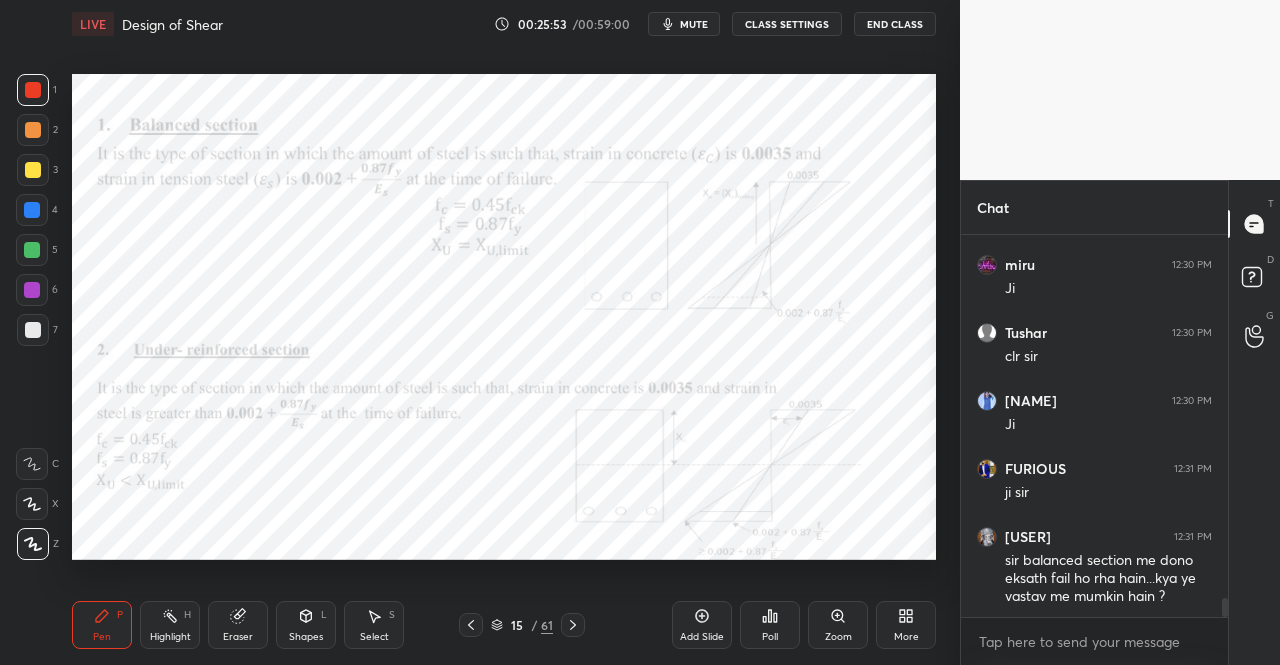 click at bounding box center (33, 90) 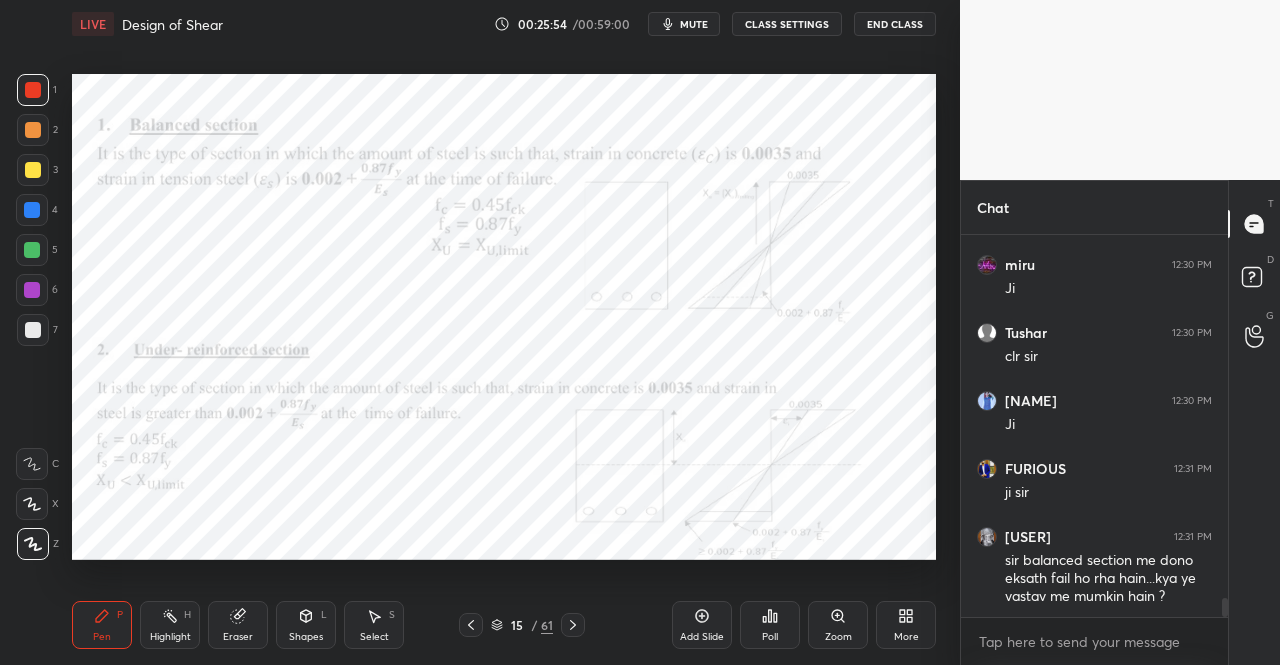 click 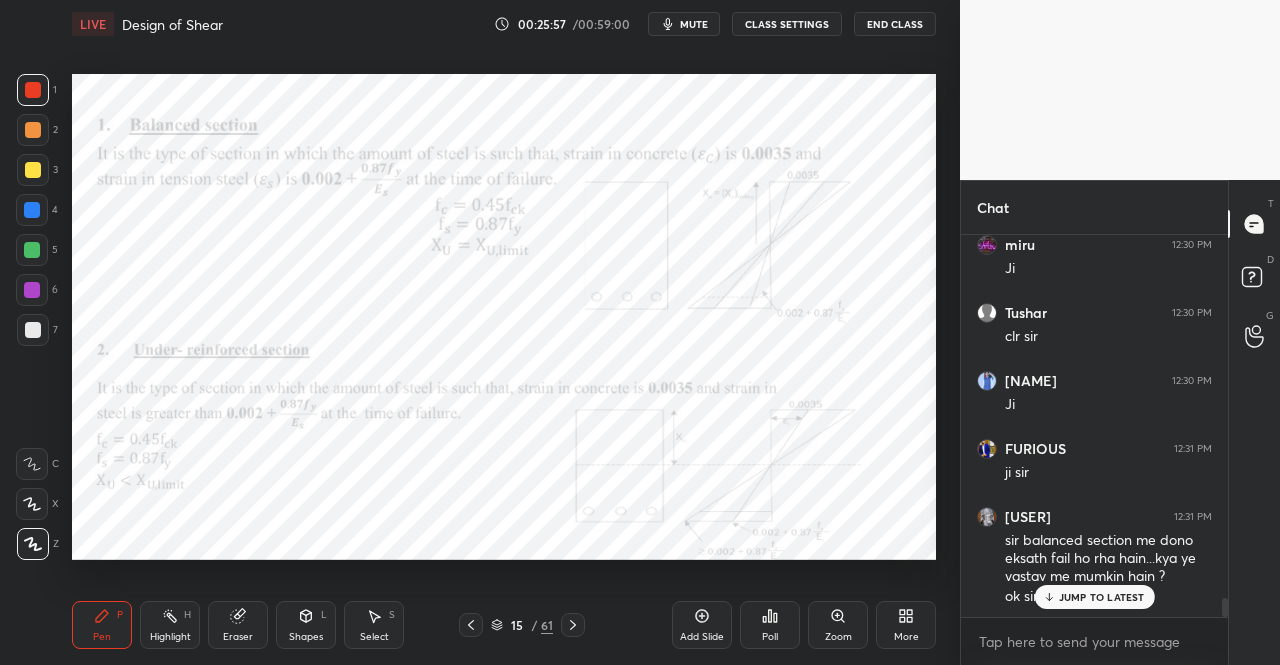 scroll, scrollTop: 7378, scrollLeft: 0, axis: vertical 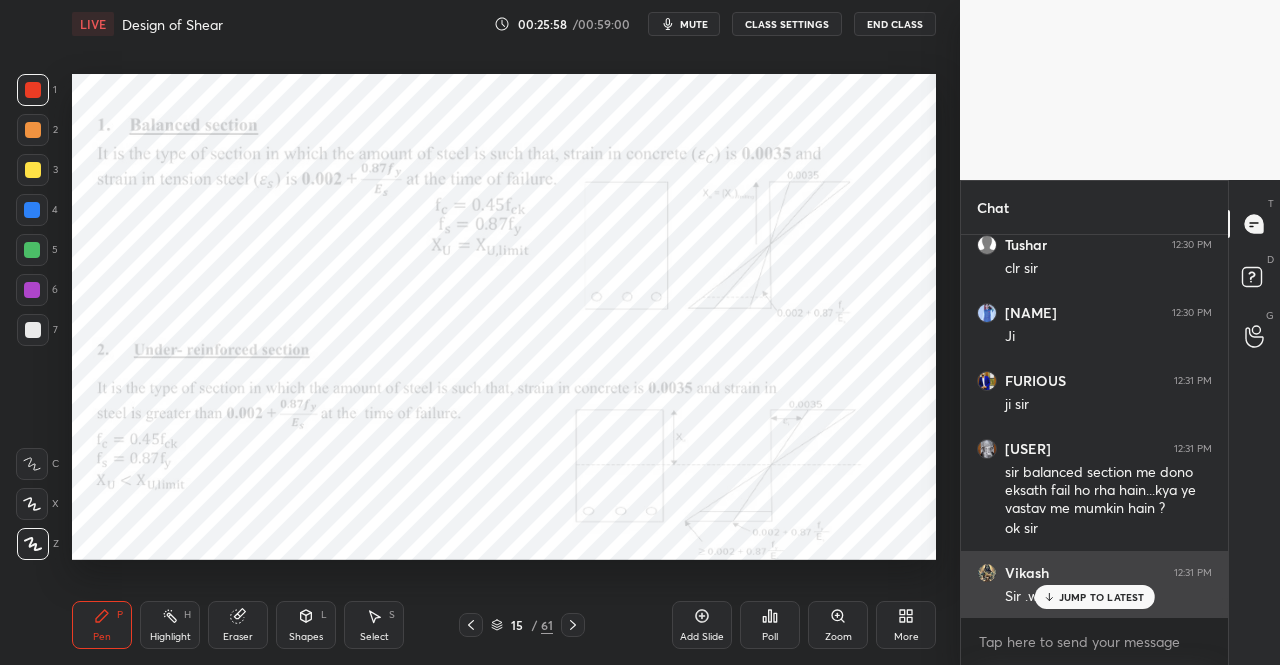 click on "JUMP TO LATEST" at bounding box center (1102, 597) 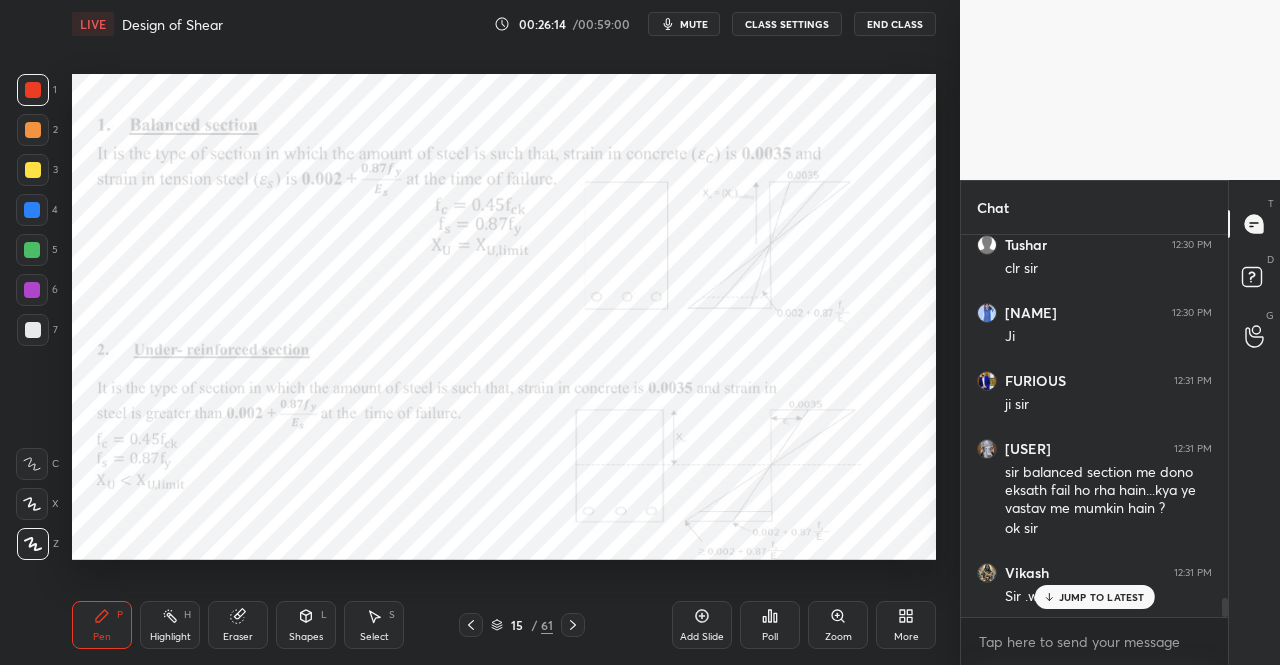 scroll, scrollTop: 7446, scrollLeft: 0, axis: vertical 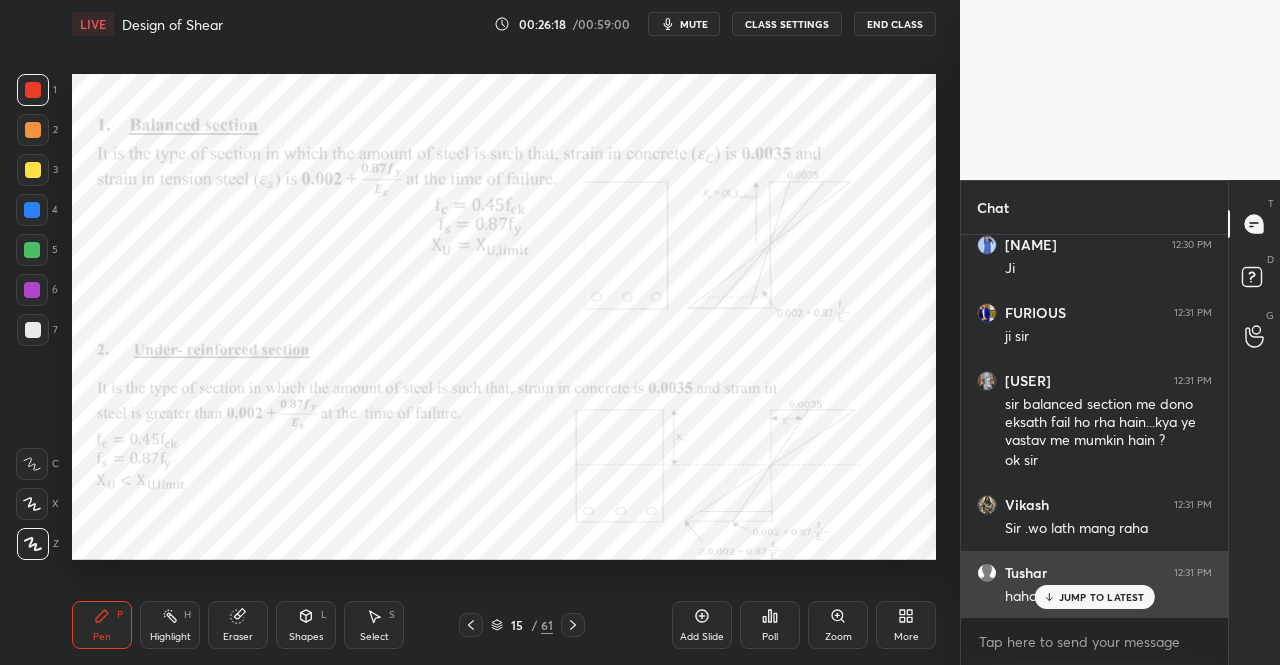 click on "JUMP TO LATEST" at bounding box center (1102, 597) 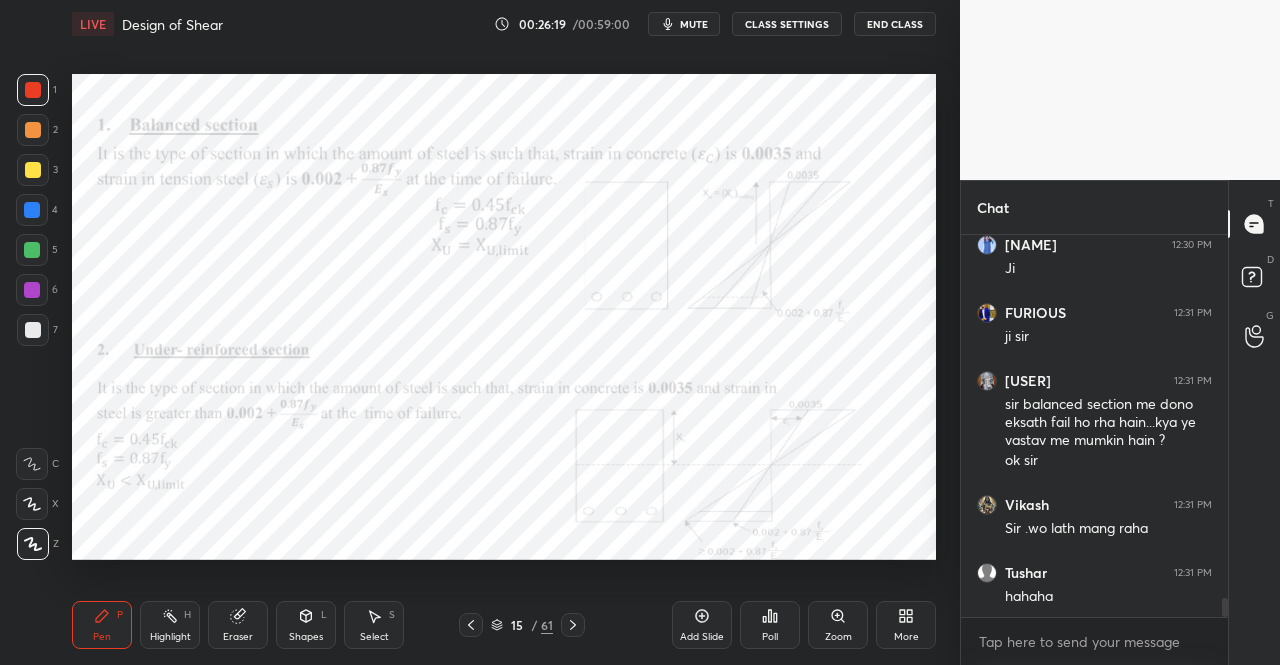 click 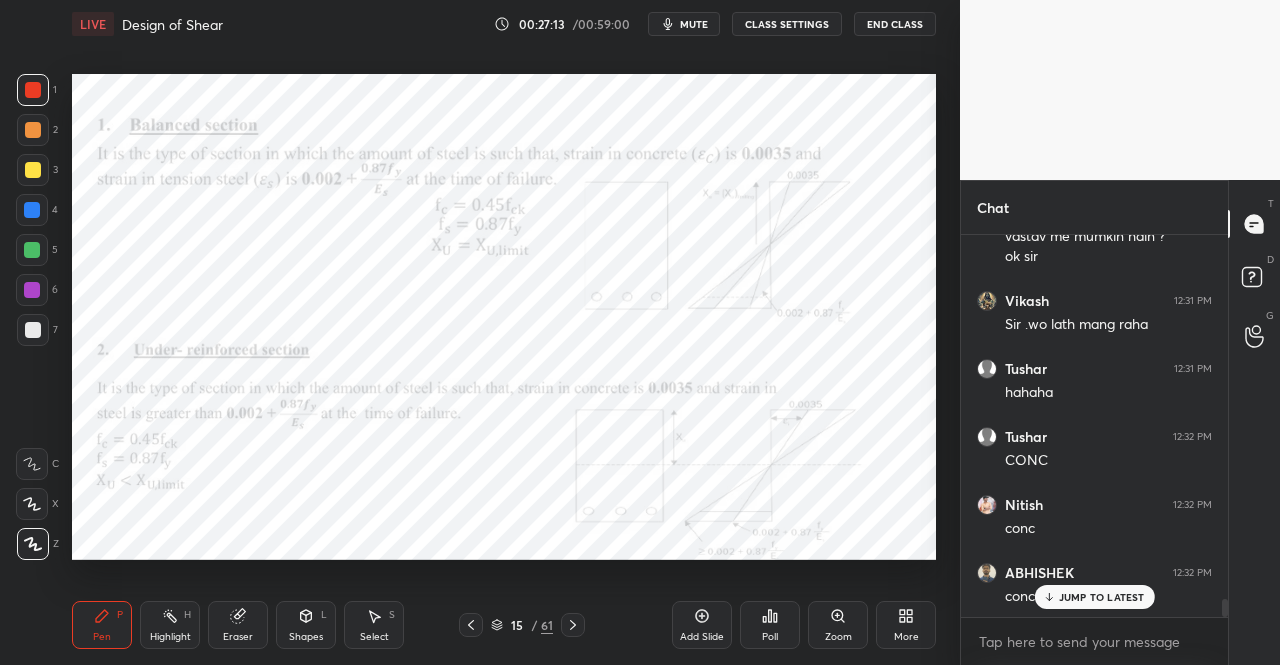 scroll, scrollTop: 7718, scrollLeft: 0, axis: vertical 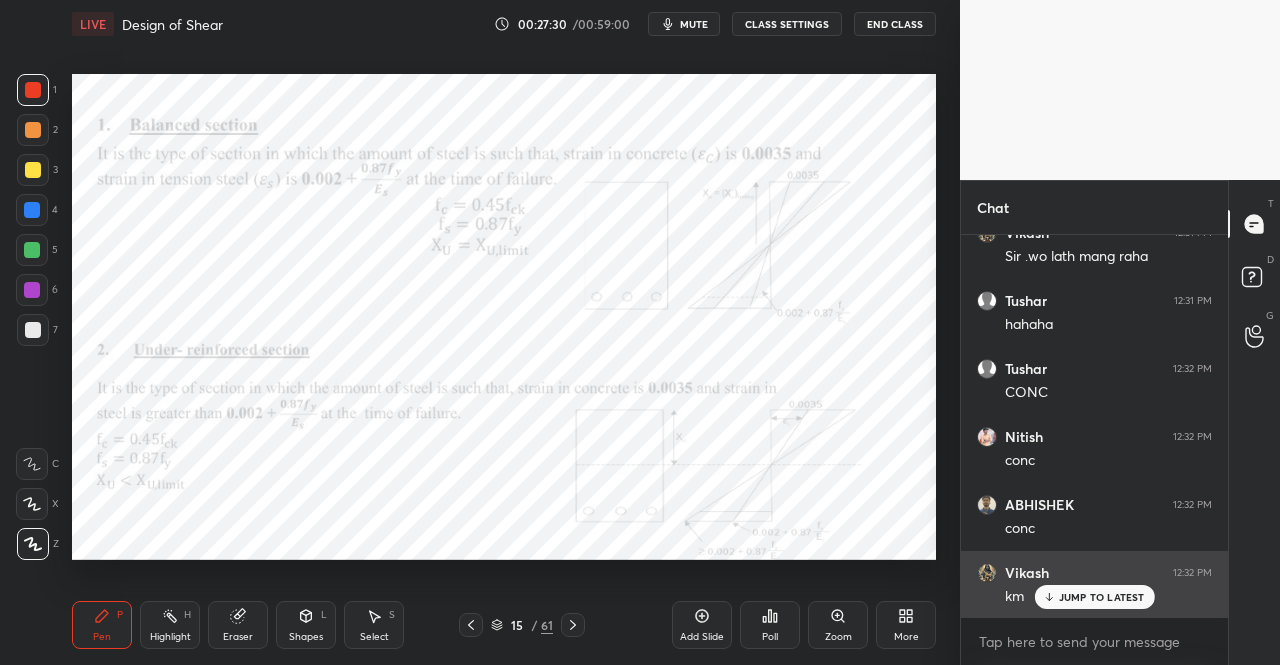 click on "JUMP TO LATEST" at bounding box center [1102, 597] 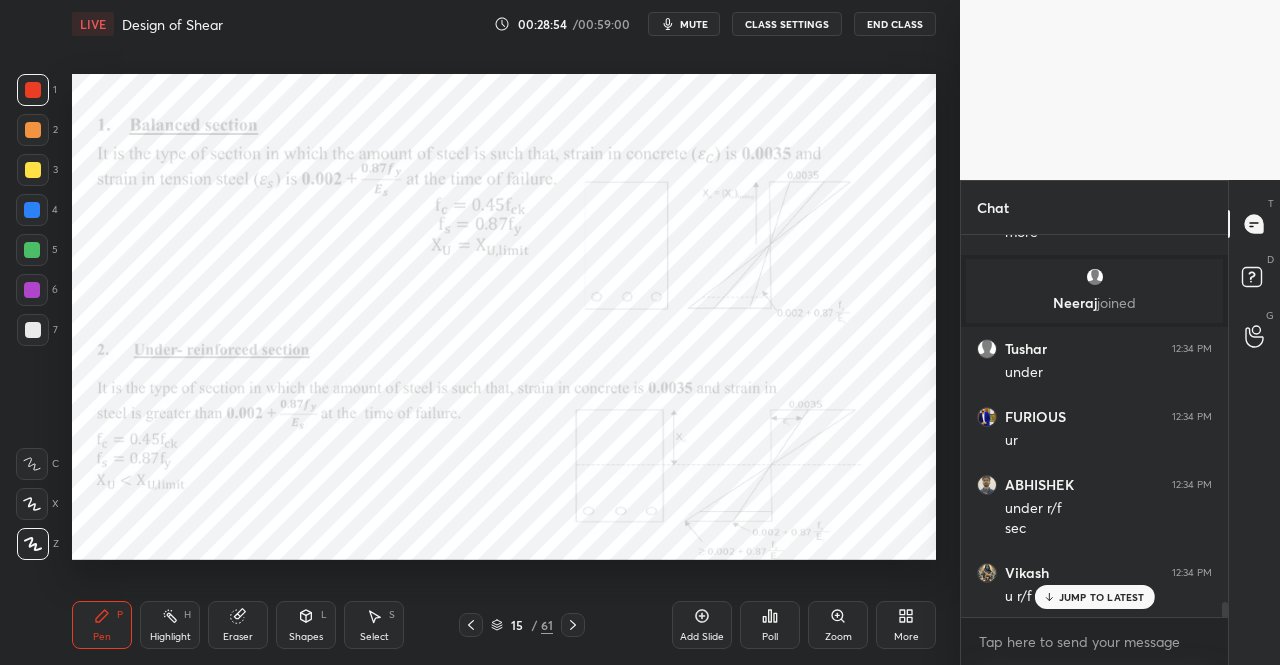 scroll, scrollTop: 9306, scrollLeft: 0, axis: vertical 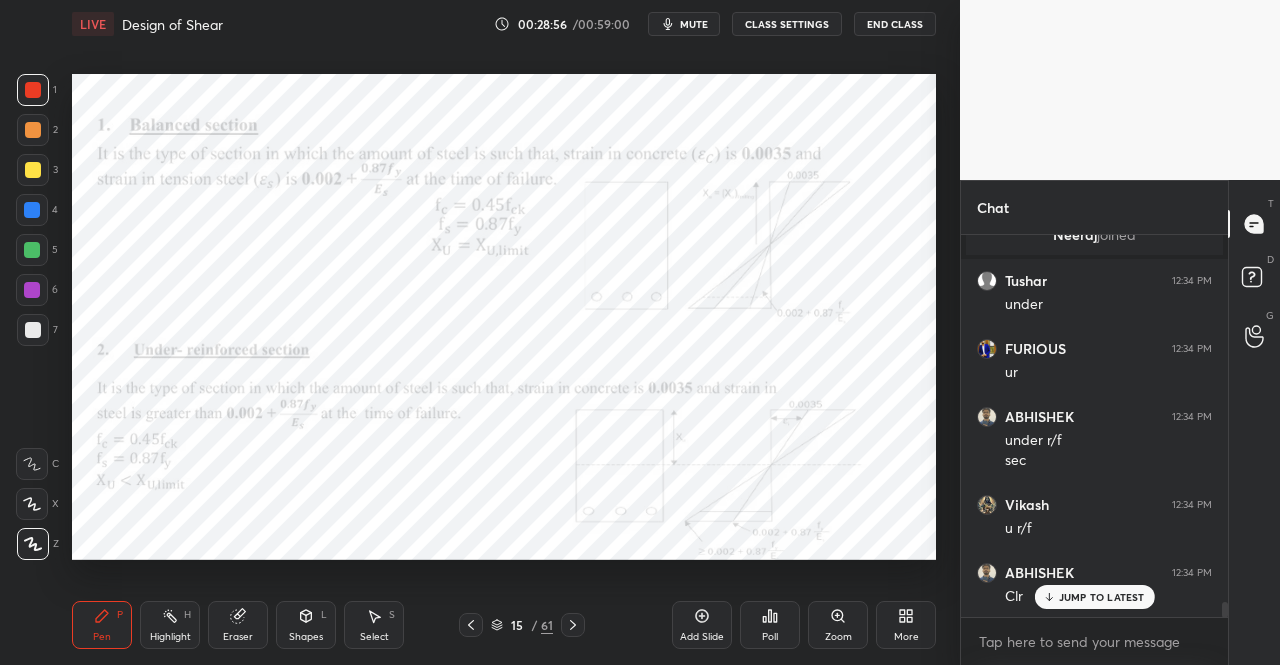 click 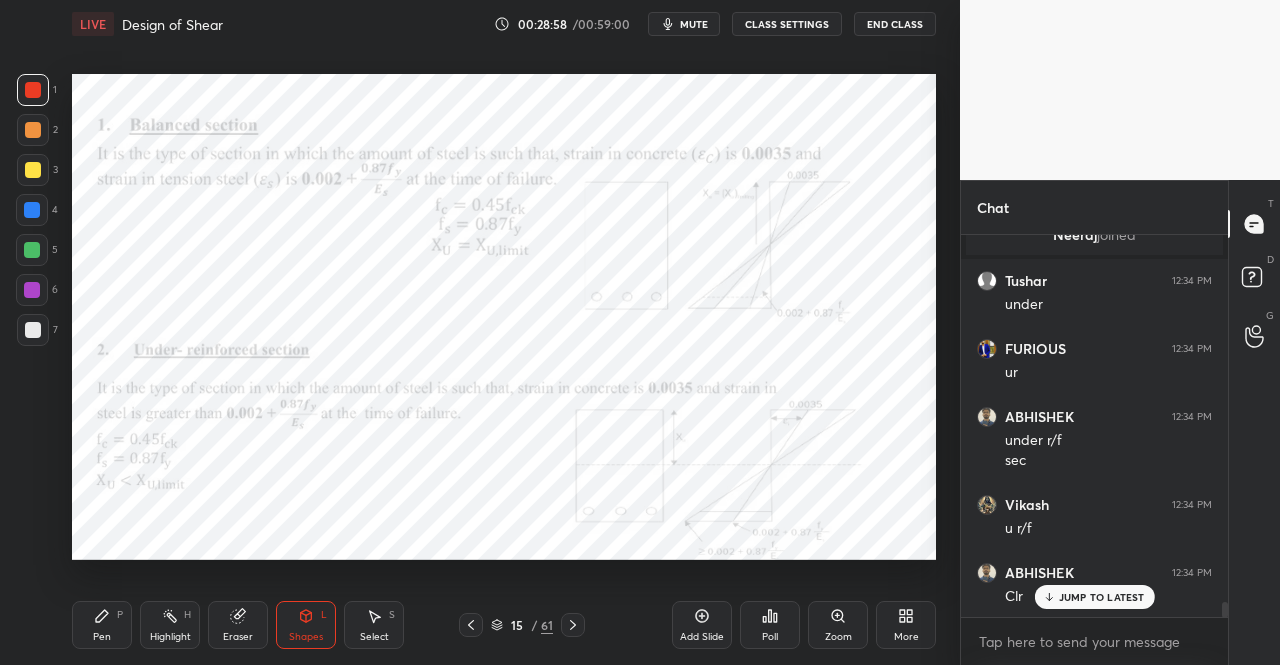 scroll, scrollTop: 9374, scrollLeft: 0, axis: vertical 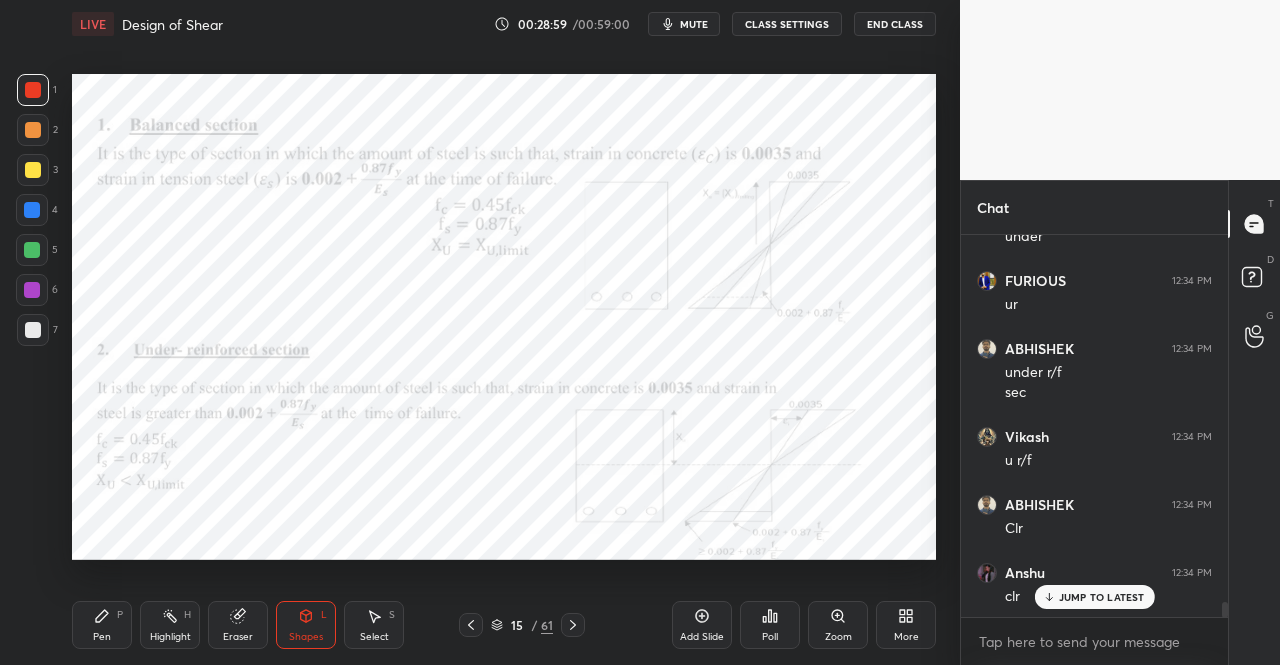 click on "Add Slide" at bounding box center (702, 625) 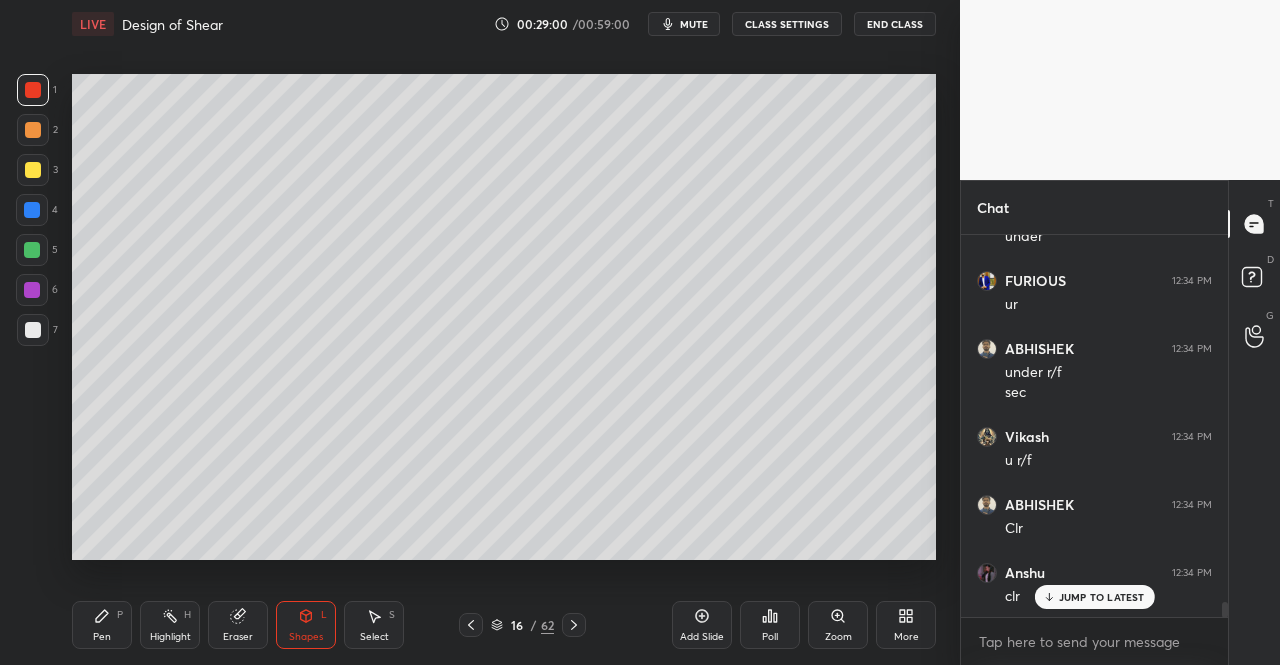 click 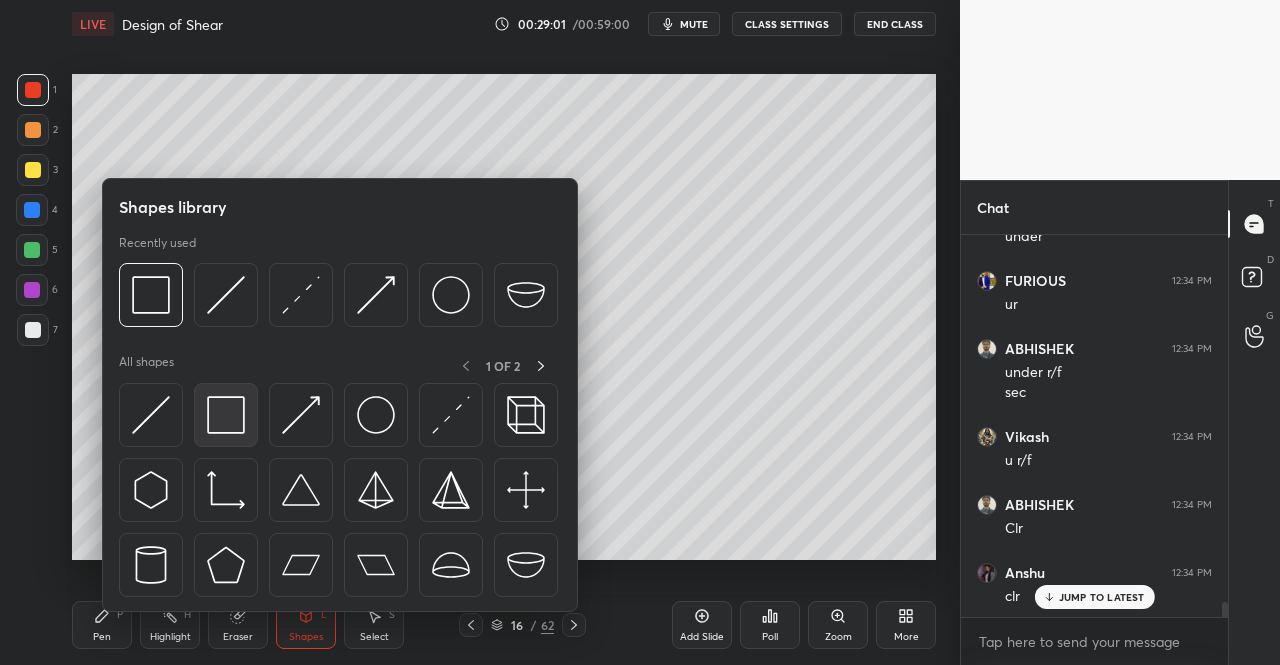 click at bounding box center (226, 415) 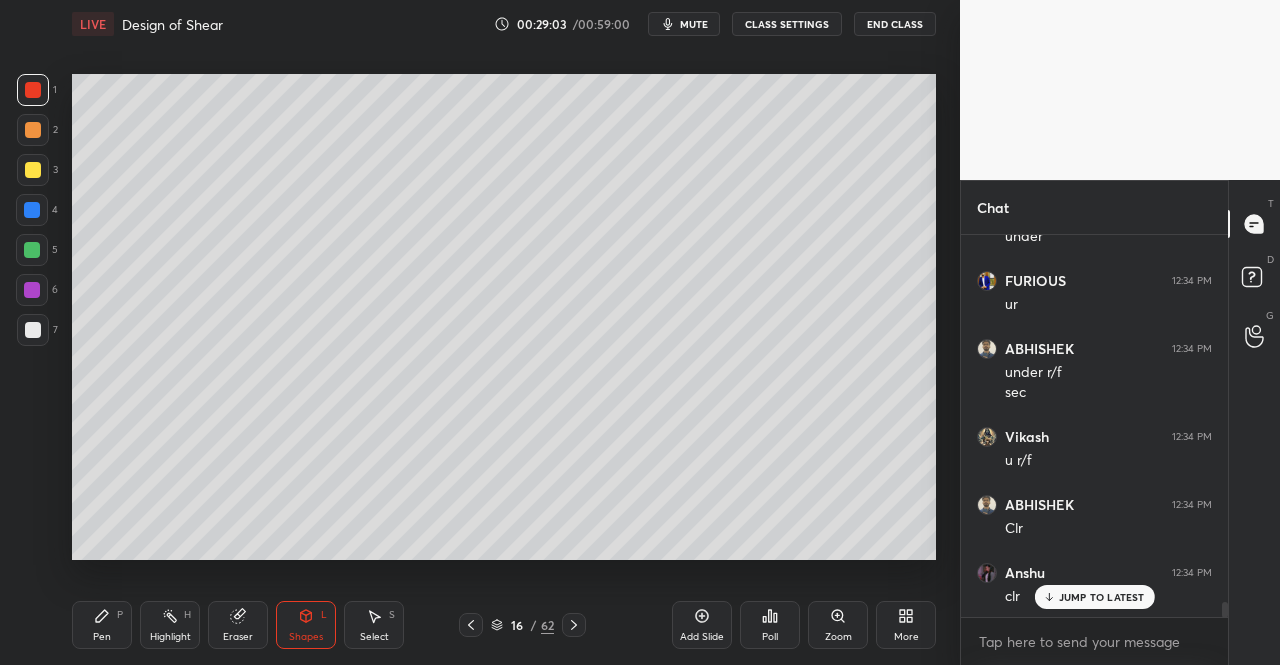 click on "Shapes" at bounding box center (306, 637) 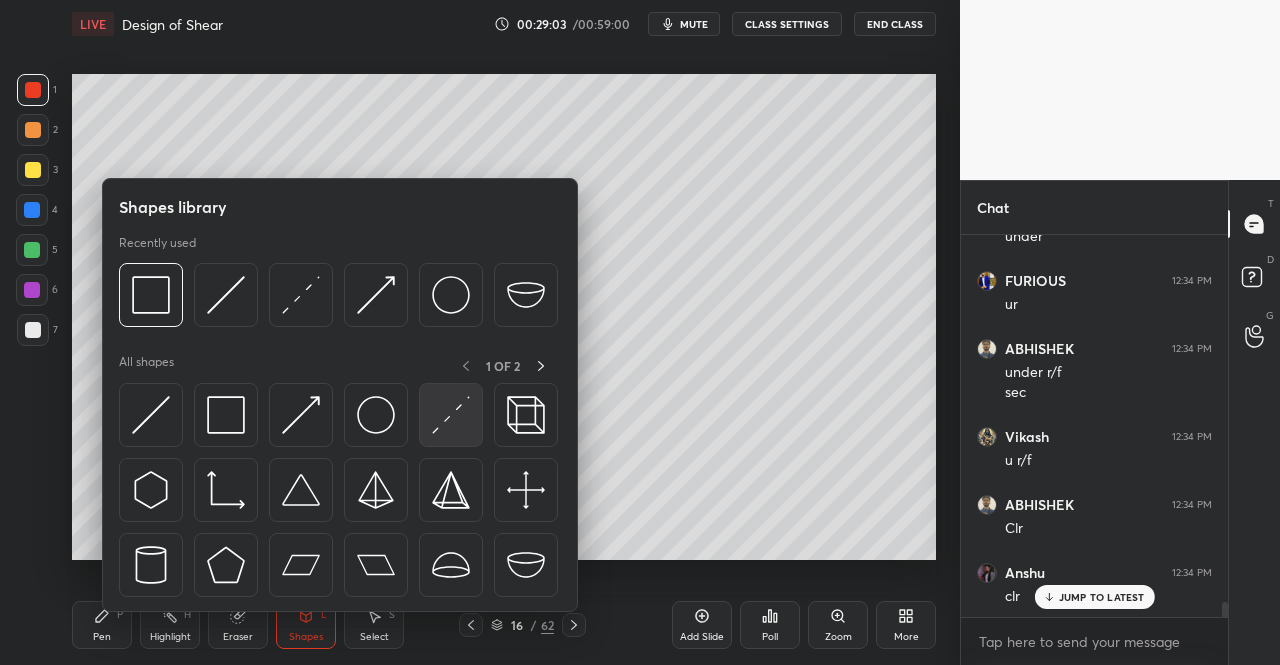 click at bounding box center [451, 415] 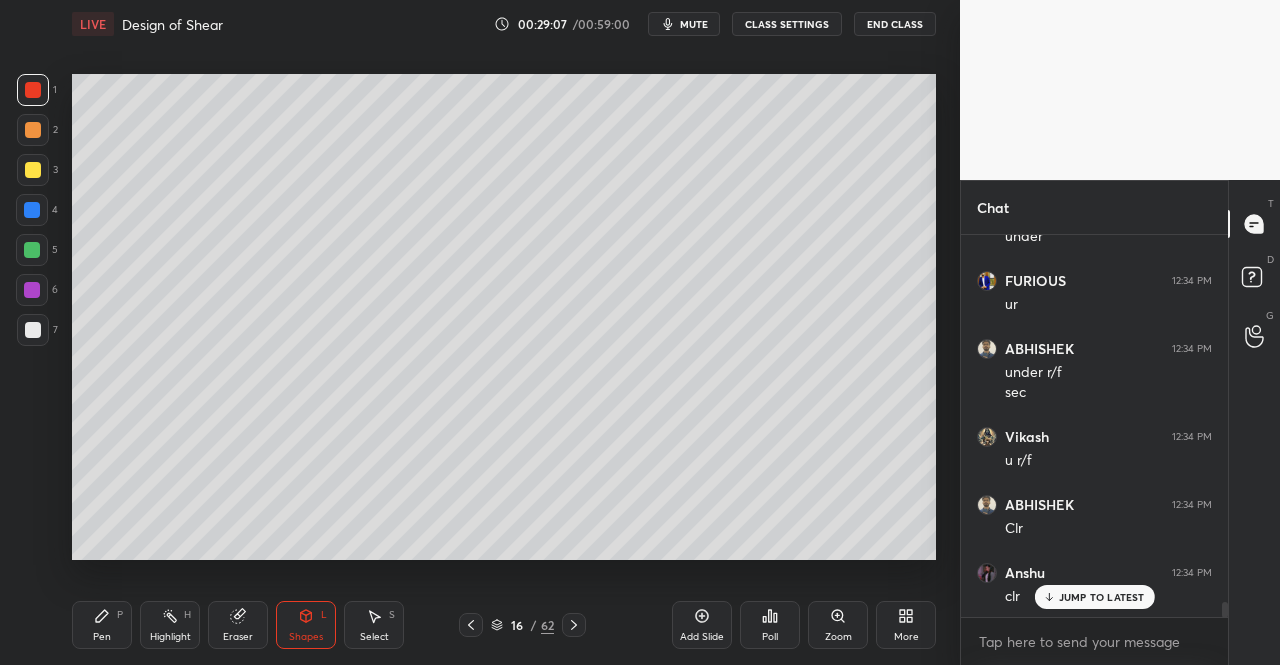 click 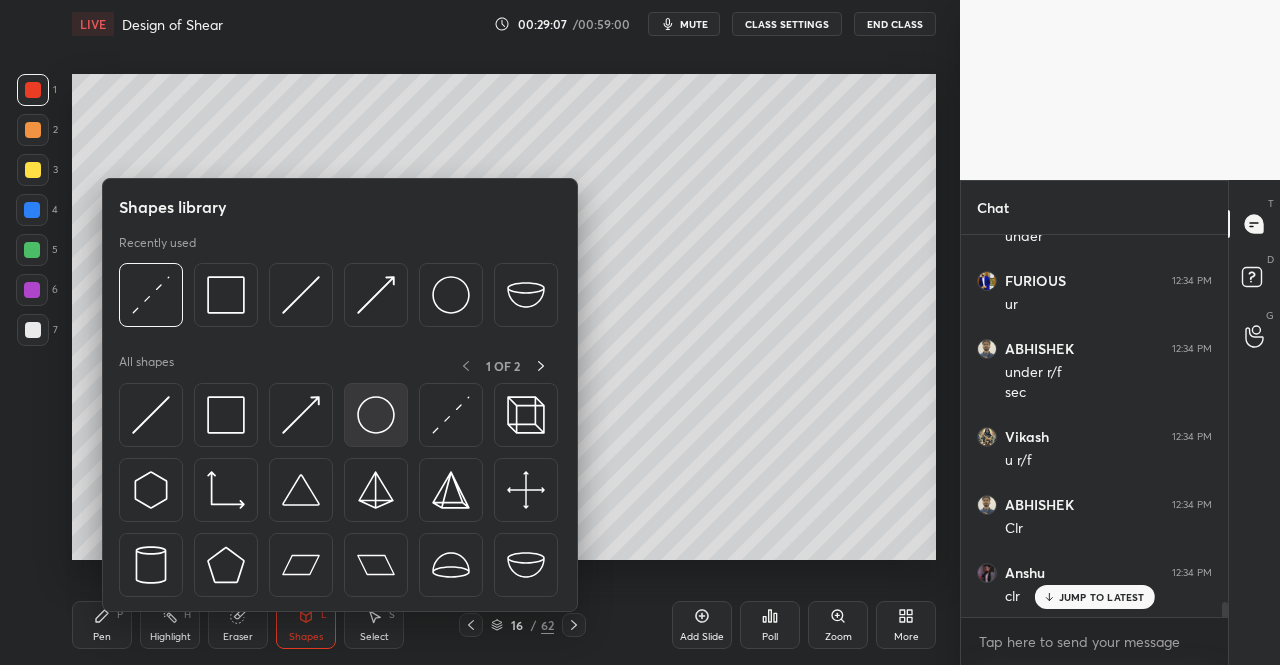 click at bounding box center (376, 415) 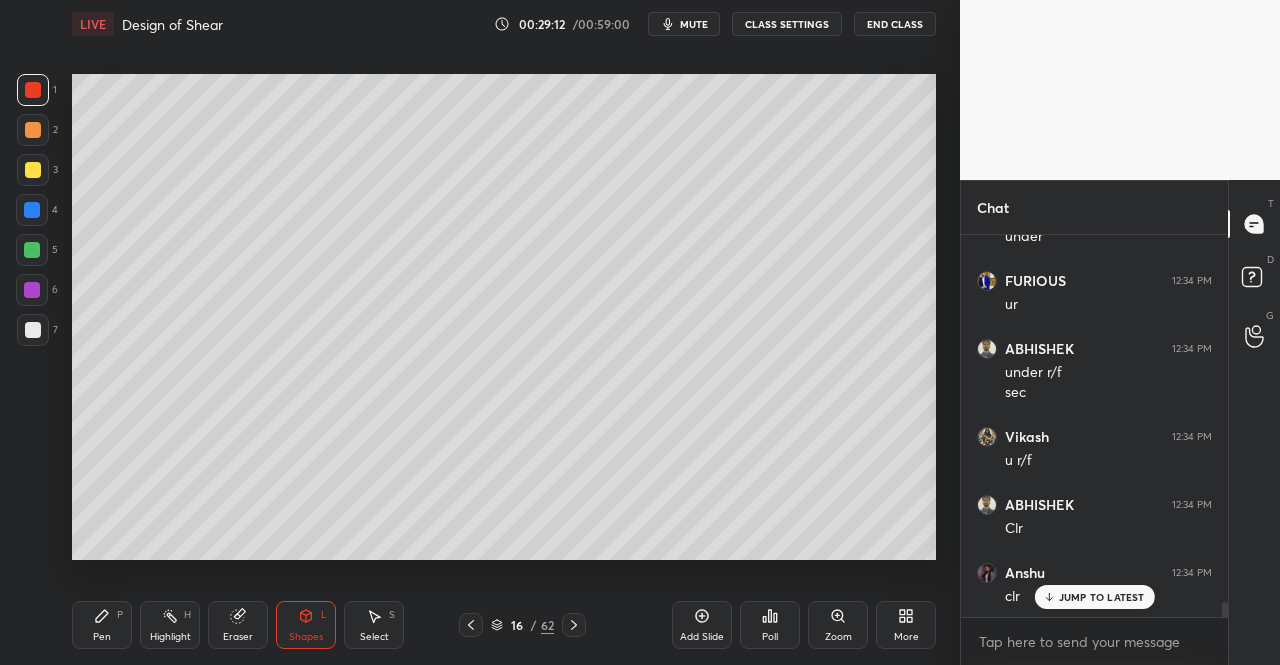 click on "Shapes L" at bounding box center (306, 625) 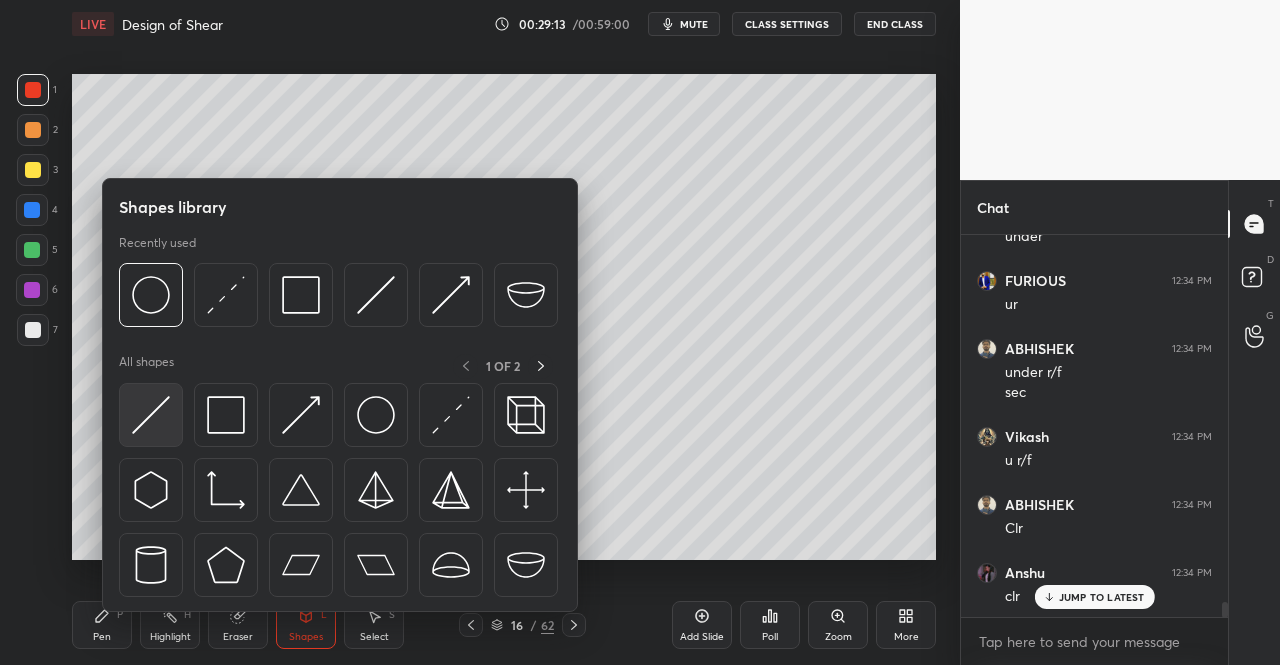 click at bounding box center [151, 415] 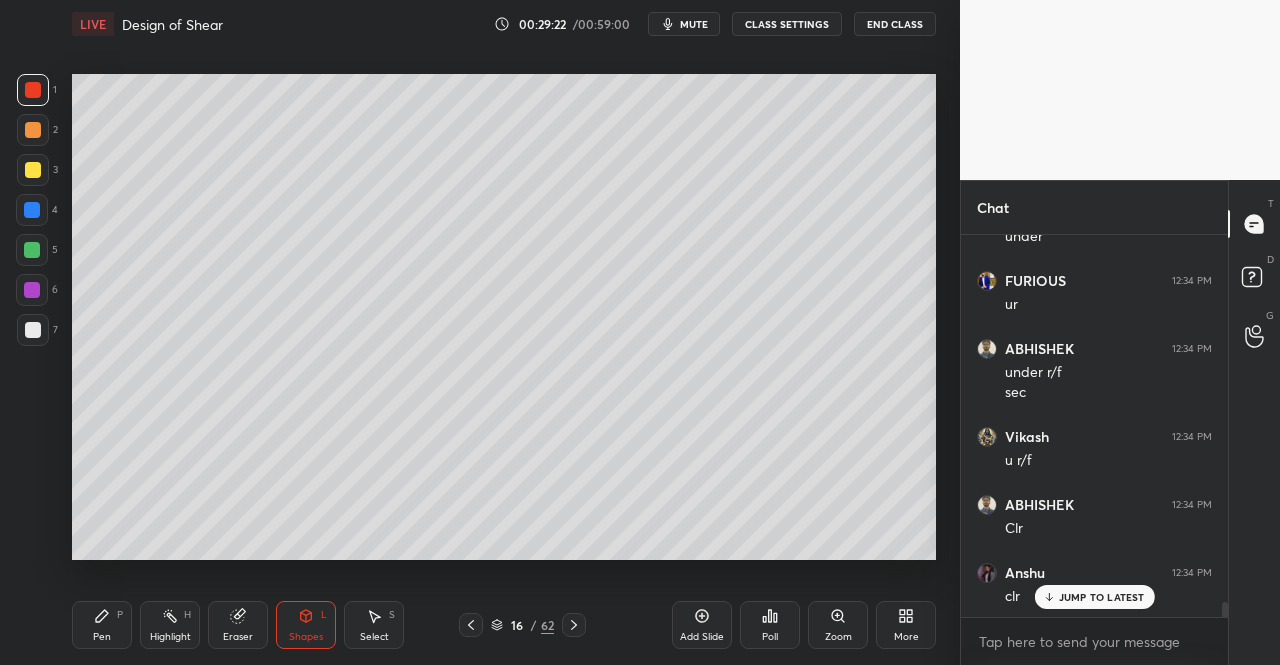 click on "Eraser" at bounding box center [238, 637] 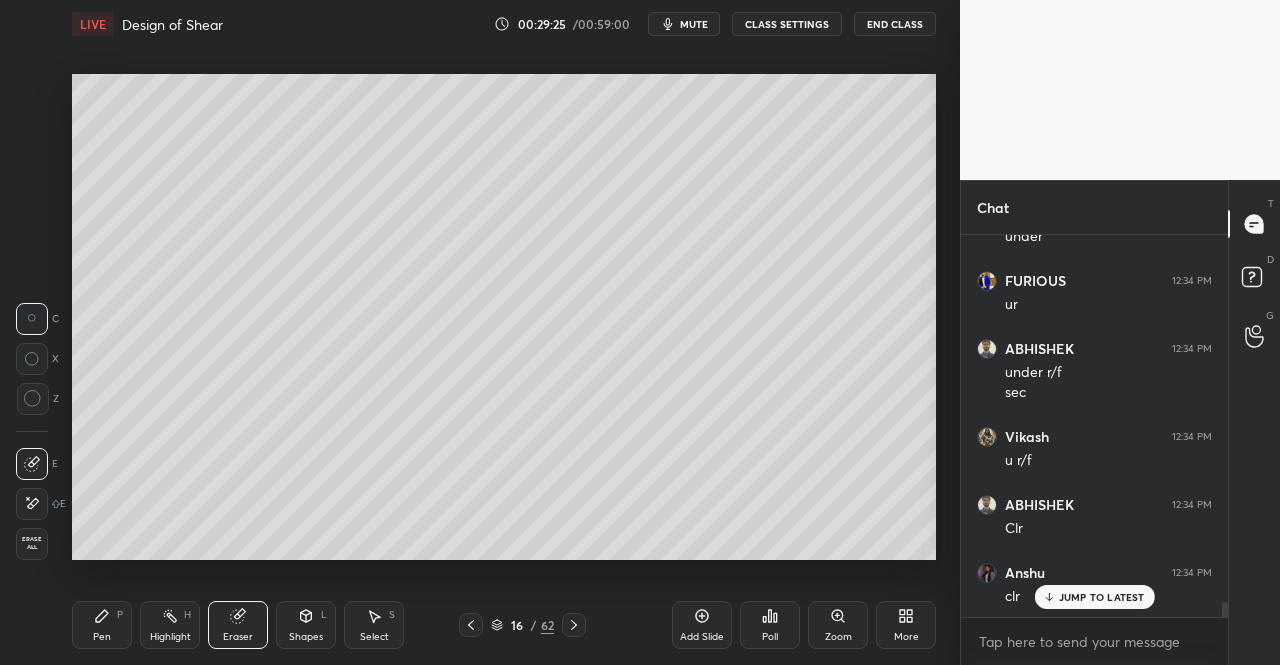 click 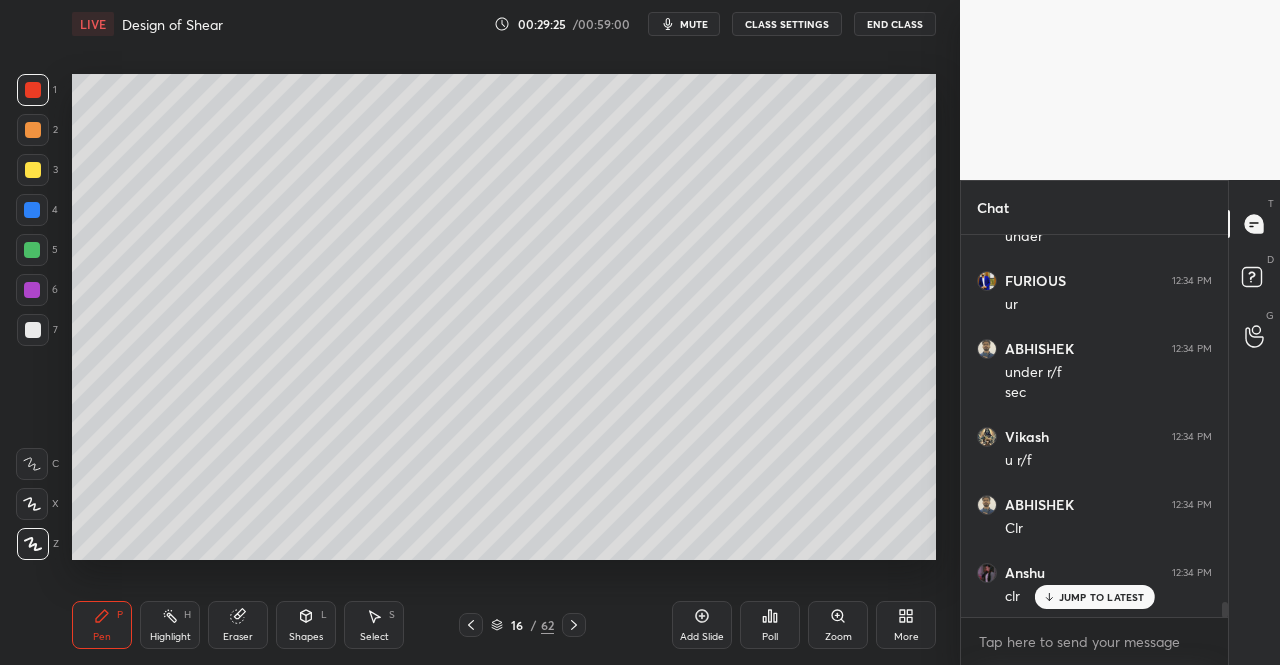 click on "Pen P" at bounding box center (102, 625) 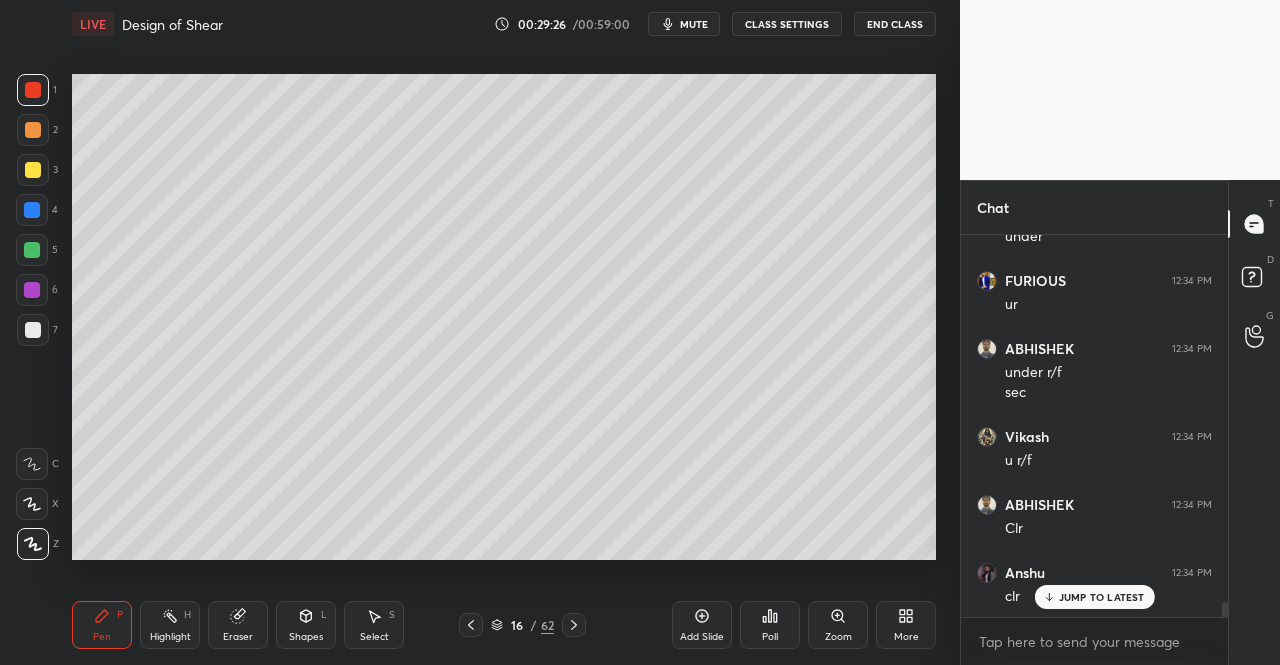 click at bounding box center [33, 90] 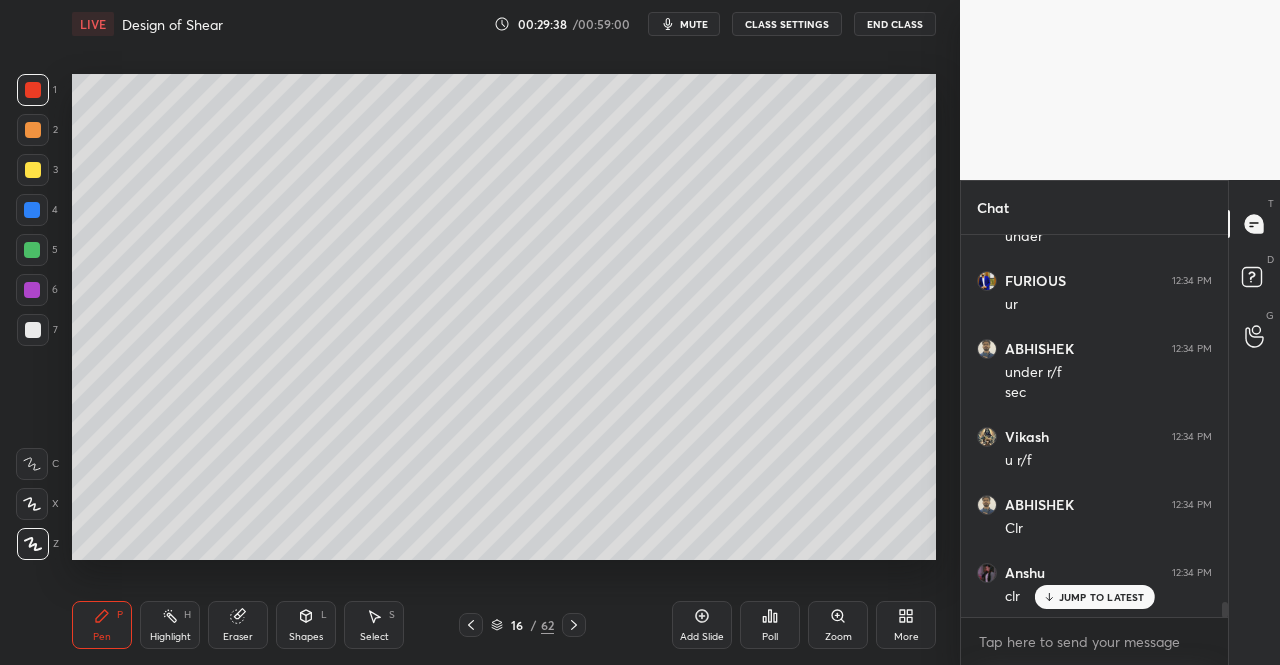 click 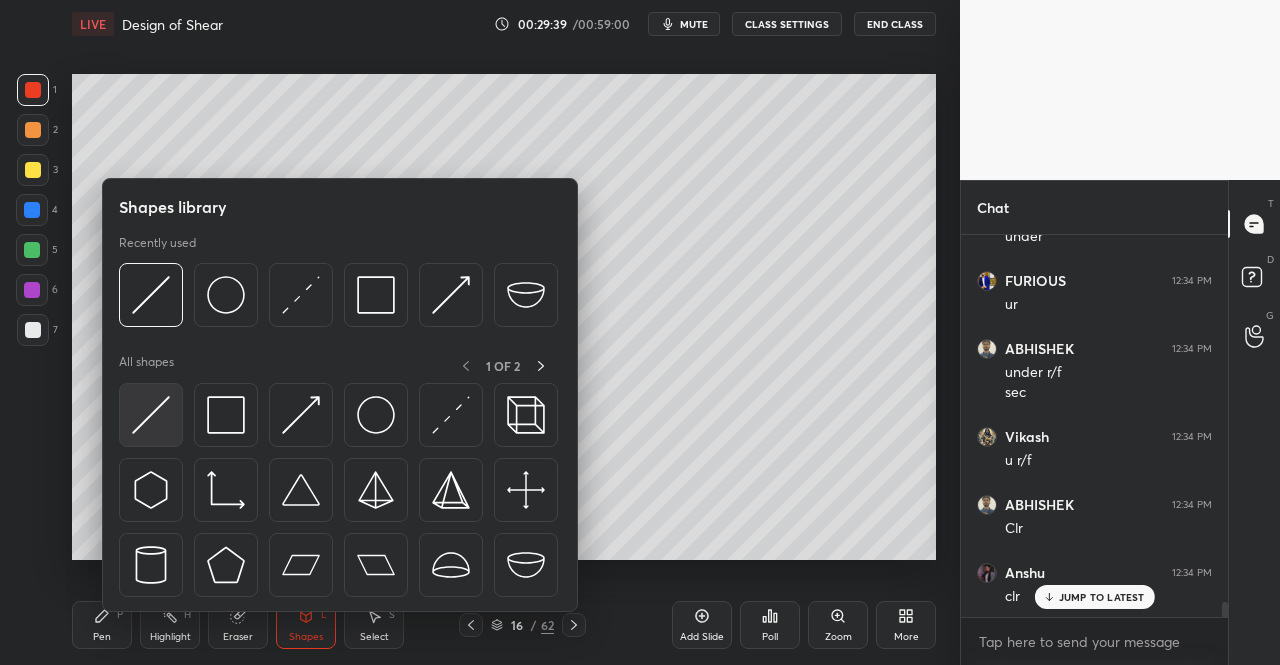 click at bounding box center (151, 415) 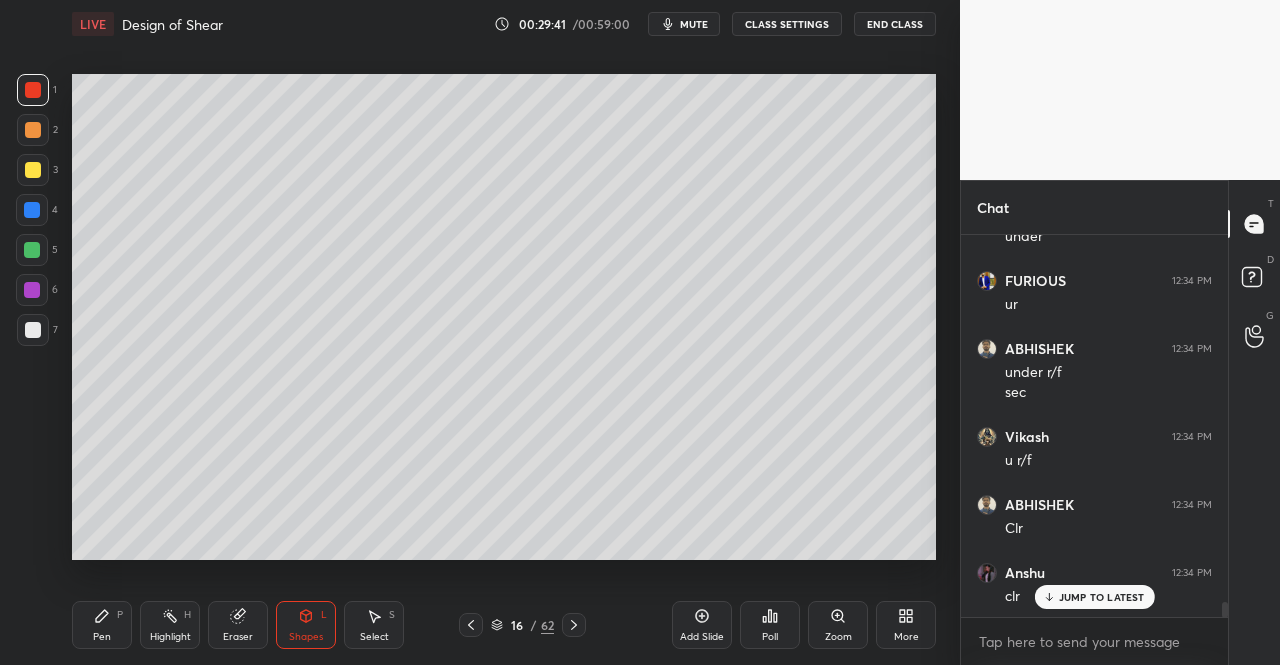 click on "Pen P" at bounding box center (102, 625) 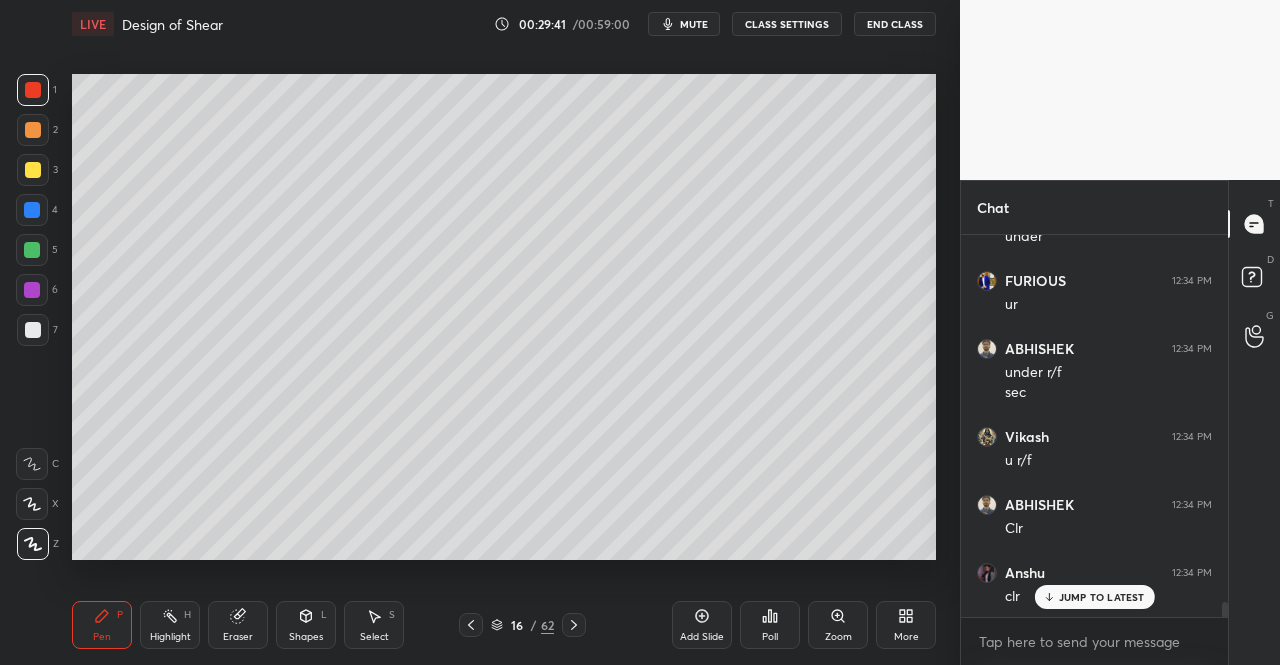 click on "Pen" at bounding box center (102, 637) 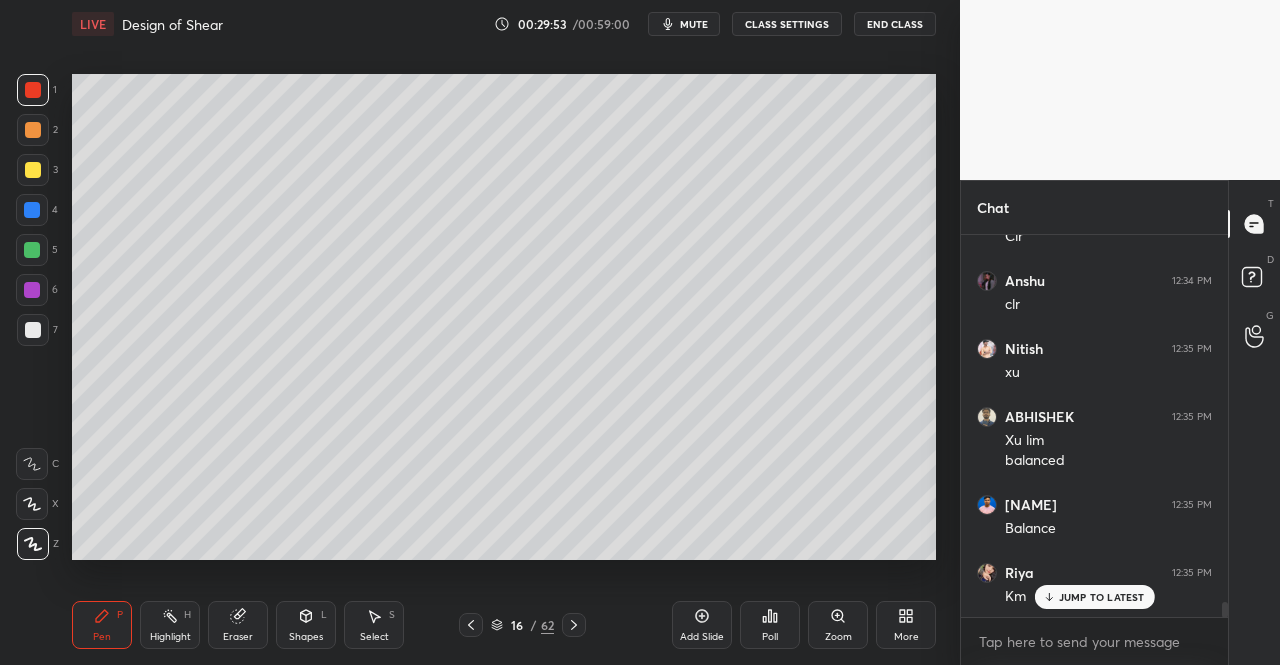 scroll, scrollTop: 9870, scrollLeft: 0, axis: vertical 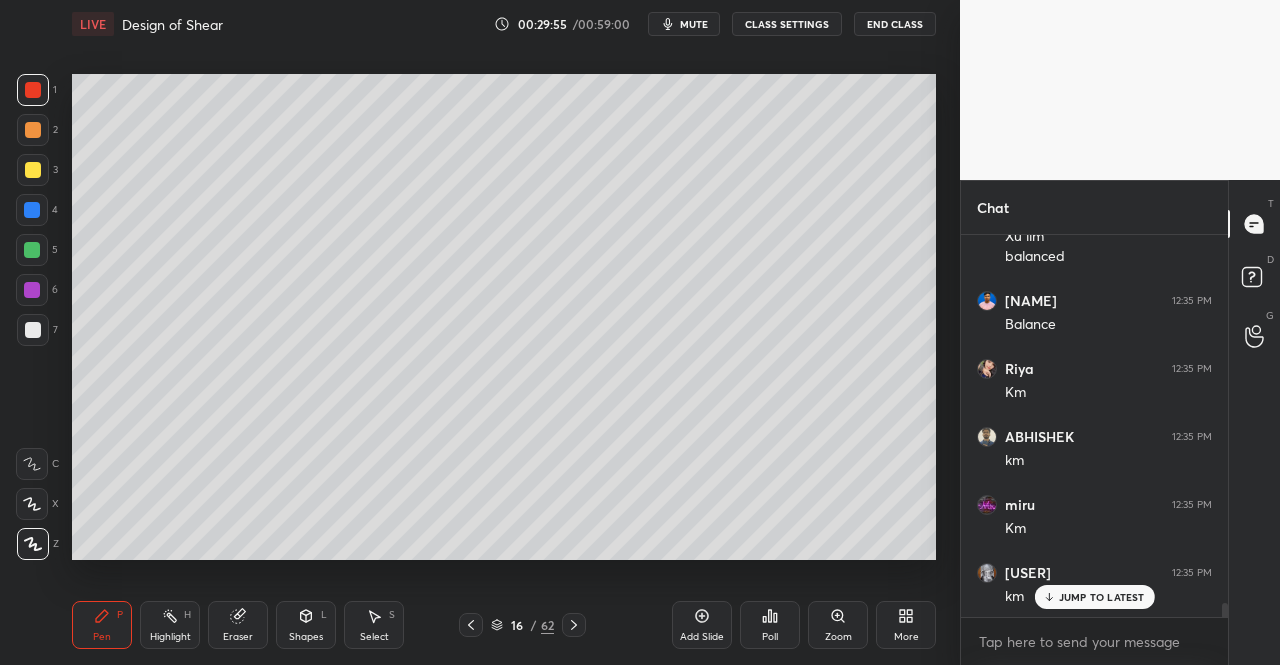 click on "Shapes L" at bounding box center [306, 625] 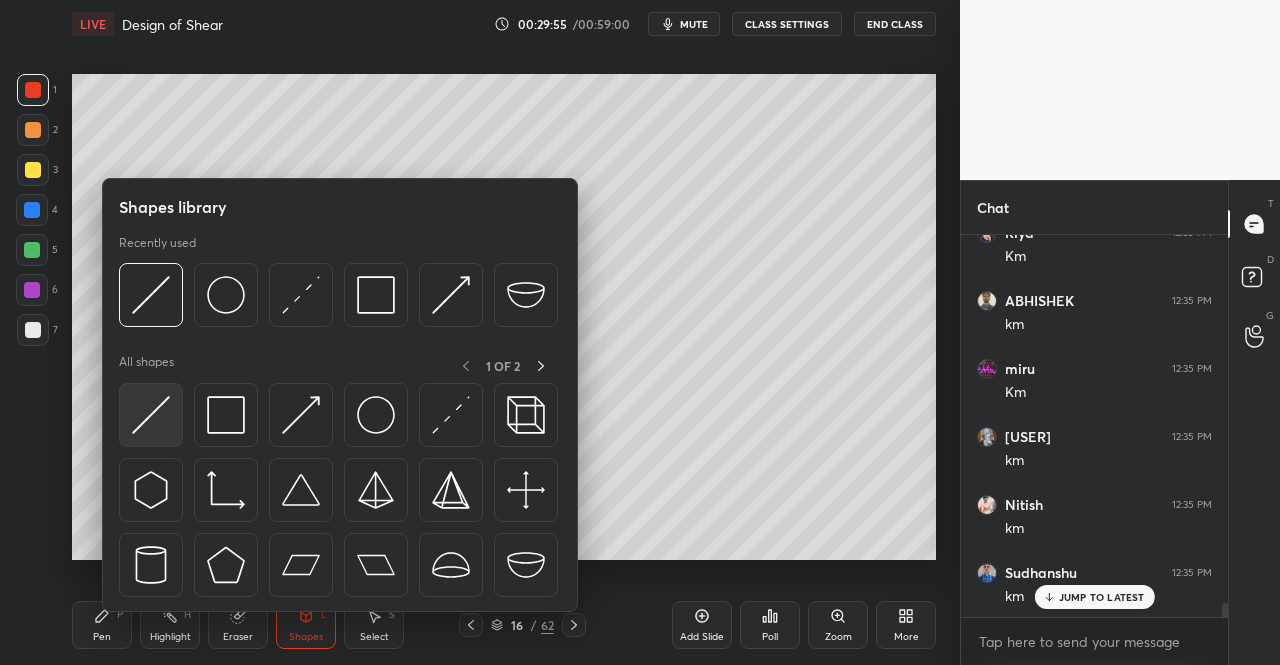click at bounding box center [151, 415] 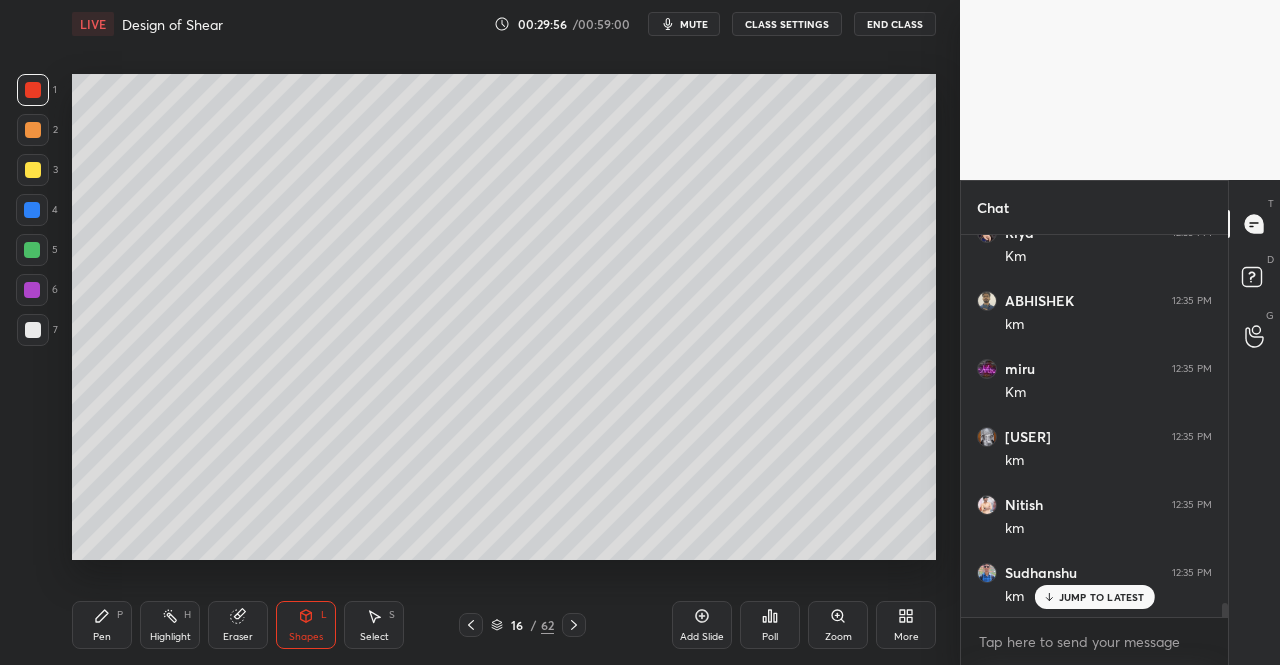 scroll, scrollTop: 10074, scrollLeft: 0, axis: vertical 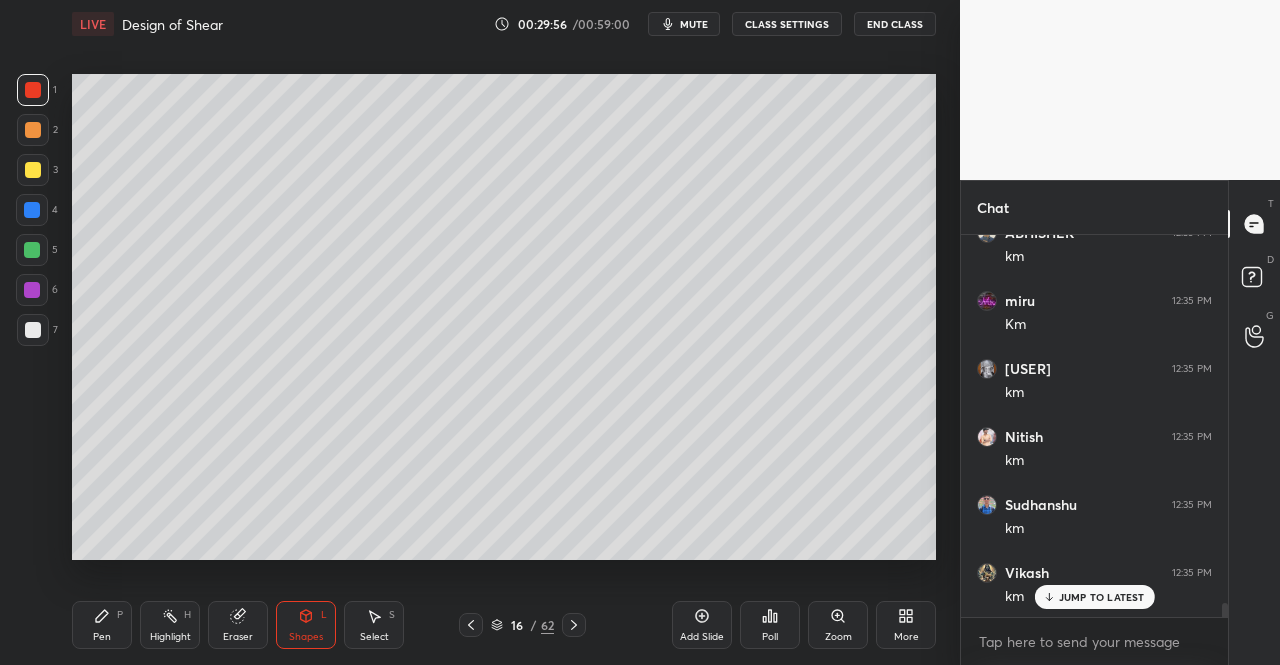 click at bounding box center [33, 170] 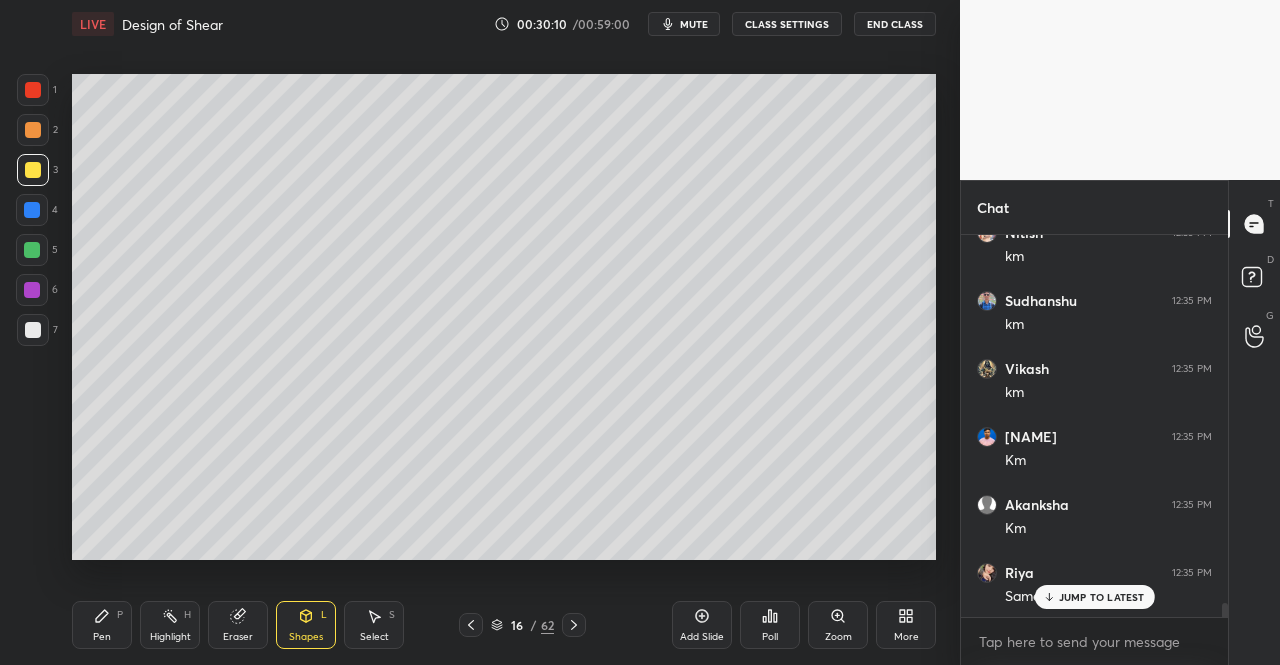 scroll, scrollTop: 10346, scrollLeft: 0, axis: vertical 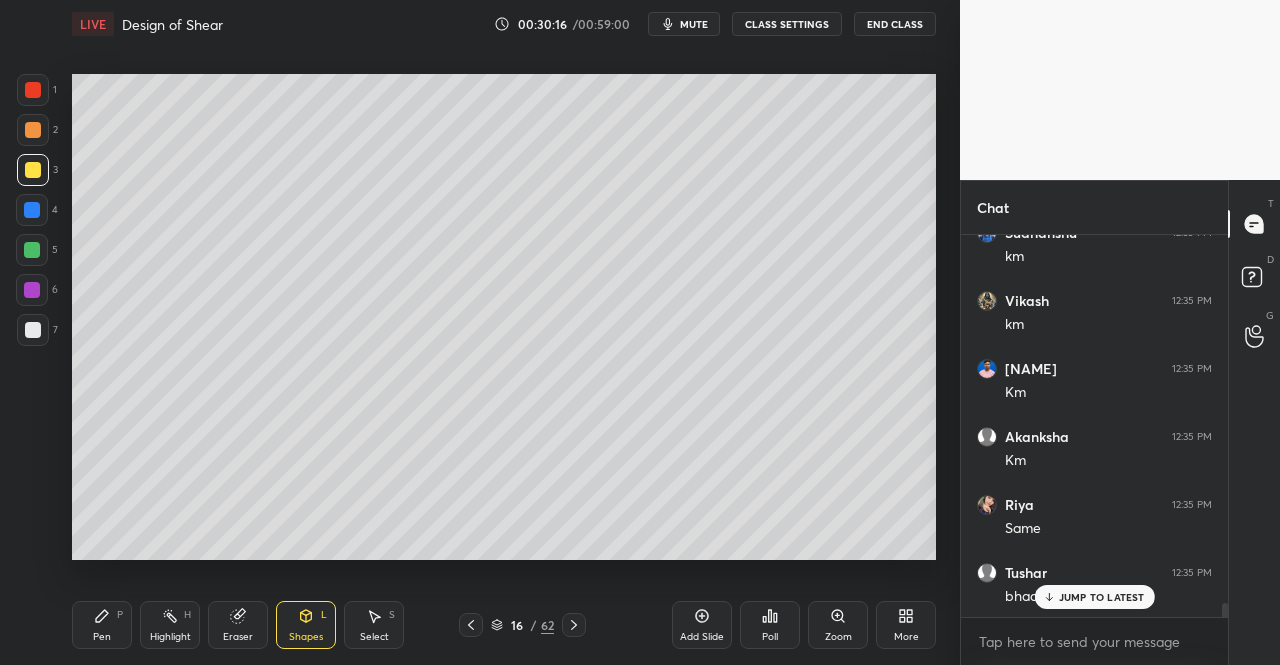 click on "Pen P" at bounding box center (102, 625) 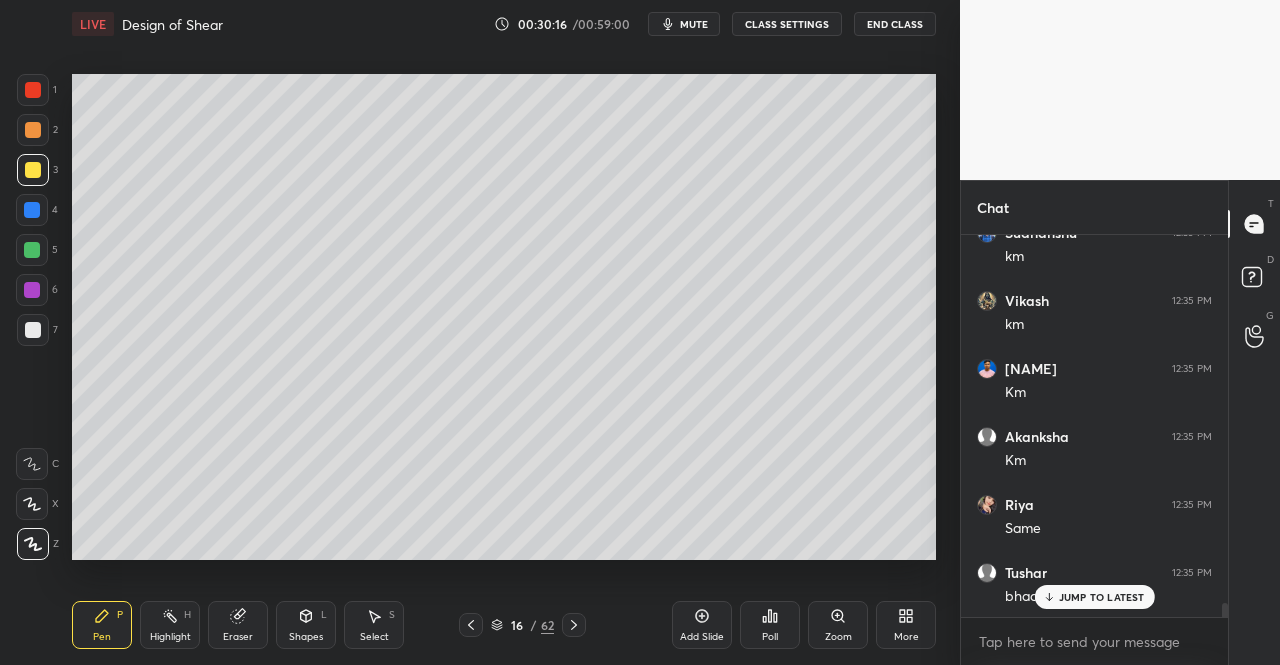 click on "Pen P Highlight H Eraser Shapes L Select S 16 / 62 Add Slide Poll Zoom More" at bounding box center [504, 625] 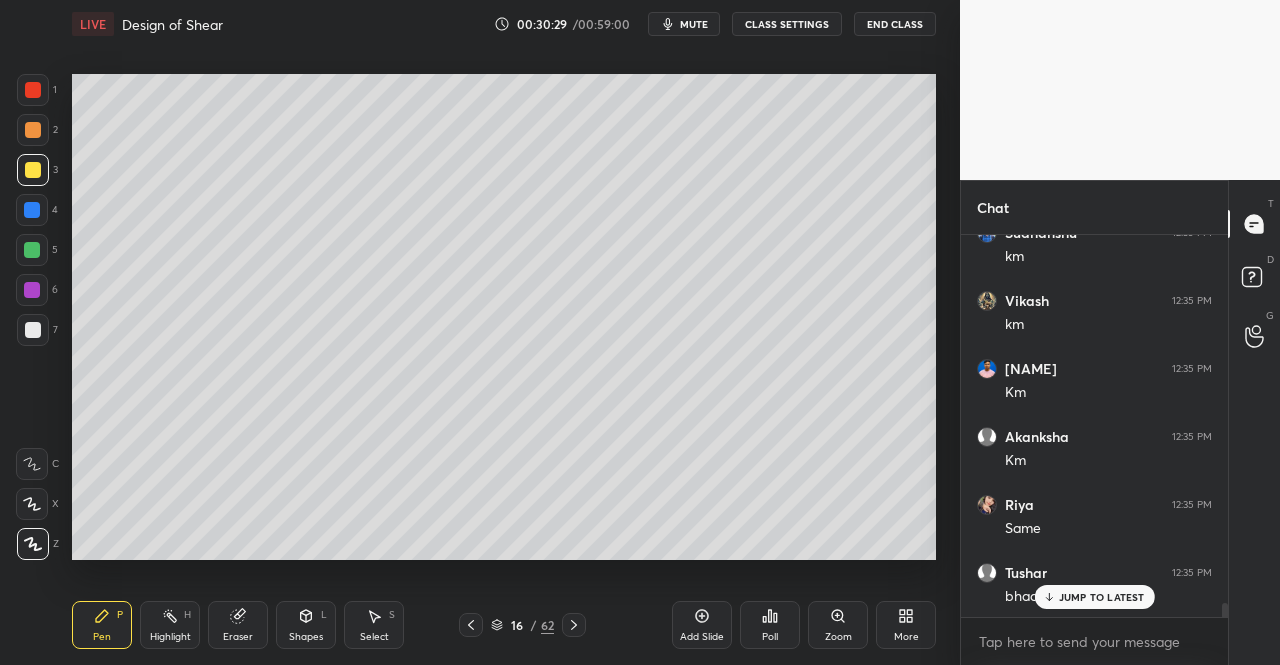 click 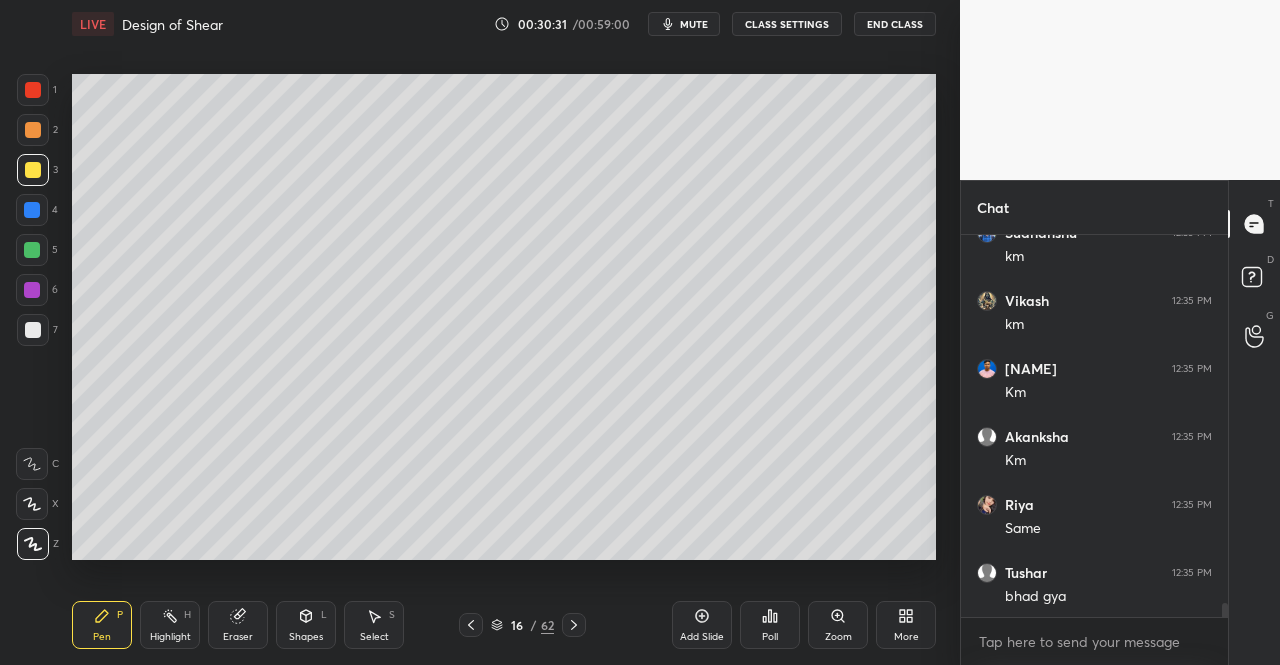 click on "Shapes L" at bounding box center (306, 625) 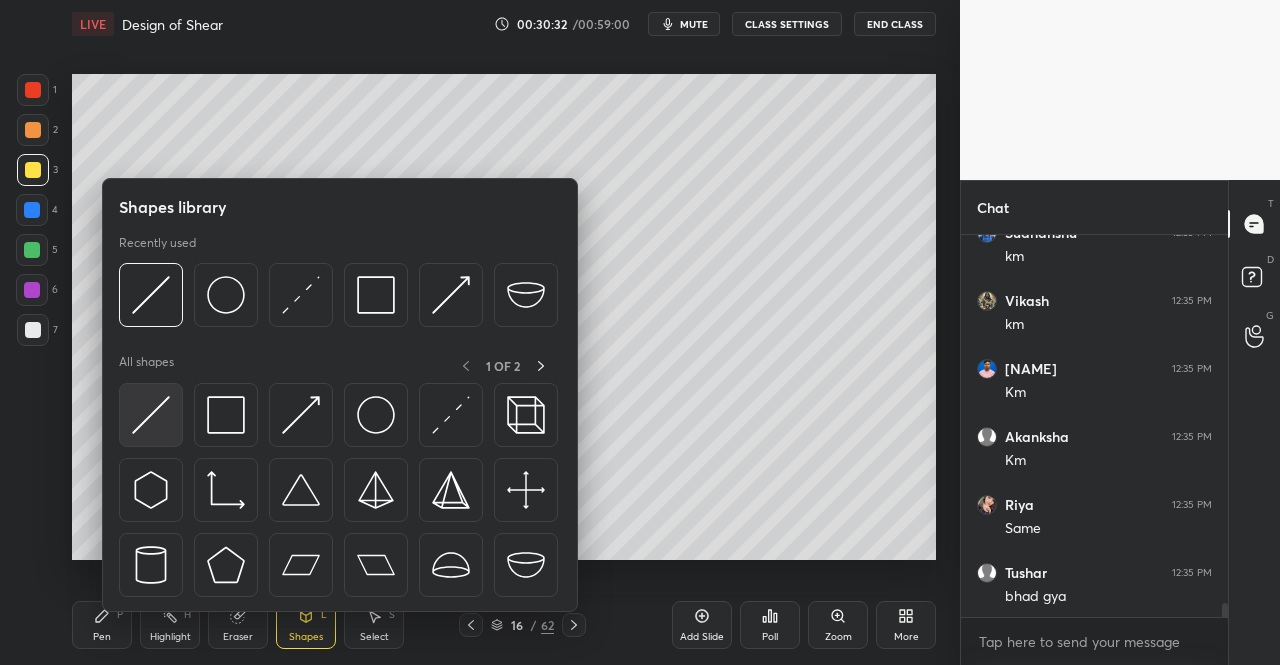 click at bounding box center (151, 415) 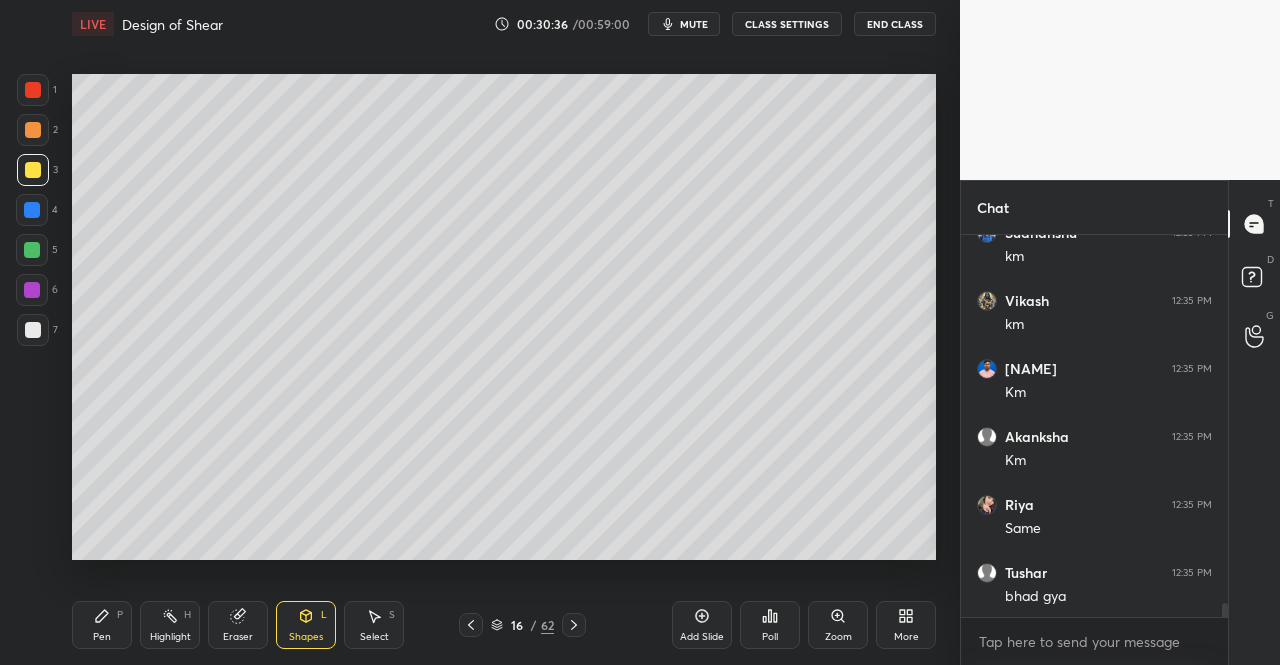 click on "Pen P" at bounding box center [102, 625] 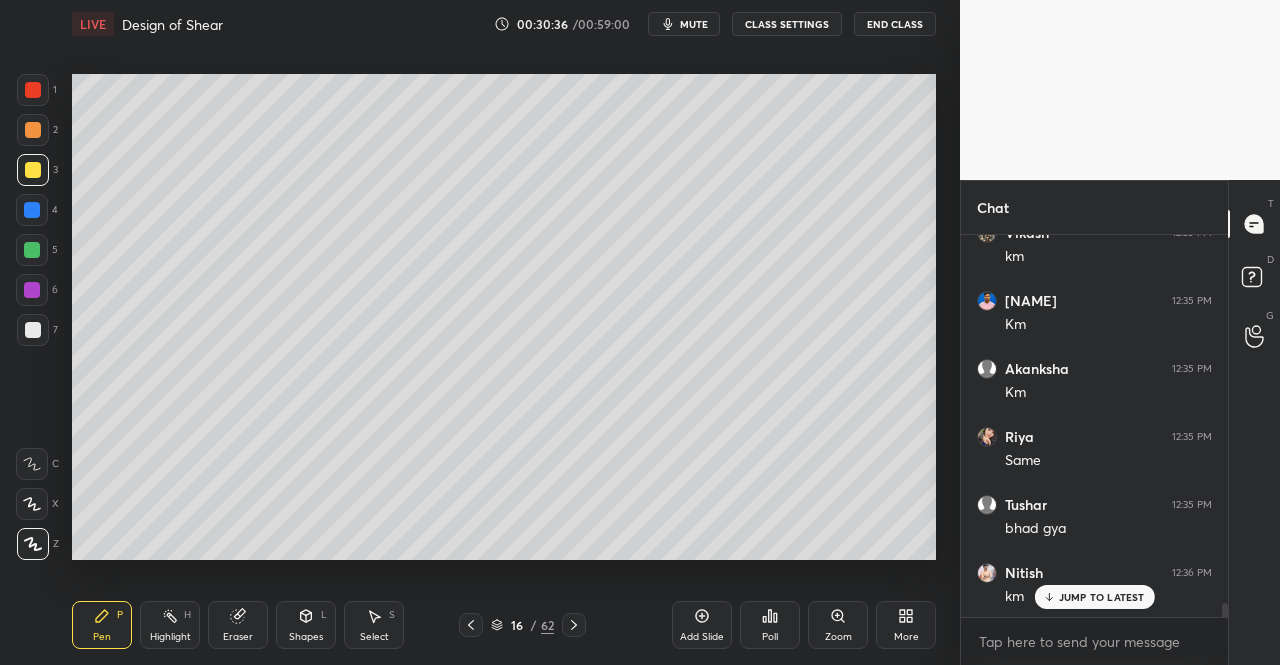 click on "Pen P" at bounding box center [102, 625] 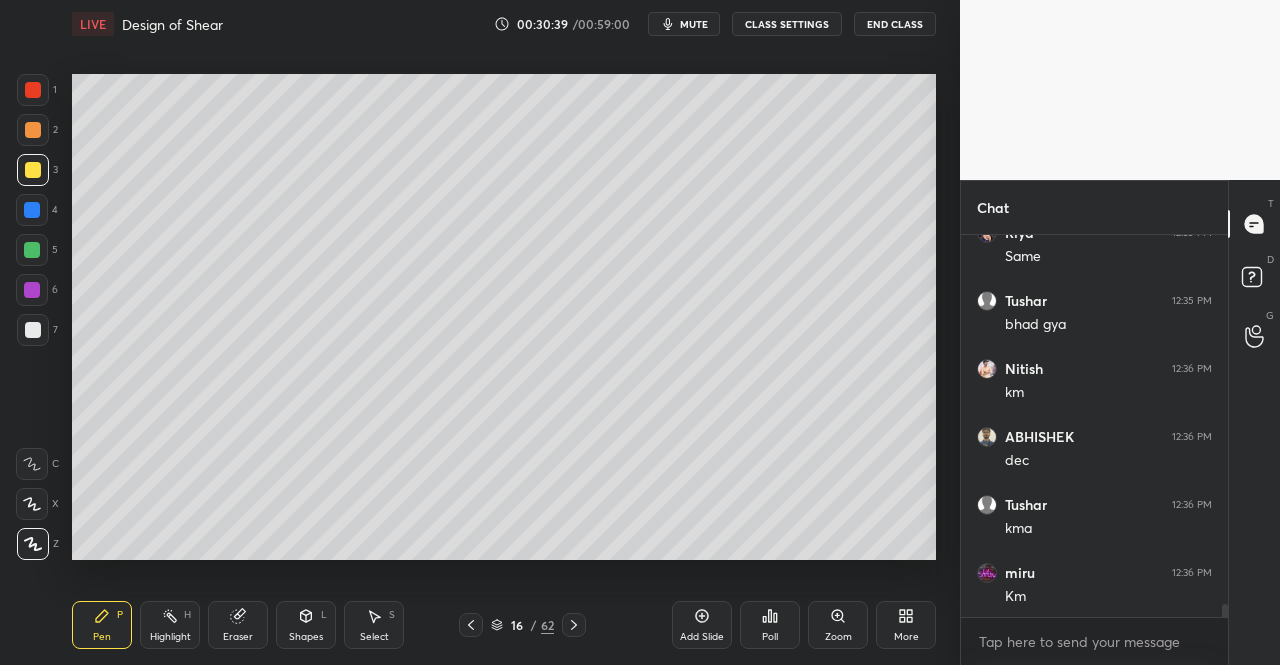 scroll, scrollTop: 10686, scrollLeft: 0, axis: vertical 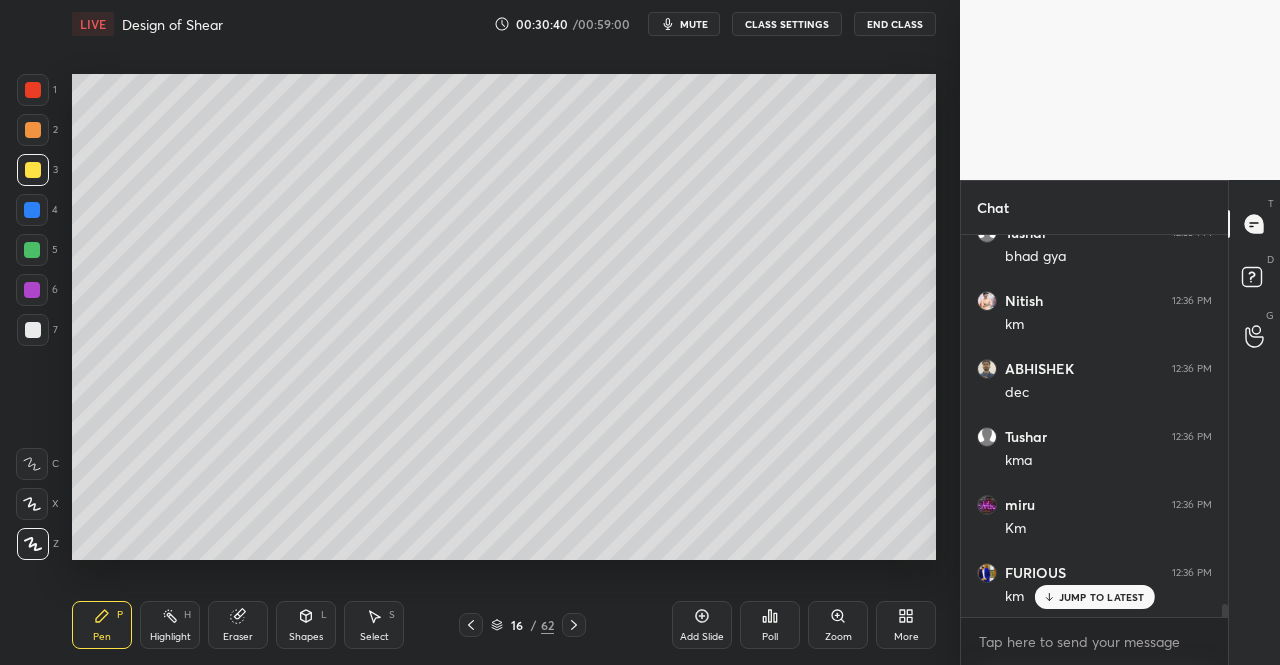 click on "Shapes L" at bounding box center (306, 625) 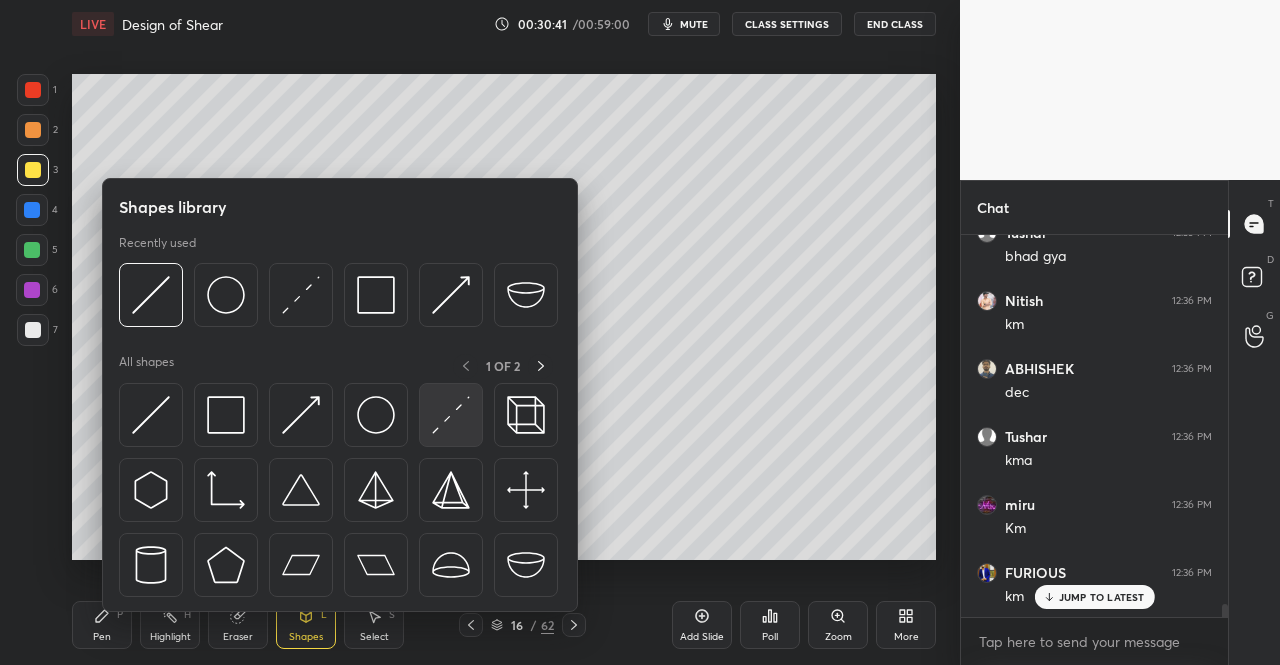 click at bounding box center (451, 415) 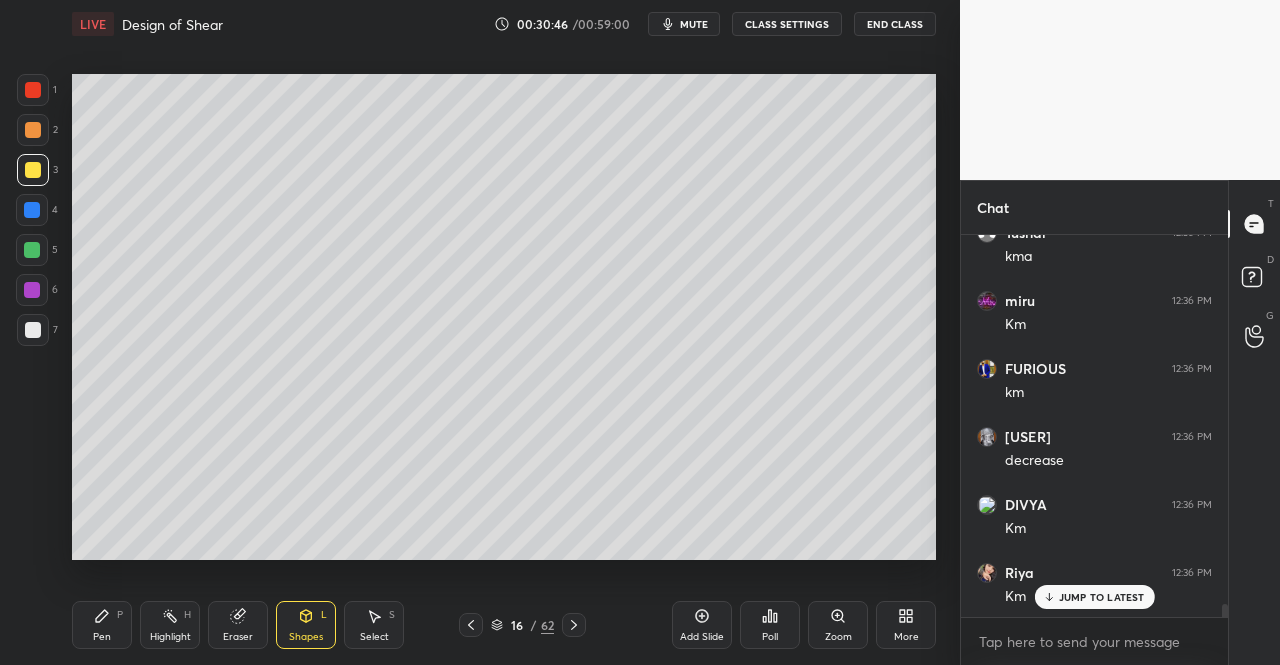 scroll, scrollTop: 10958, scrollLeft: 0, axis: vertical 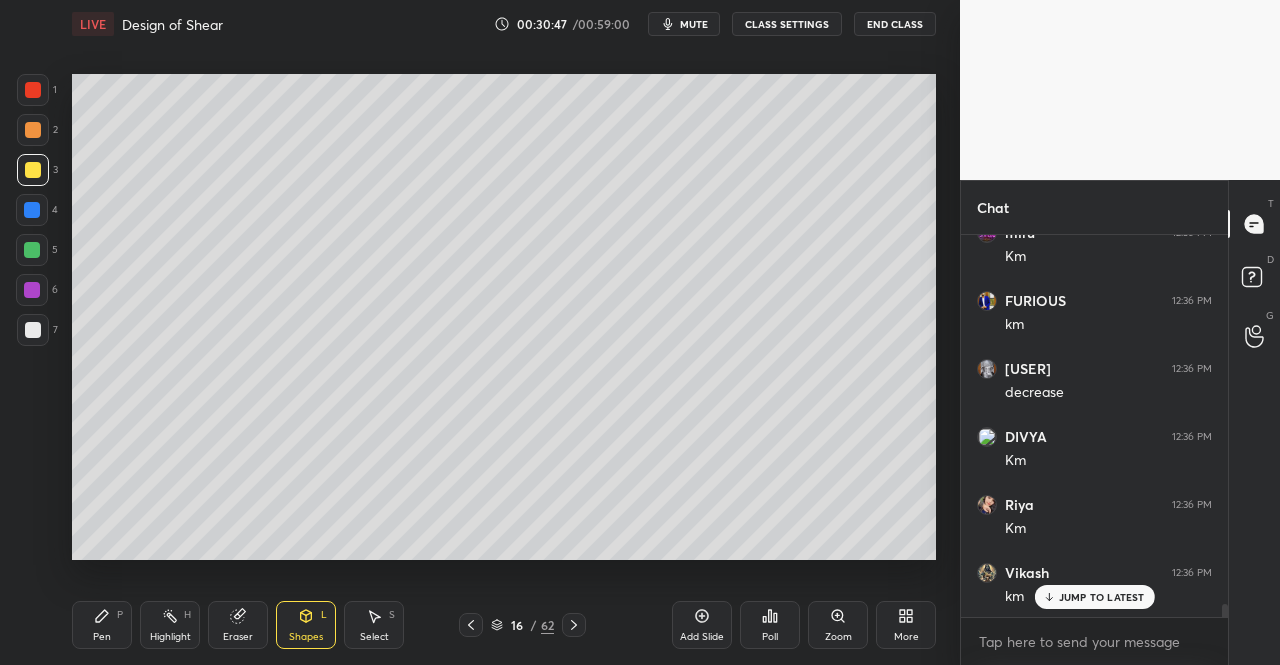 click 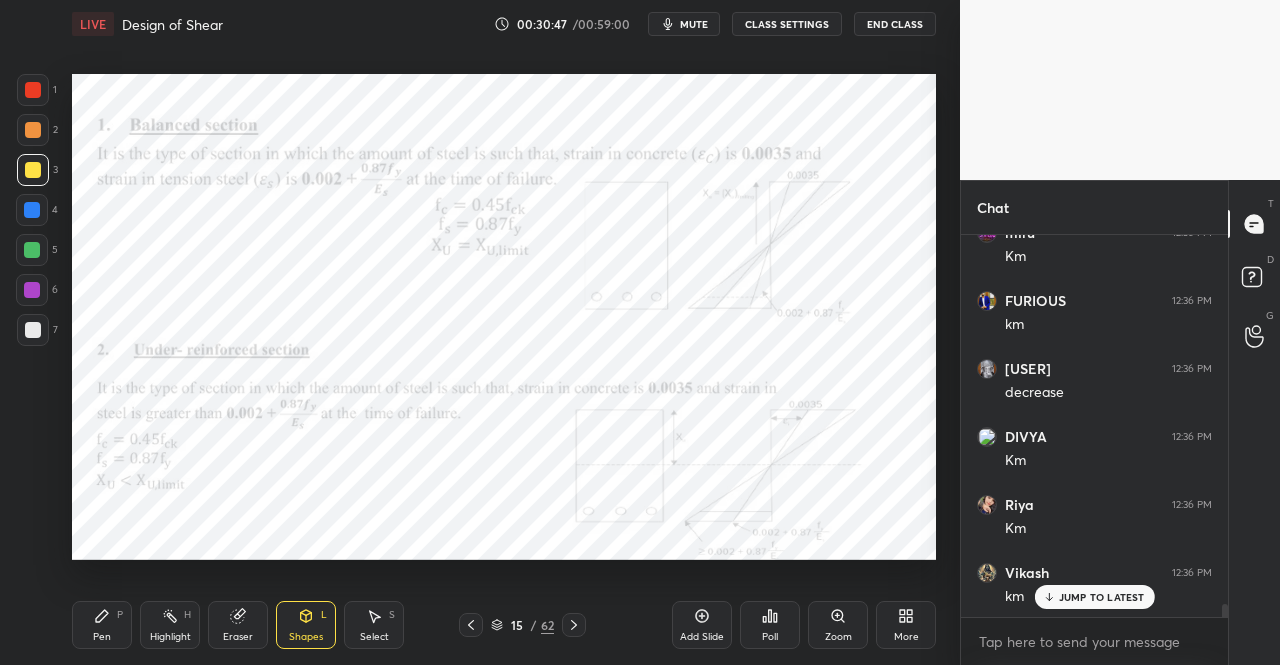 scroll, scrollTop: 11026, scrollLeft: 0, axis: vertical 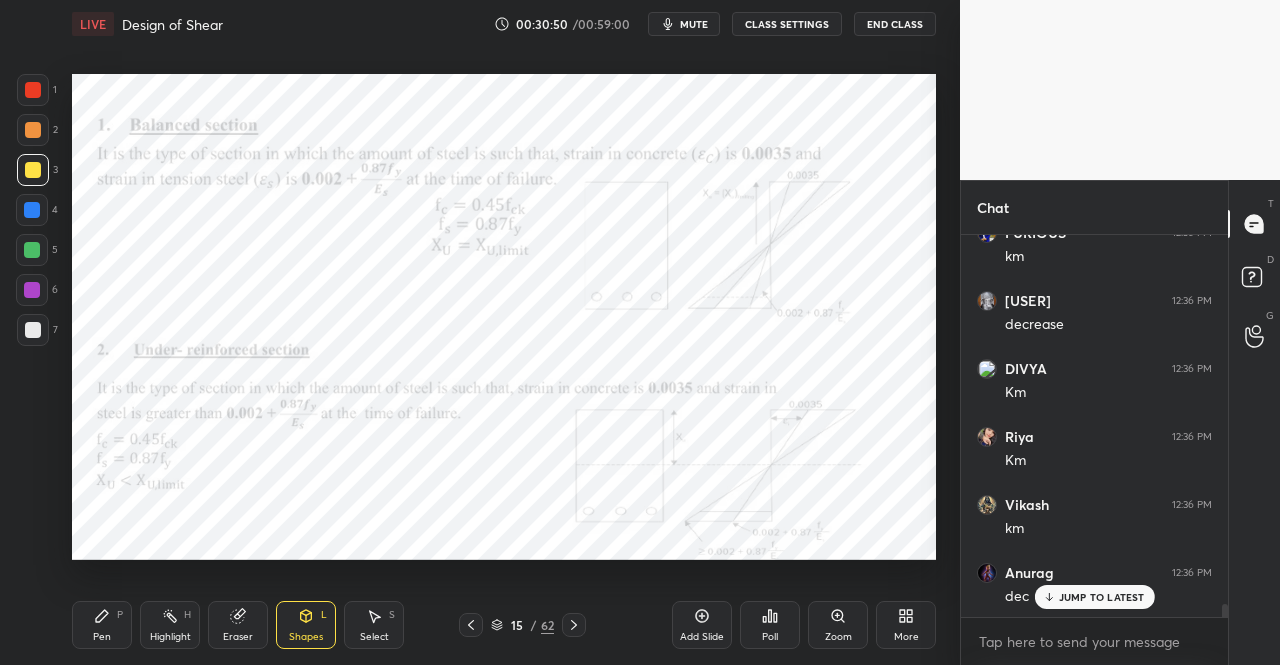 click 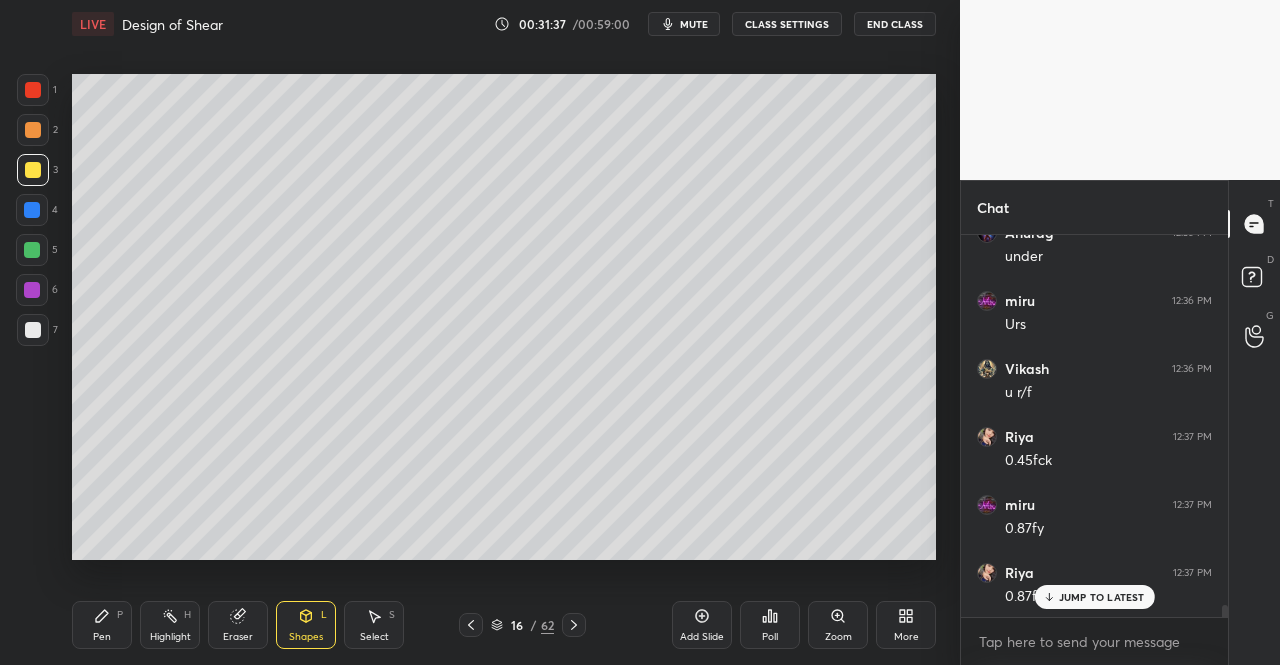 scroll, scrollTop: 11570, scrollLeft: 0, axis: vertical 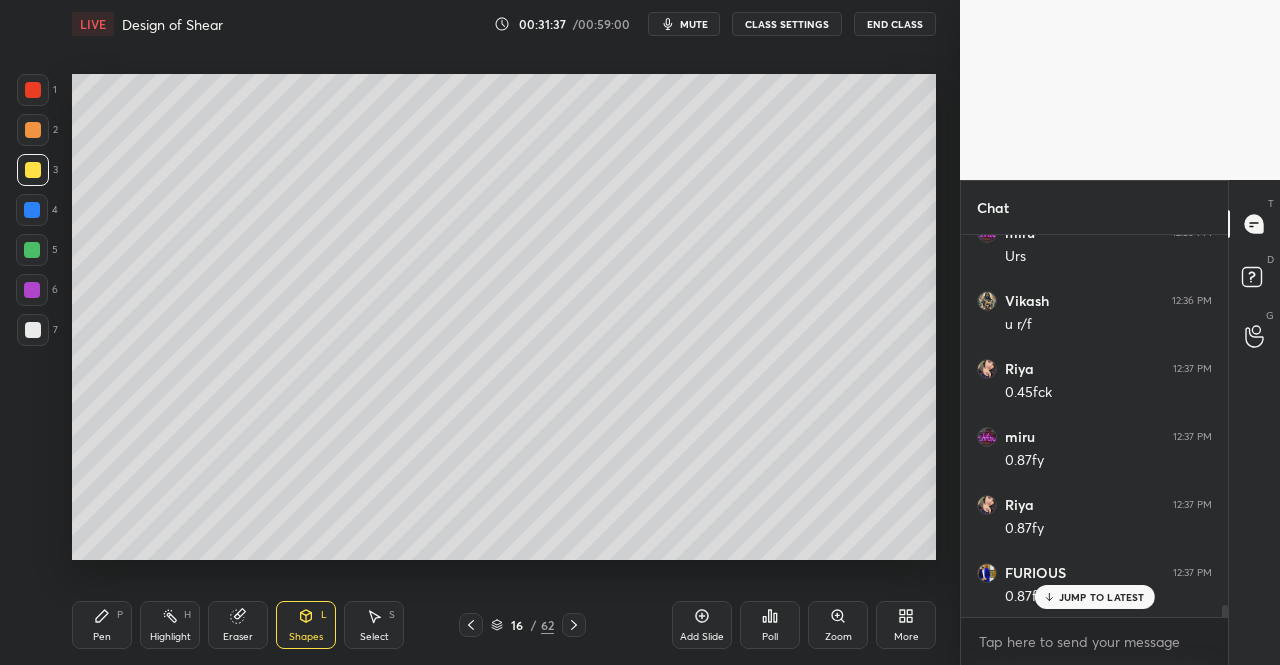 click on "JUMP TO LATEST" at bounding box center (1102, 597) 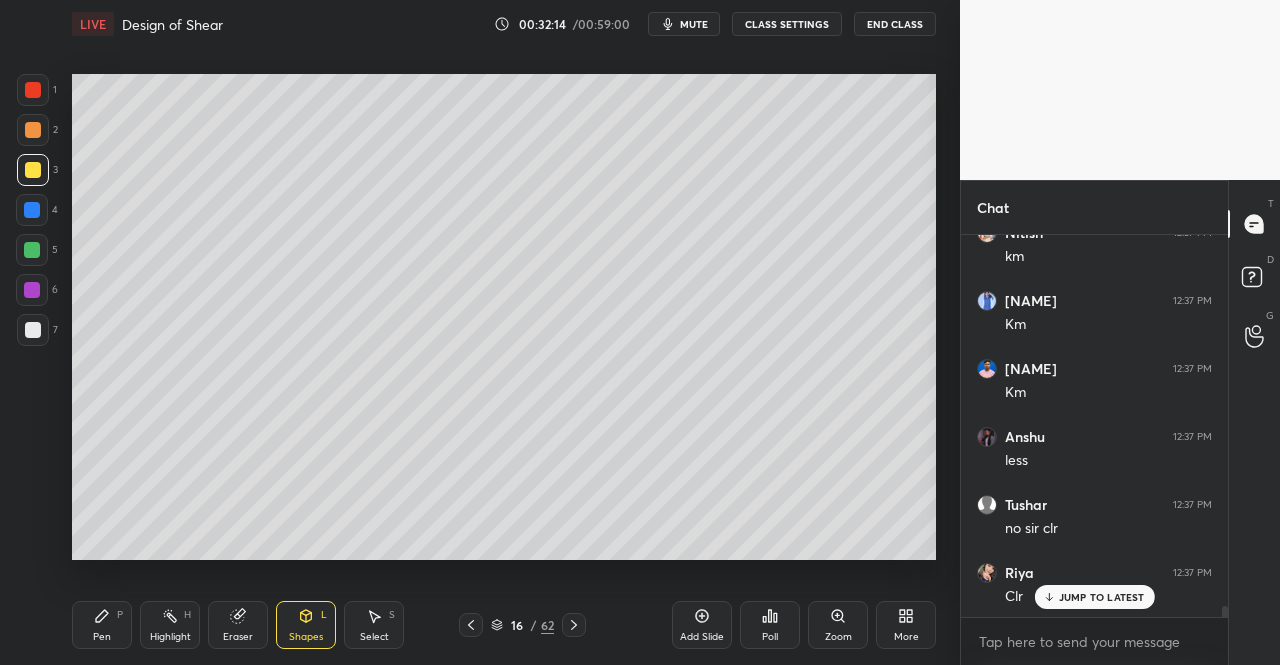 scroll, scrollTop: 12590, scrollLeft: 0, axis: vertical 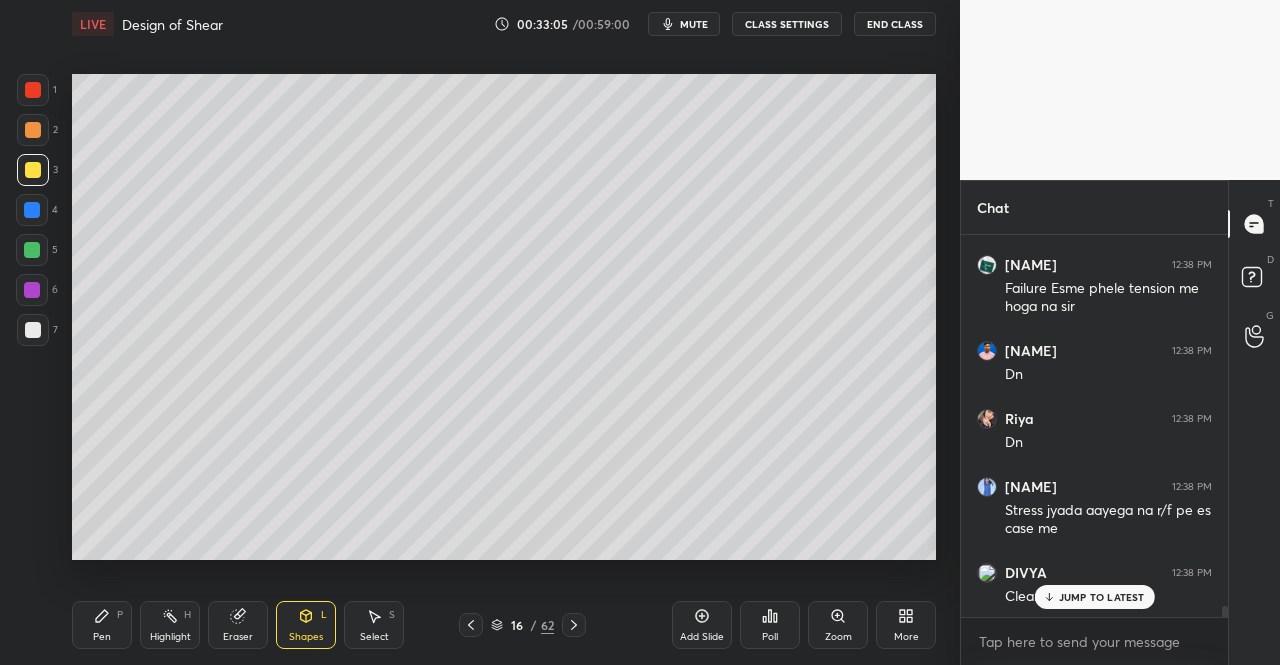 click 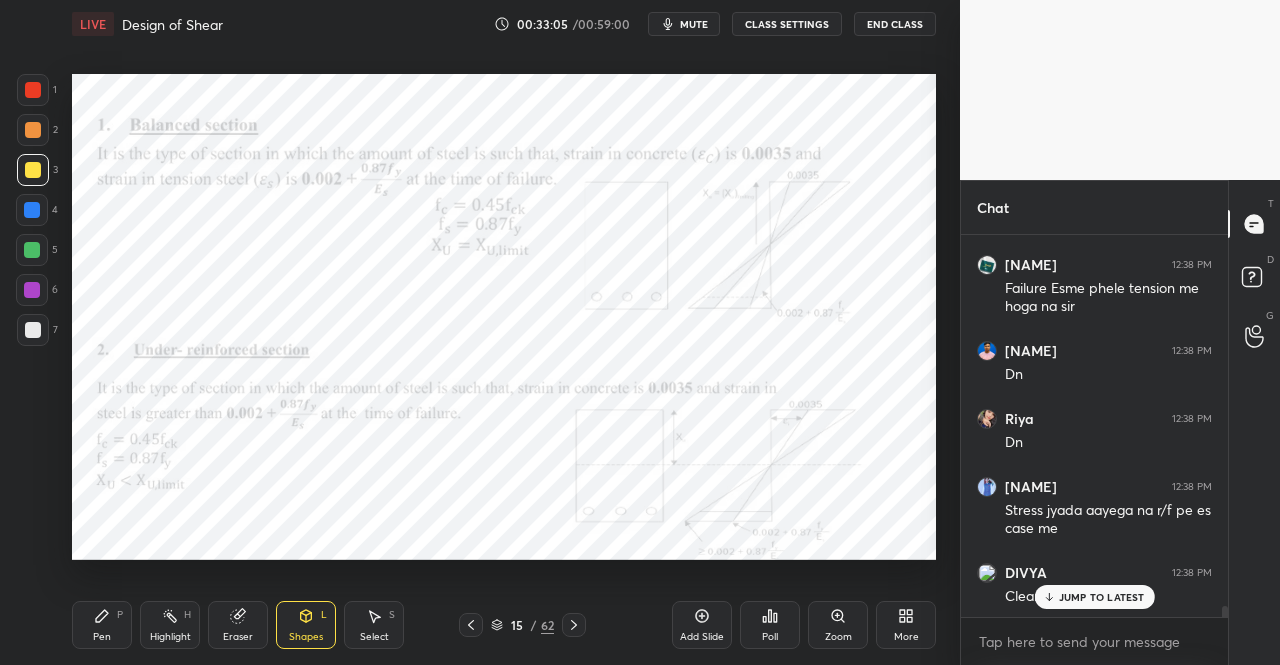 scroll, scrollTop: 13510, scrollLeft: 0, axis: vertical 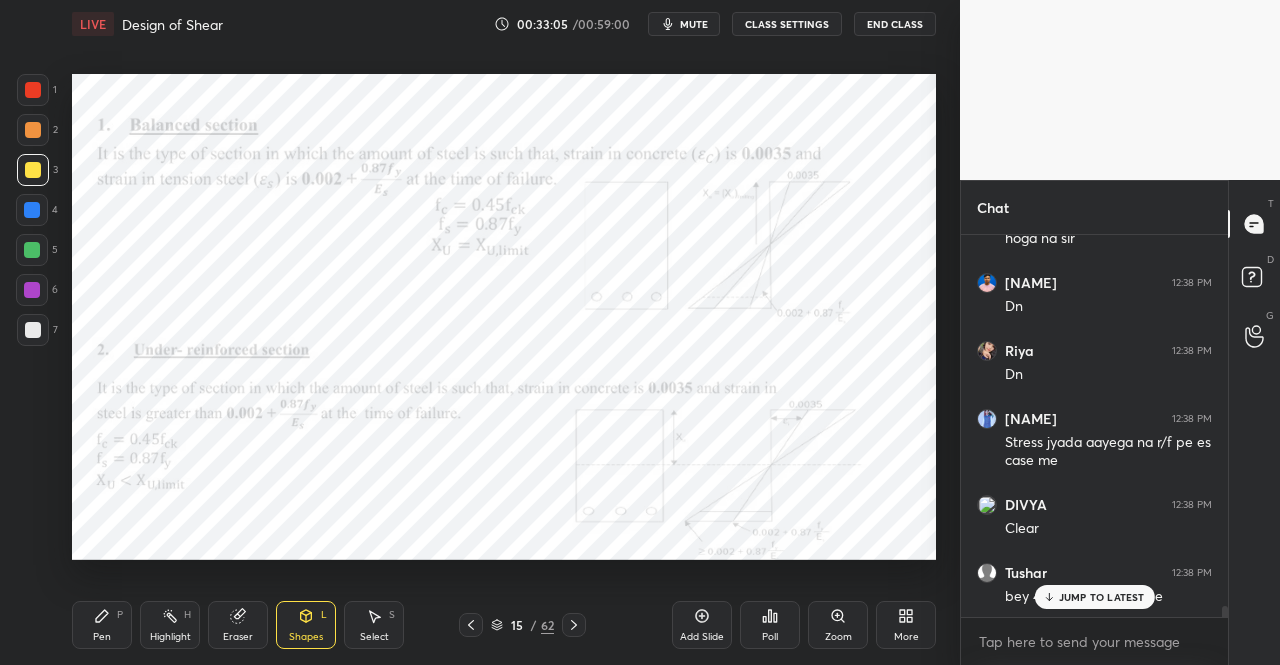 click 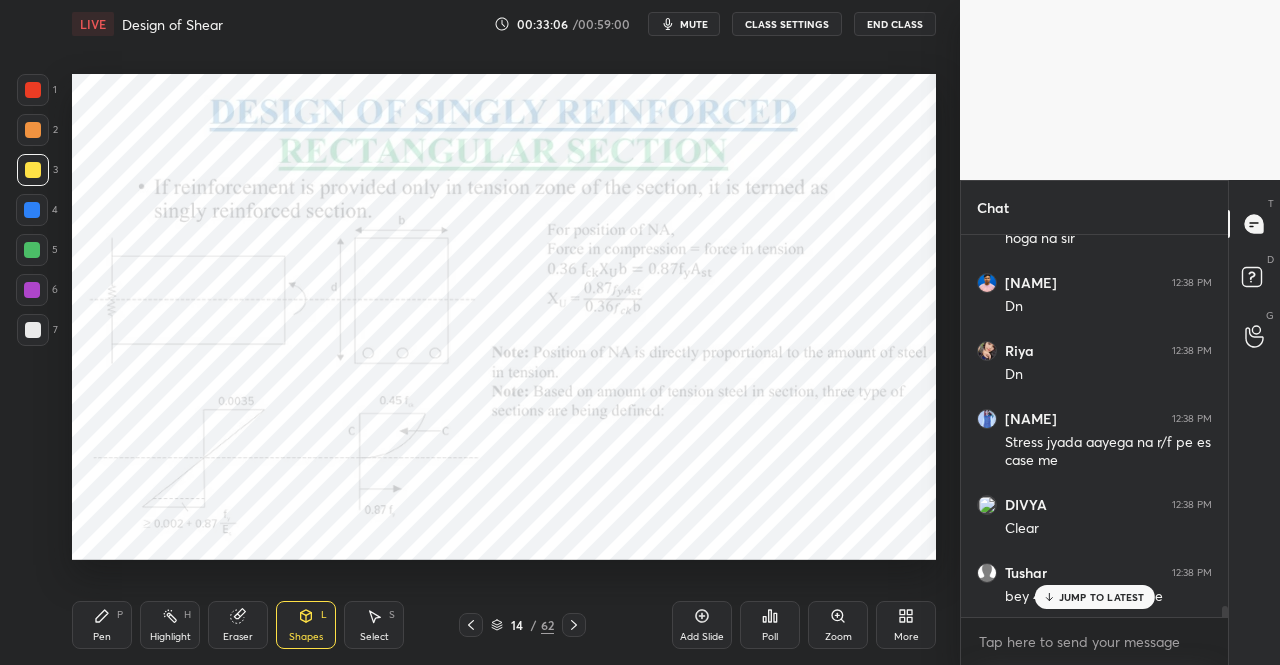 click 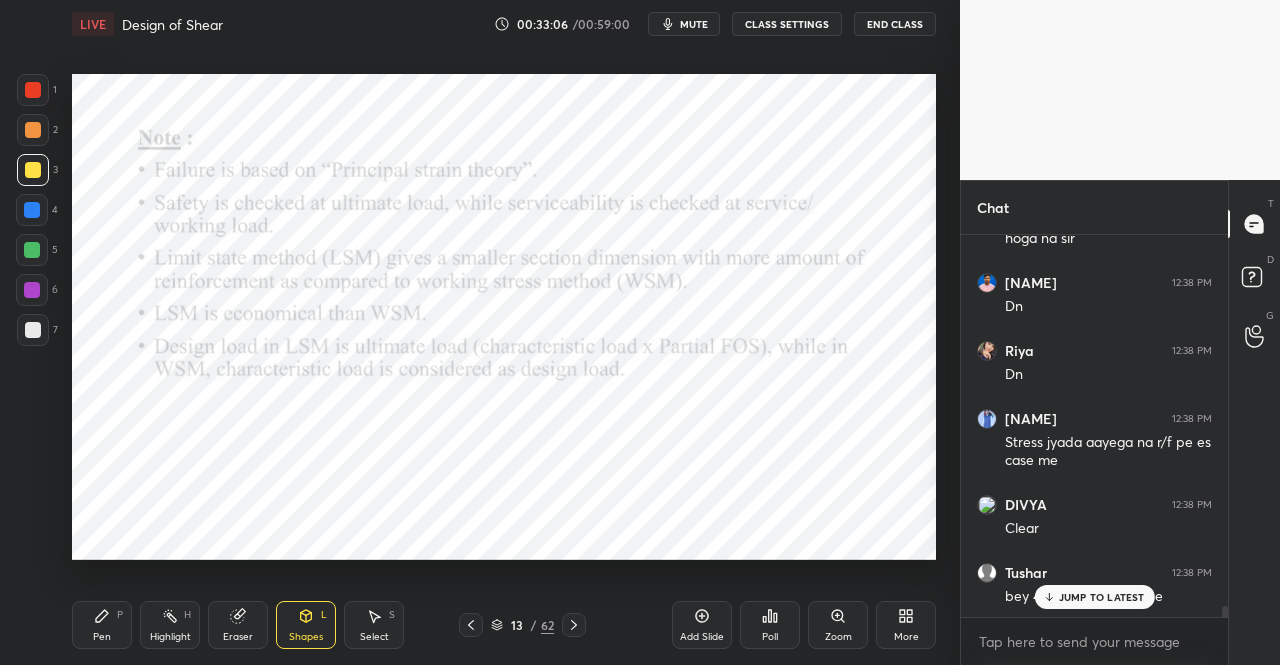 click 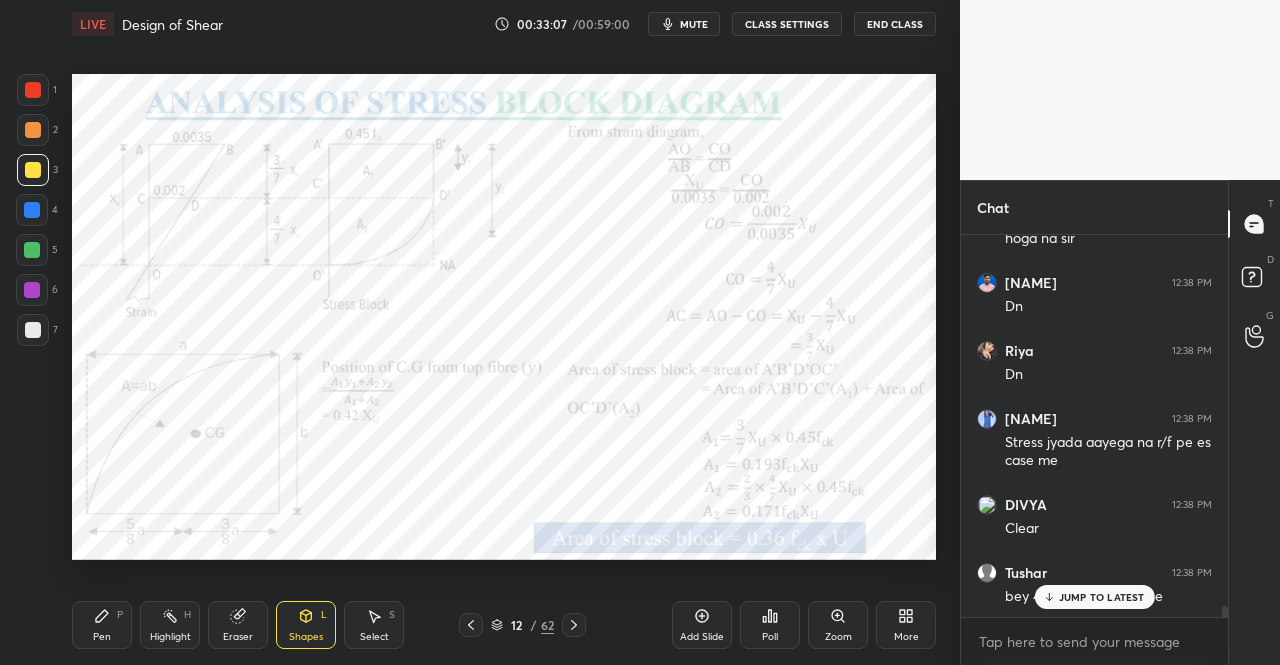 click 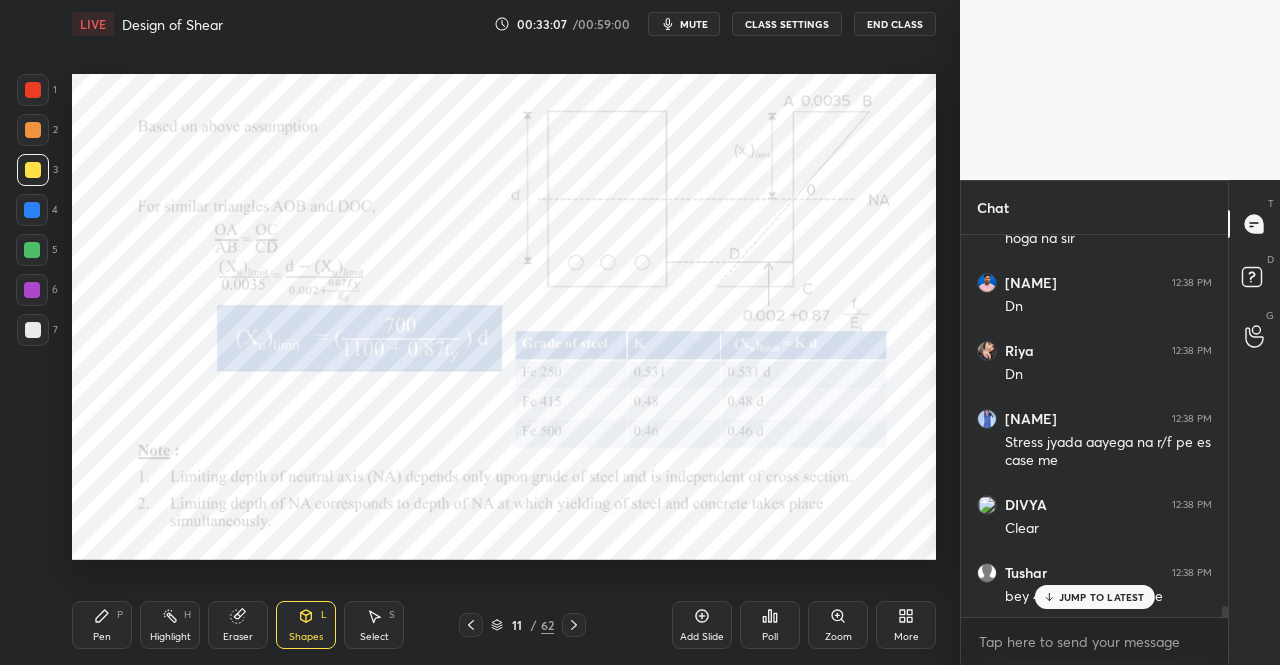 click 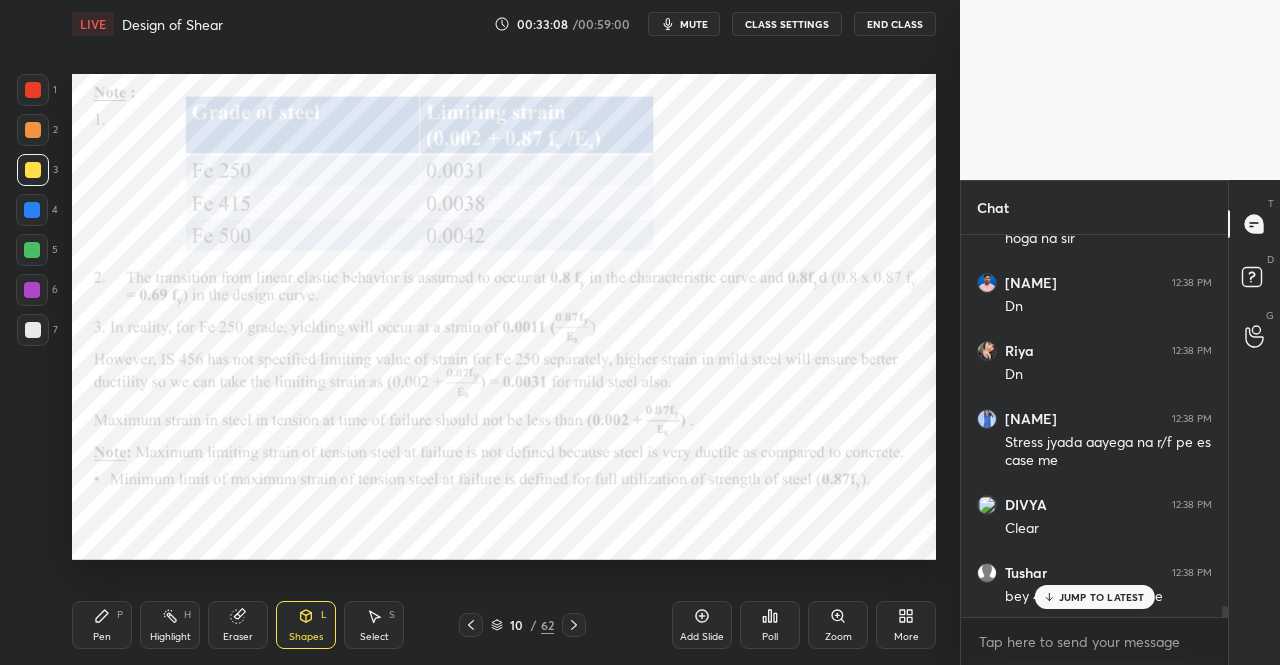 click 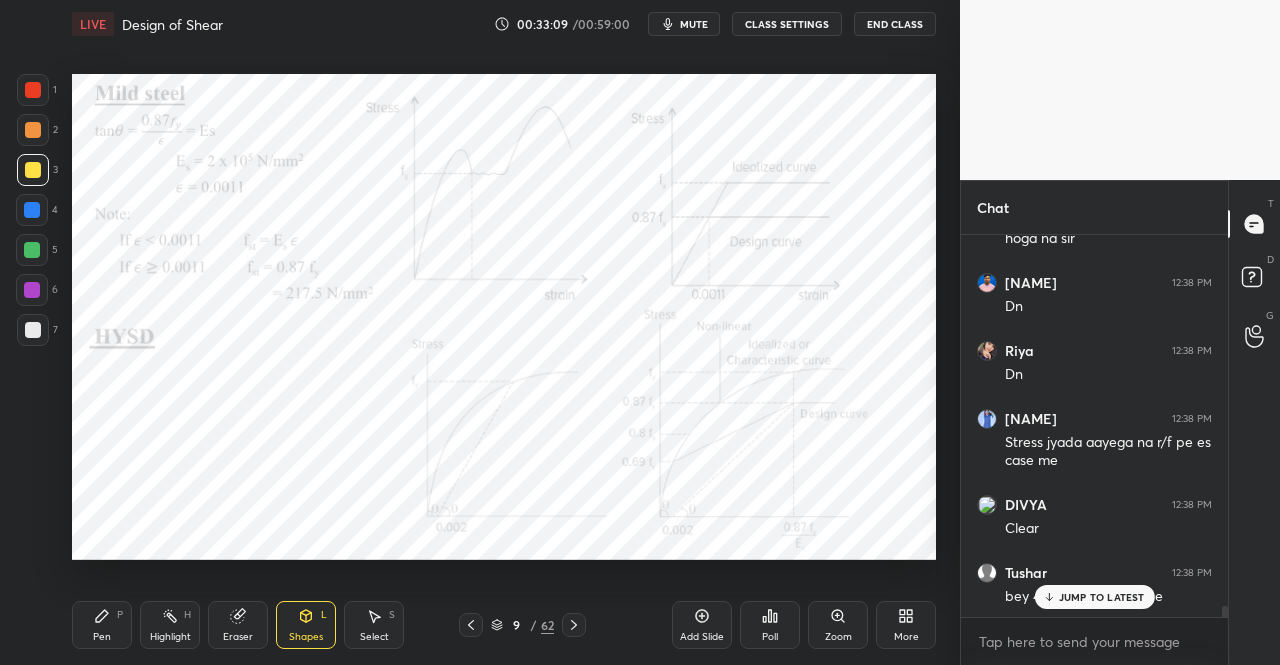 click 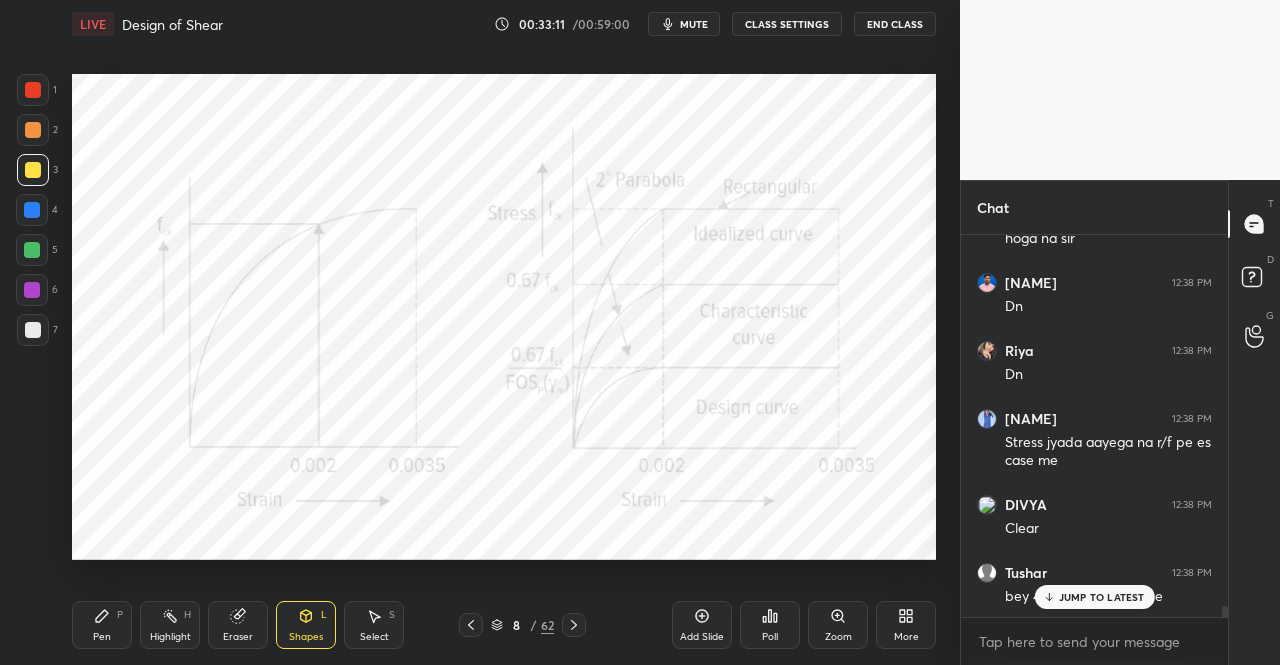 click 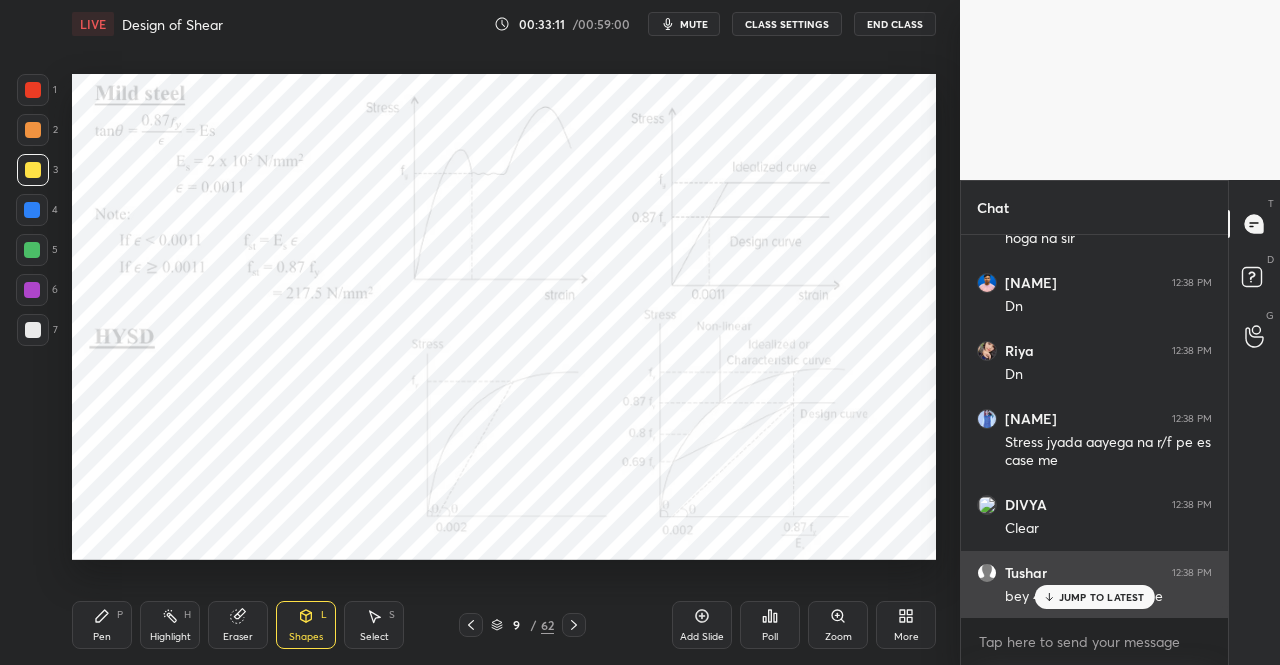 click on "JUMP TO LATEST" at bounding box center (1102, 597) 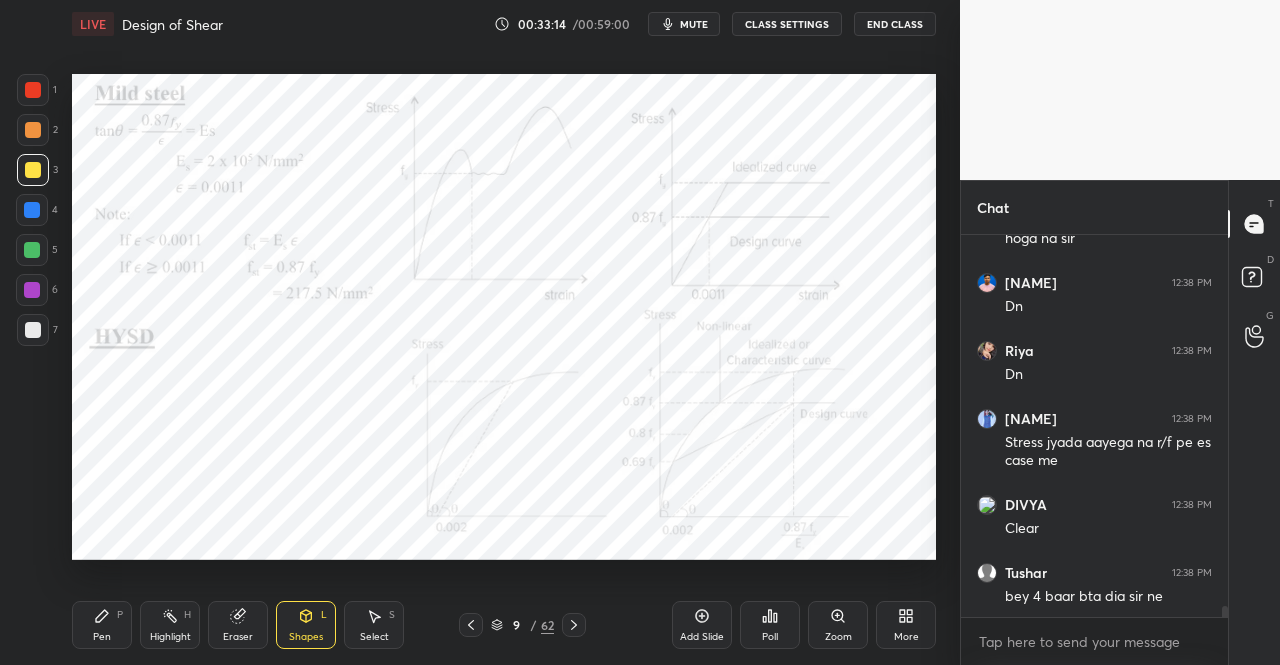 click 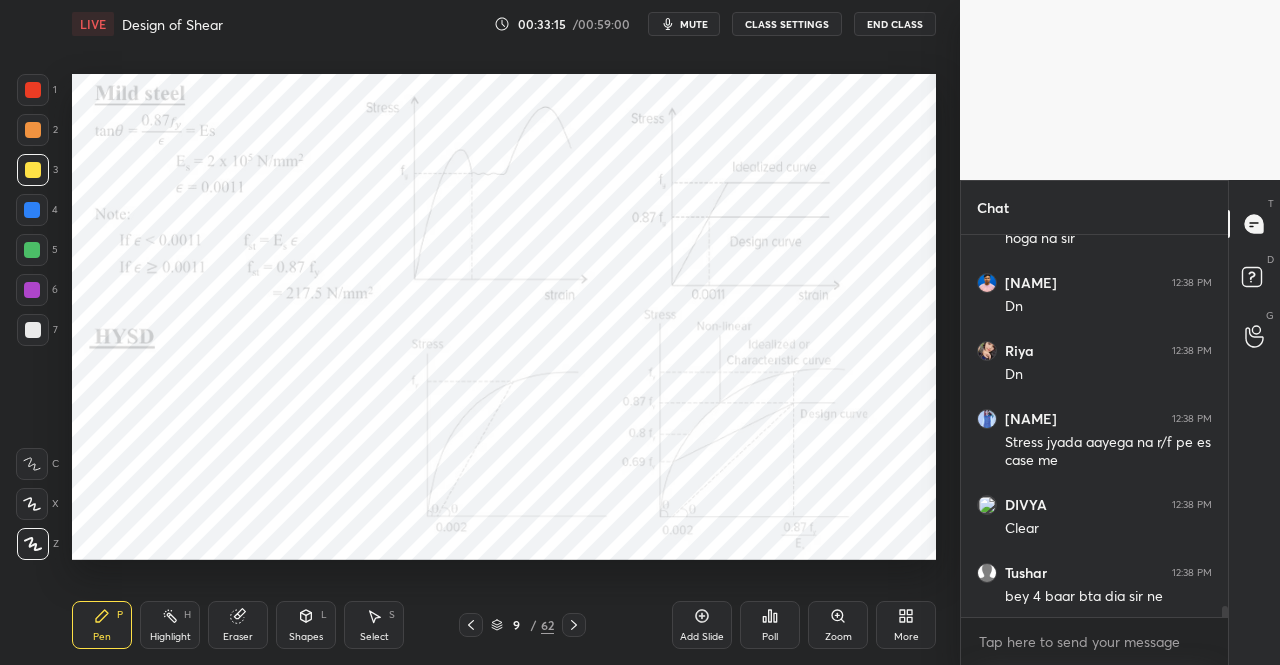 click on "Pen P" at bounding box center [102, 625] 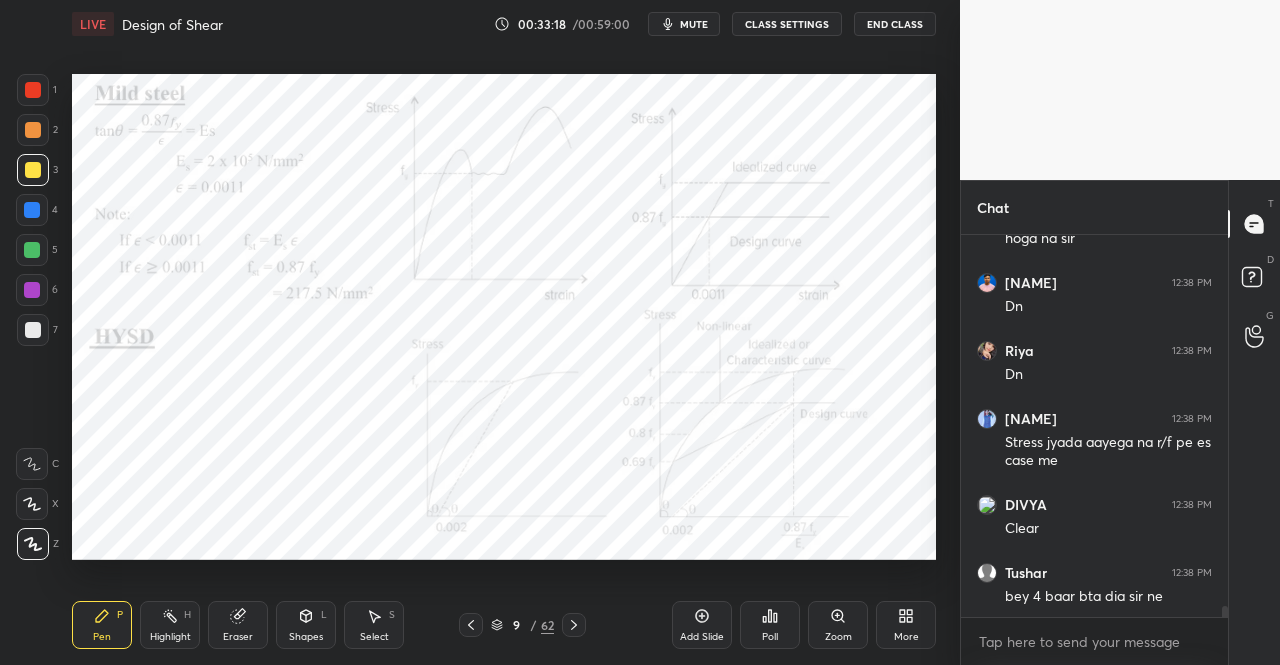 click 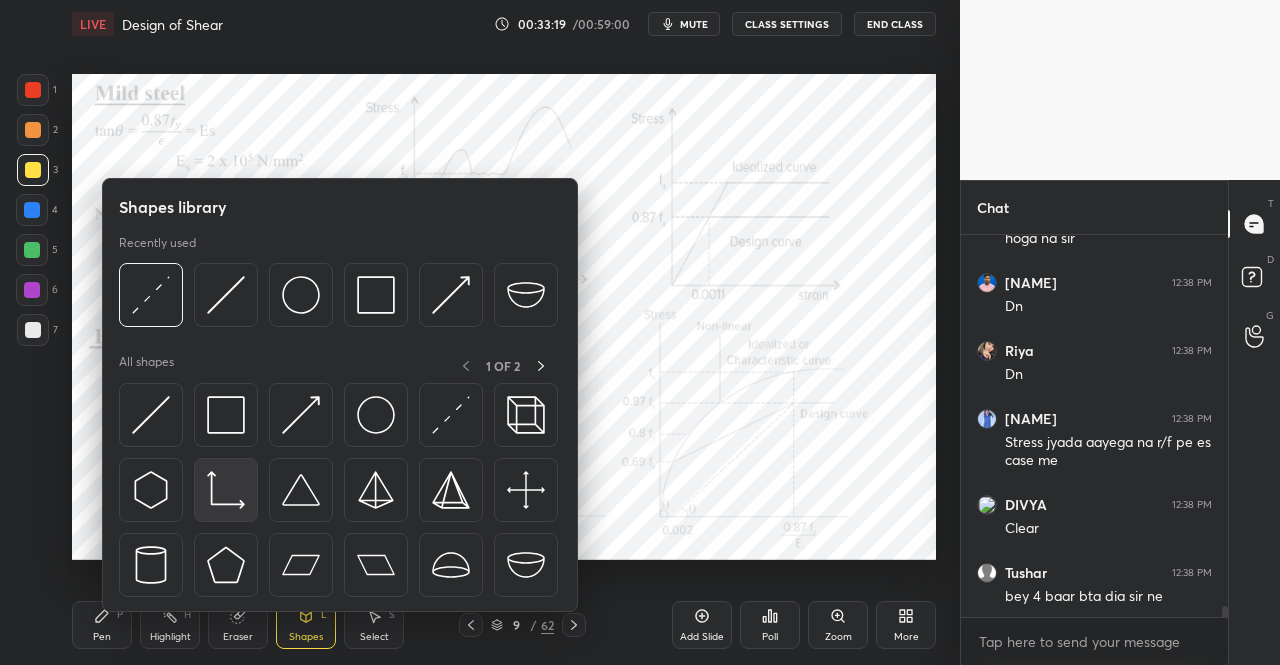 click at bounding box center [226, 490] 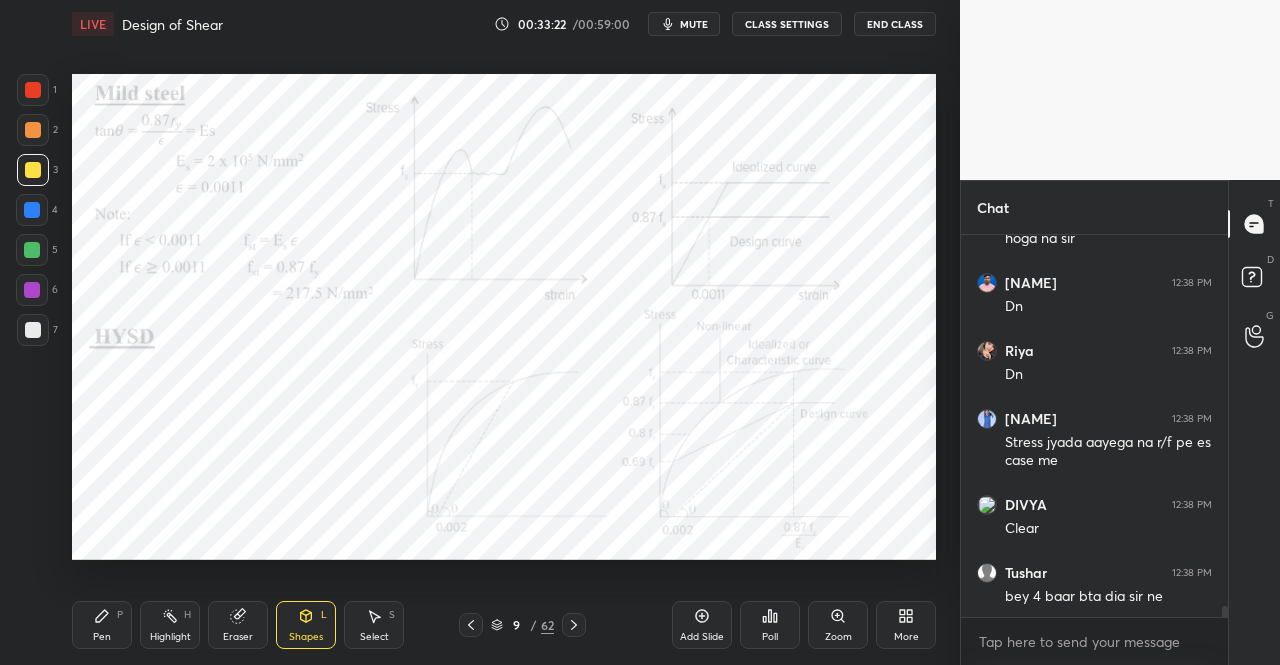 click at bounding box center [33, 90] 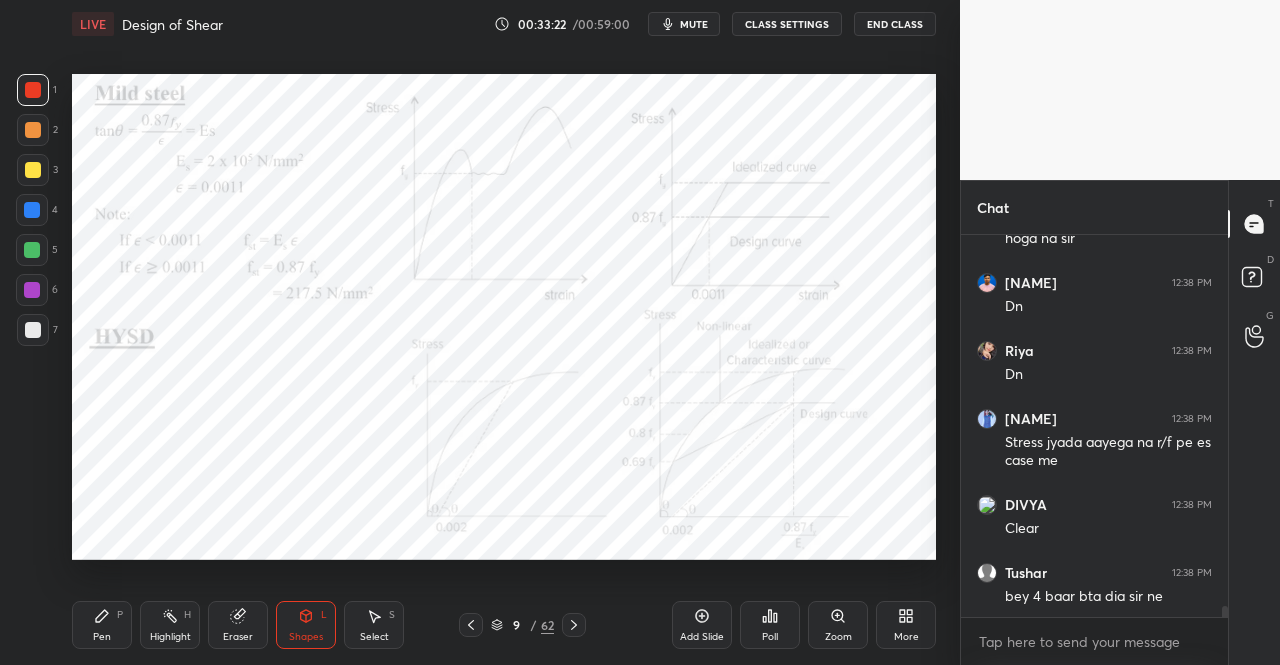 click on "Pen P" at bounding box center (102, 625) 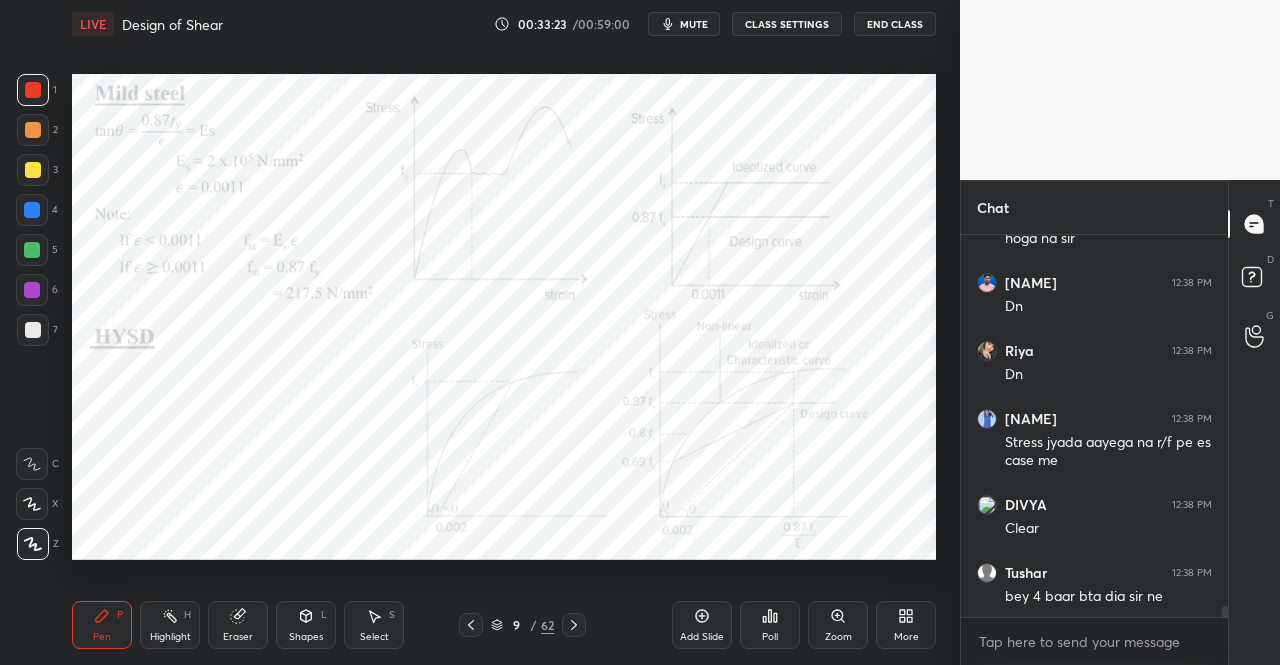 click on "Pen P" at bounding box center (102, 625) 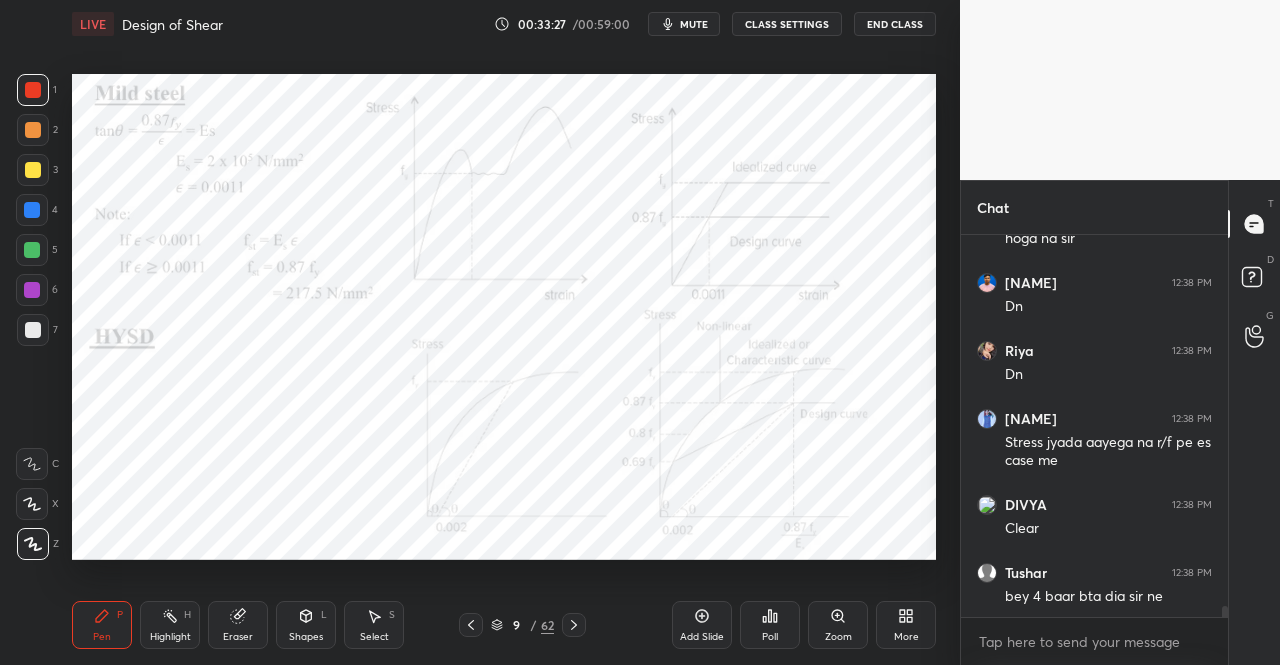 click 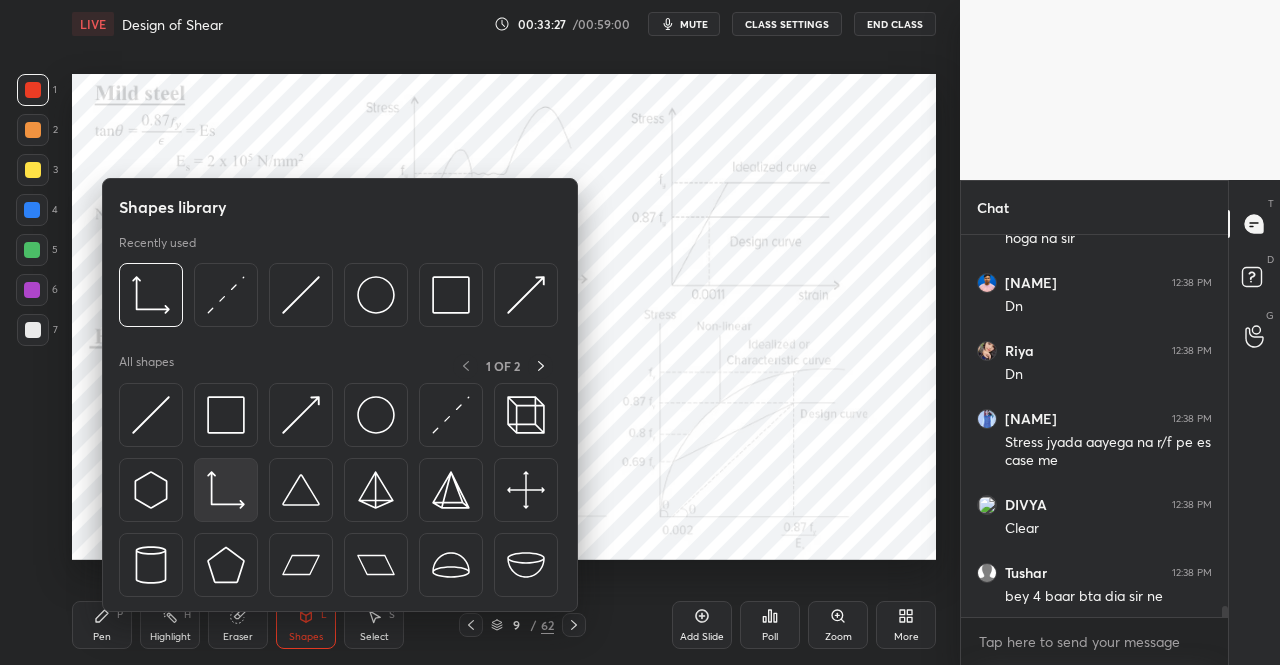 click at bounding box center [226, 490] 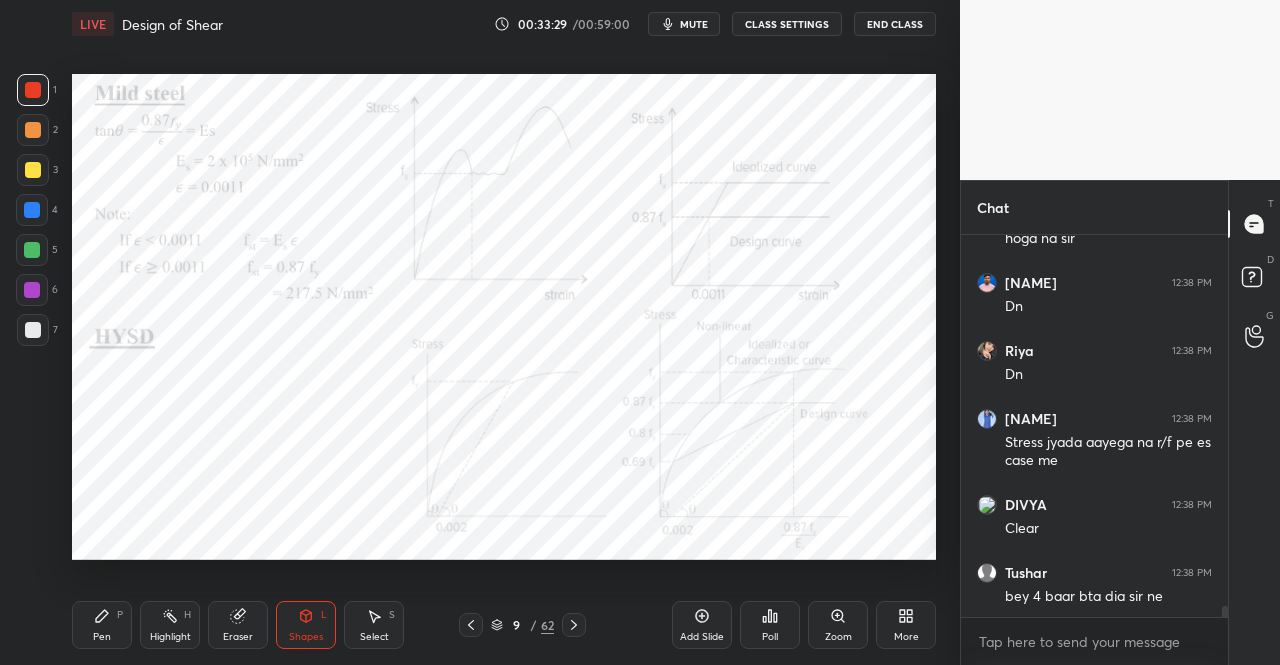 click on "Pen" at bounding box center (102, 637) 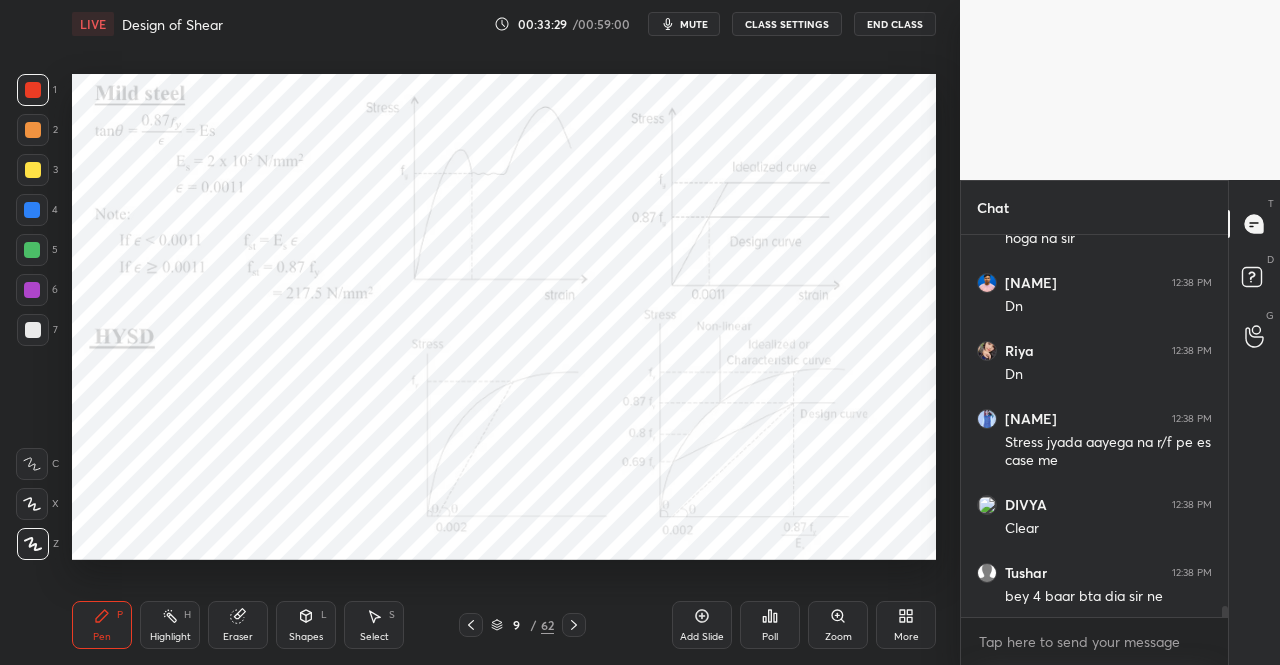 click on "Eraser" at bounding box center [238, 625] 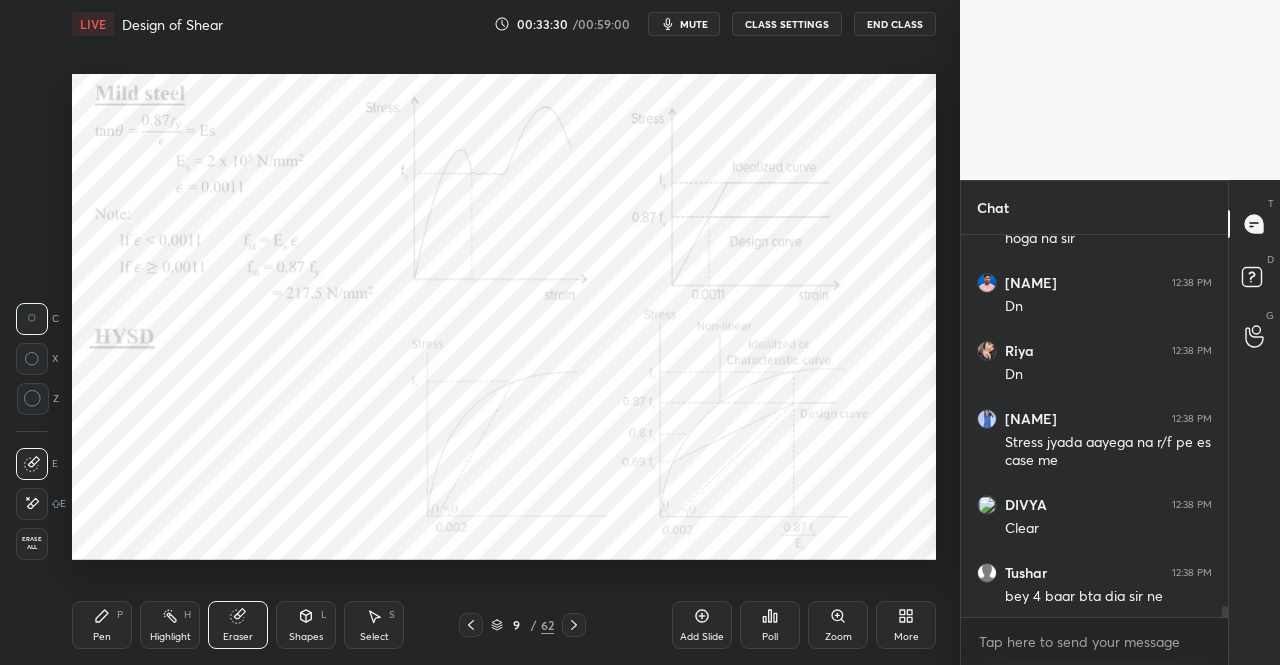 click on "Pen P Highlight H Eraser Shapes L Select S 9 / 62 Add Slide Poll Zoom More" at bounding box center [504, 625] 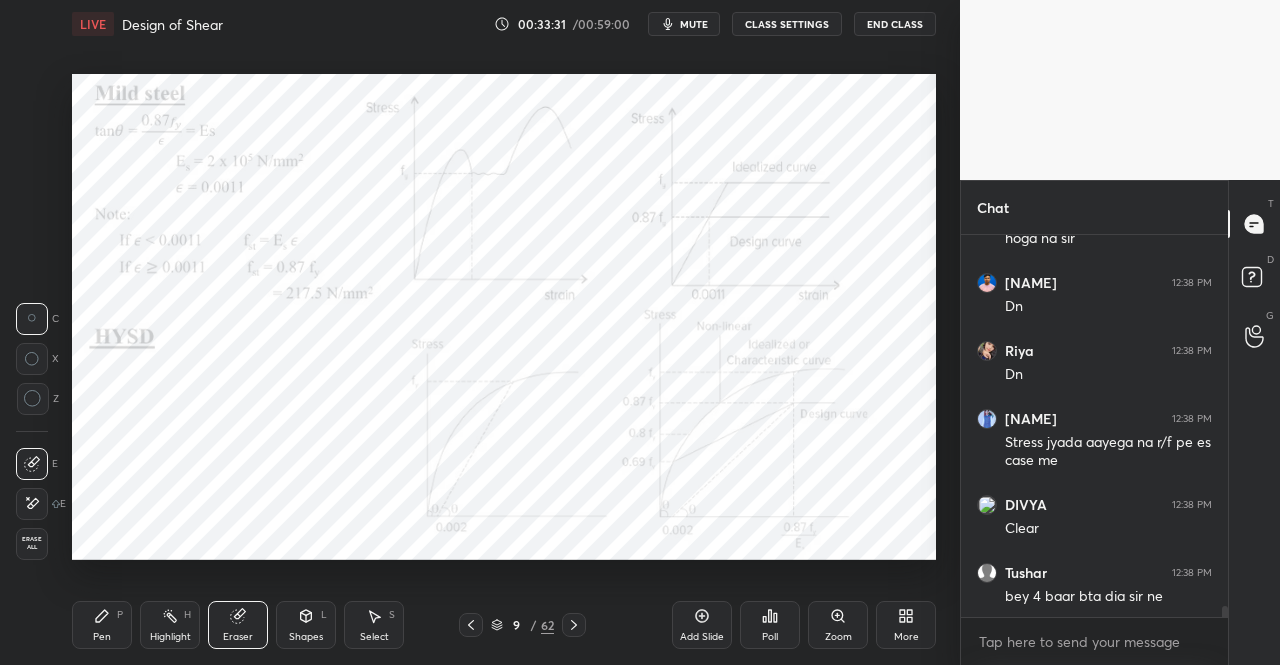 click 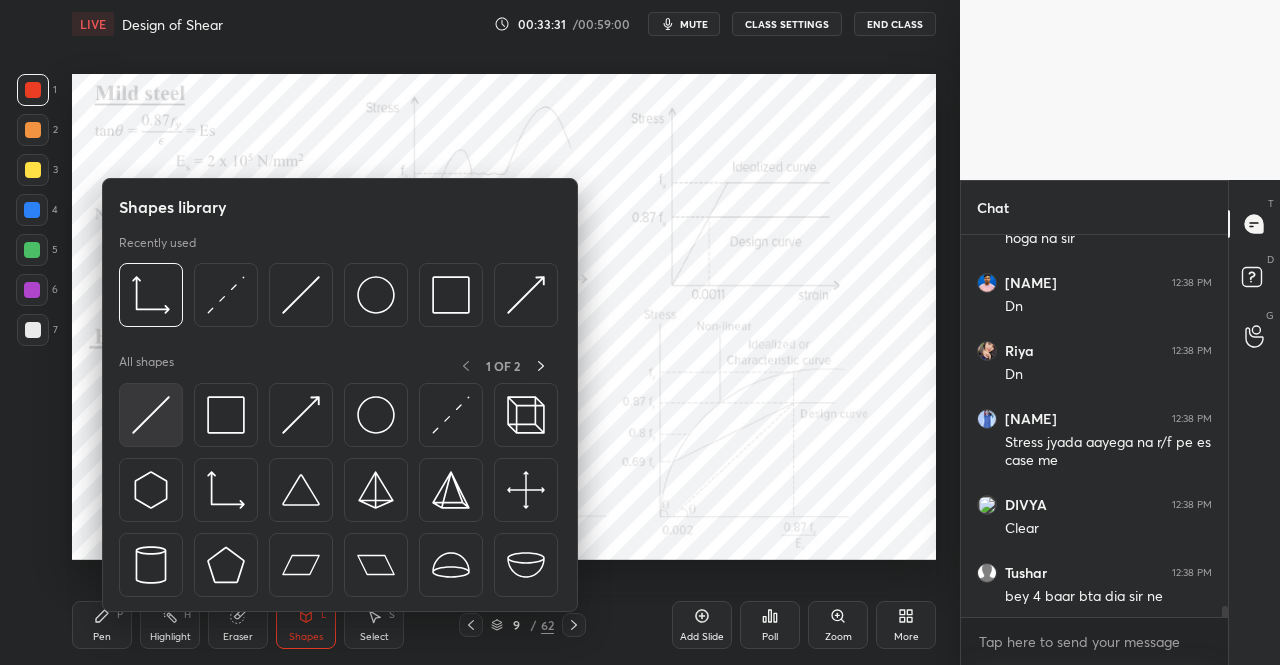 click at bounding box center [151, 415] 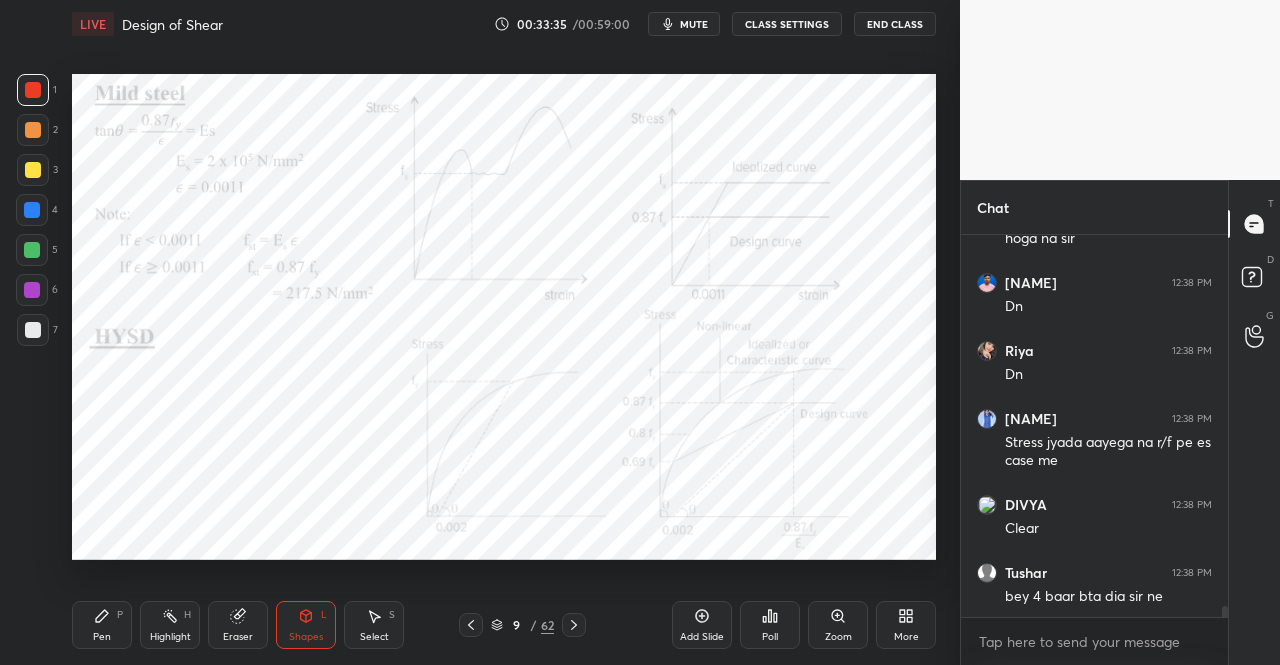 click on "Pen" at bounding box center [102, 637] 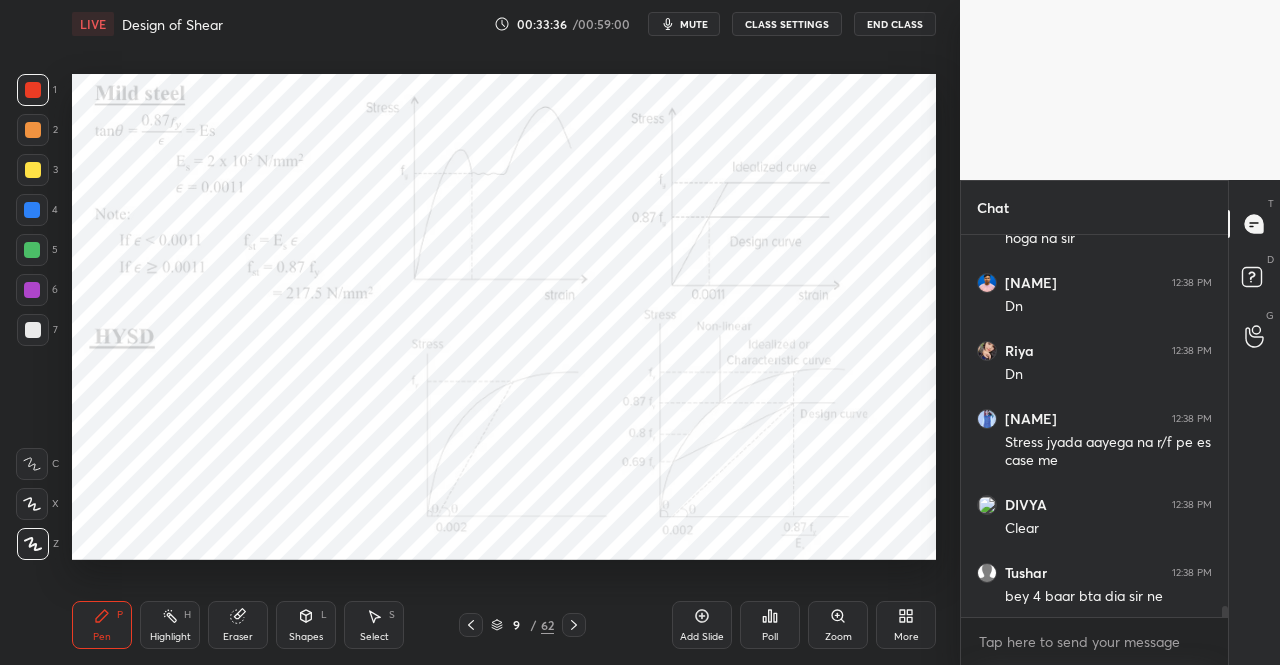 click 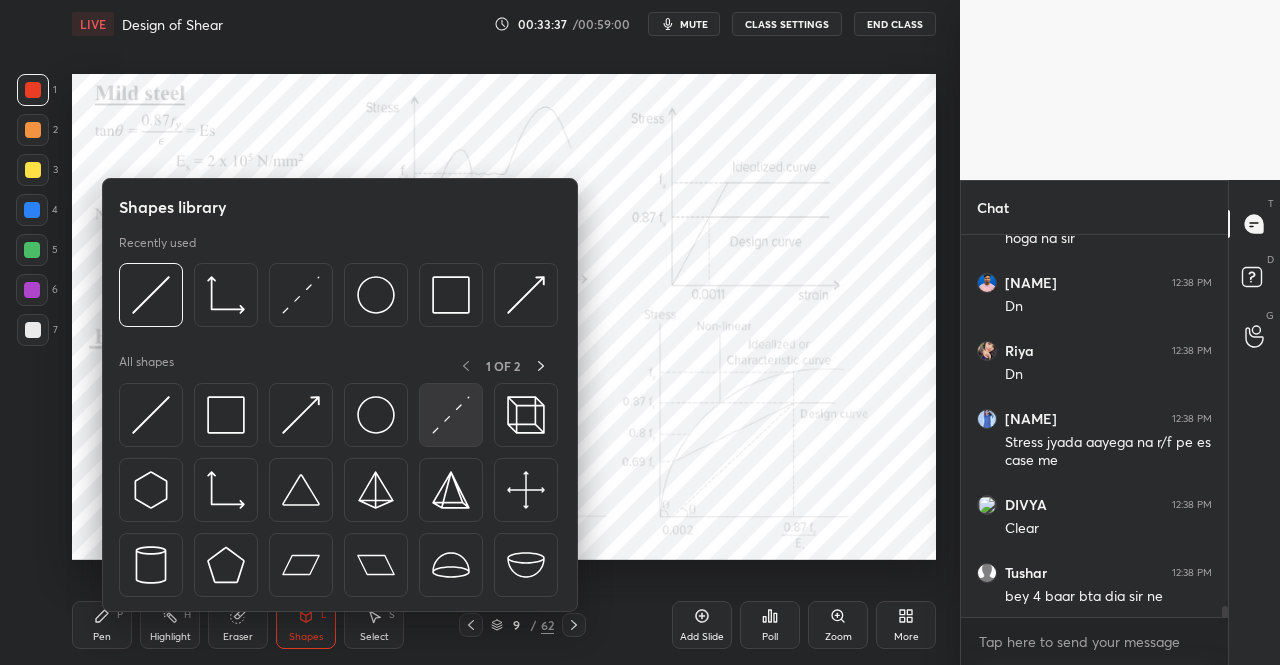 click at bounding box center [451, 415] 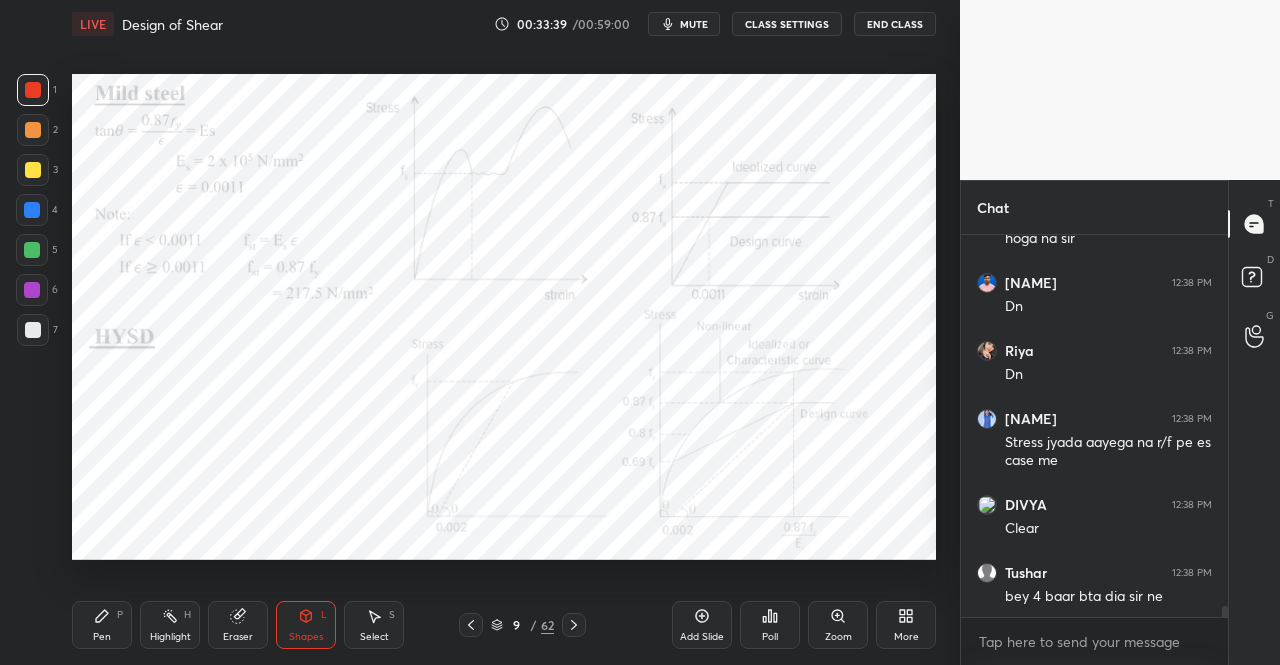 click on "P" at bounding box center [120, 615] 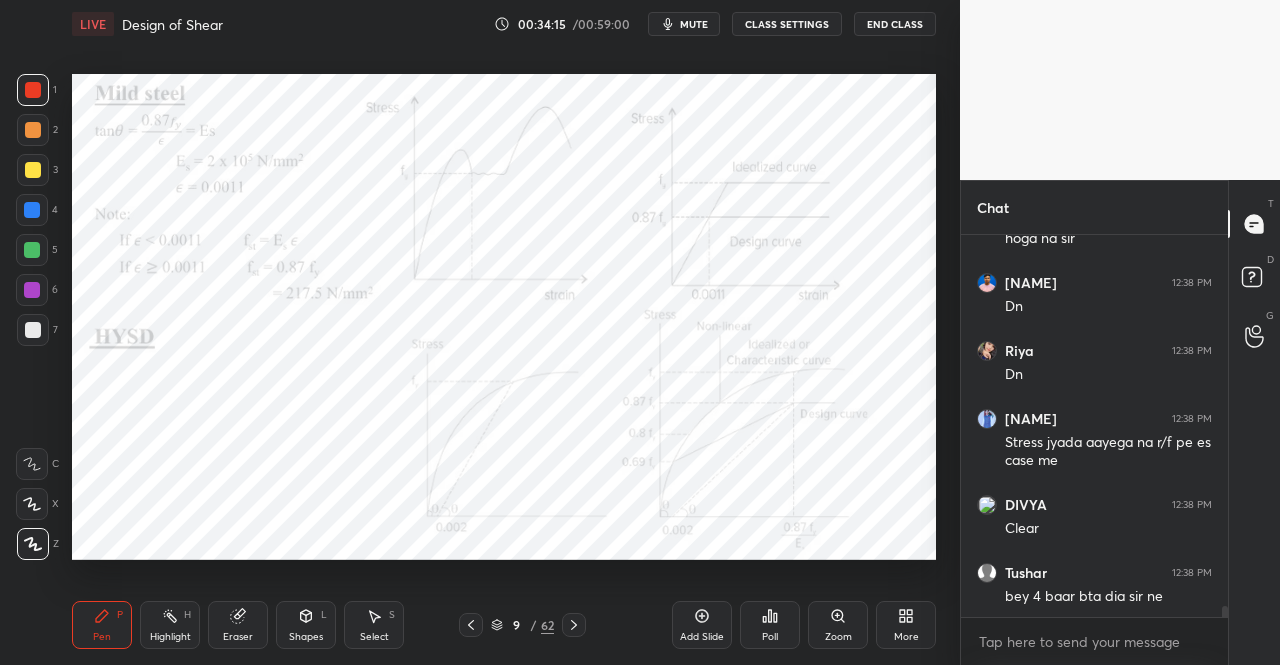 scroll, scrollTop: 13578, scrollLeft: 0, axis: vertical 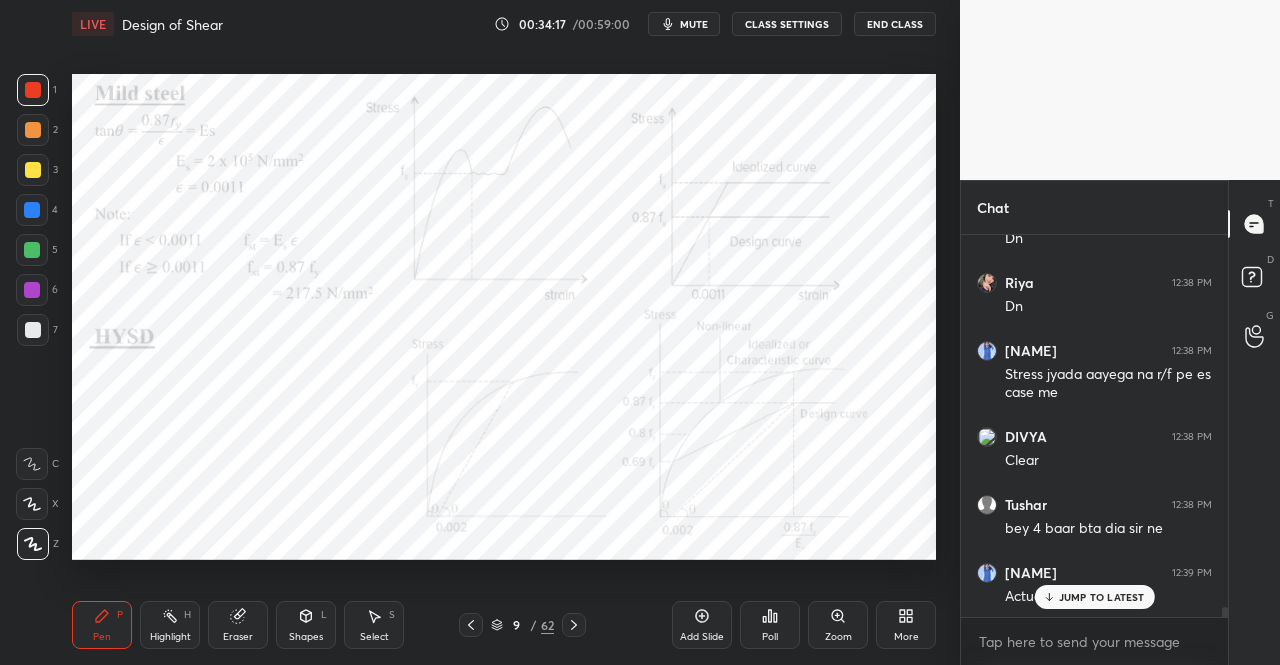 click on "JUMP TO LATEST" at bounding box center [1102, 597] 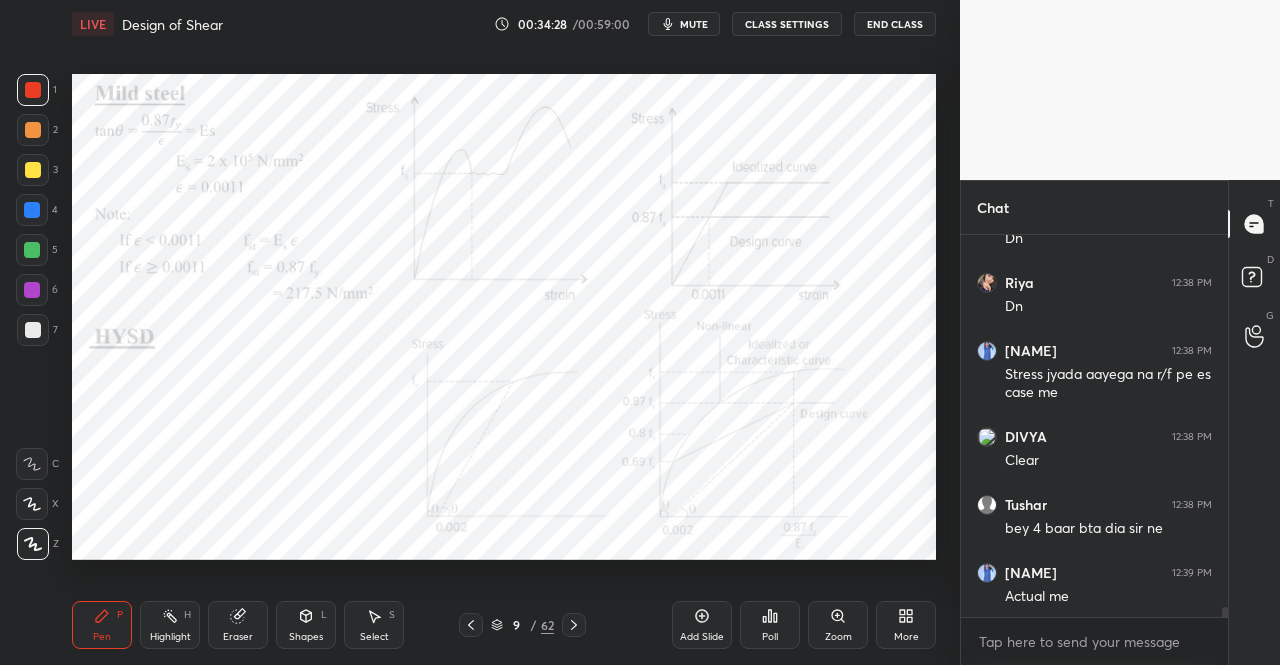 click at bounding box center [574, 625] 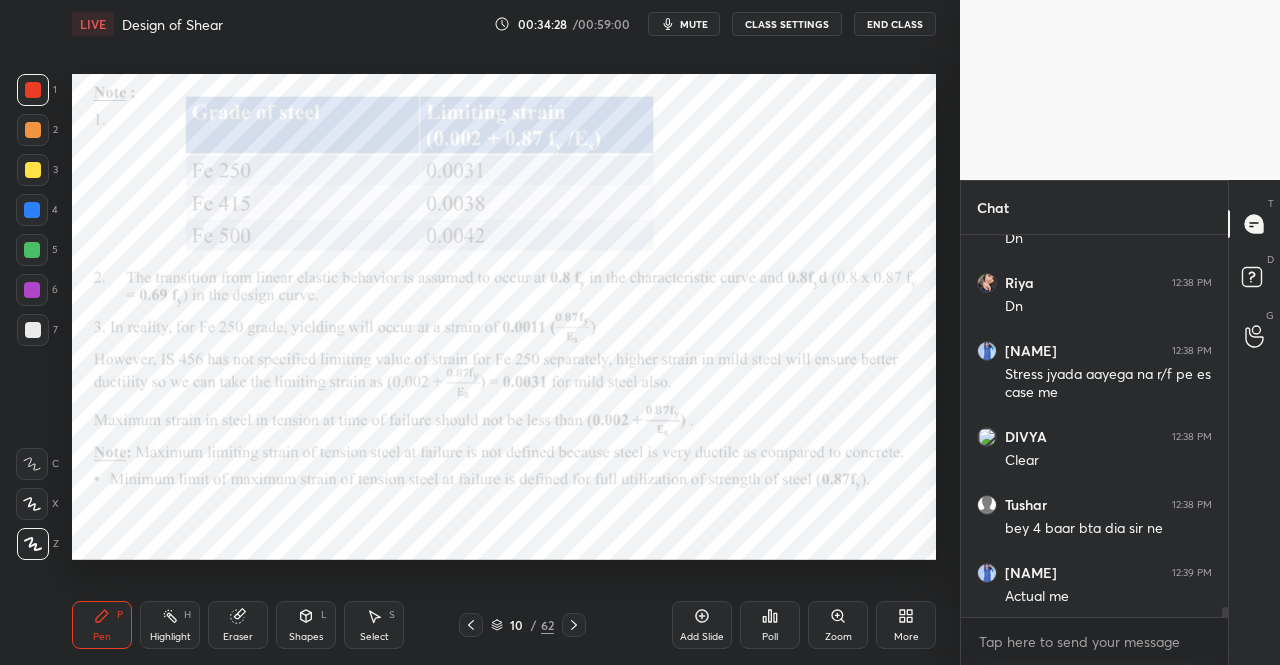 click 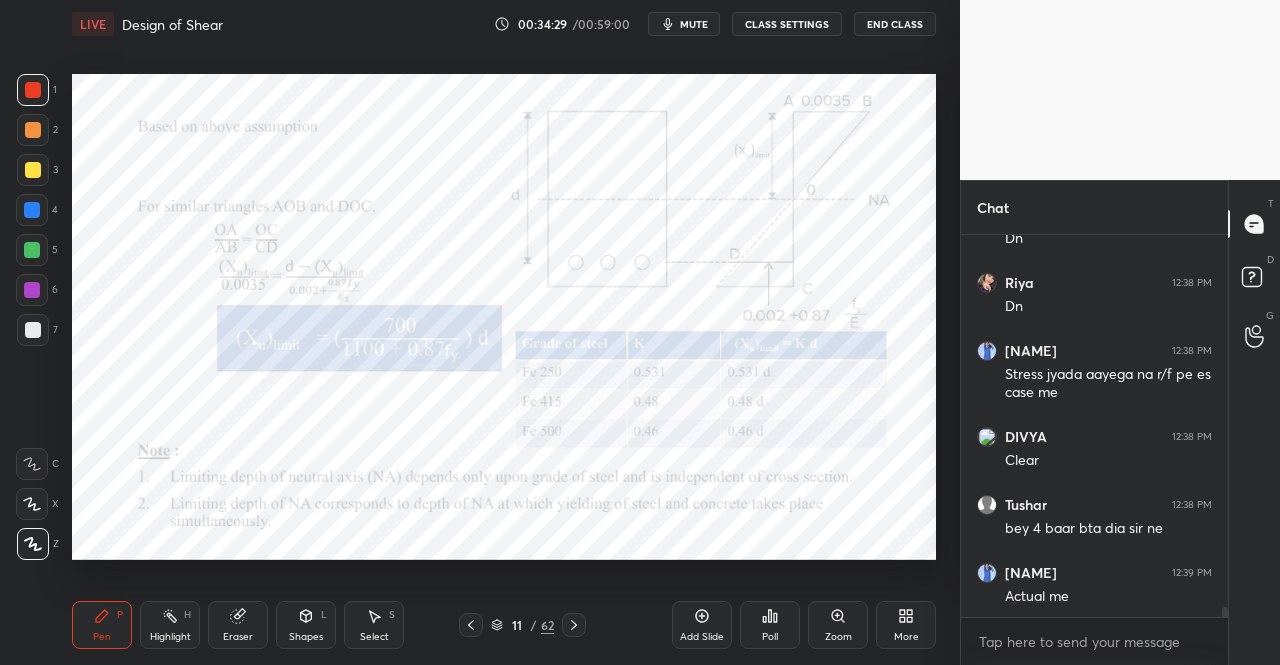 click 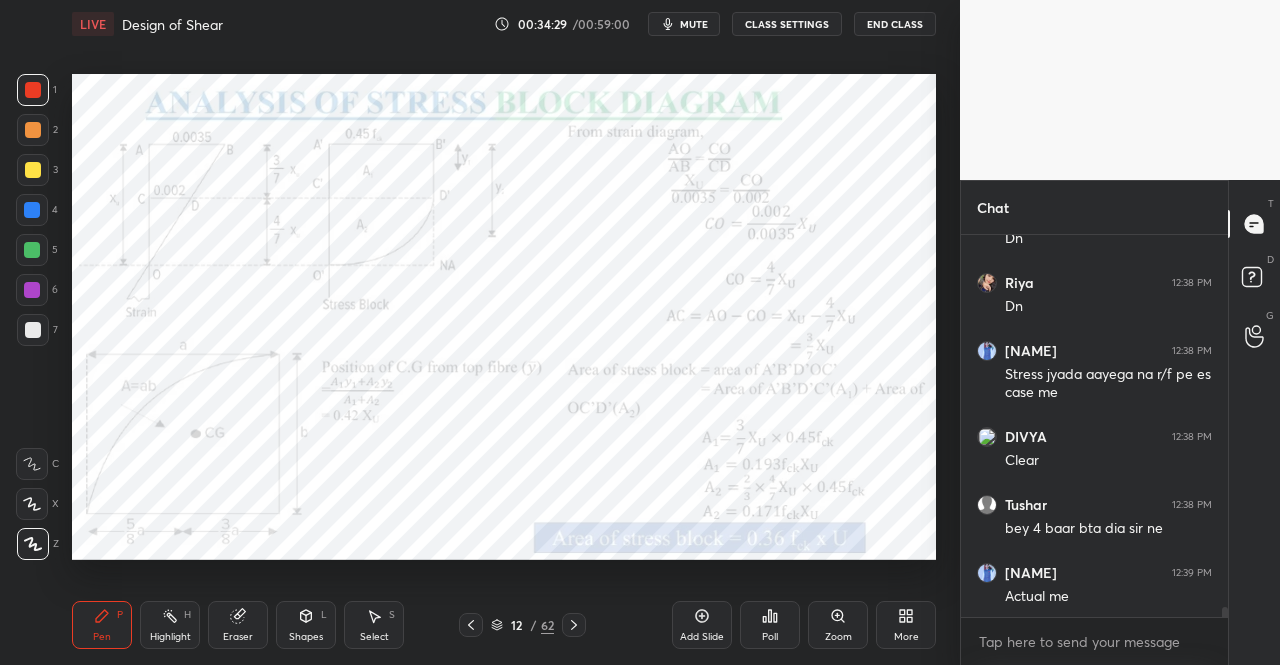 click at bounding box center [574, 625] 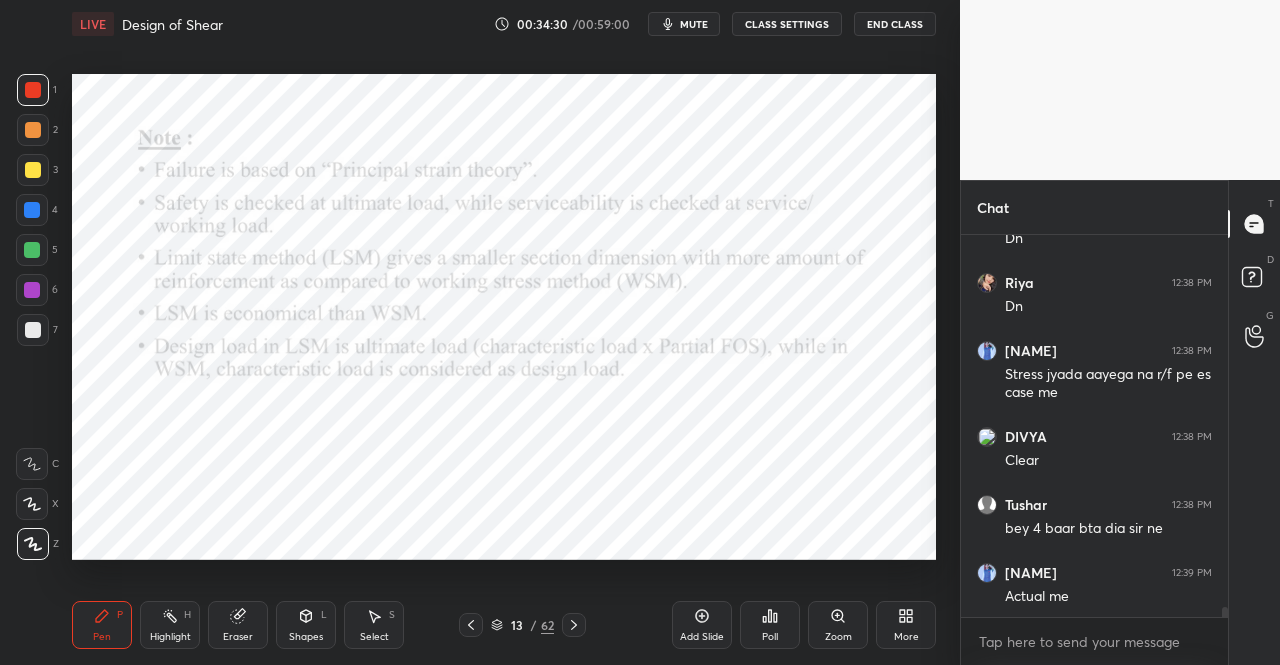click 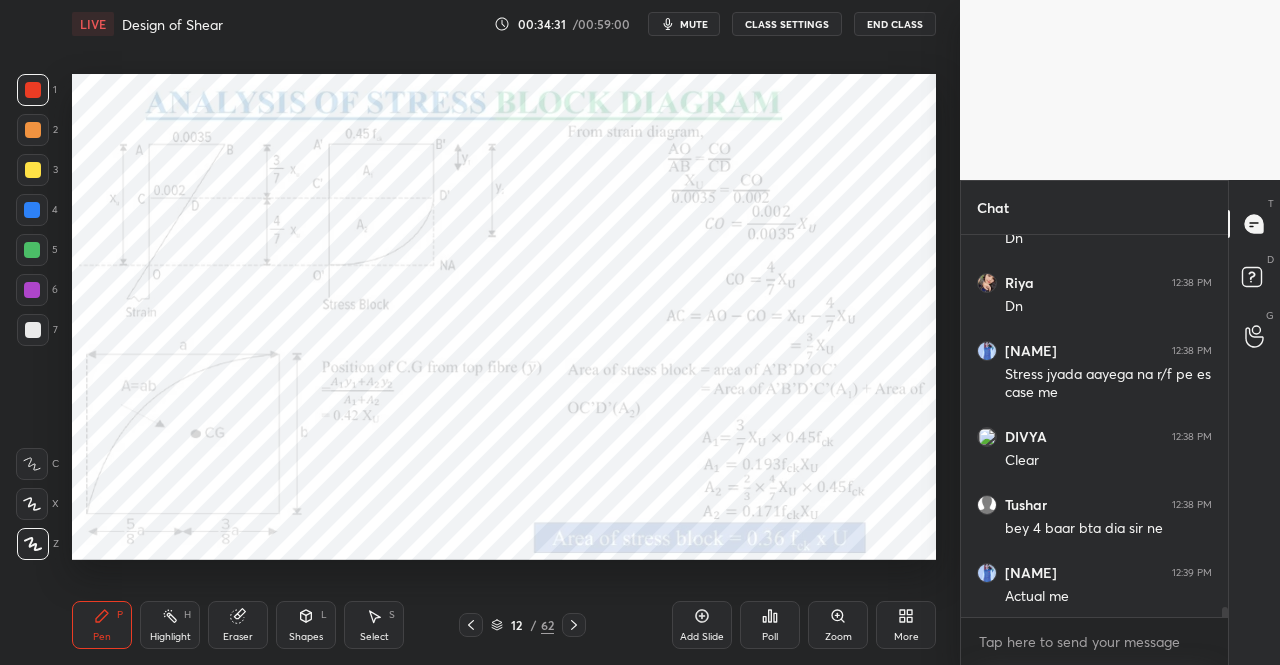 click 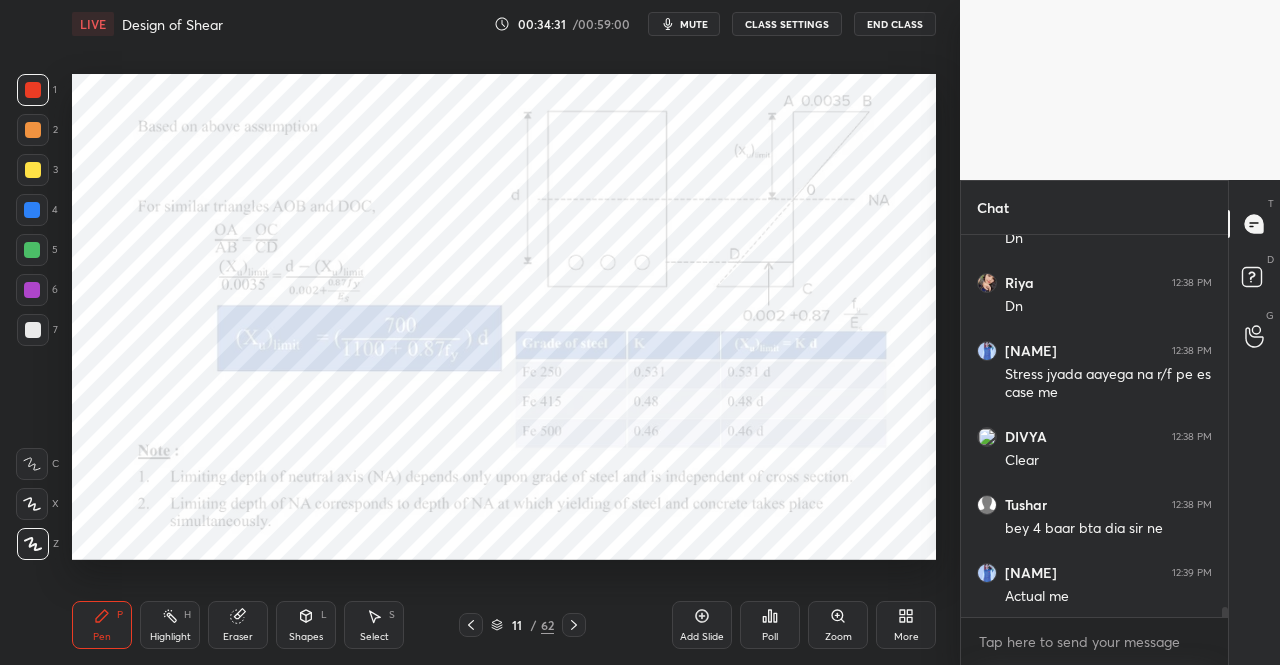 click at bounding box center [471, 625] 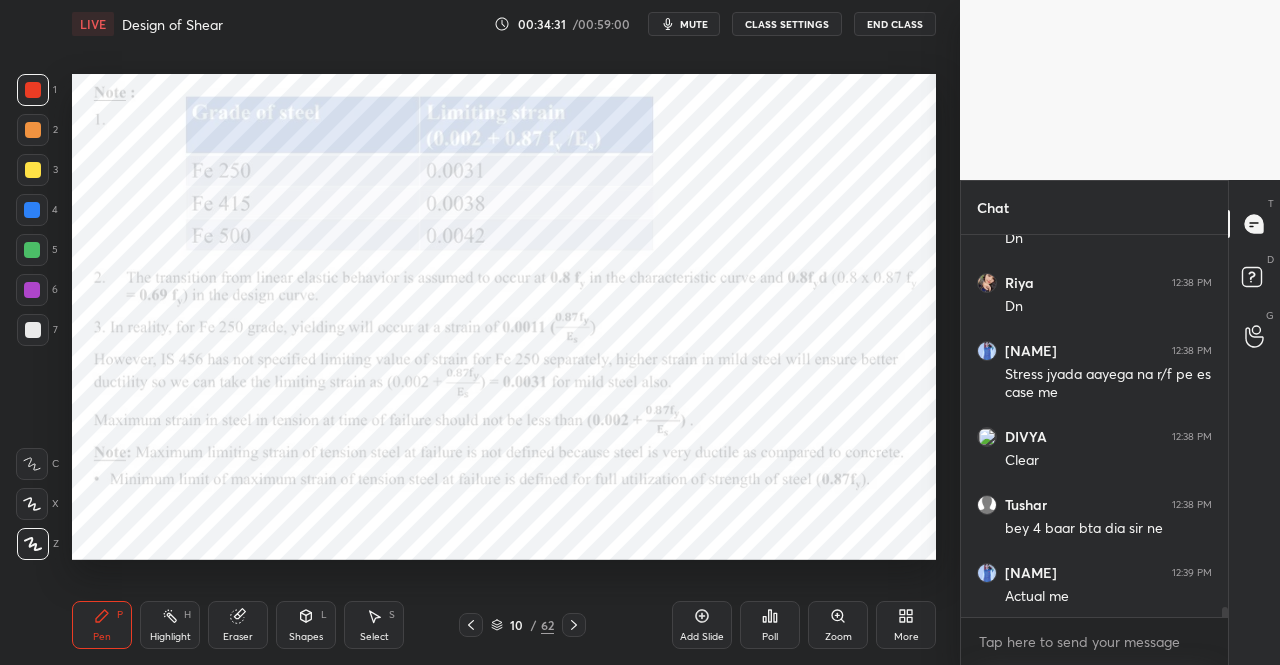 click at bounding box center [471, 625] 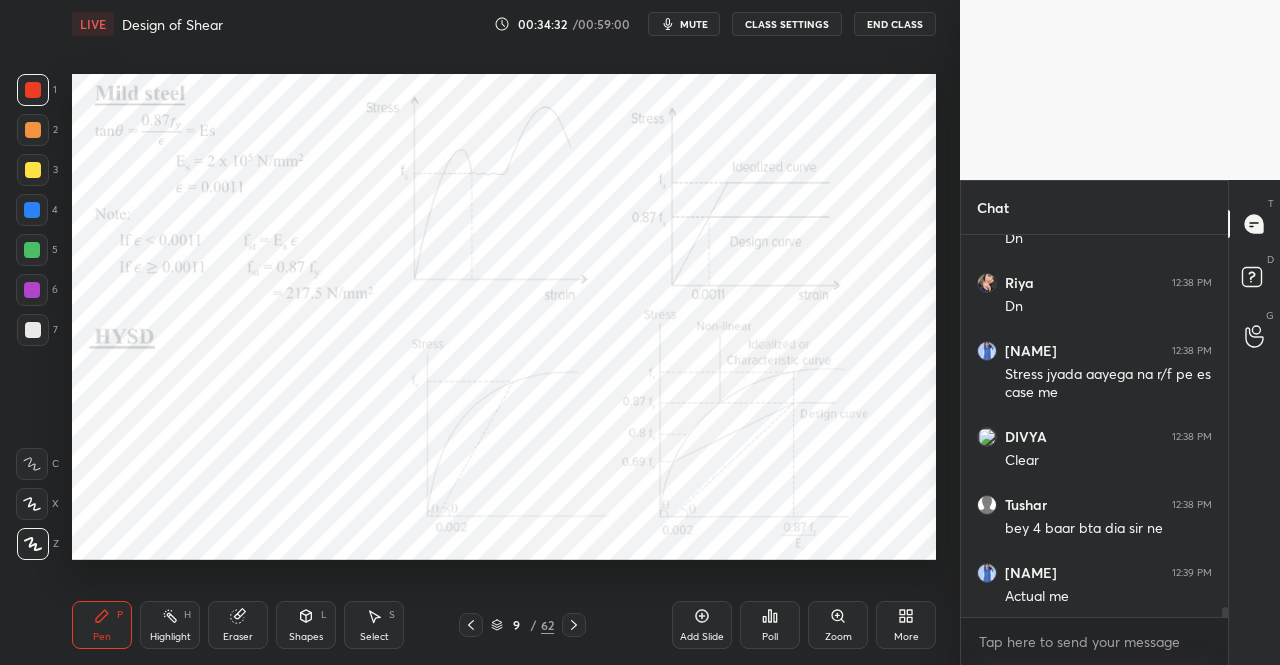 click at bounding box center (471, 625) 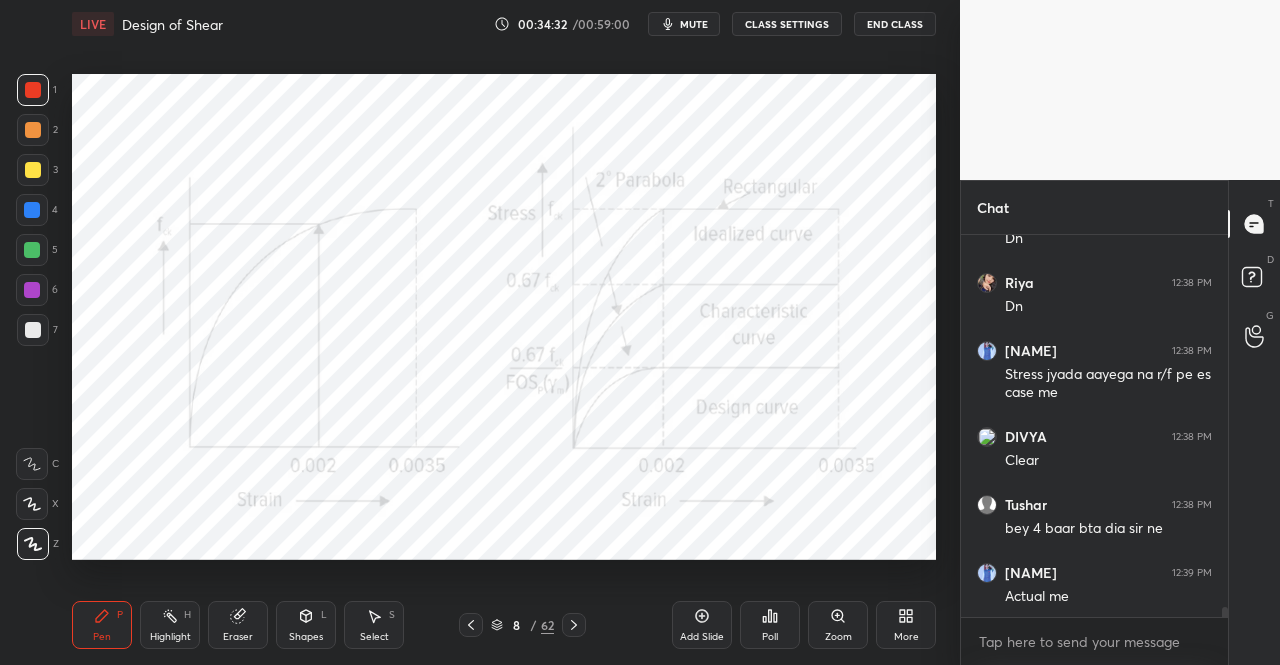 click on "8 / 62" at bounding box center [522, 625] 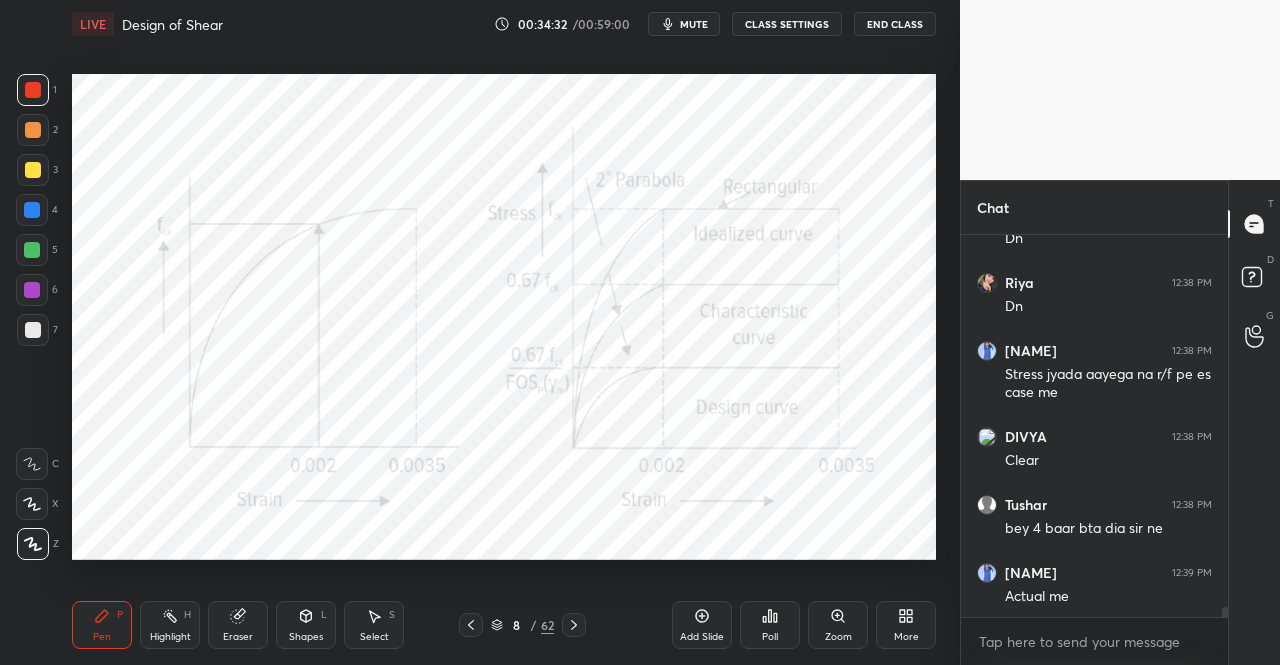 click on "8 / 62" at bounding box center [522, 625] 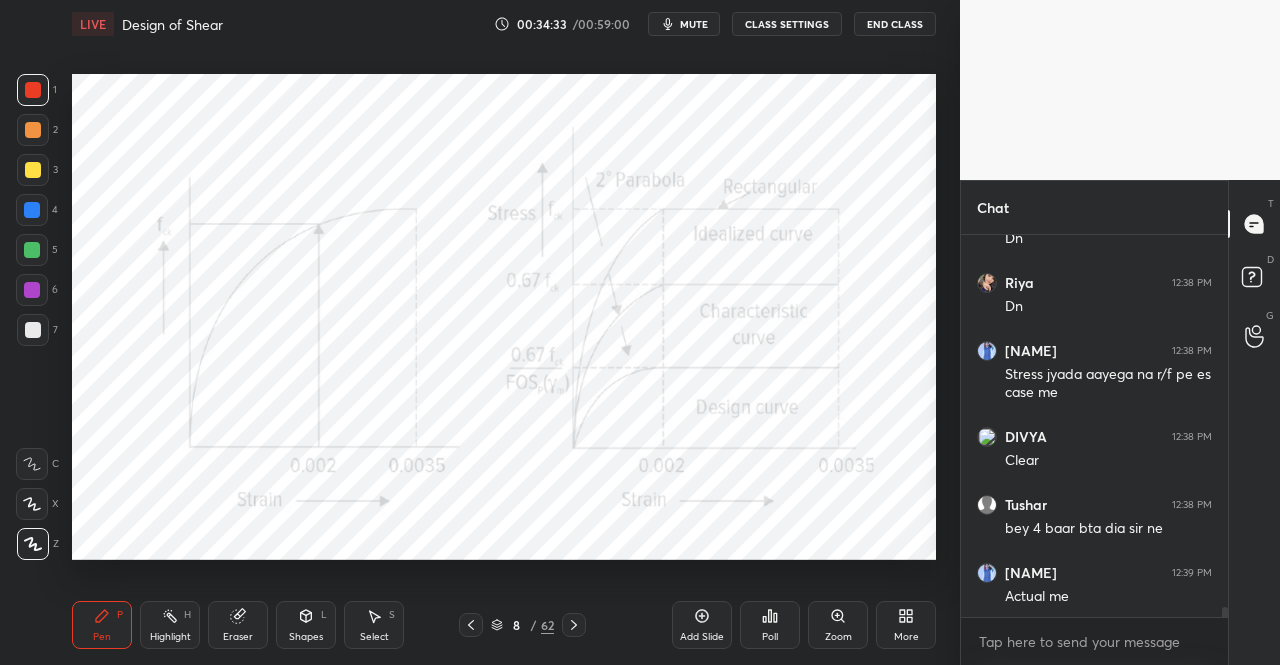 click 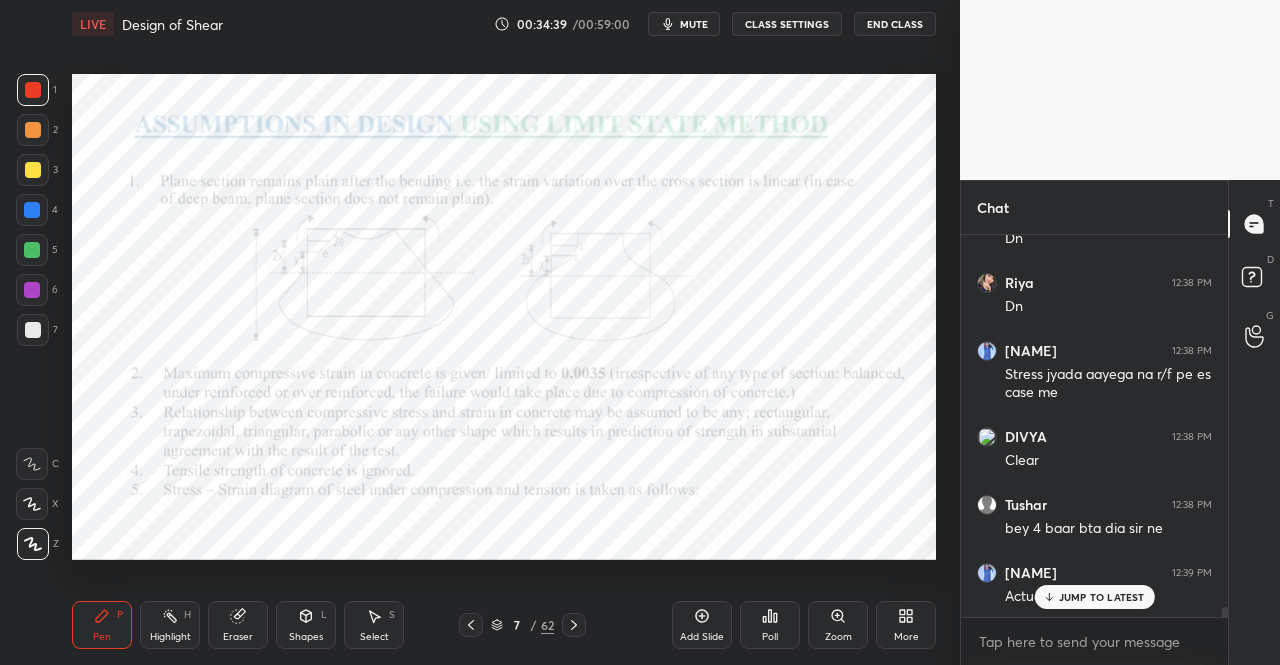 scroll, scrollTop: 13646, scrollLeft: 0, axis: vertical 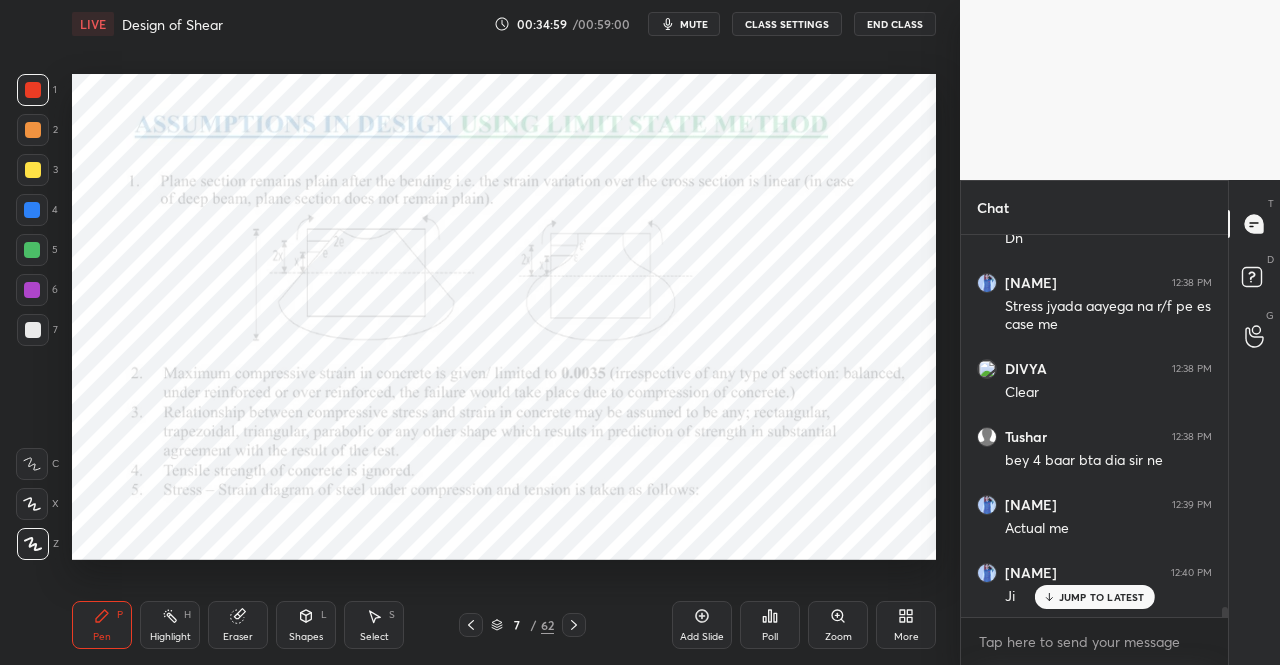 click 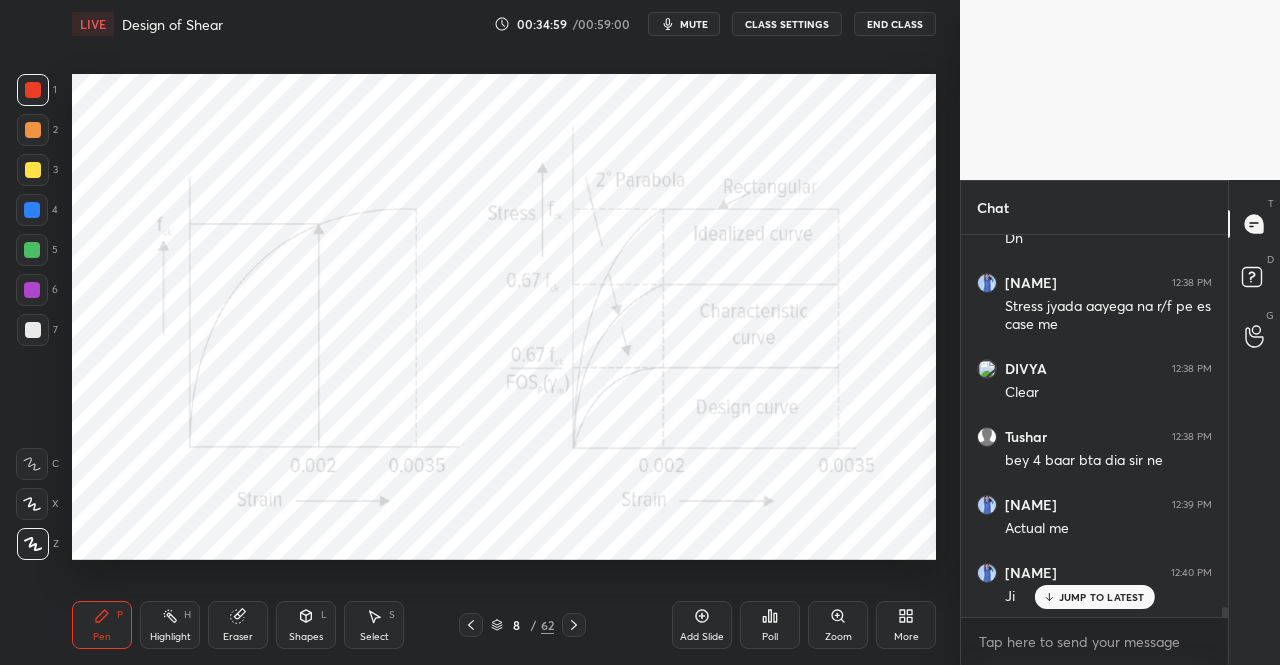 click 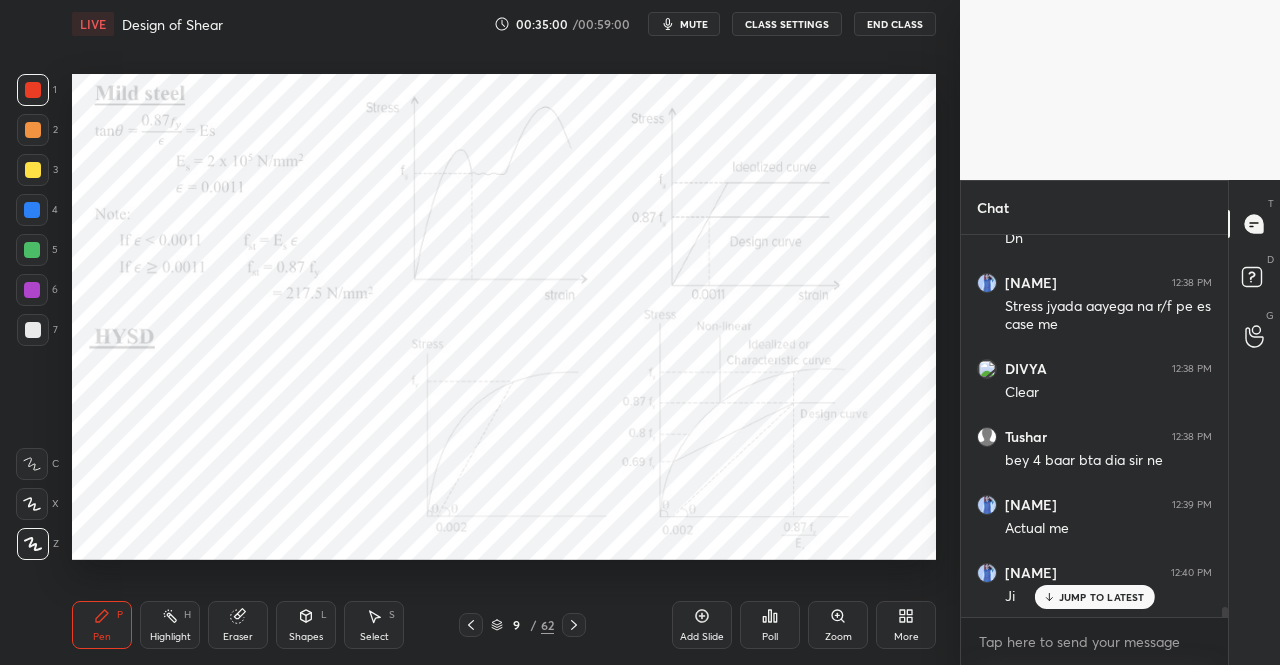 click 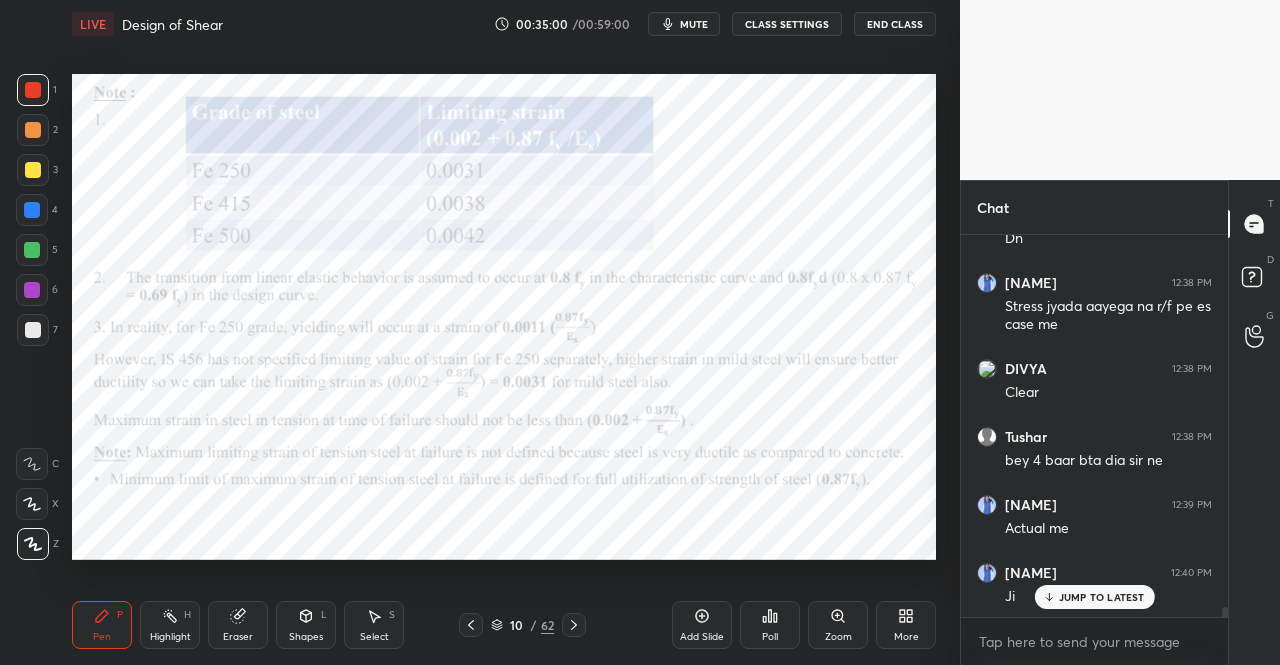 click 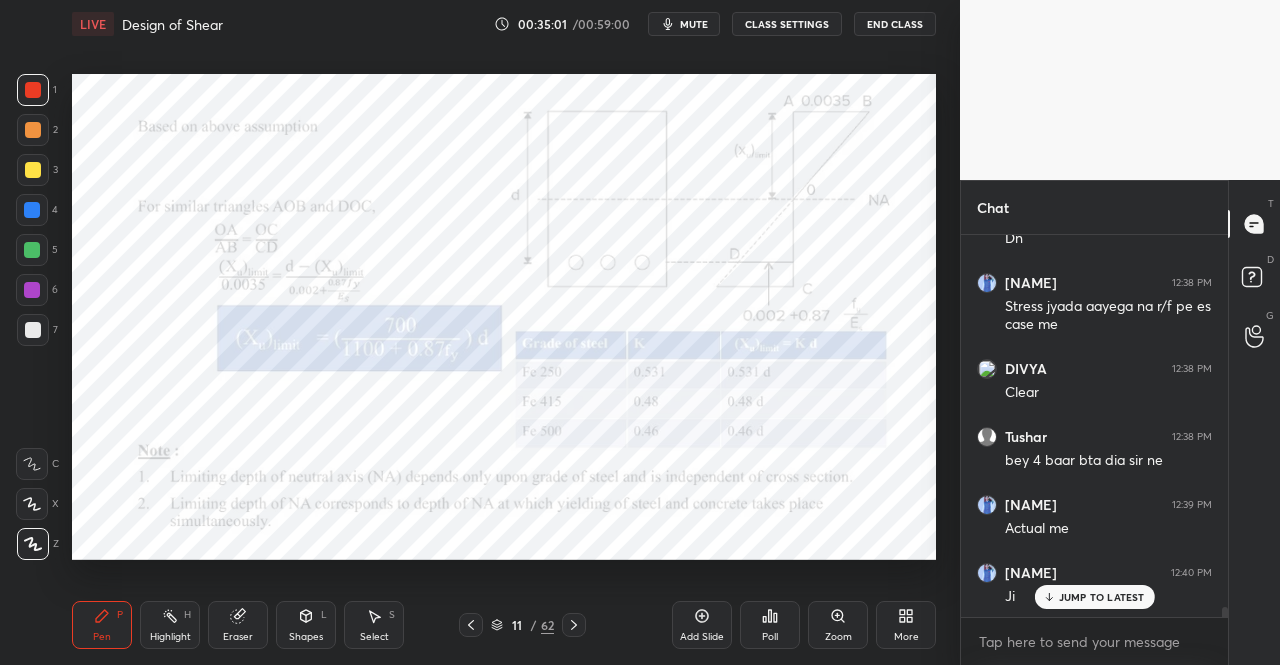 click at bounding box center (574, 625) 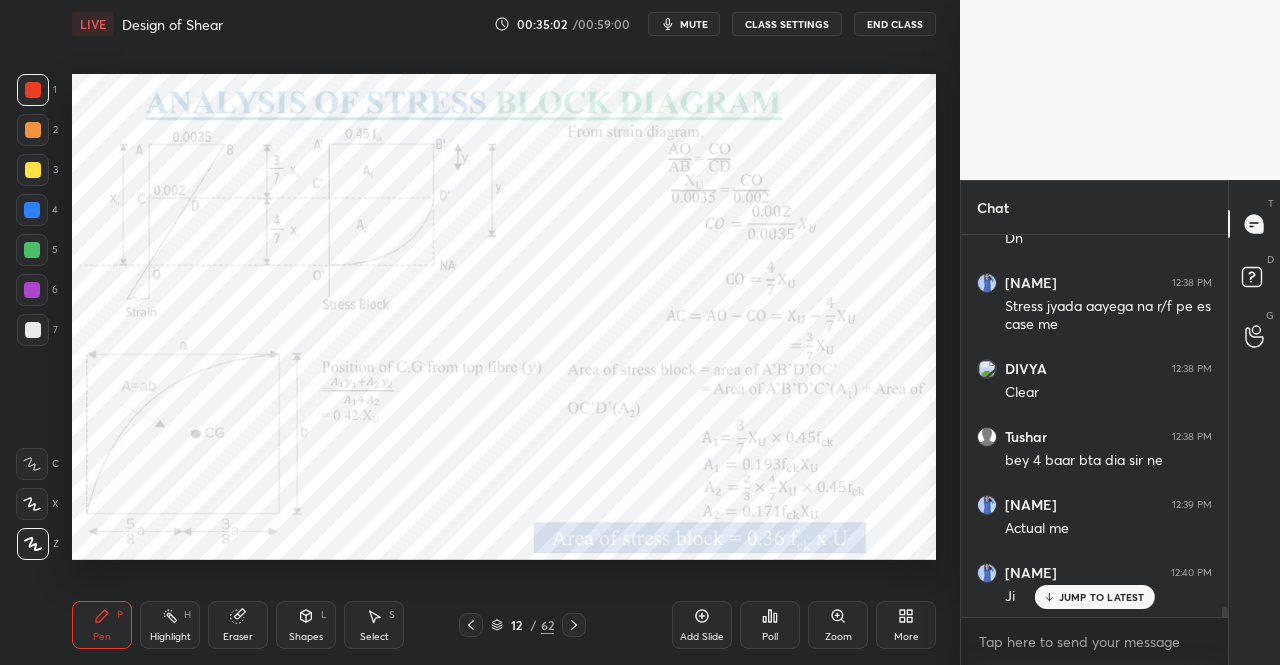 click on "JUMP TO LATEST" at bounding box center [1094, 597] 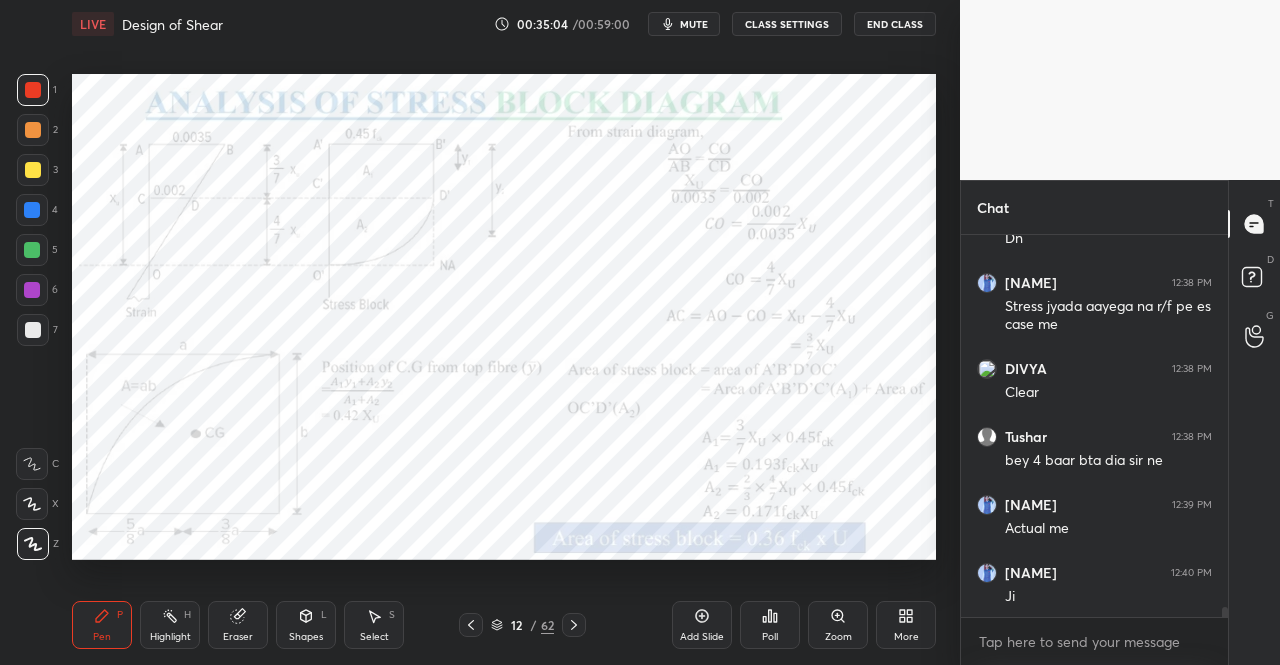click 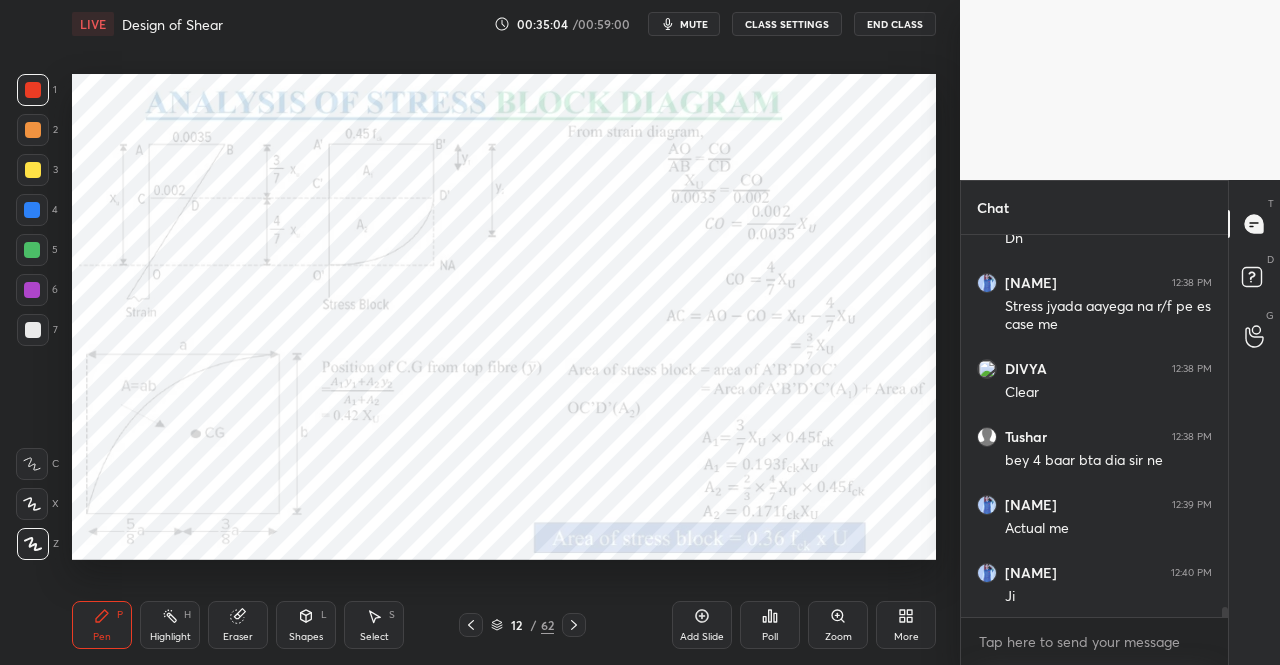 scroll, scrollTop: 13666, scrollLeft: 0, axis: vertical 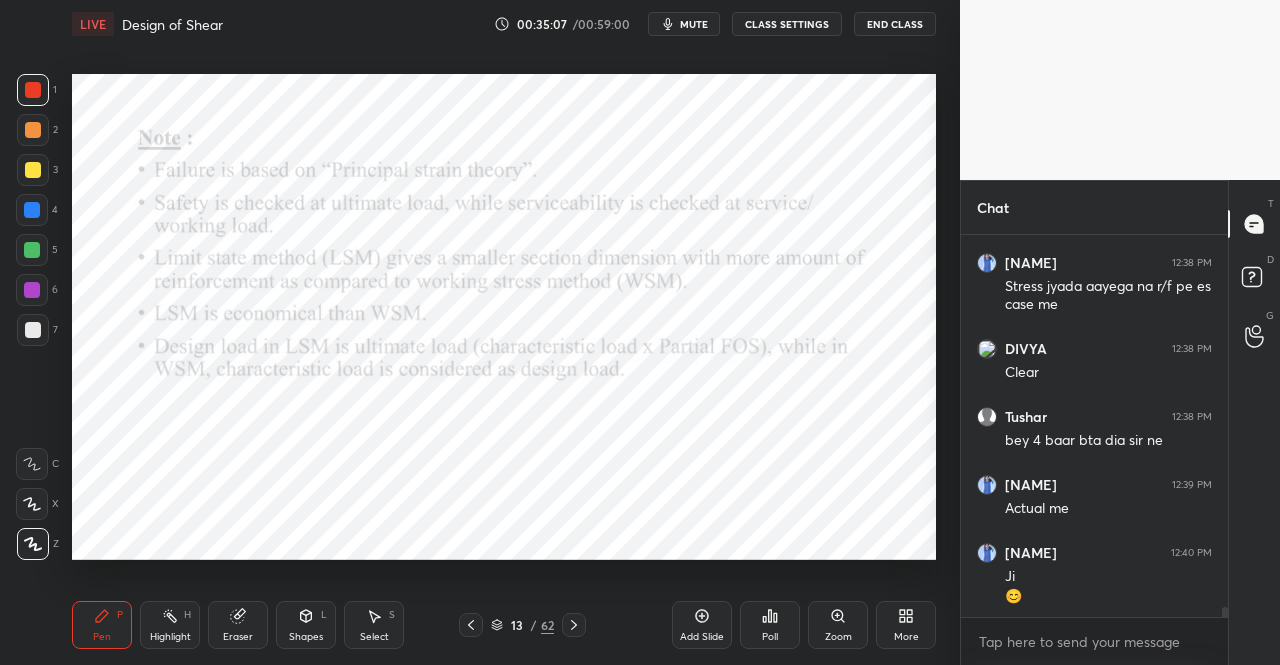 click 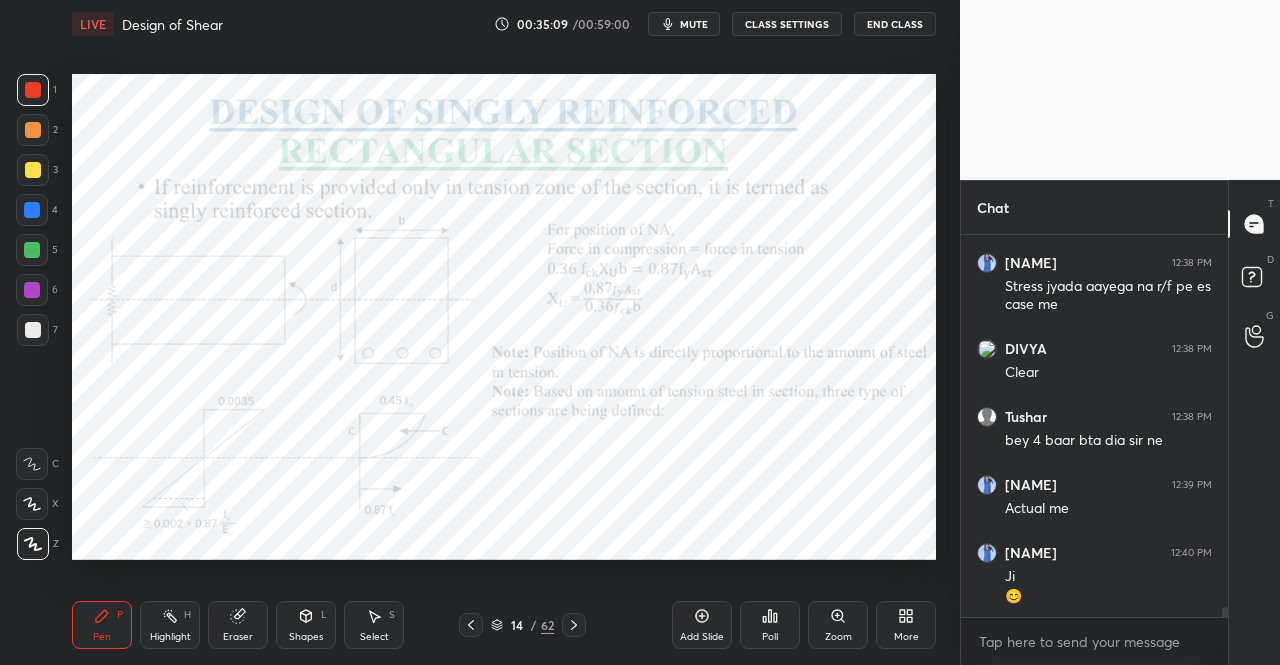click at bounding box center (574, 625) 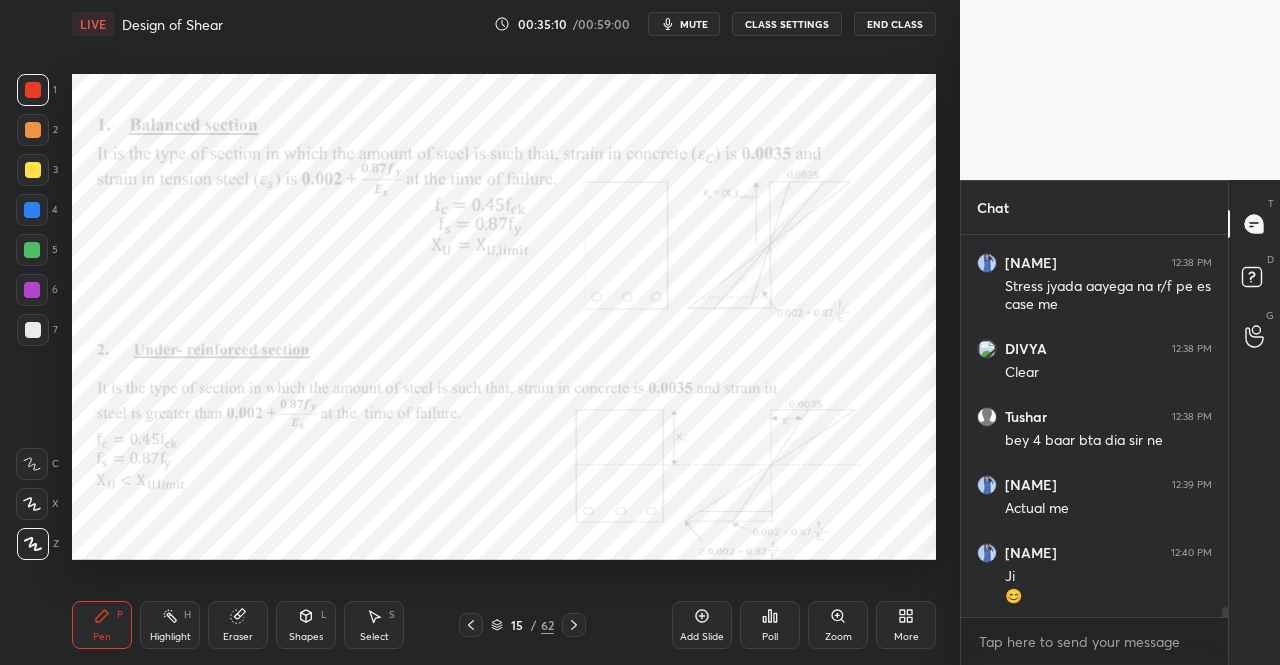 click at bounding box center (574, 625) 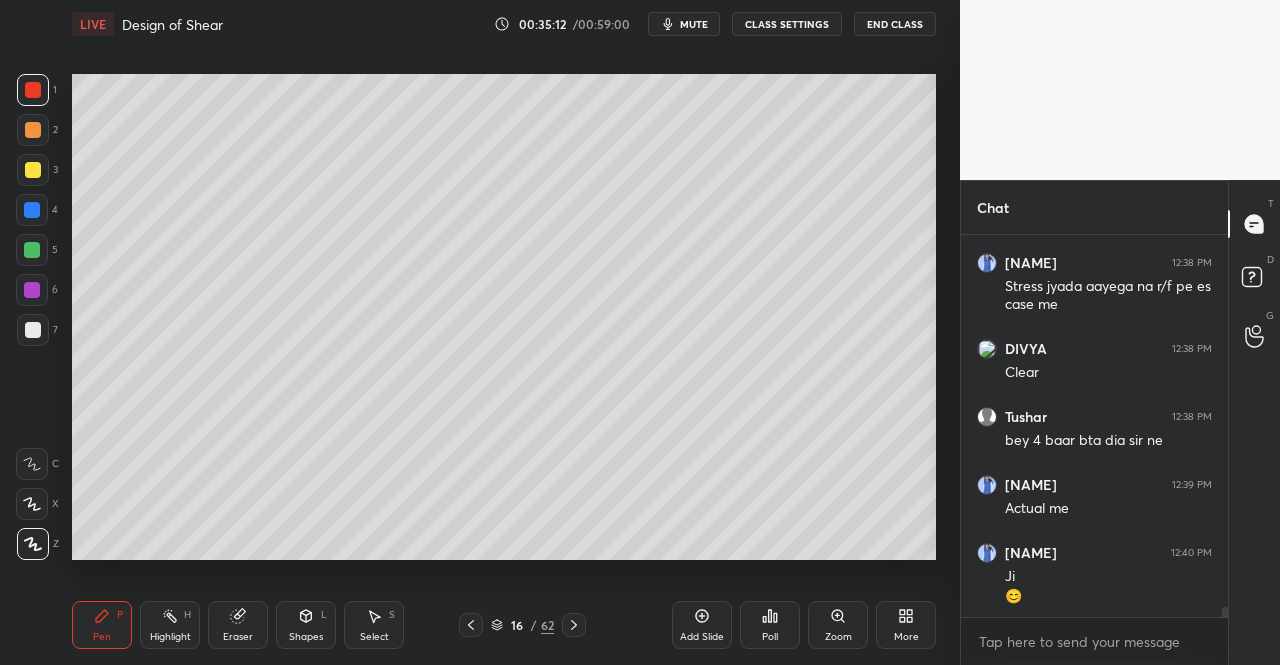 click 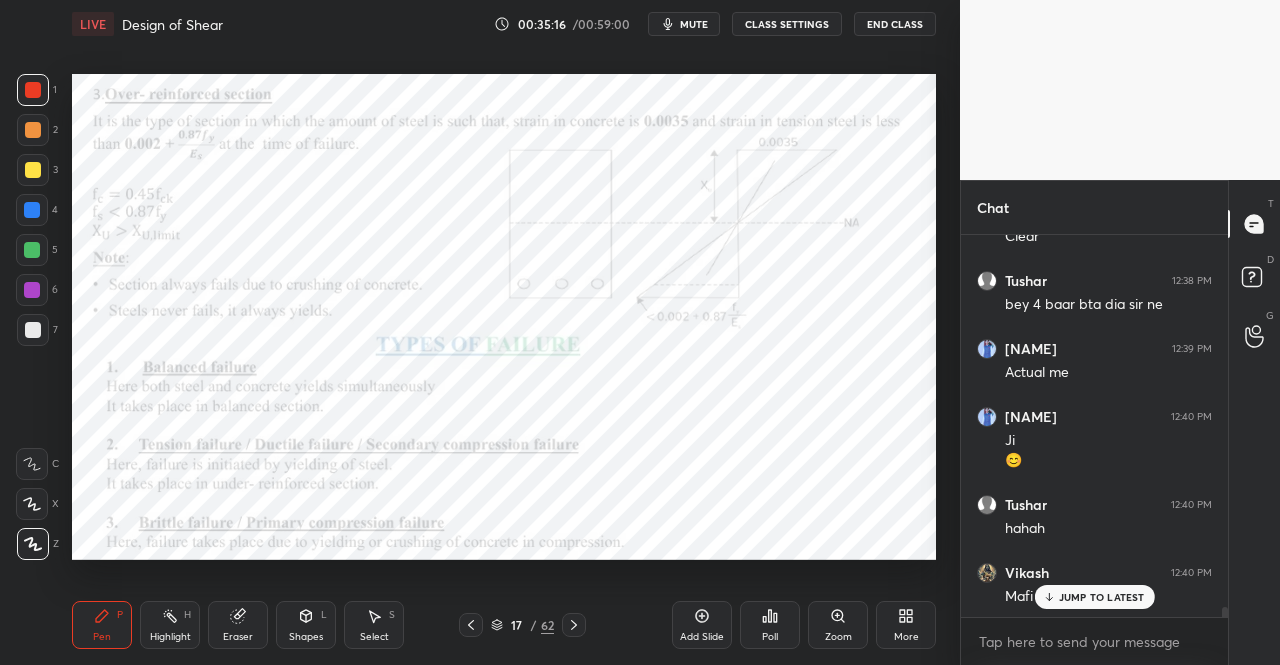 scroll, scrollTop: 13870, scrollLeft: 0, axis: vertical 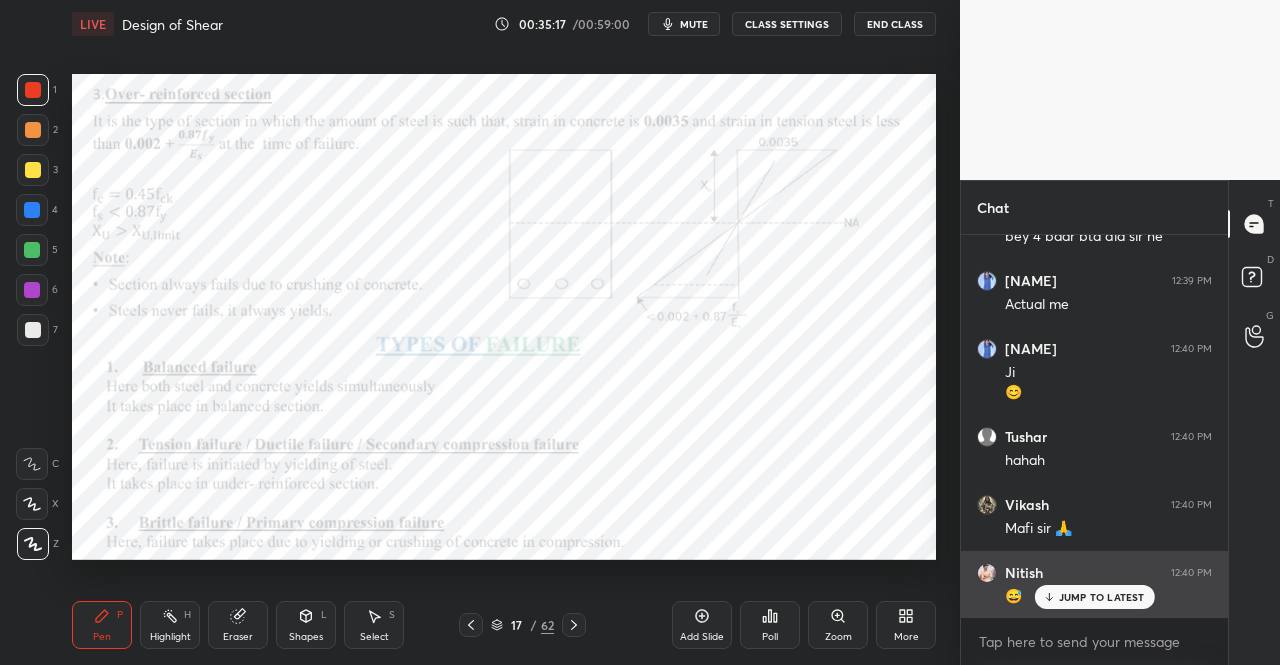 click on "JUMP TO LATEST" at bounding box center [1094, 597] 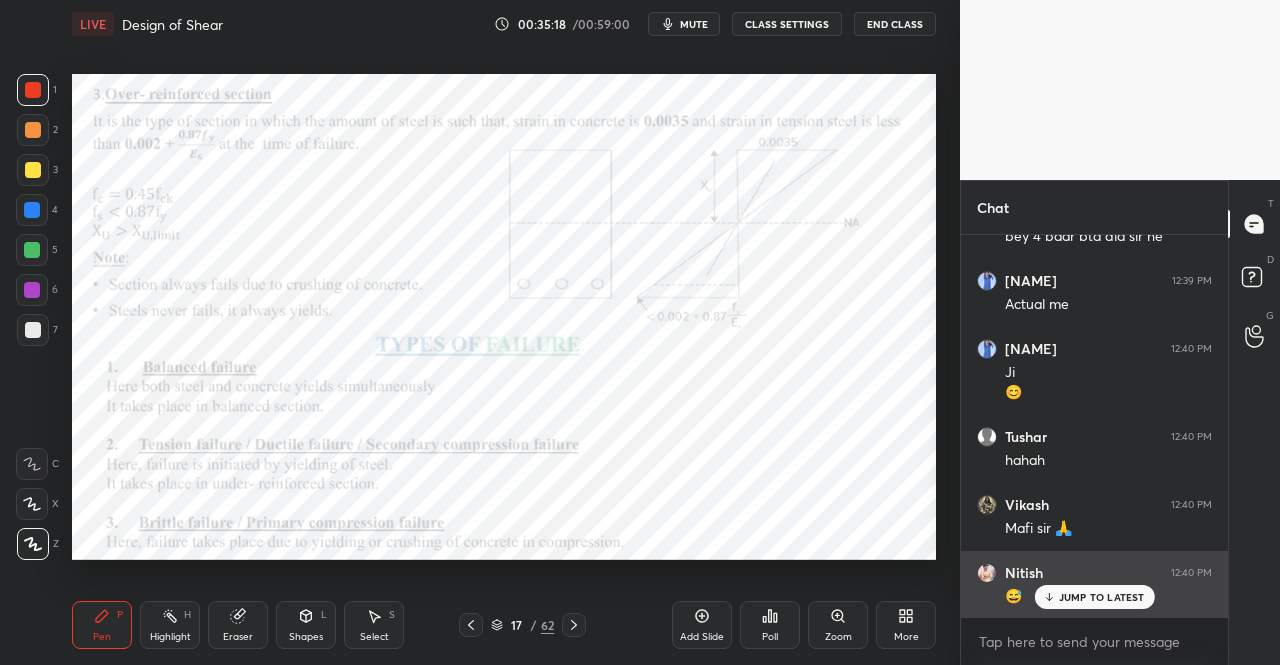 scroll, scrollTop: 13938, scrollLeft: 0, axis: vertical 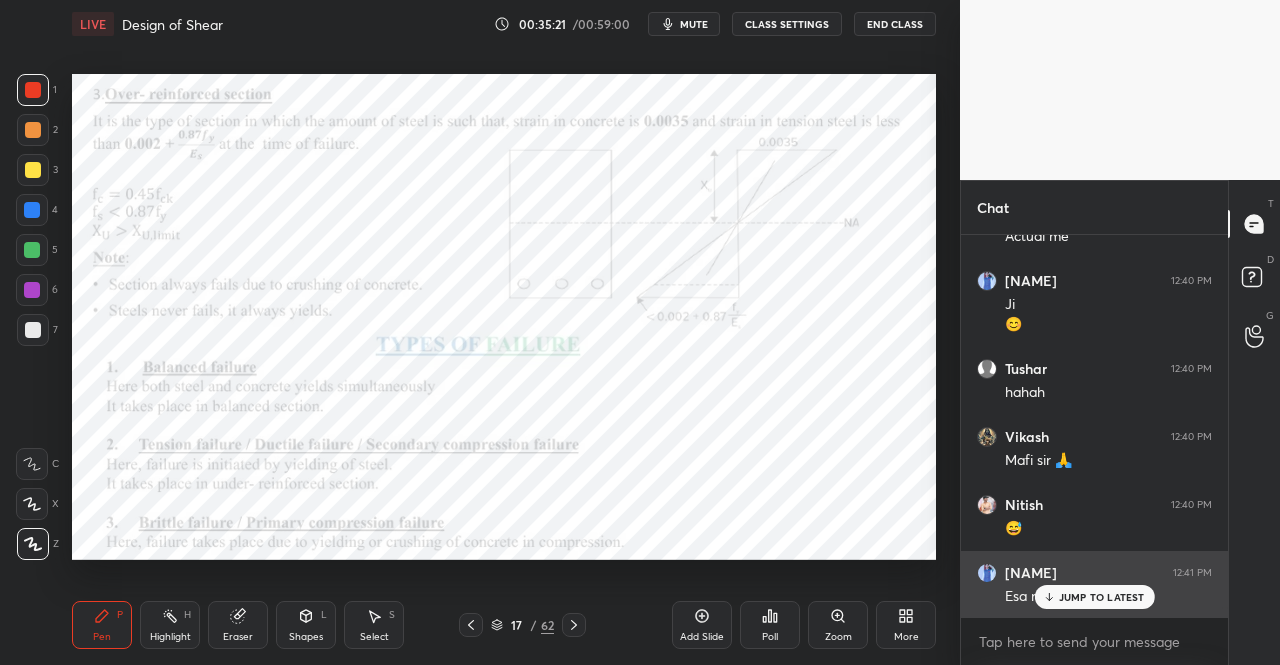 click on "JUMP TO LATEST" at bounding box center [1102, 597] 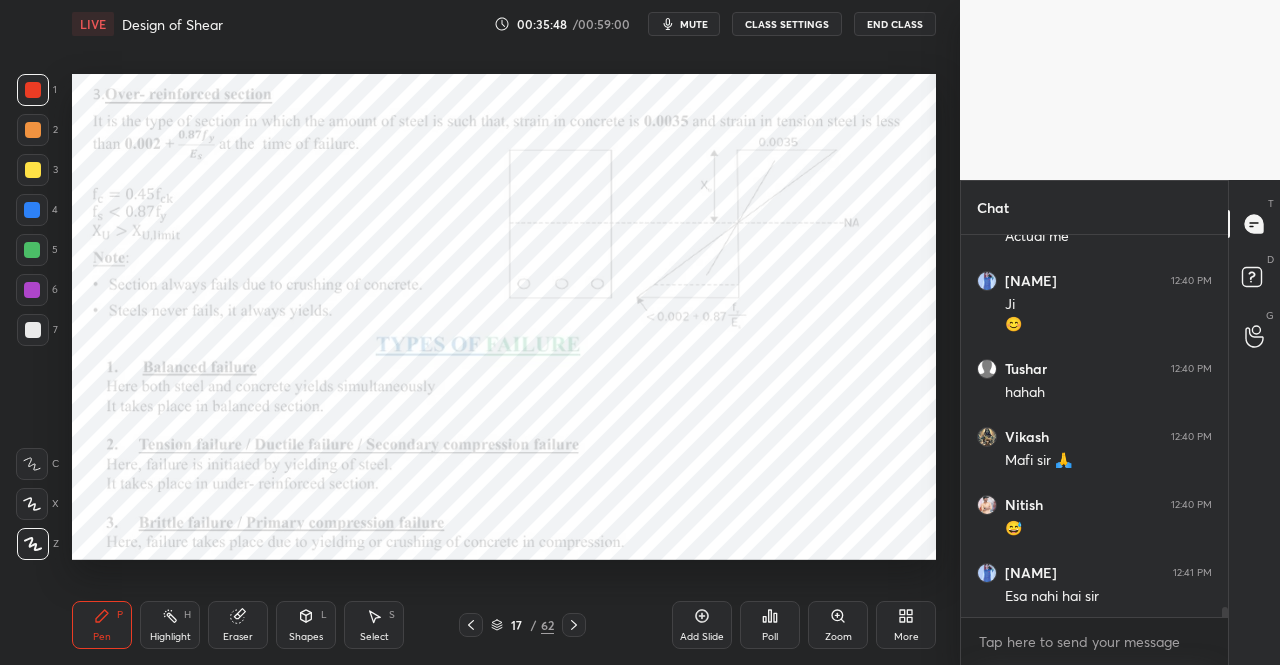 click 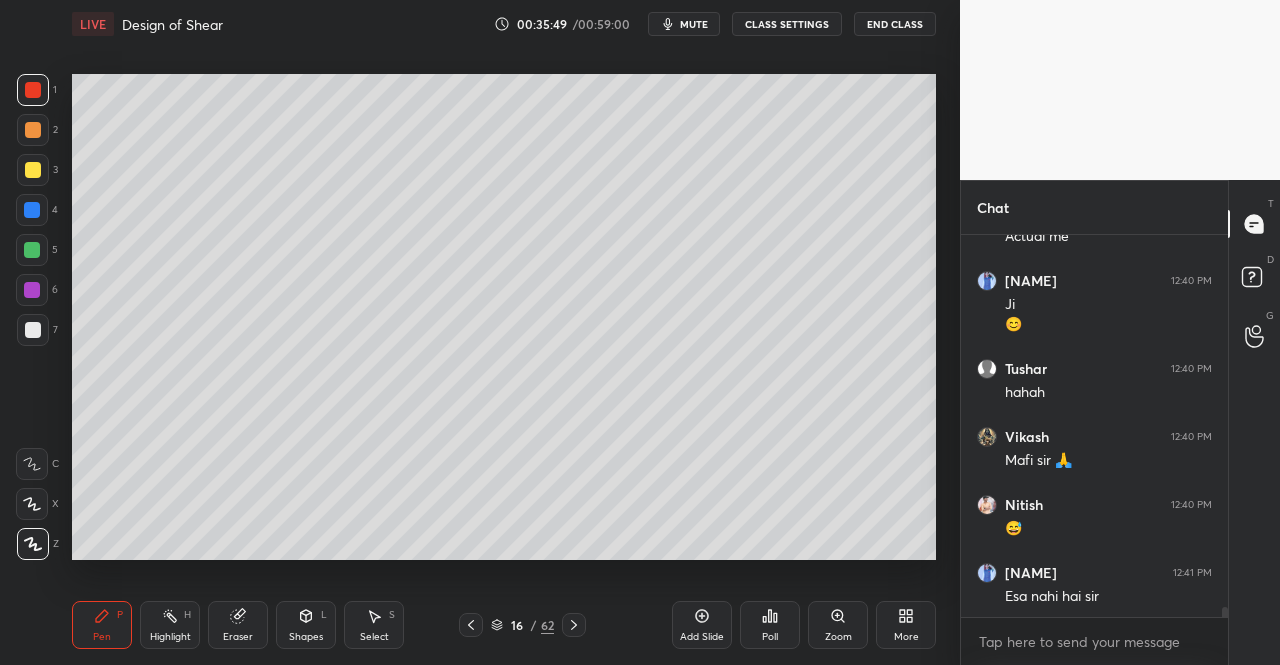 click 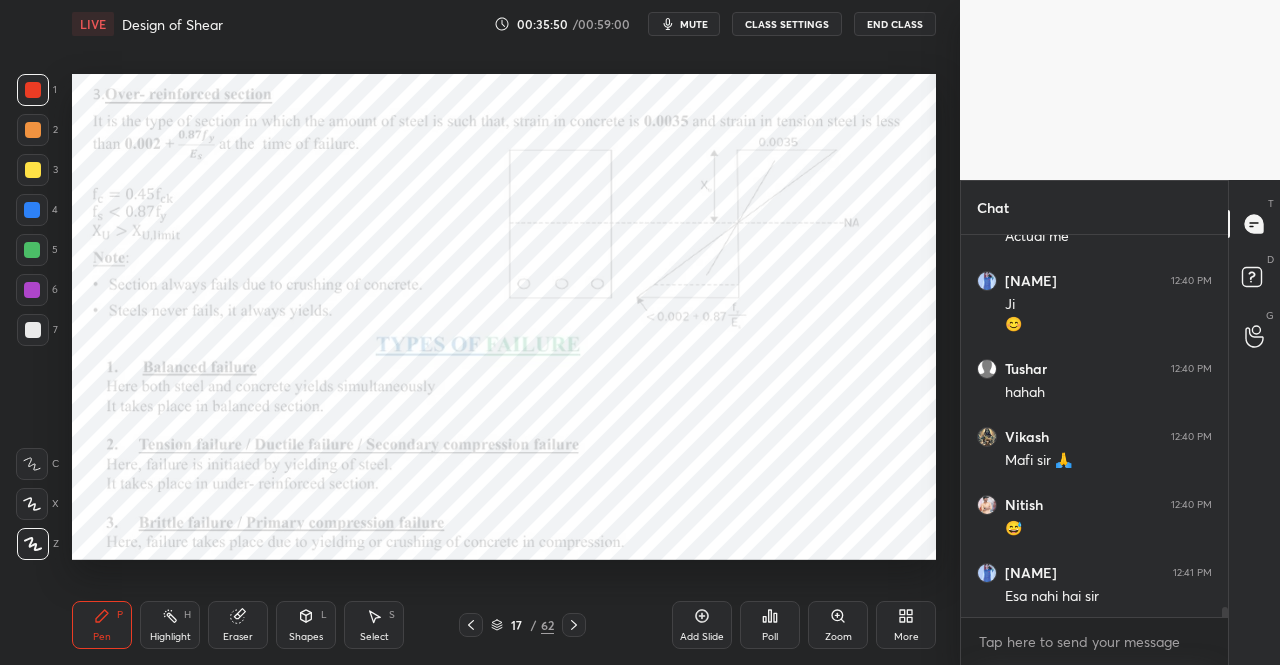 click on "Pen P" at bounding box center (102, 625) 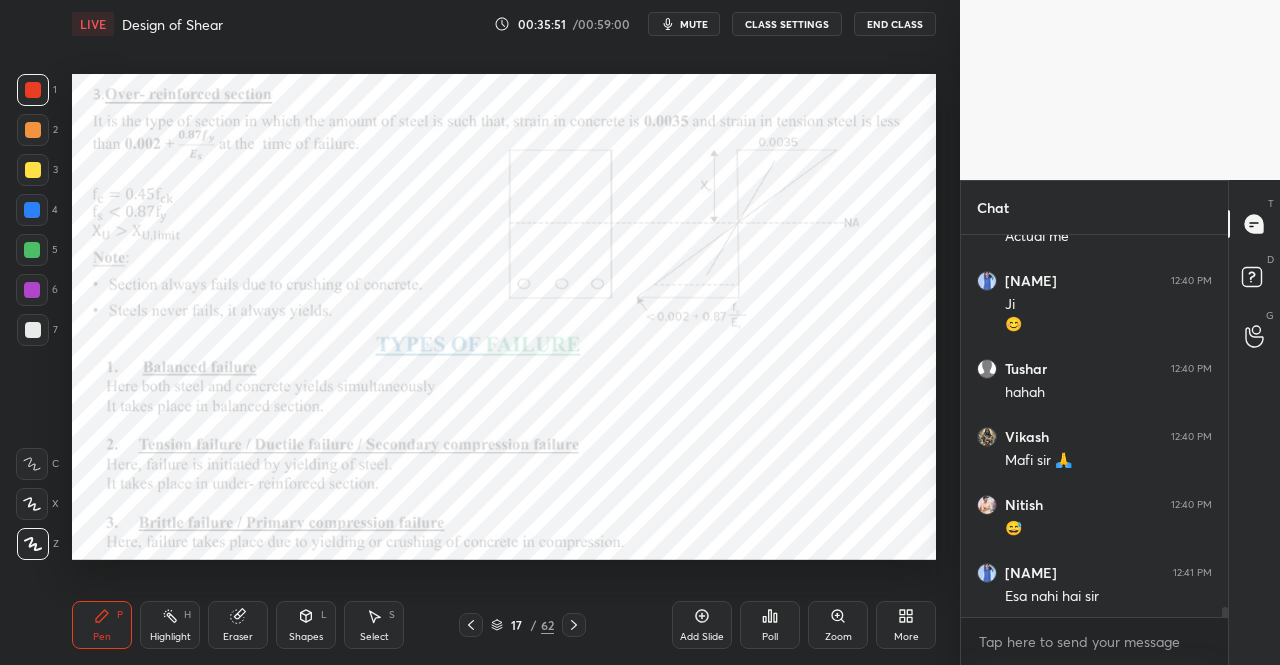 click 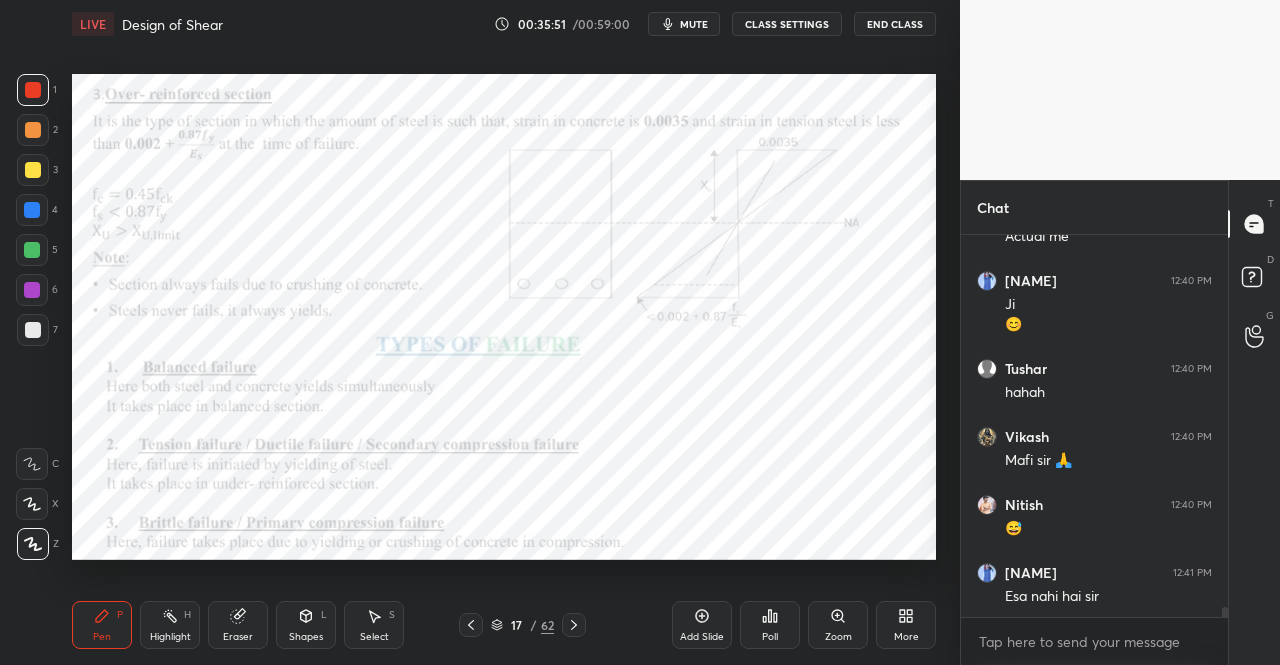 click at bounding box center [33, 90] 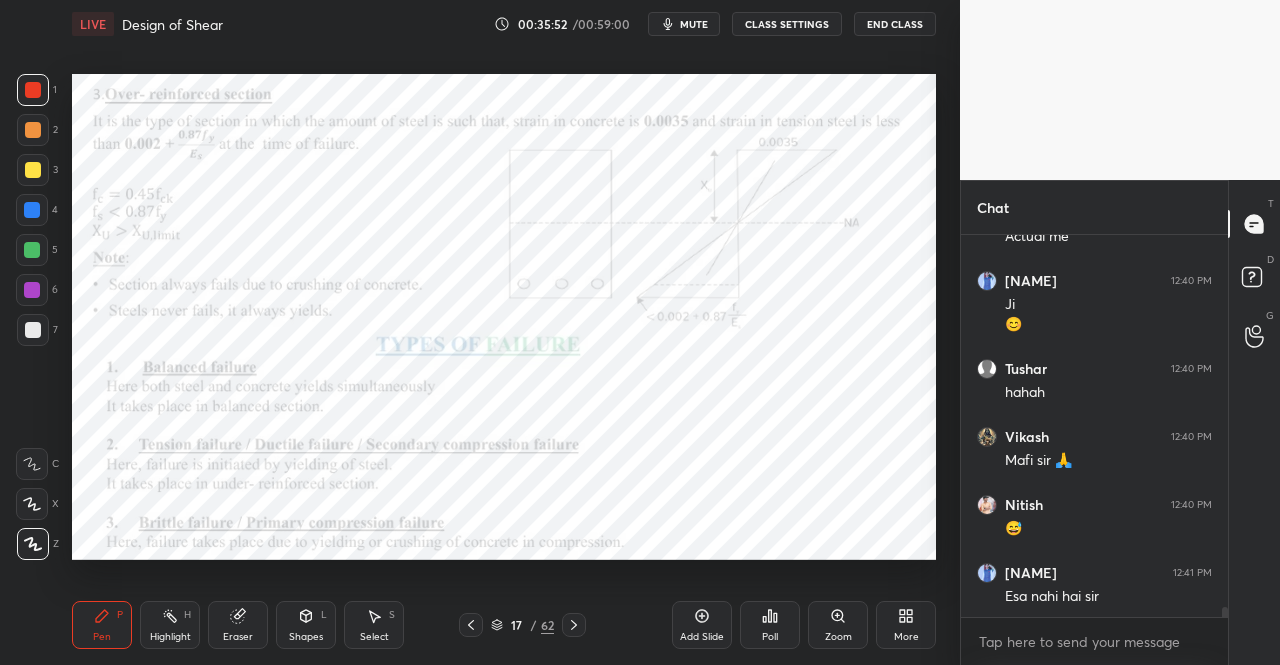 click at bounding box center (33, 90) 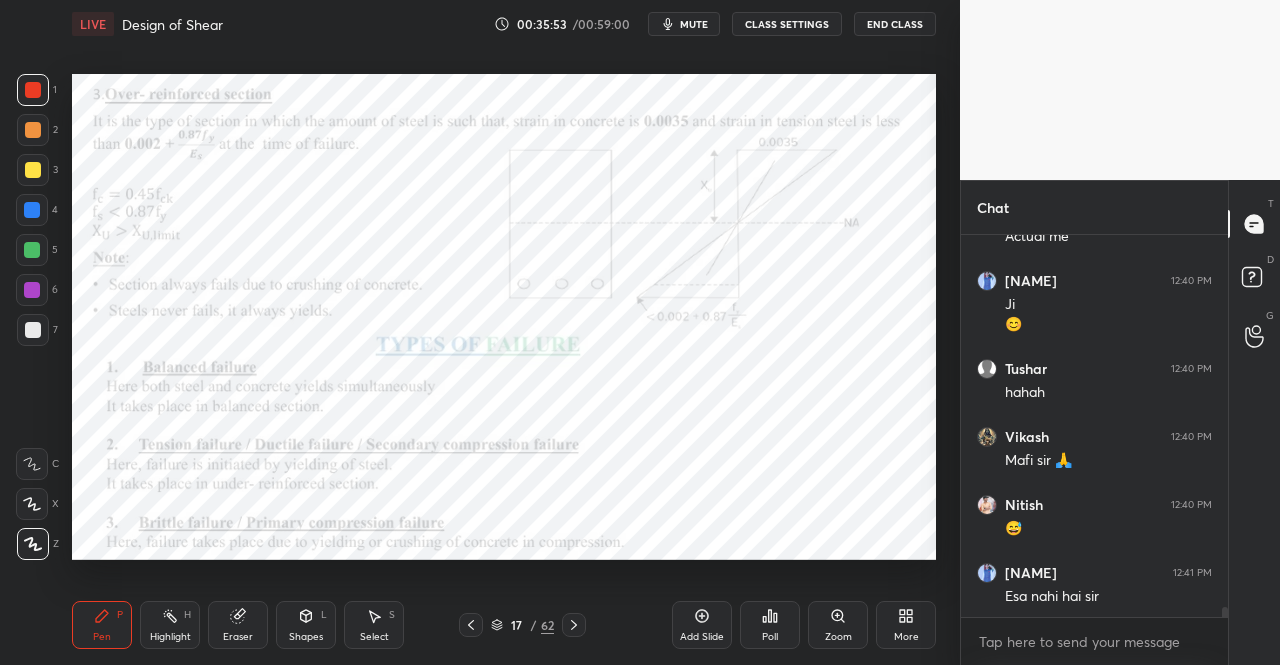 click 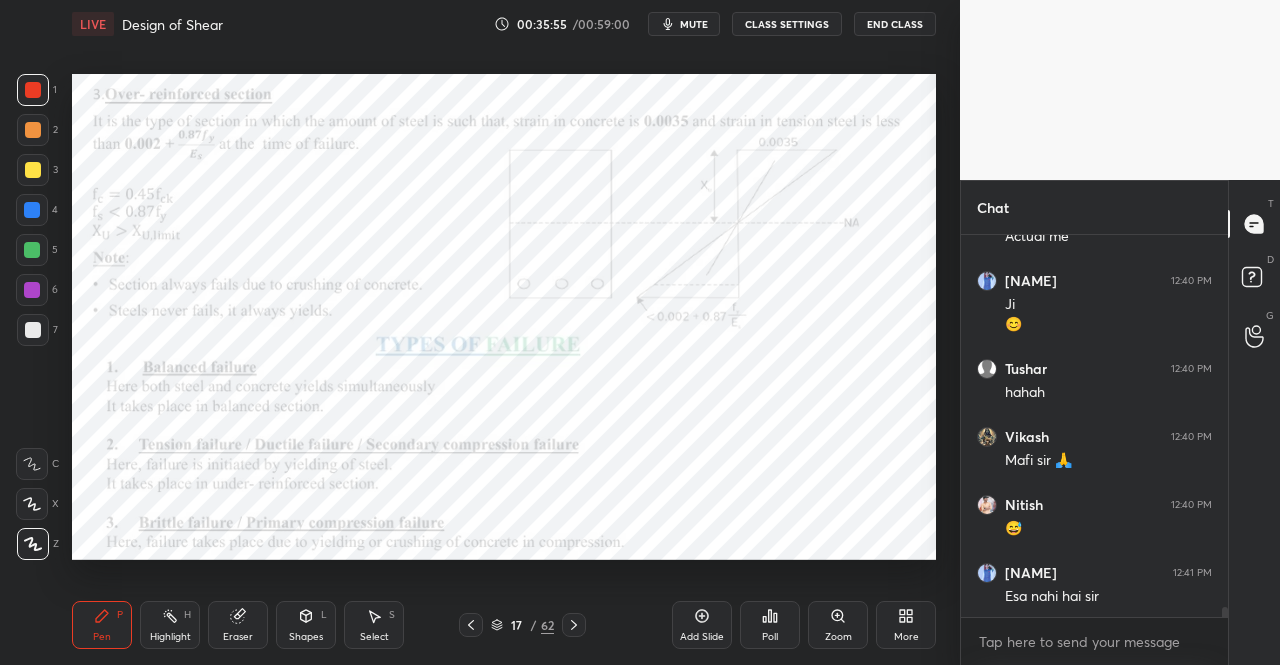 click on "Shapes L" at bounding box center [306, 625] 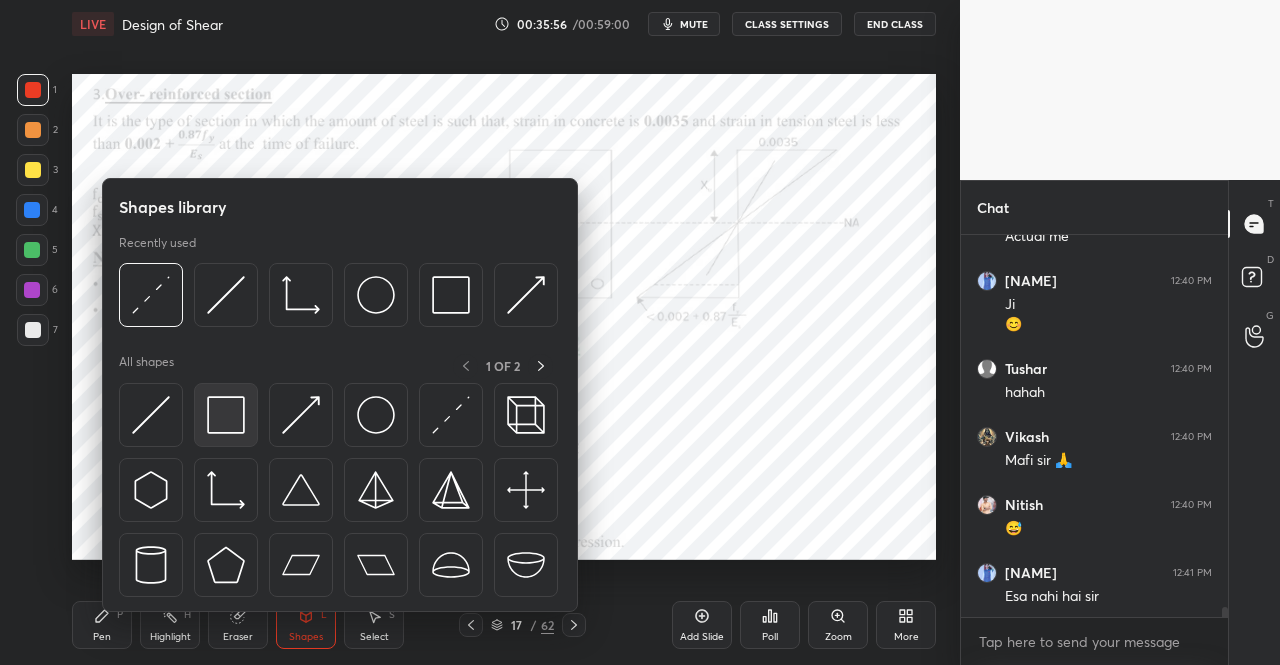click at bounding box center [226, 415] 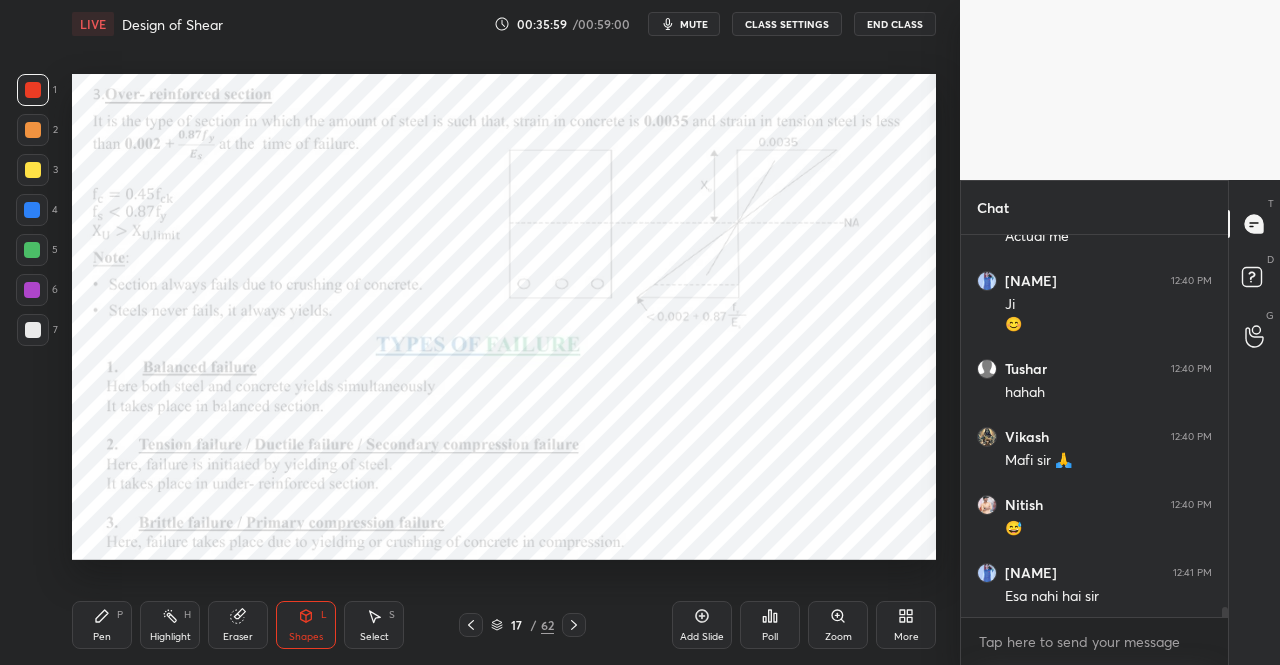 click on "Pen P" at bounding box center (102, 625) 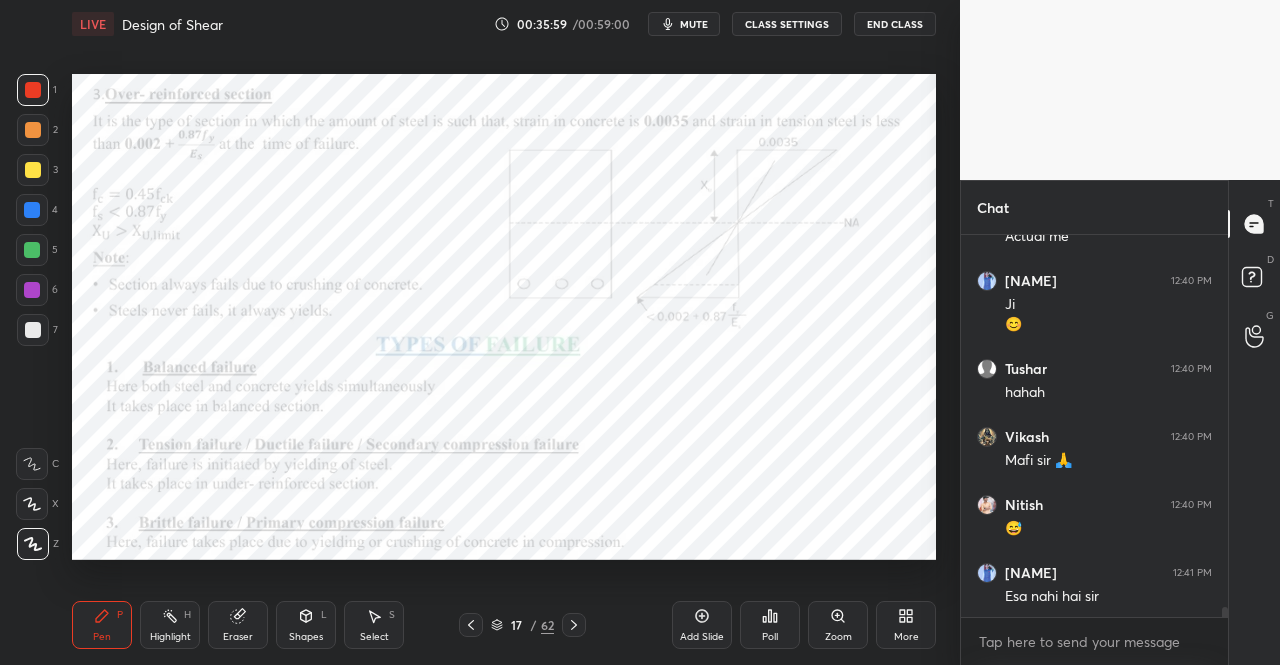 click on "Pen P" at bounding box center [102, 625] 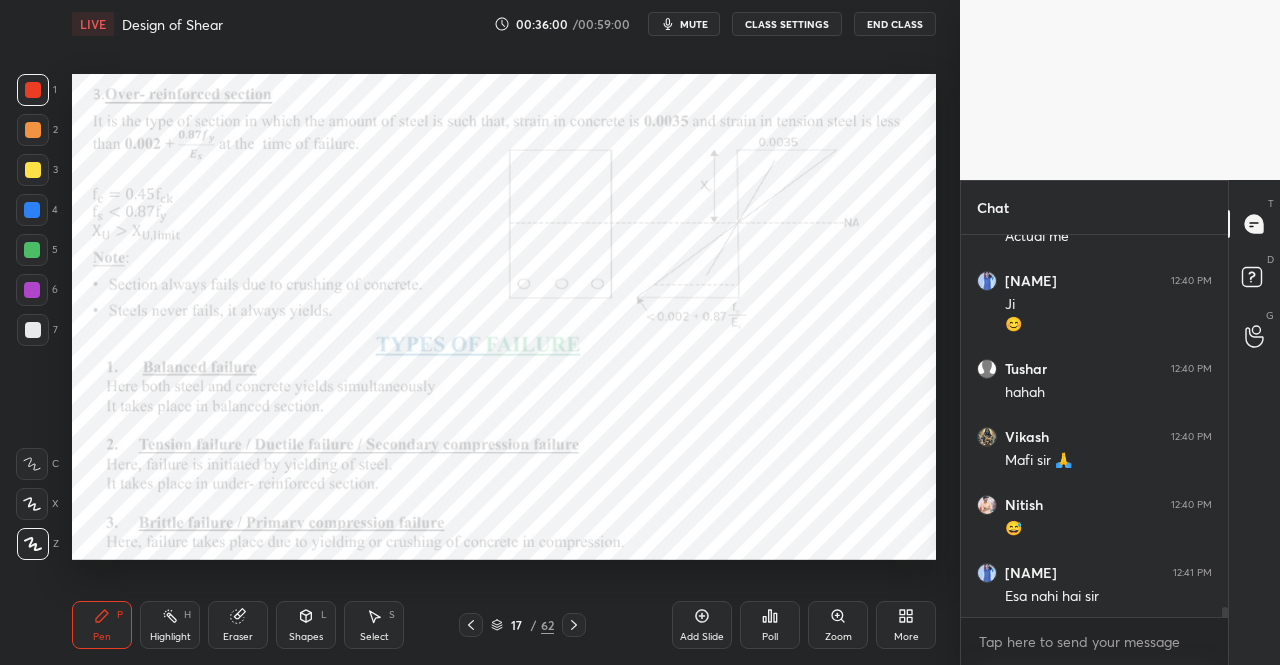scroll, scrollTop: 14042, scrollLeft: 0, axis: vertical 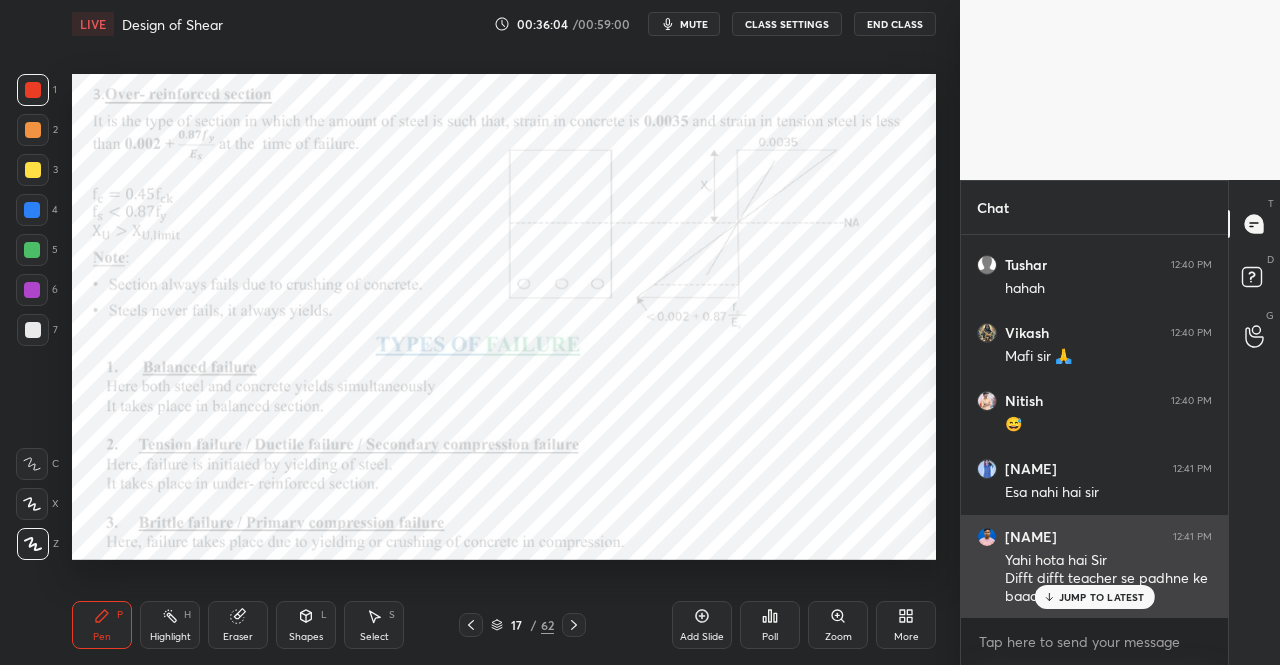 click on "JUMP TO LATEST" at bounding box center [1102, 597] 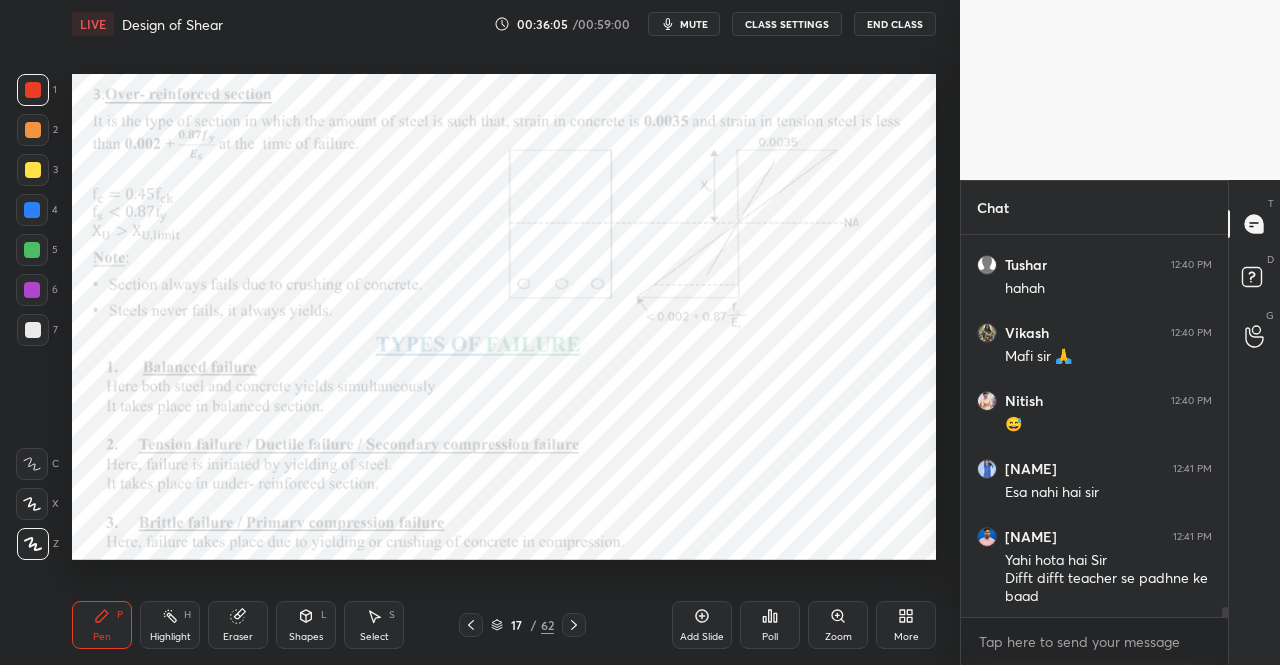 click on "Pen P" at bounding box center (102, 625) 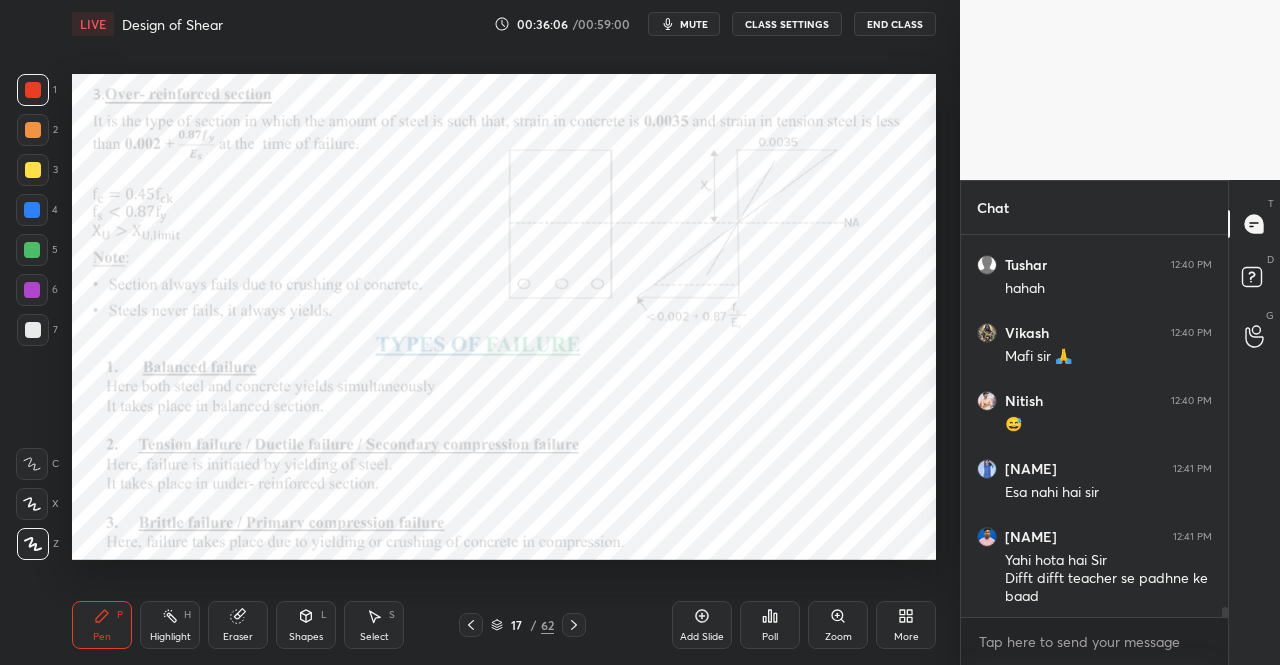 click on "Pen P Highlight H Eraser Shapes L Select S" at bounding box center [222, 625] 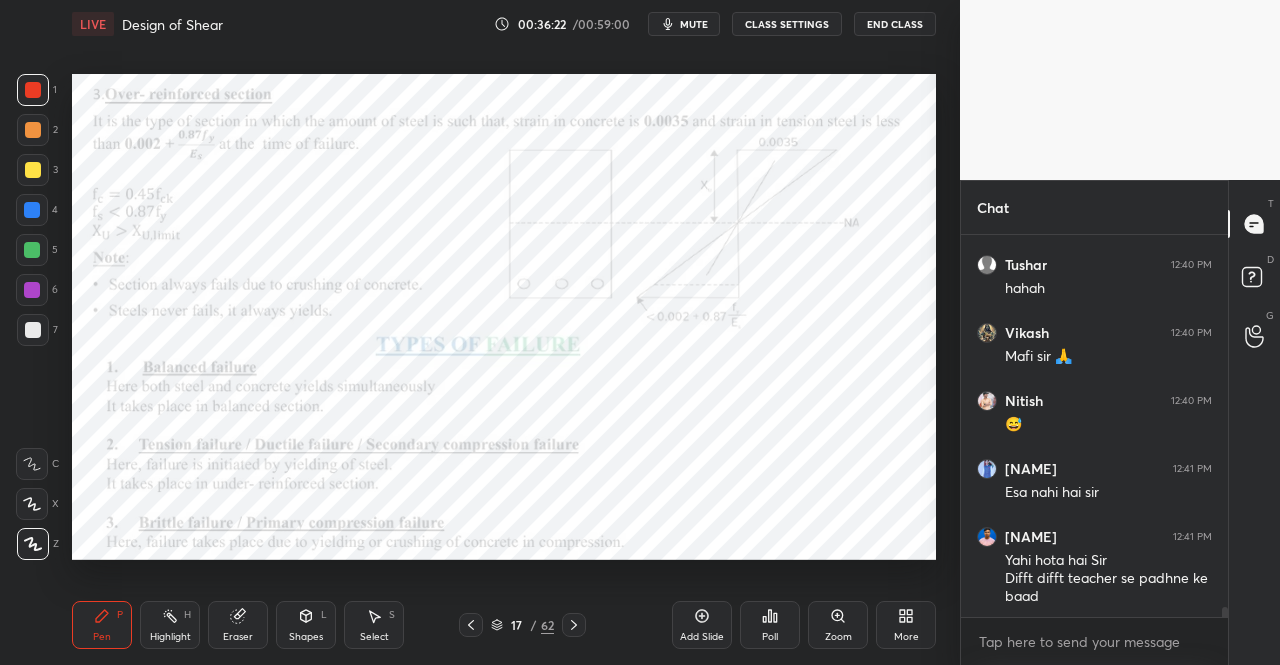 click 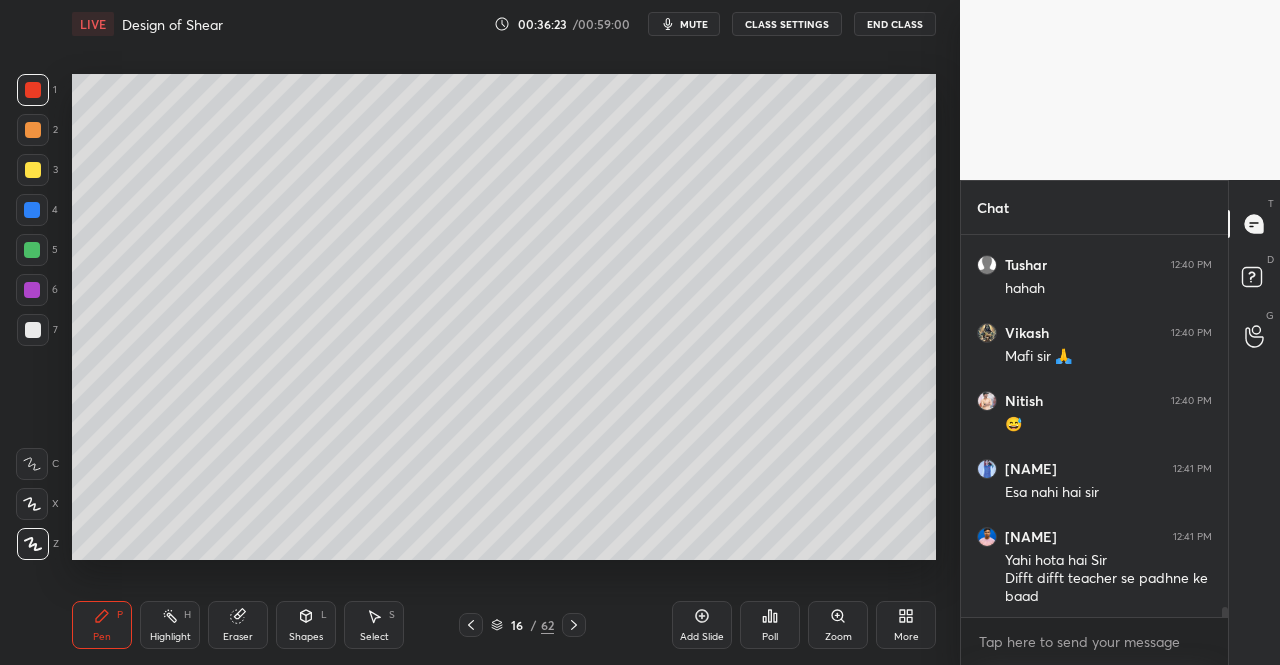 click 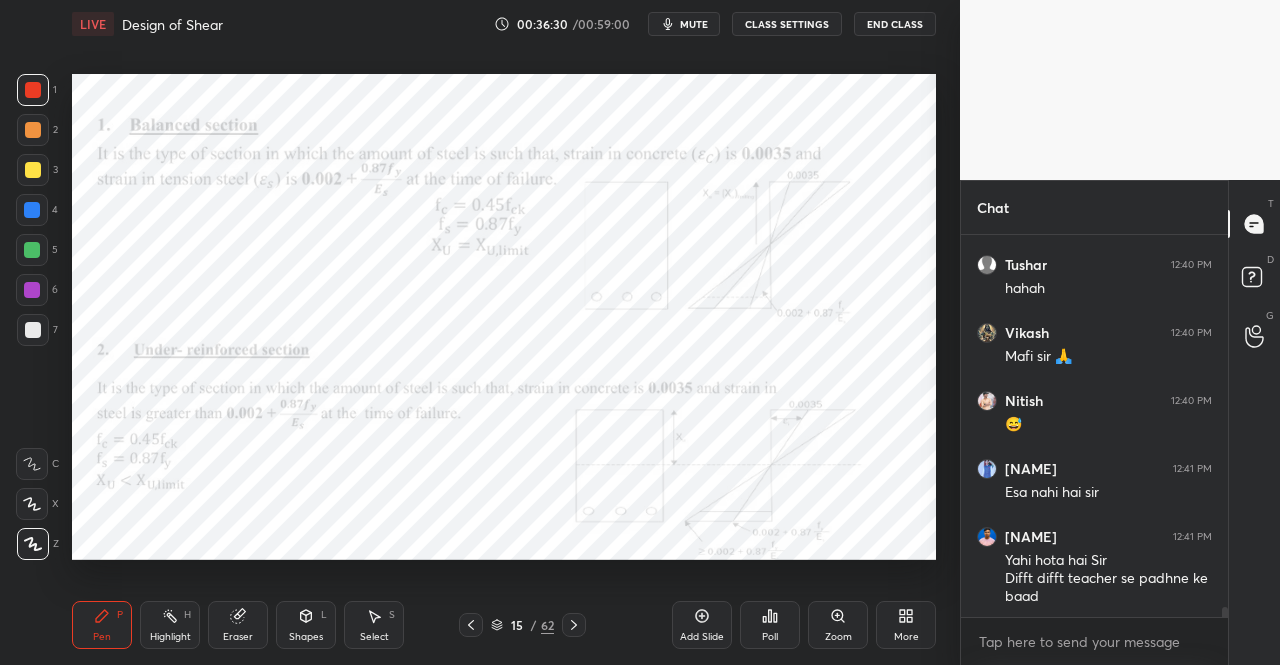 click 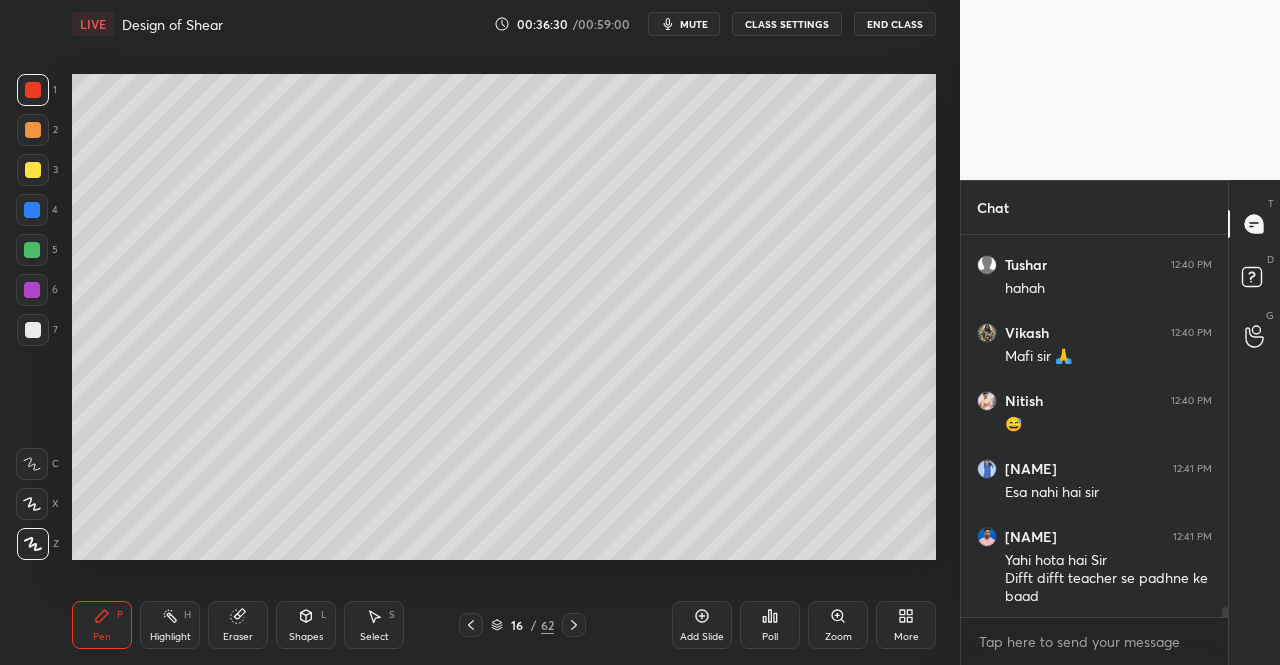 click 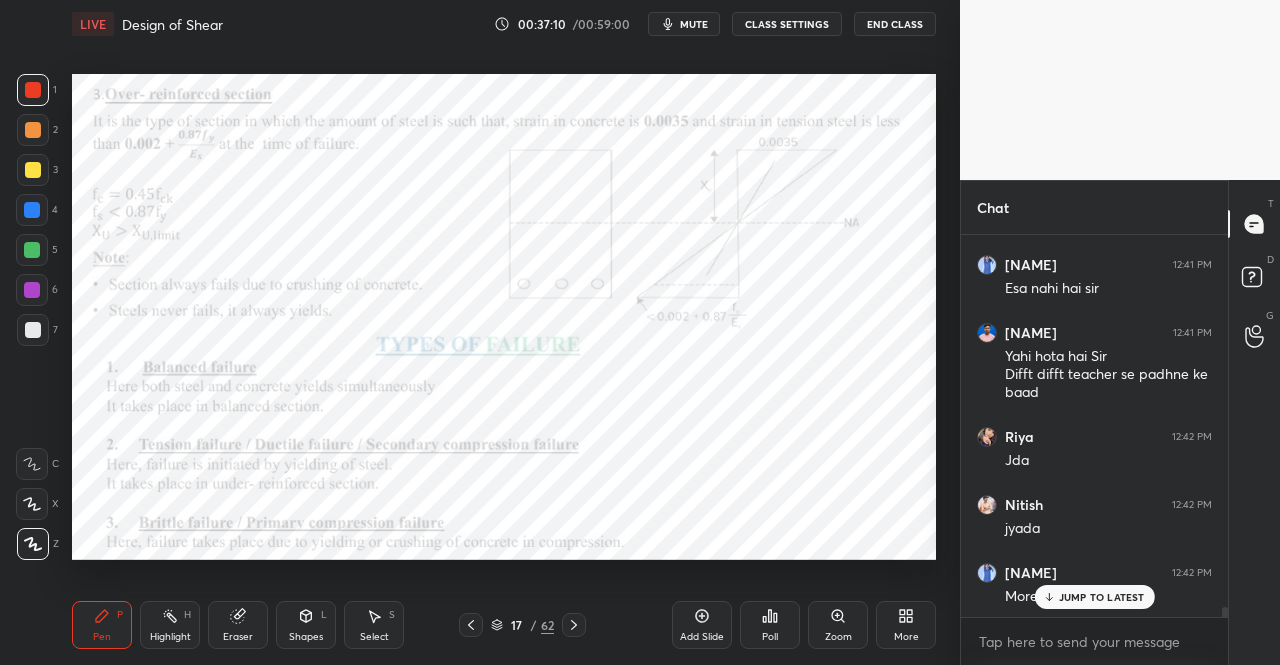 scroll, scrollTop: 14314, scrollLeft: 0, axis: vertical 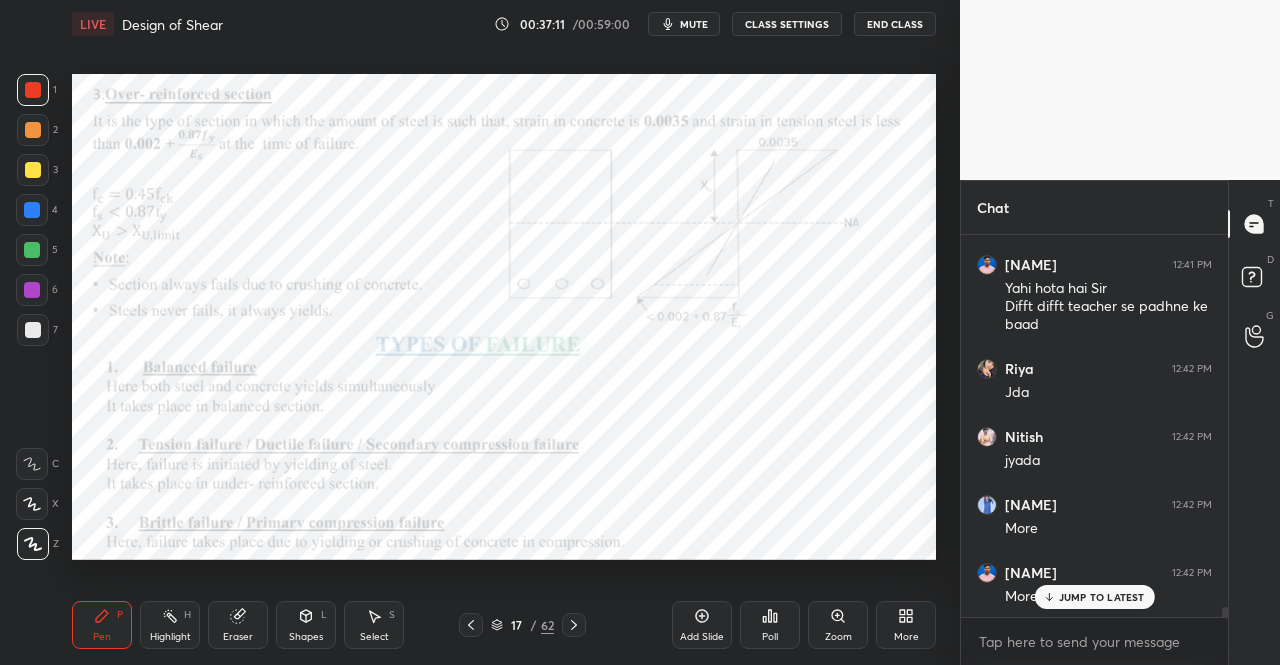 click 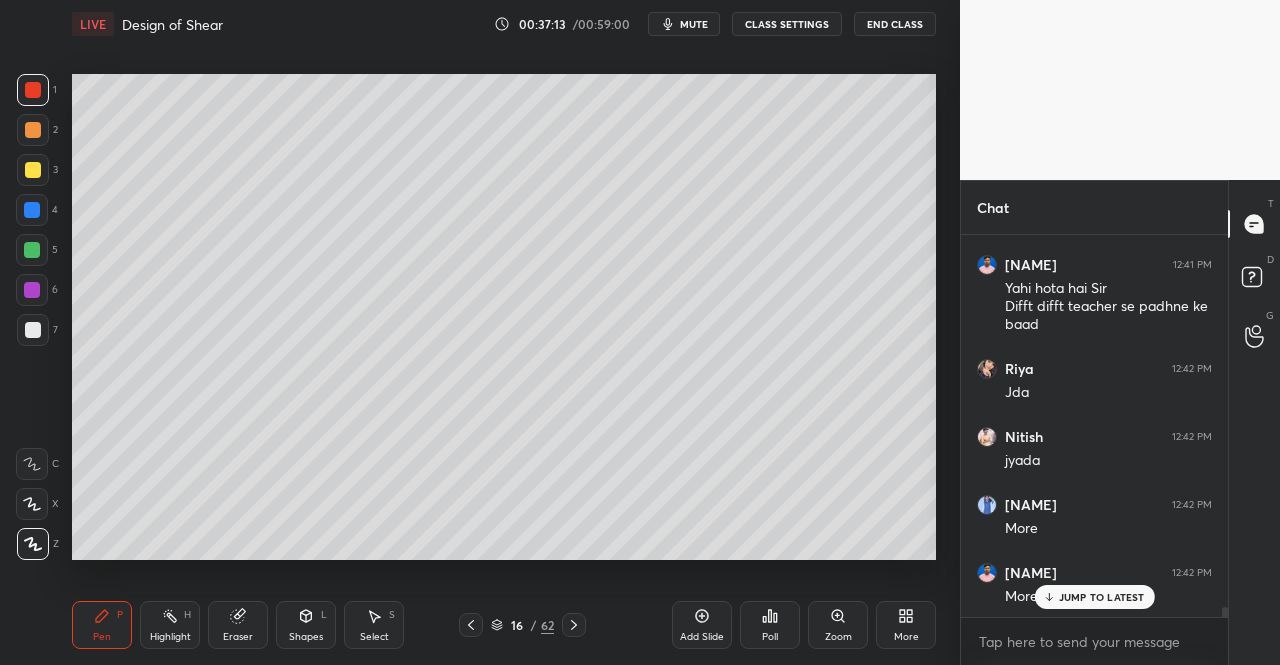 scroll, scrollTop: 14334, scrollLeft: 0, axis: vertical 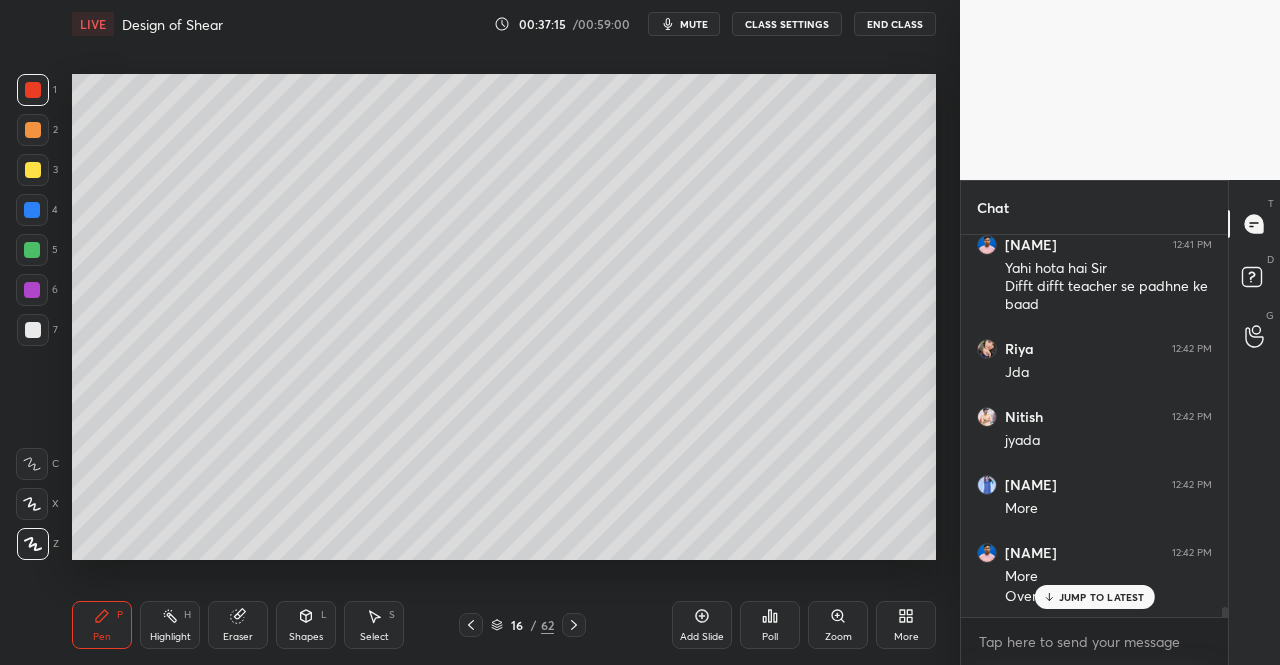 click at bounding box center [32, 210] 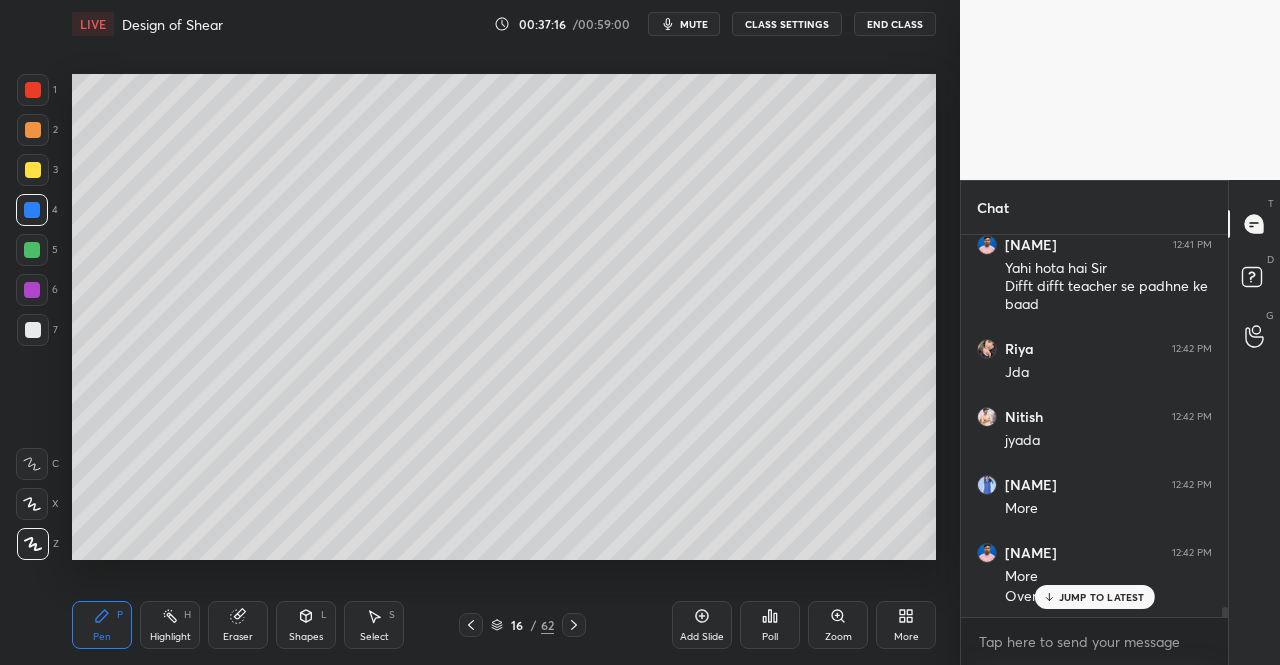 click on "Shapes L" at bounding box center (306, 625) 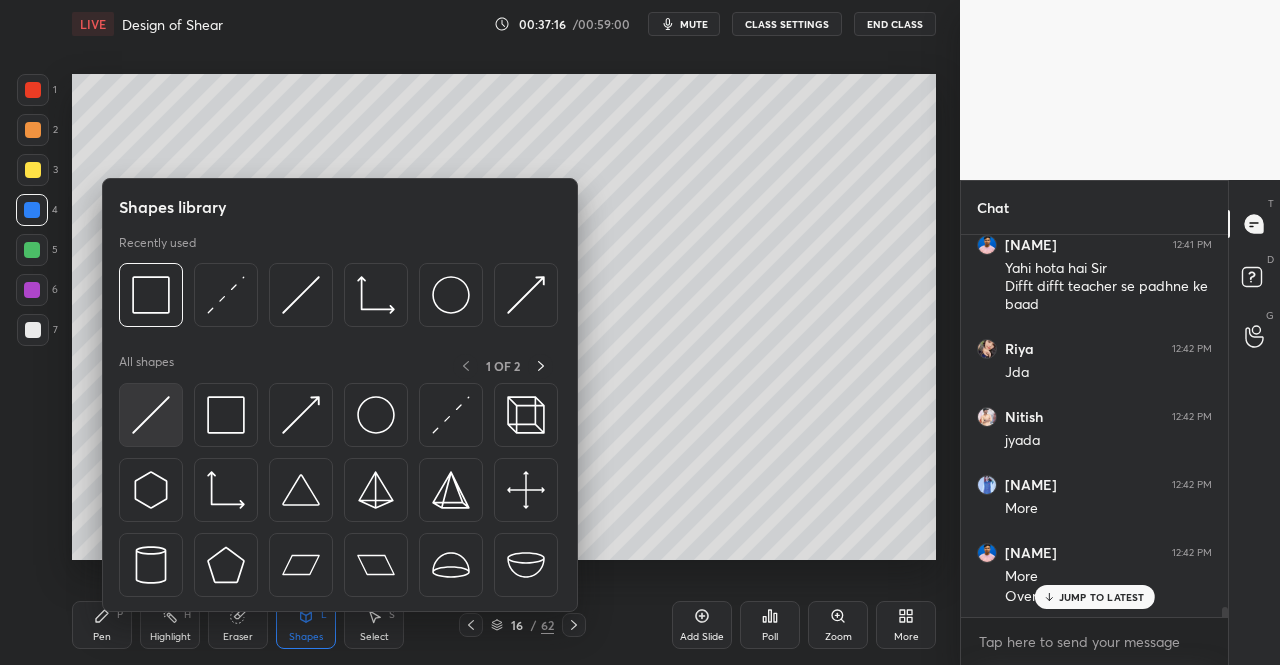 click at bounding box center (151, 415) 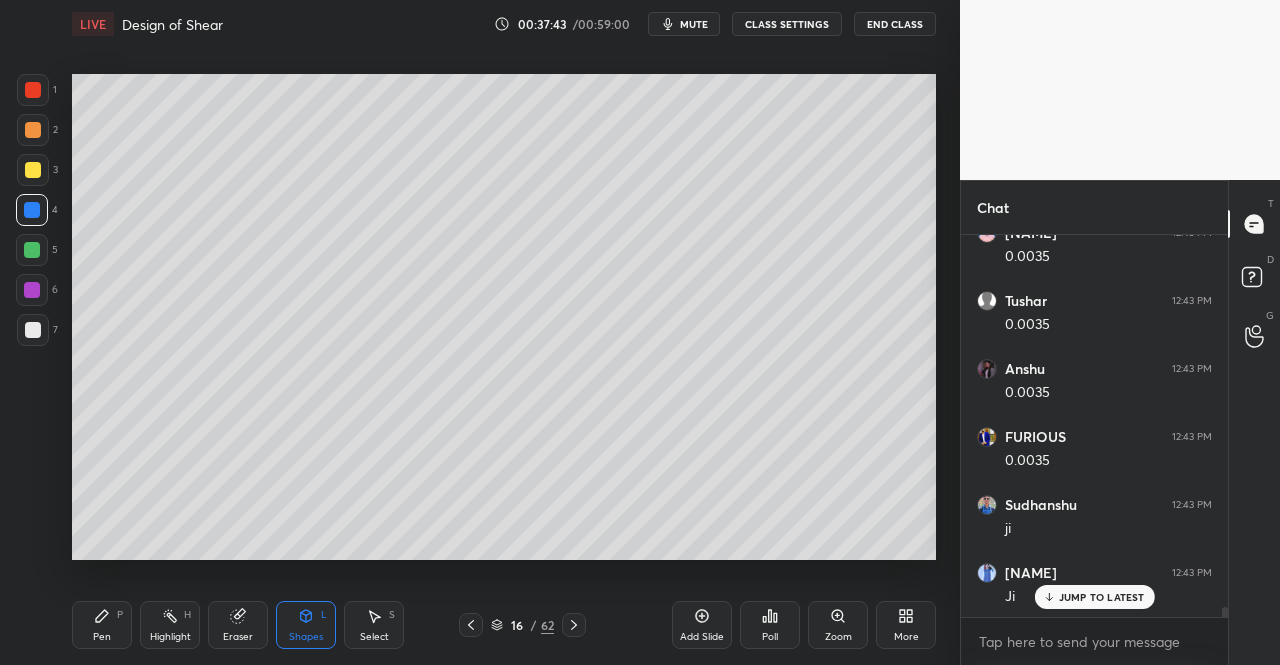 scroll, scrollTop: 14878, scrollLeft: 0, axis: vertical 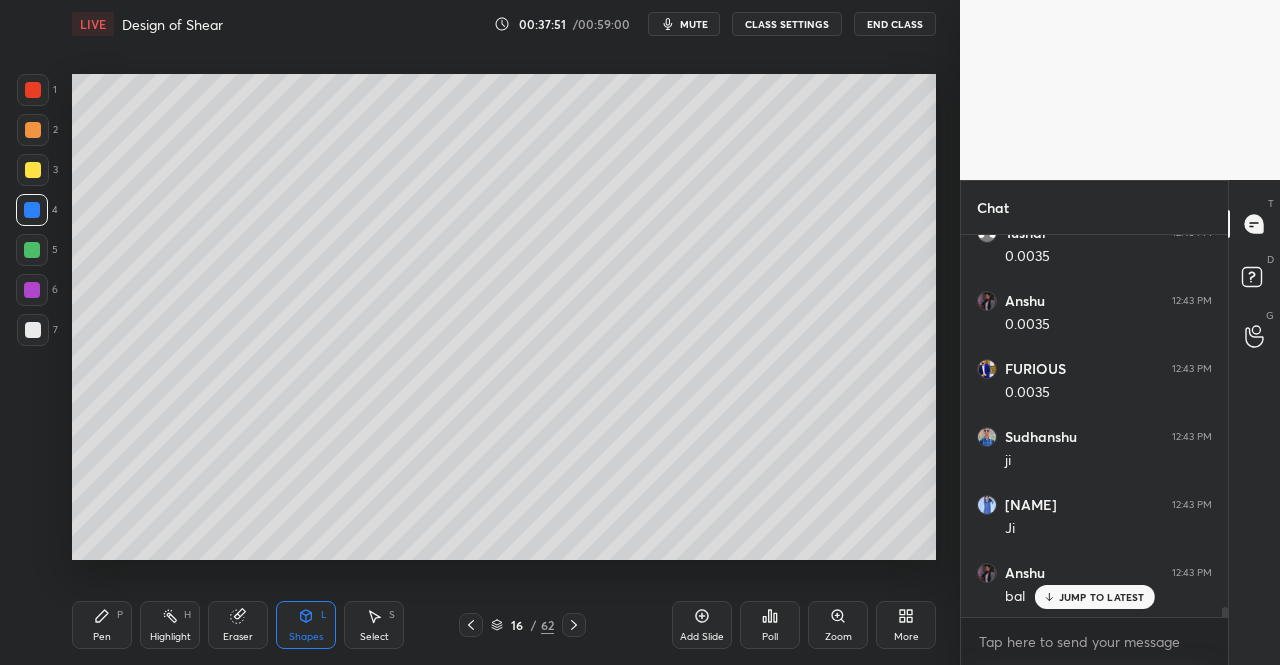 click on "Pen P" at bounding box center [102, 625] 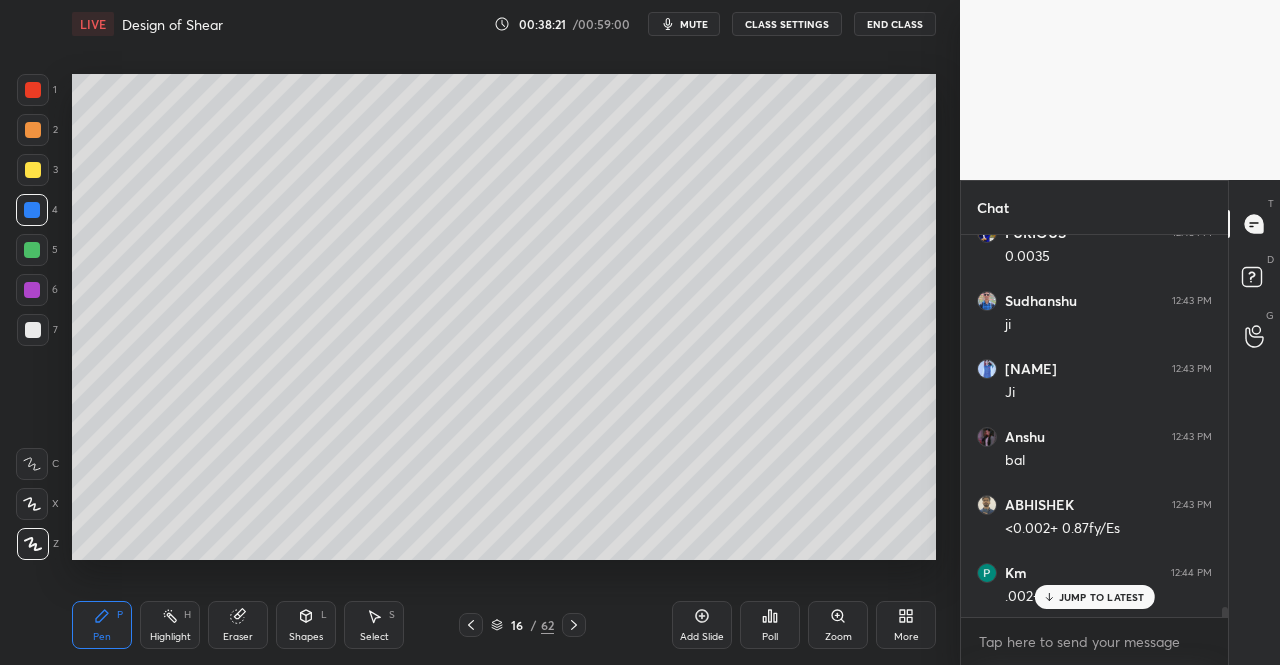 scroll, scrollTop: 15082, scrollLeft: 0, axis: vertical 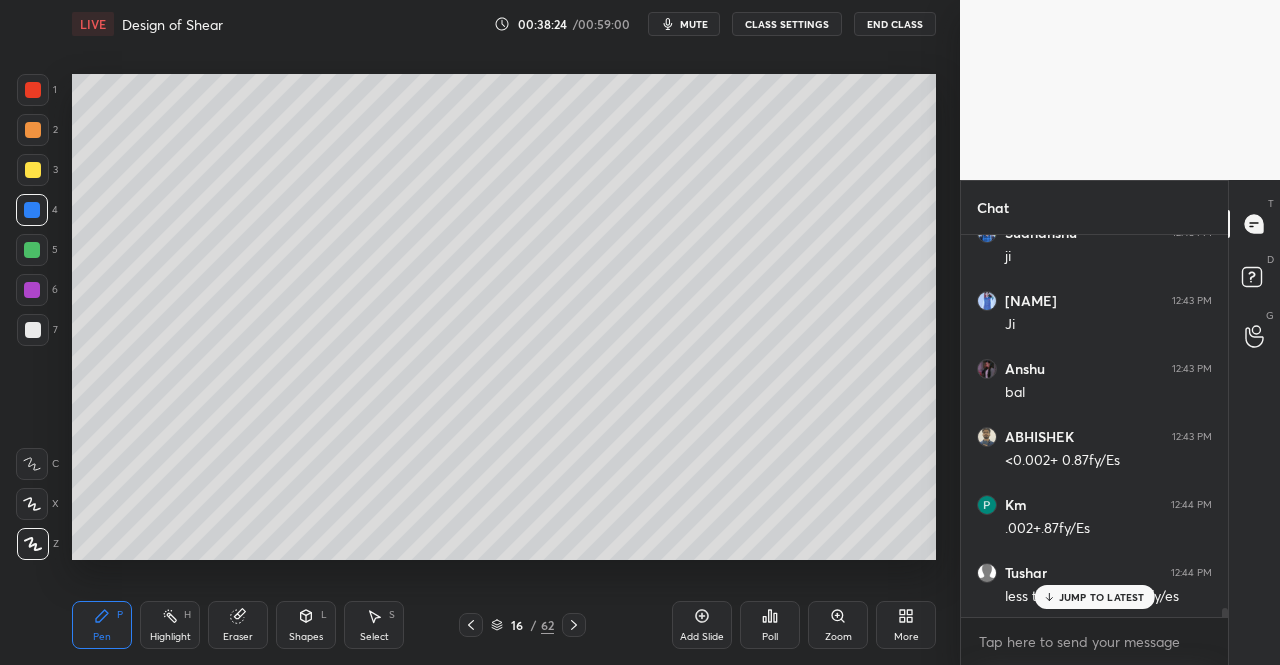 click on "Eraser" at bounding box center (238, 625) 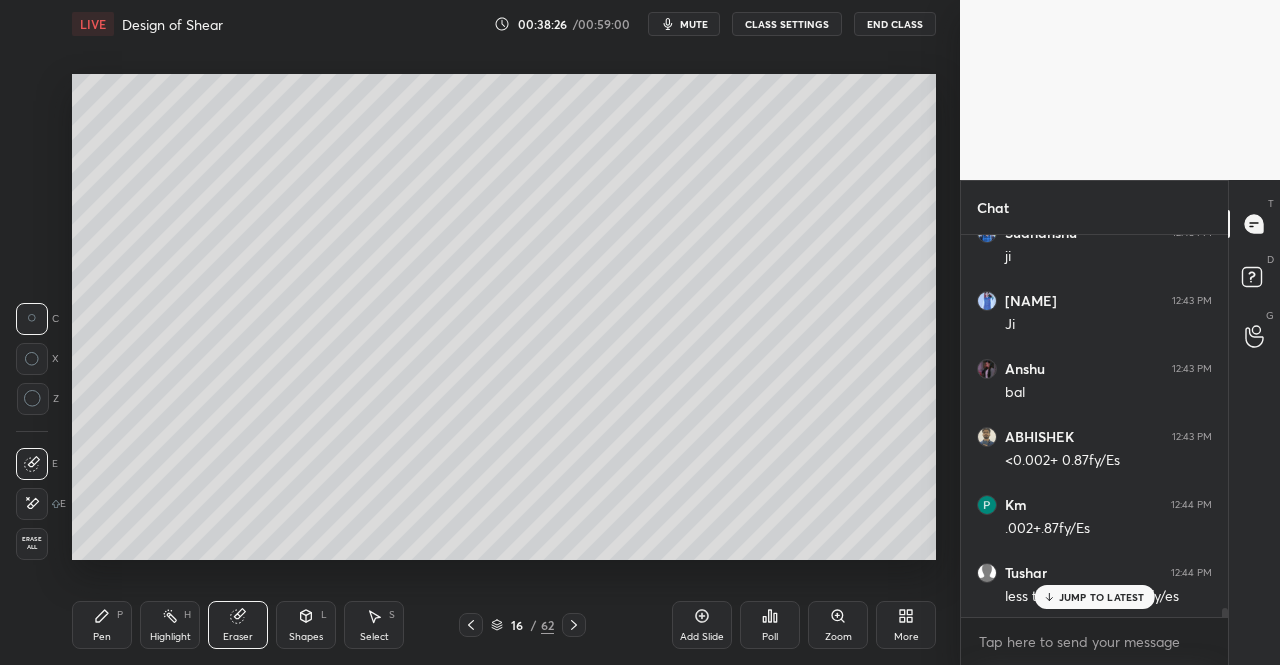 click 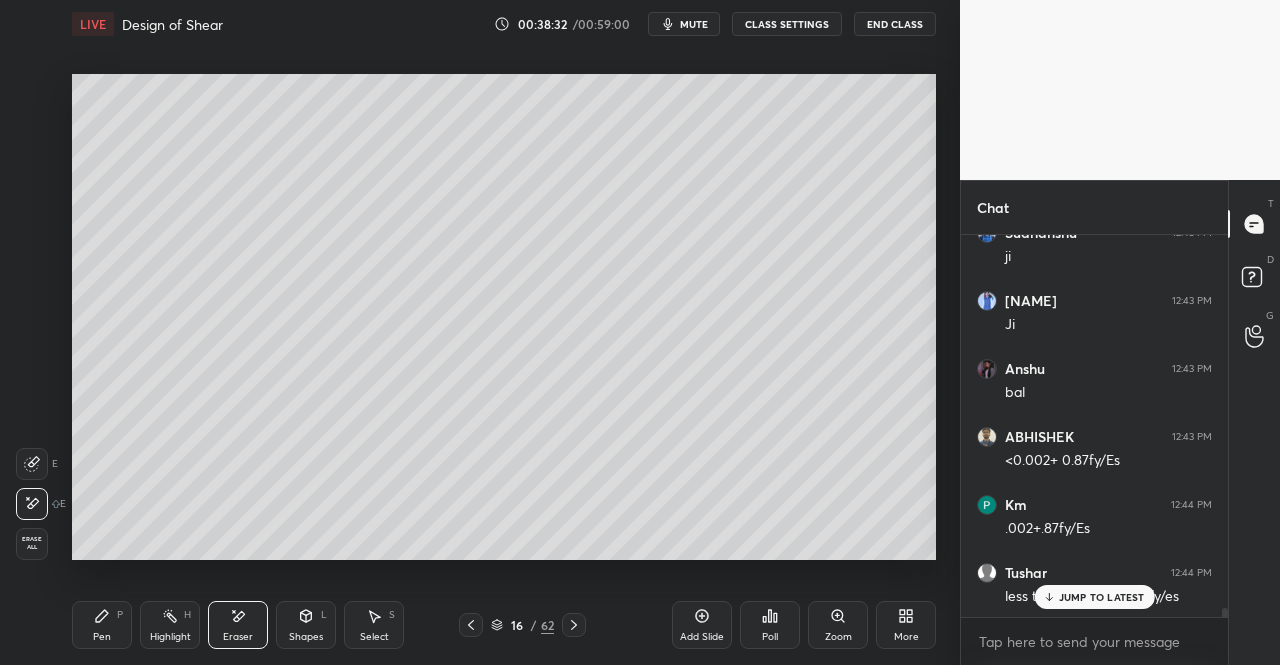 click on "Shapes L" at bounding box center [306, 625] 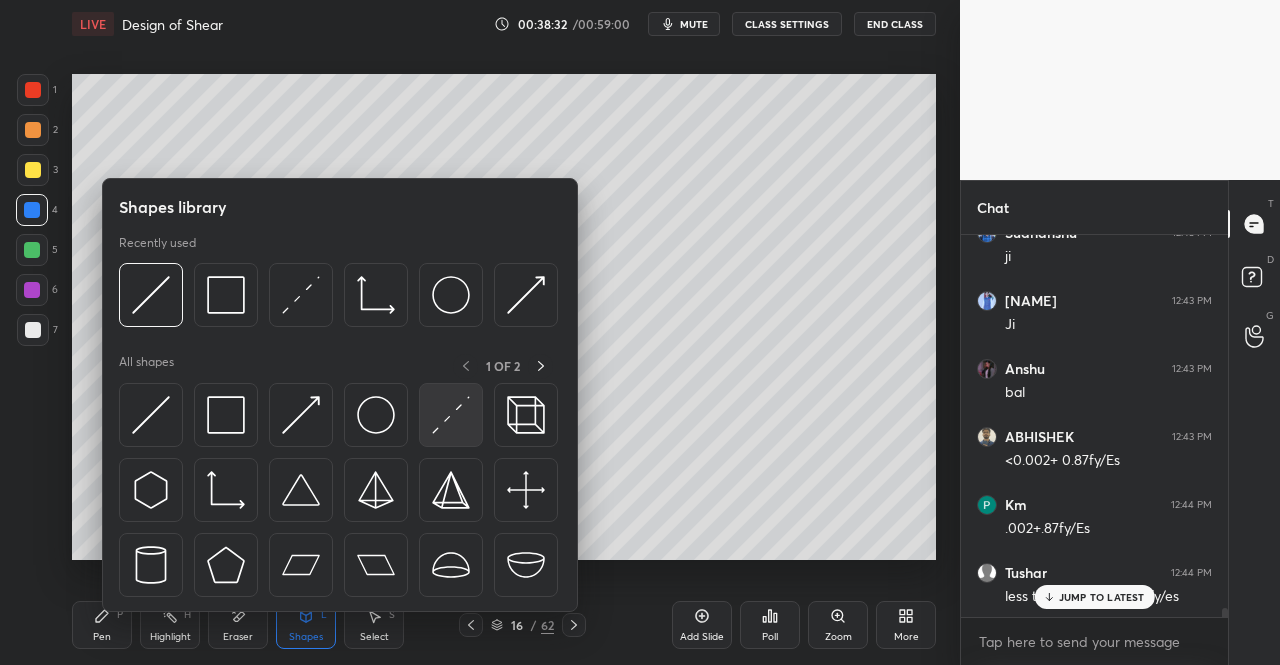 click at bounding box center (451, 415) 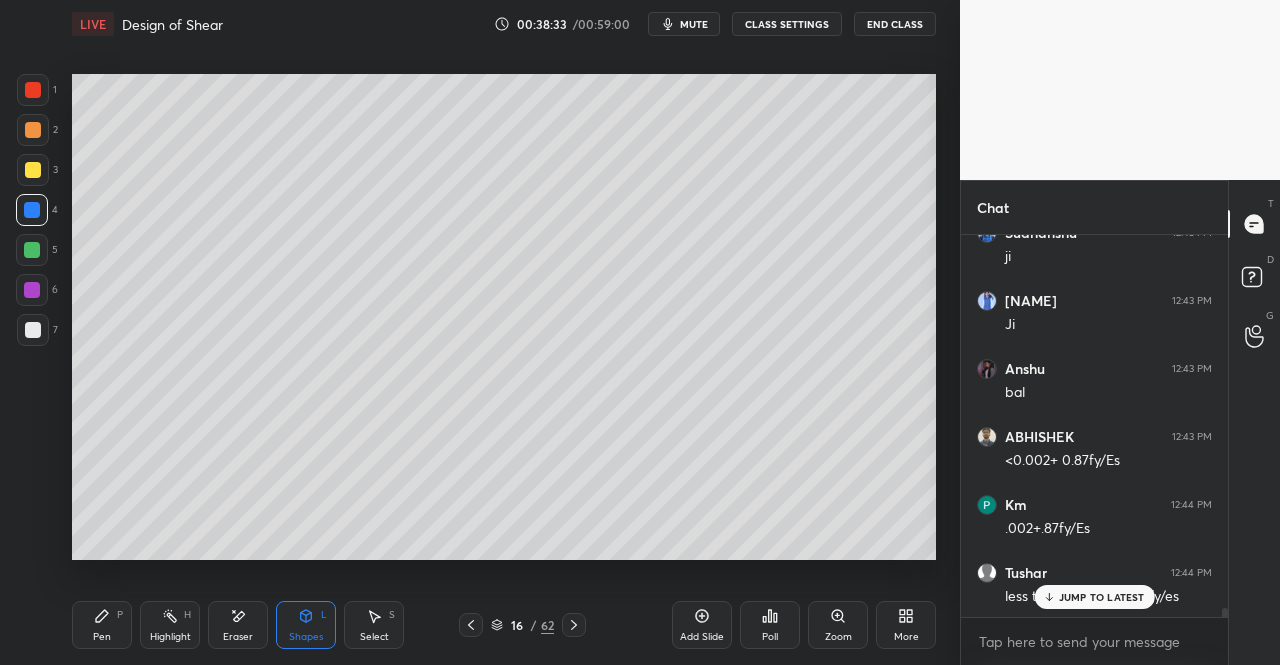 click at bounding box center [33, 90] 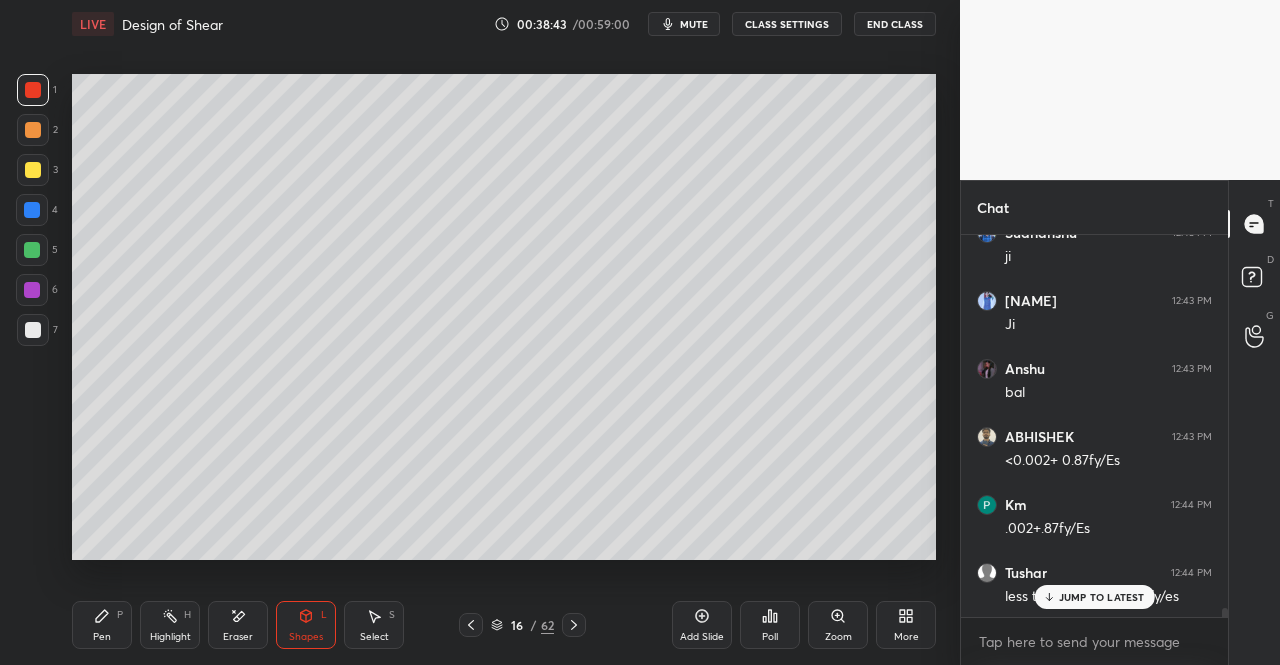 click 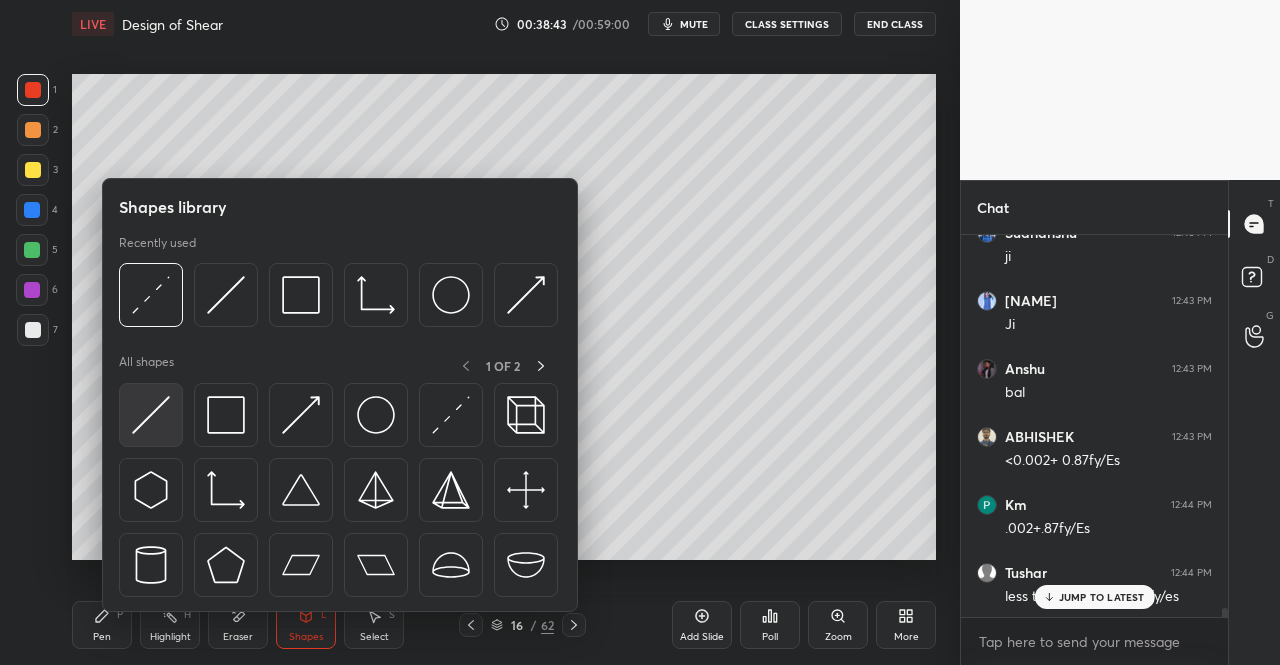 click at bounding box center (151, 415) 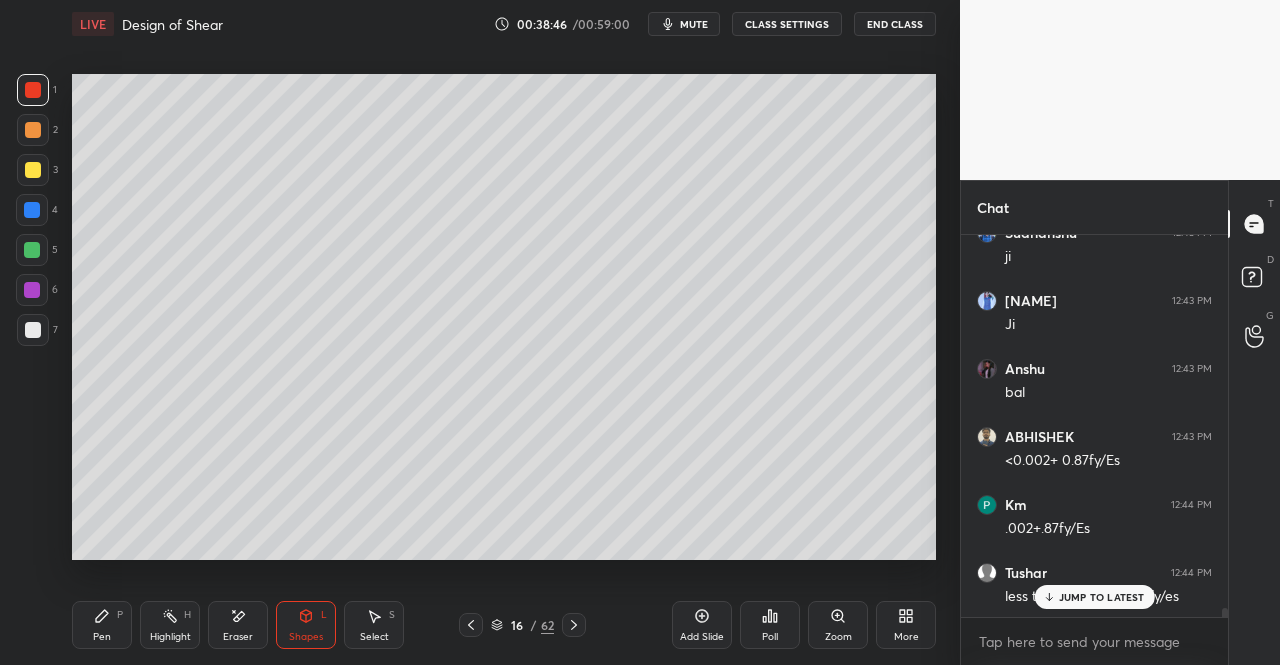 click on "Pen" at bounding box center [102, 637] 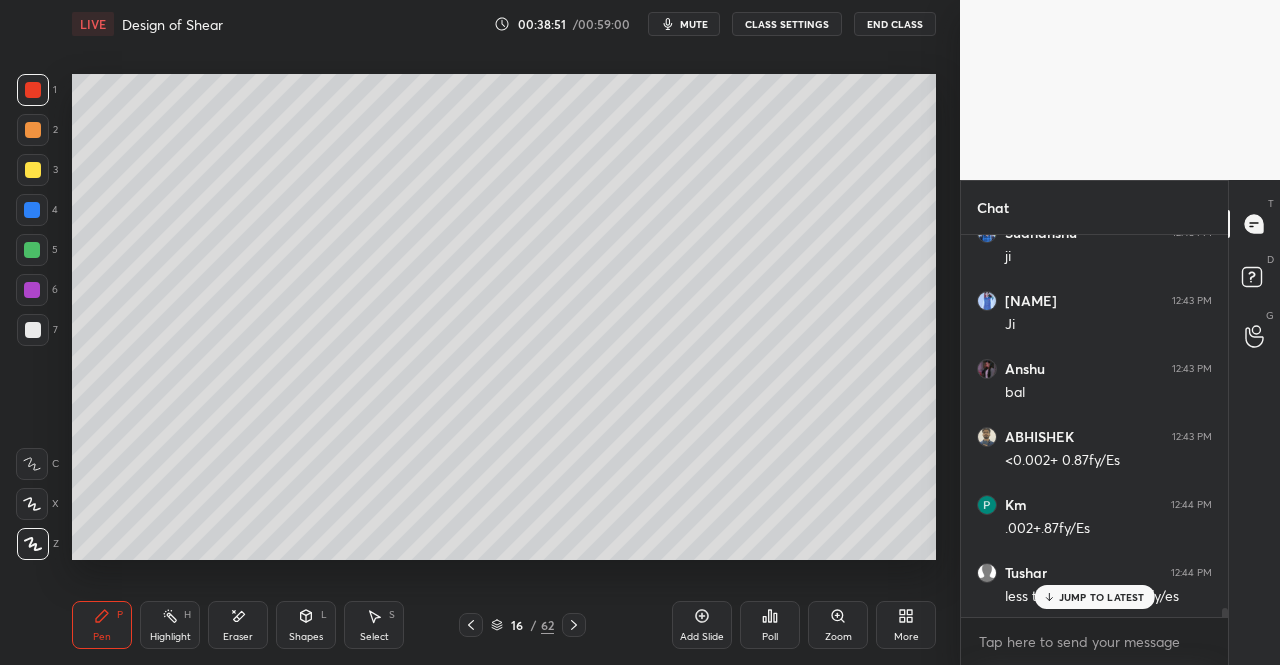 click at bounding box center [32, 210] 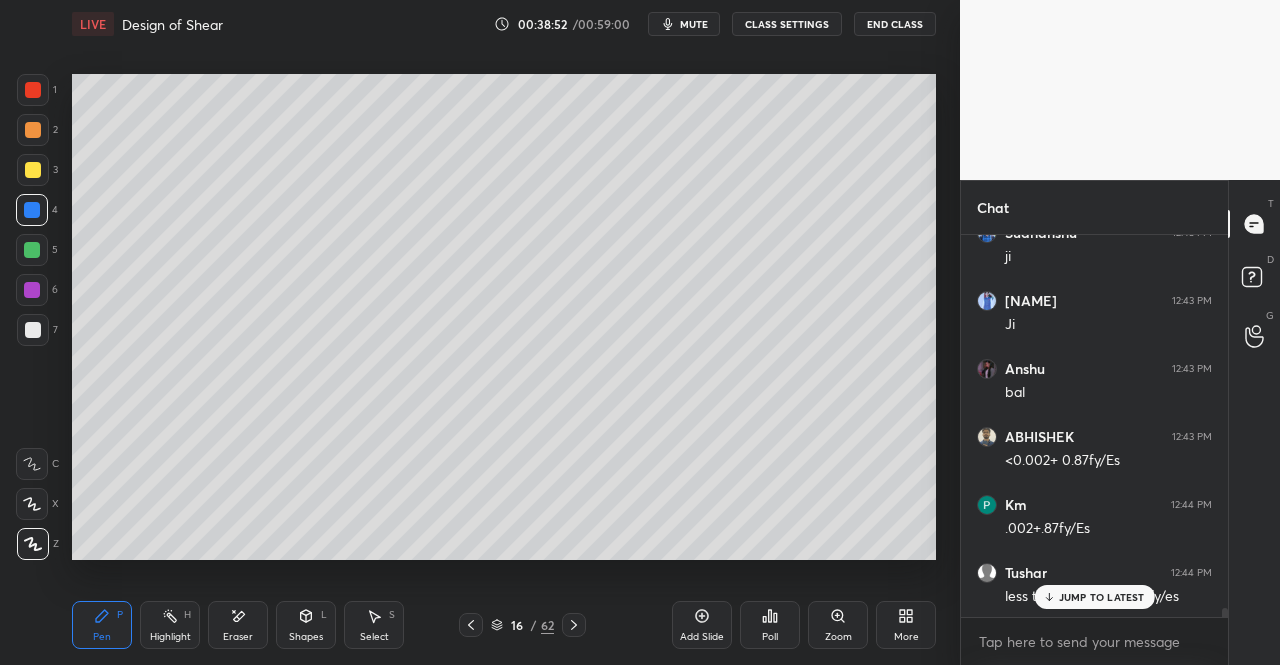 click 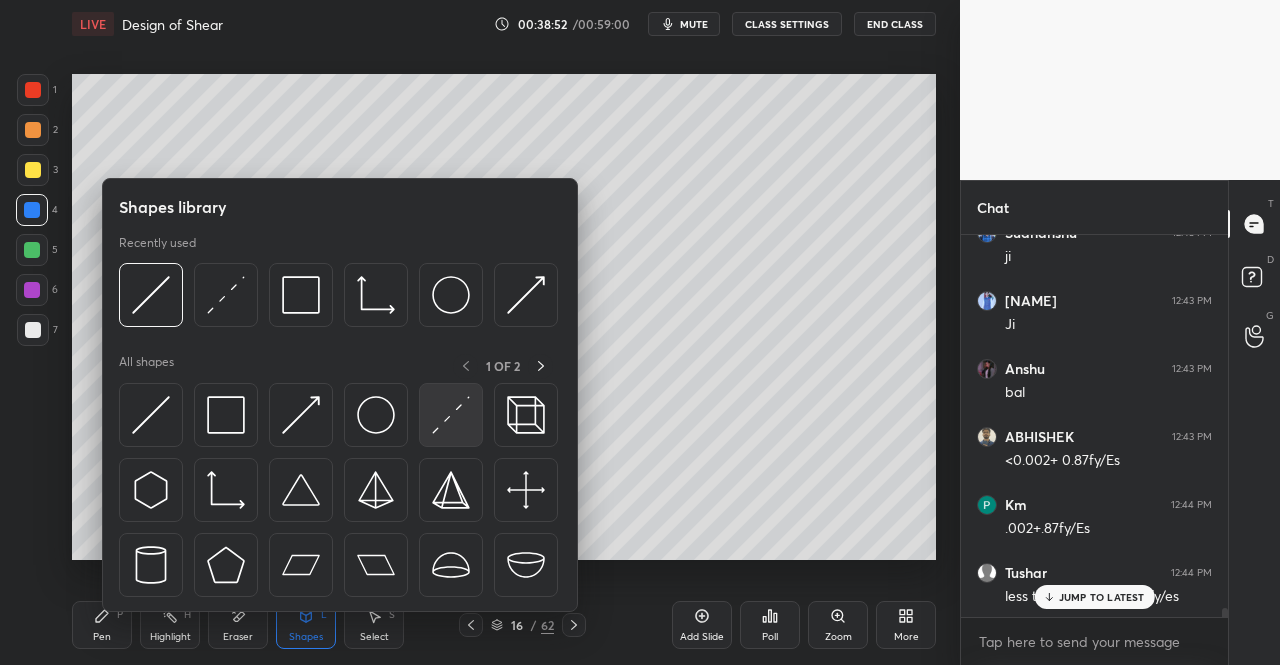click at bounding box center [451, 415] 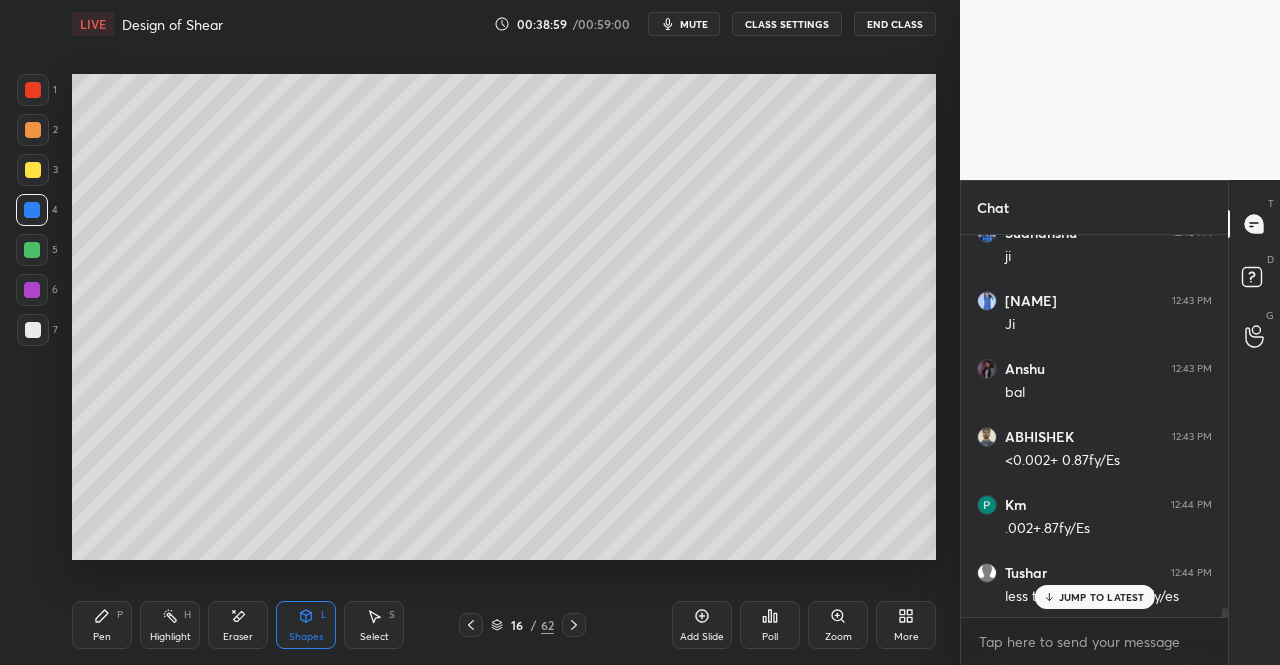 click on "Shapes" at bounding box center (306, 637) 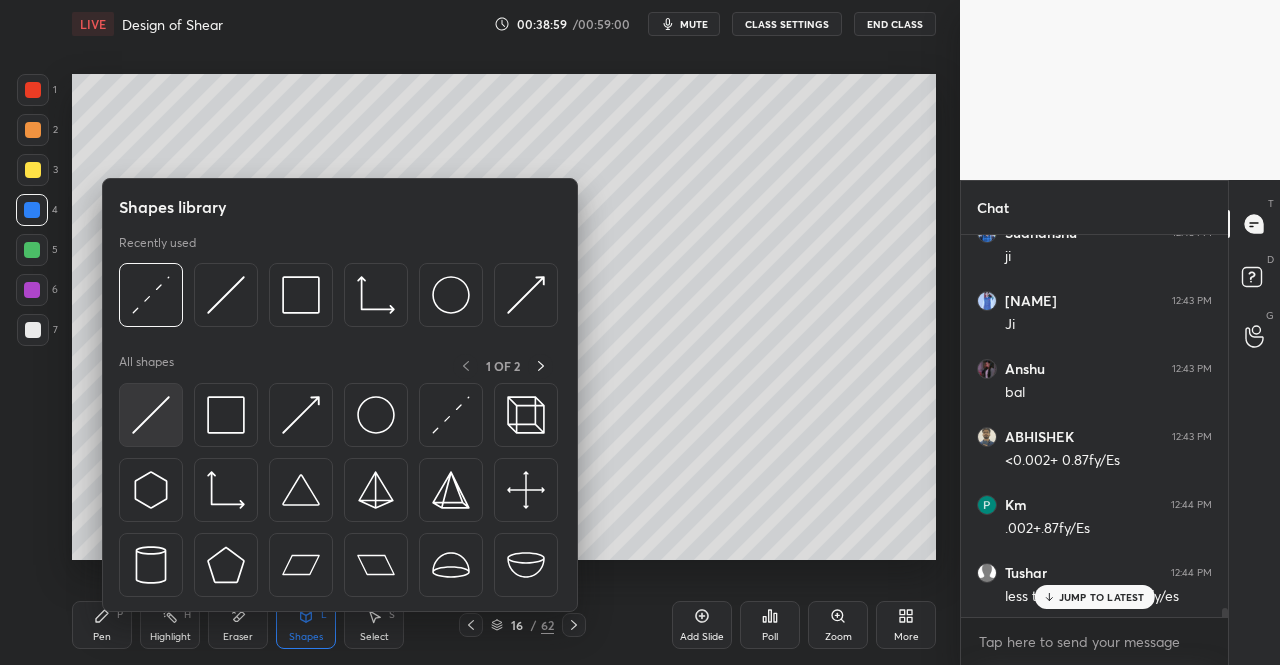 click at bounding box center (151, 415) 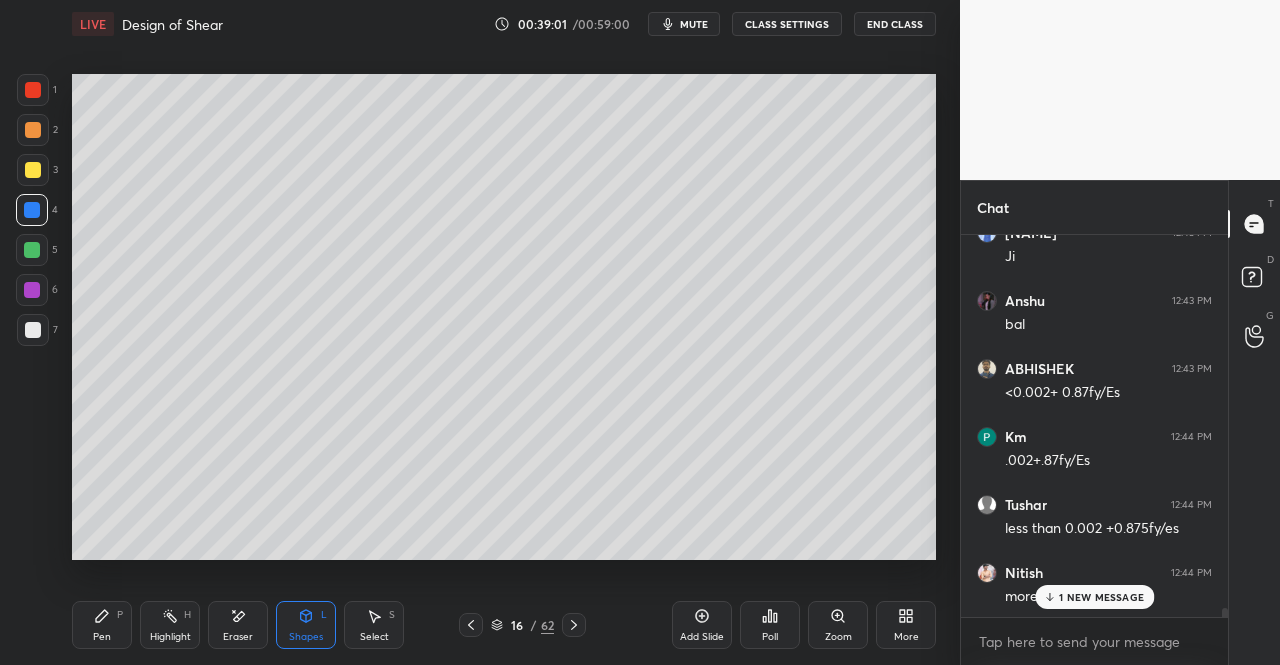 scroll, scrollTop: 15218, scrollLeft: 0, axis: vertical 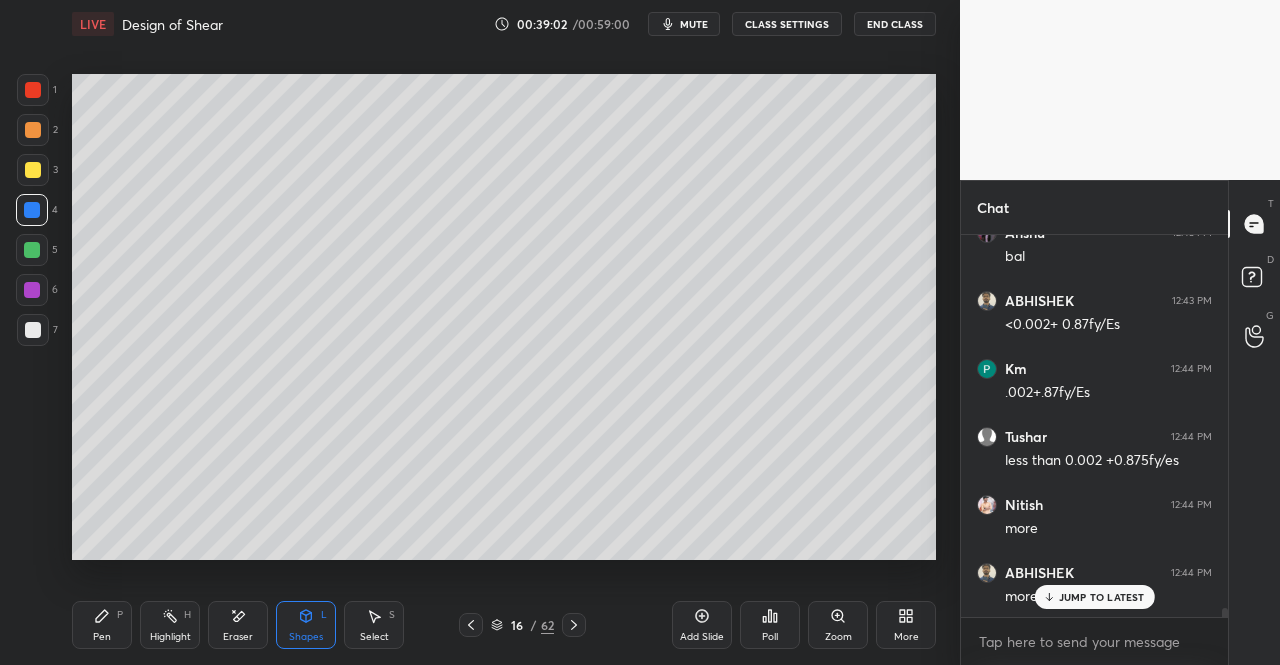 click on "Pen P" at bounding box center (102, 625) 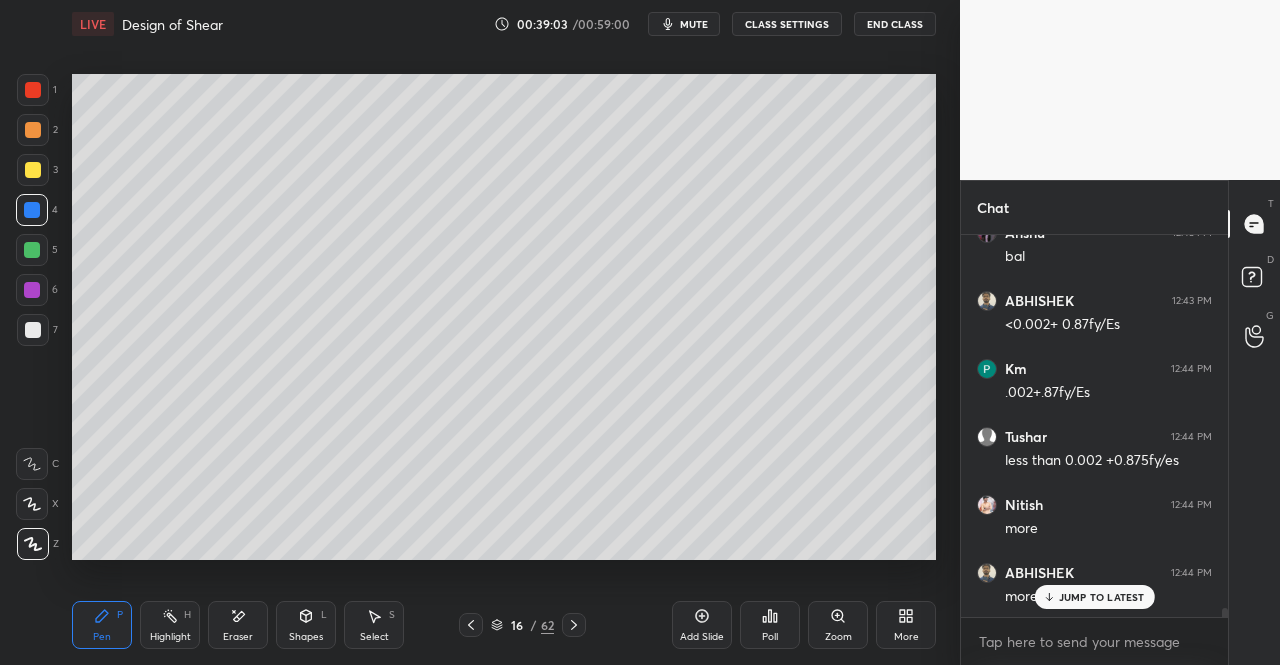 click on "Pen" at bounding box center (102, 637) 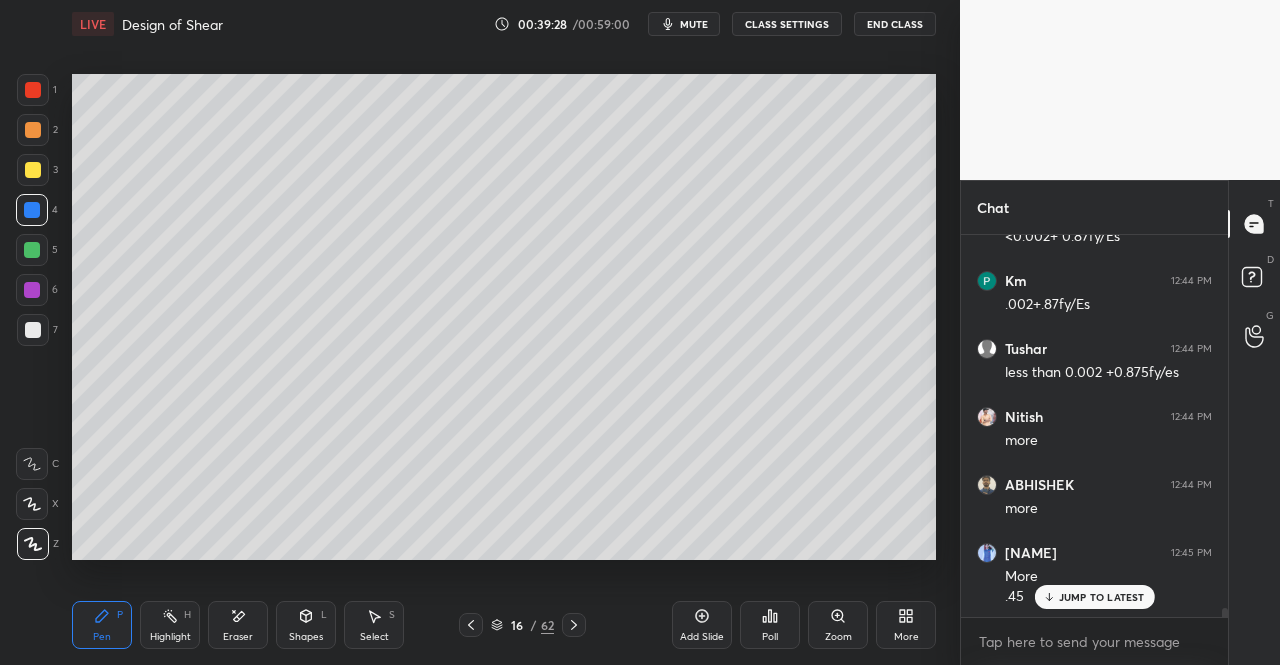 scroll, scrollTop: 15374, scrollLeft: 0, axis: vertical 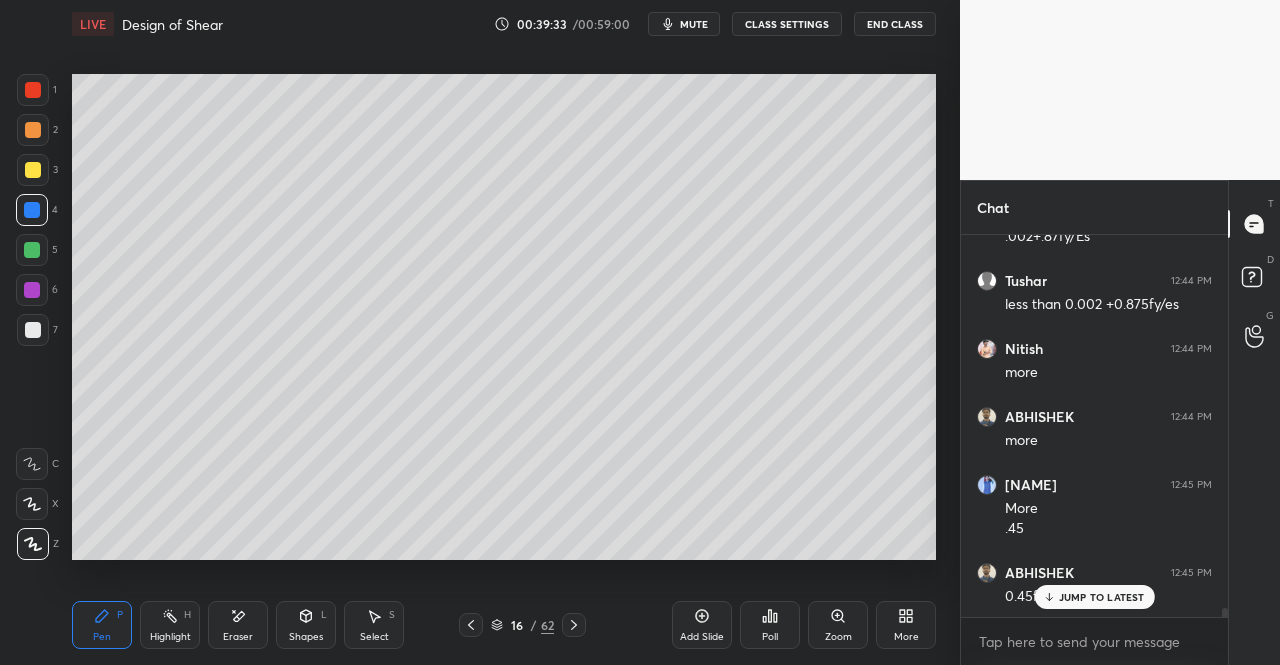 click 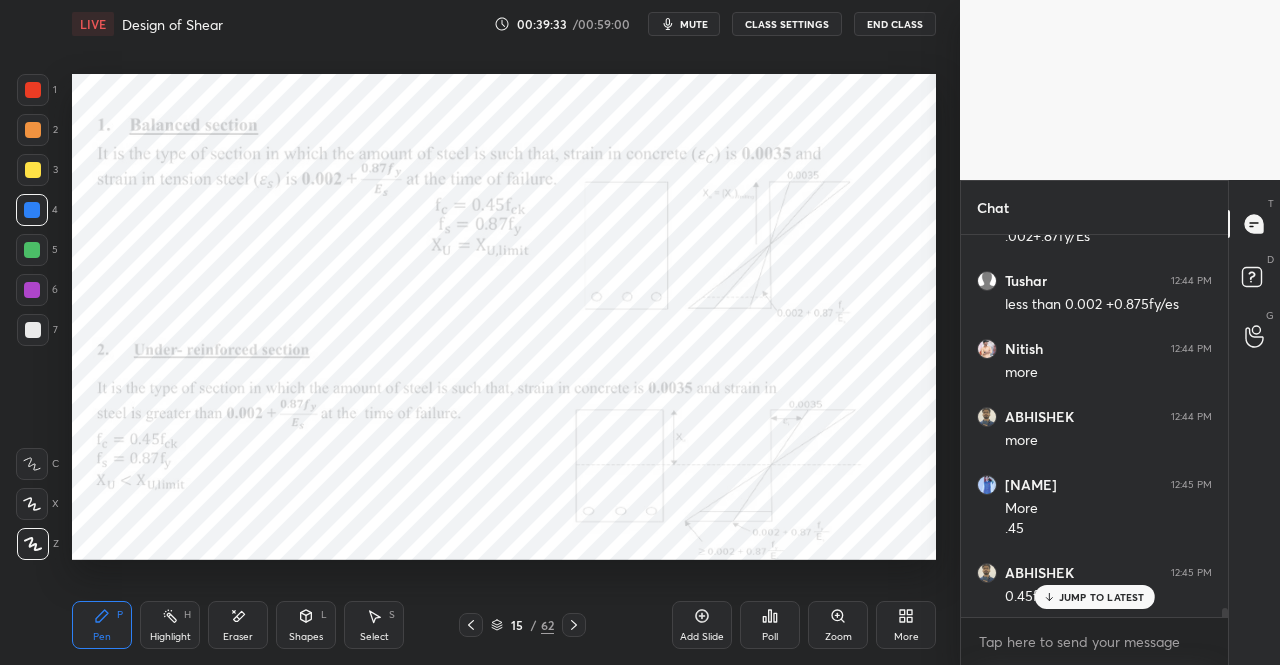click 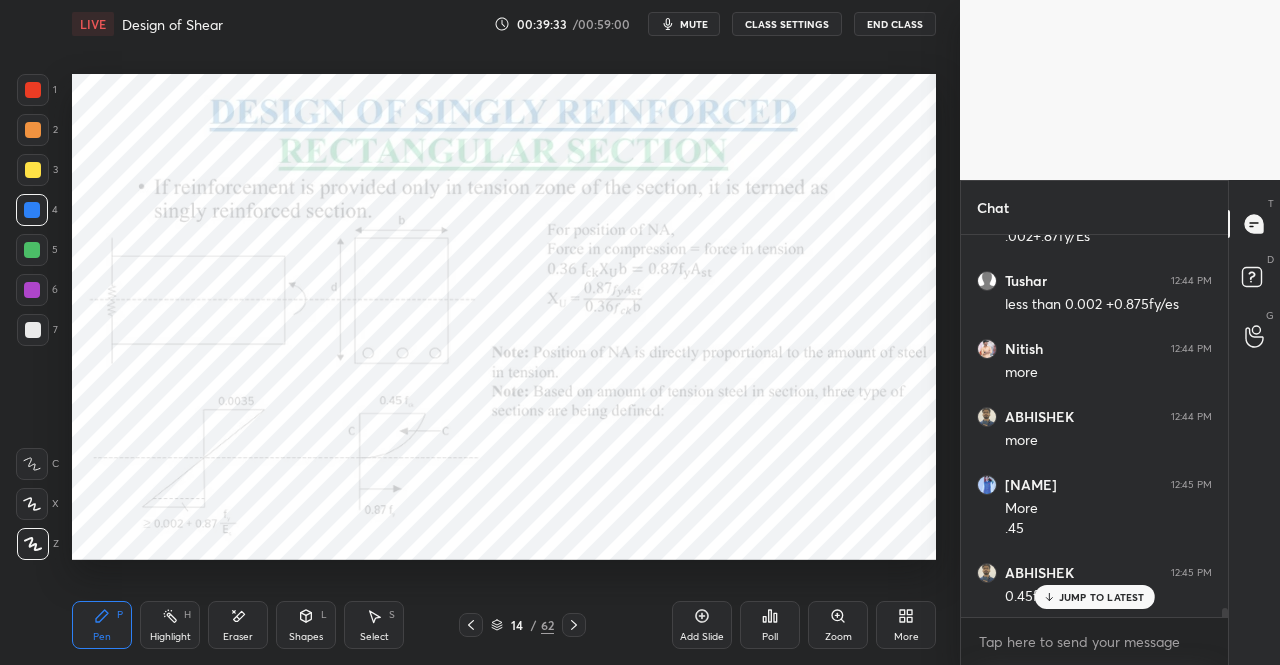 click 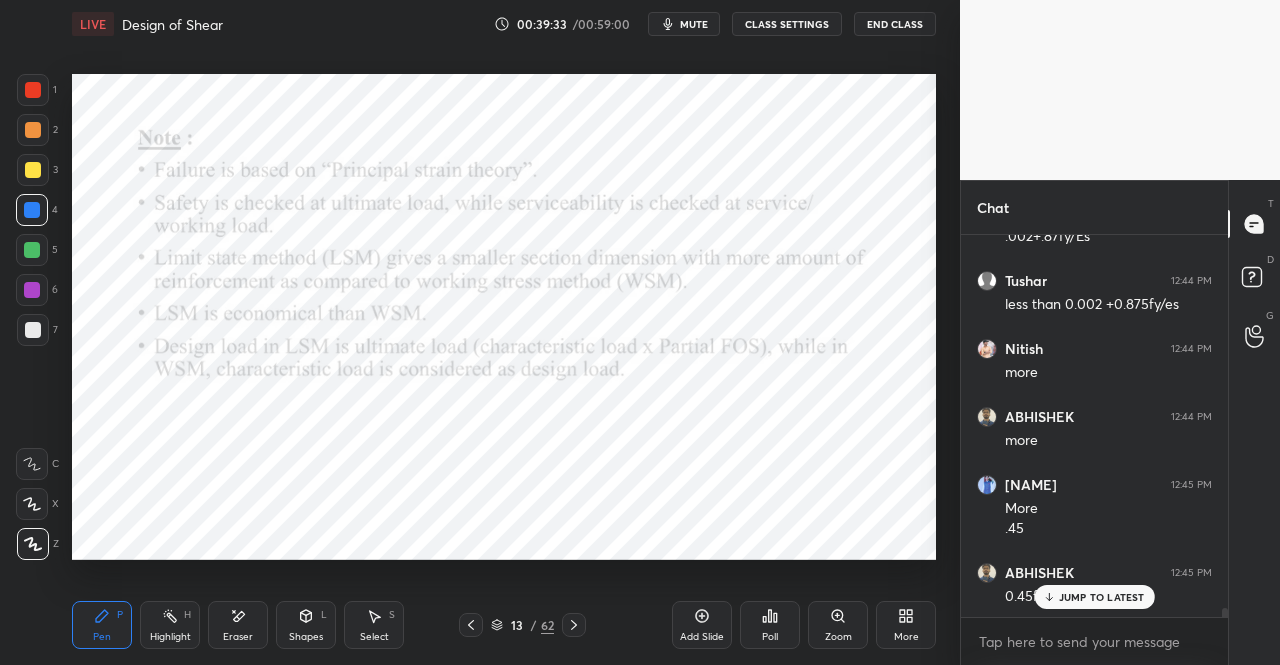 click 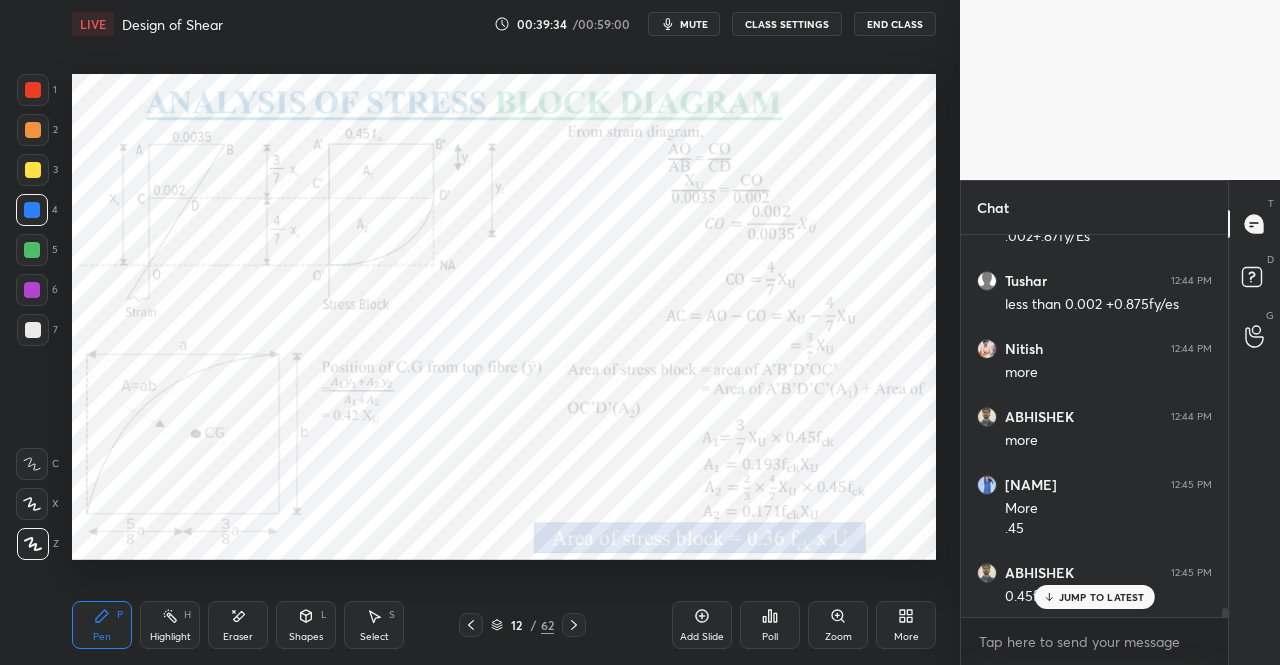 click 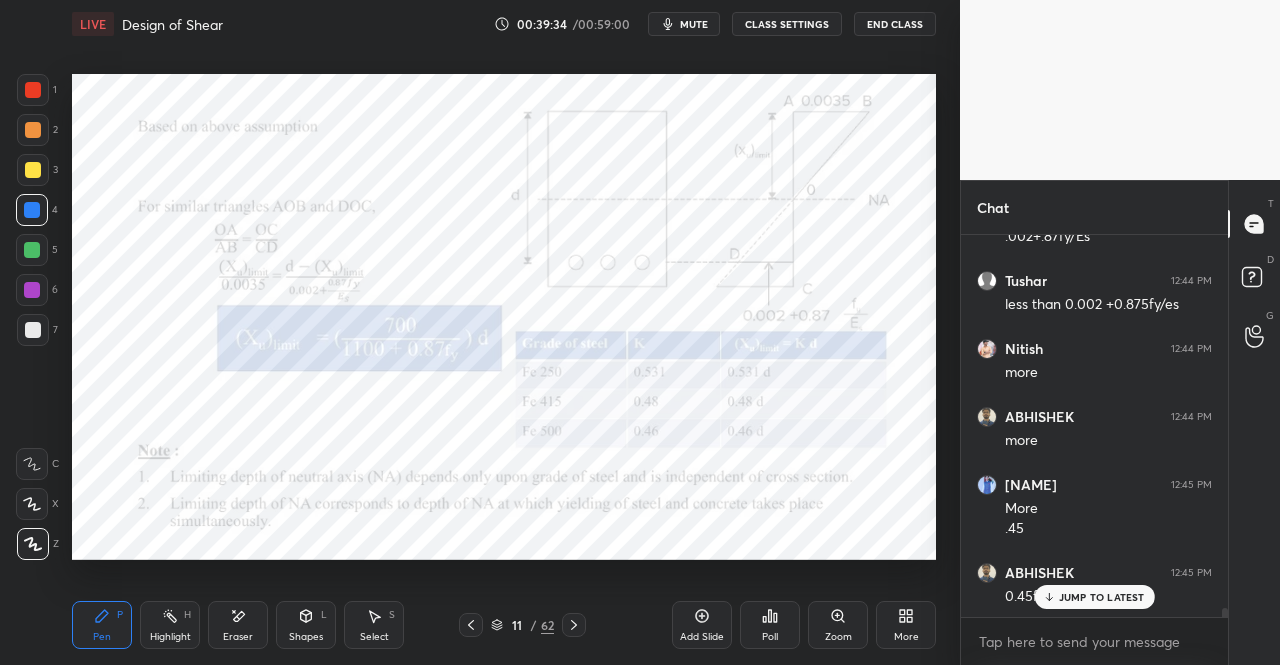click 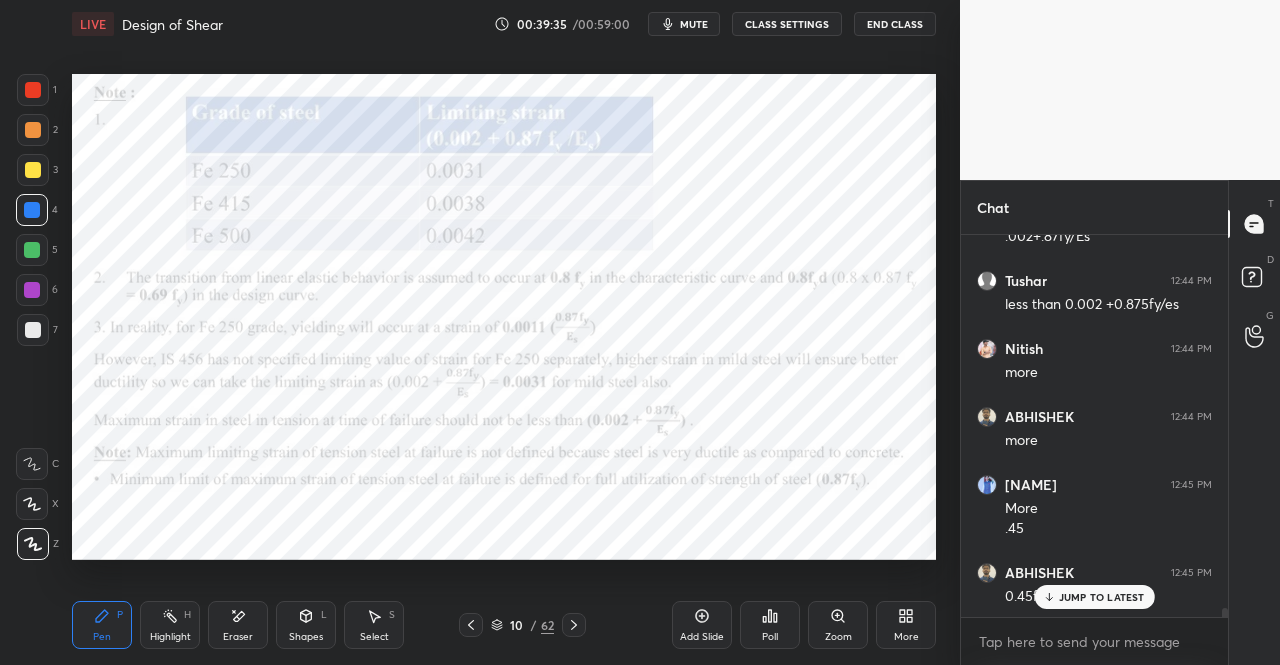 click 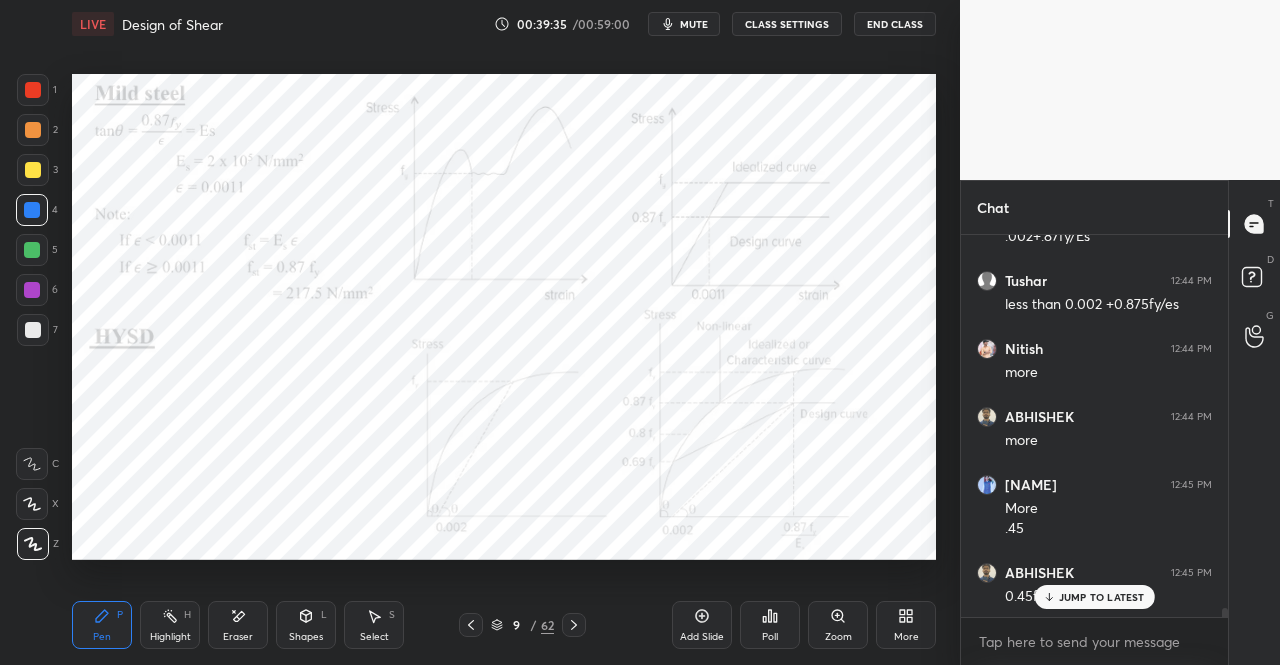 click 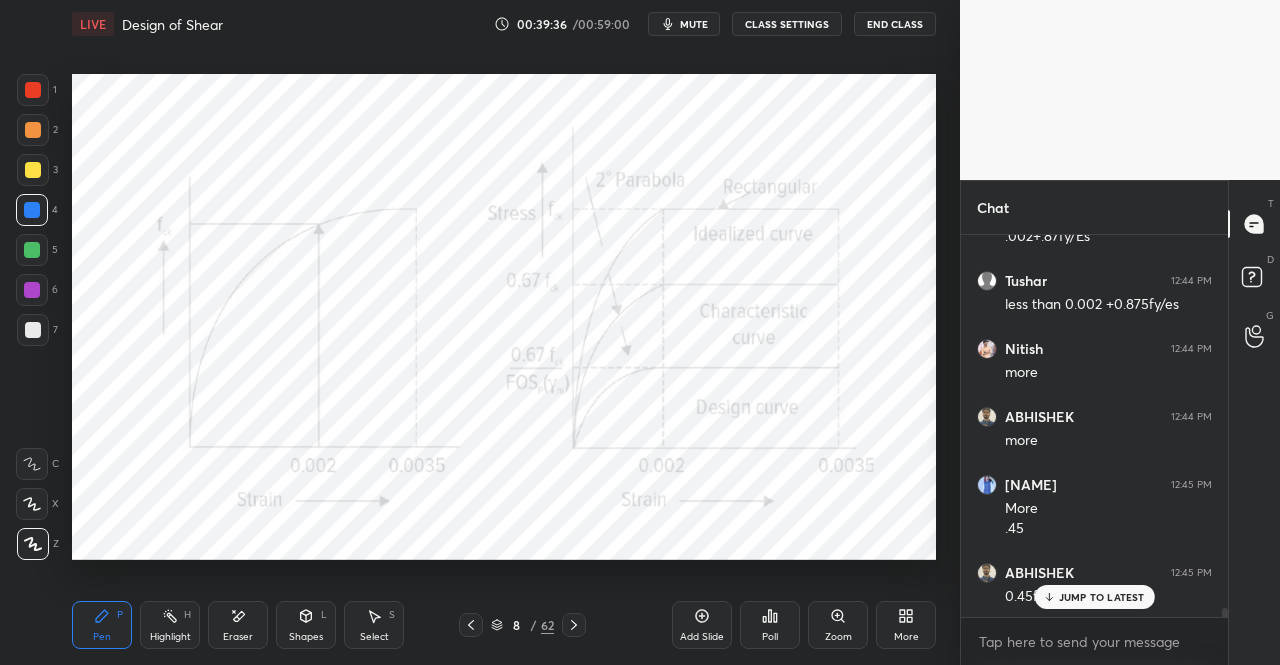 click 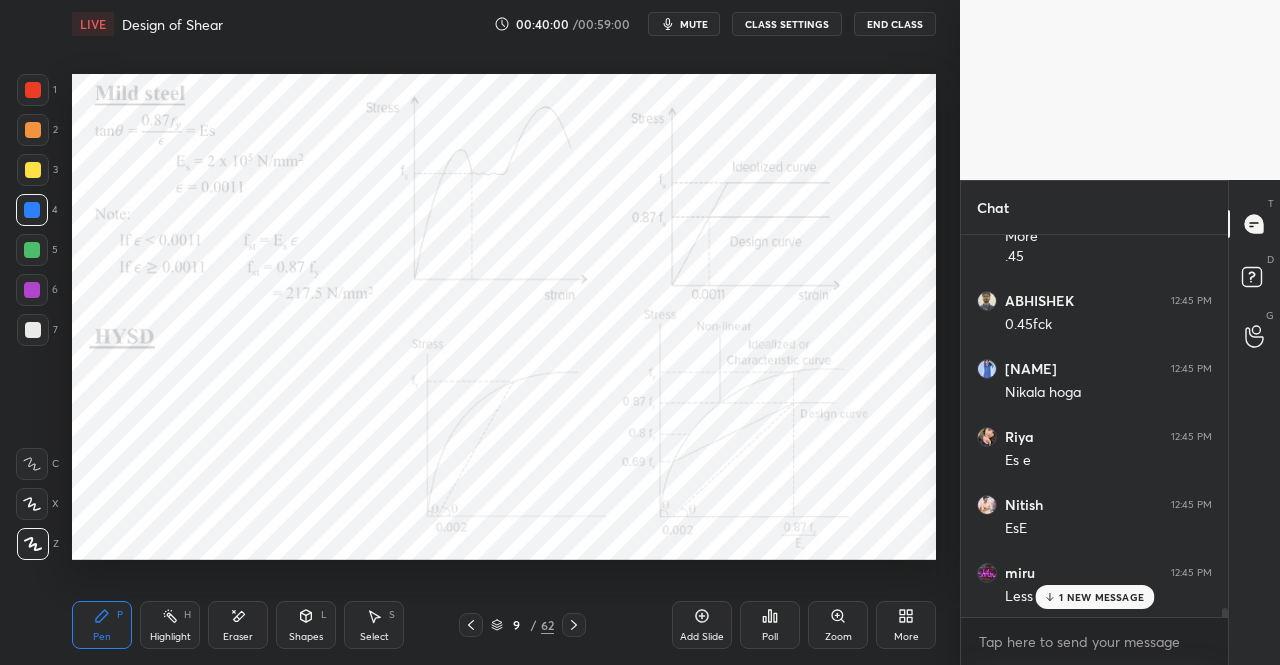 scroll, scrollTop: 15714, scrollLeft: 0, axis: vertical 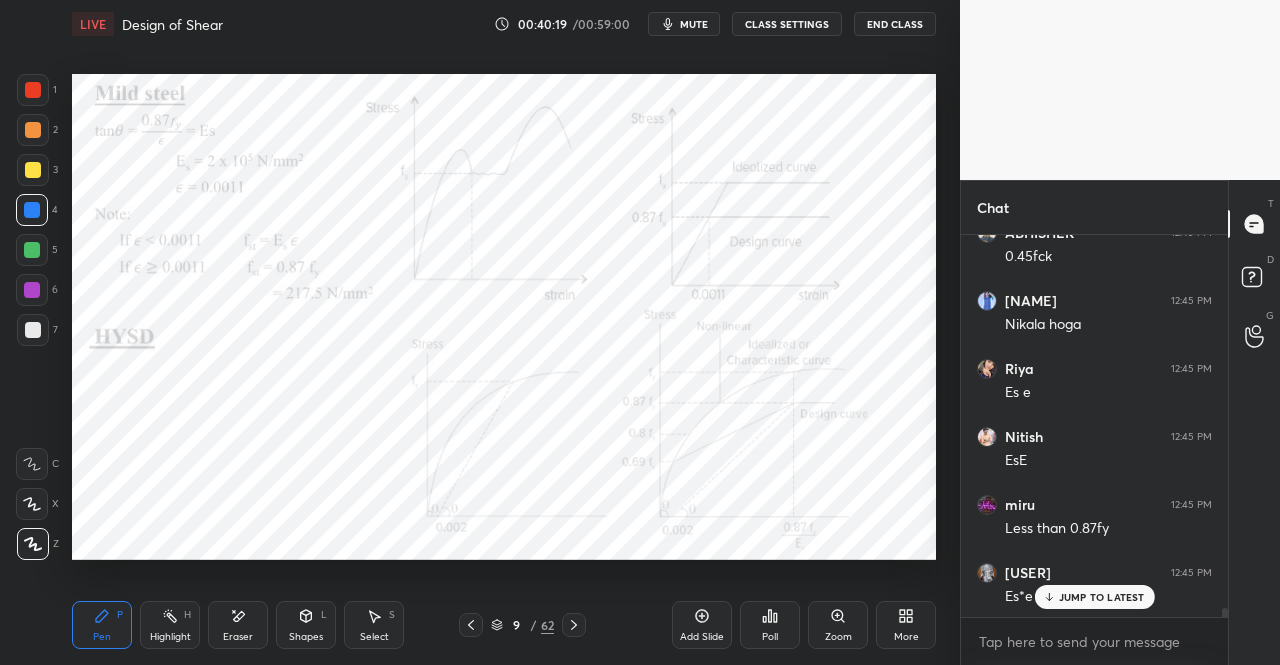 click 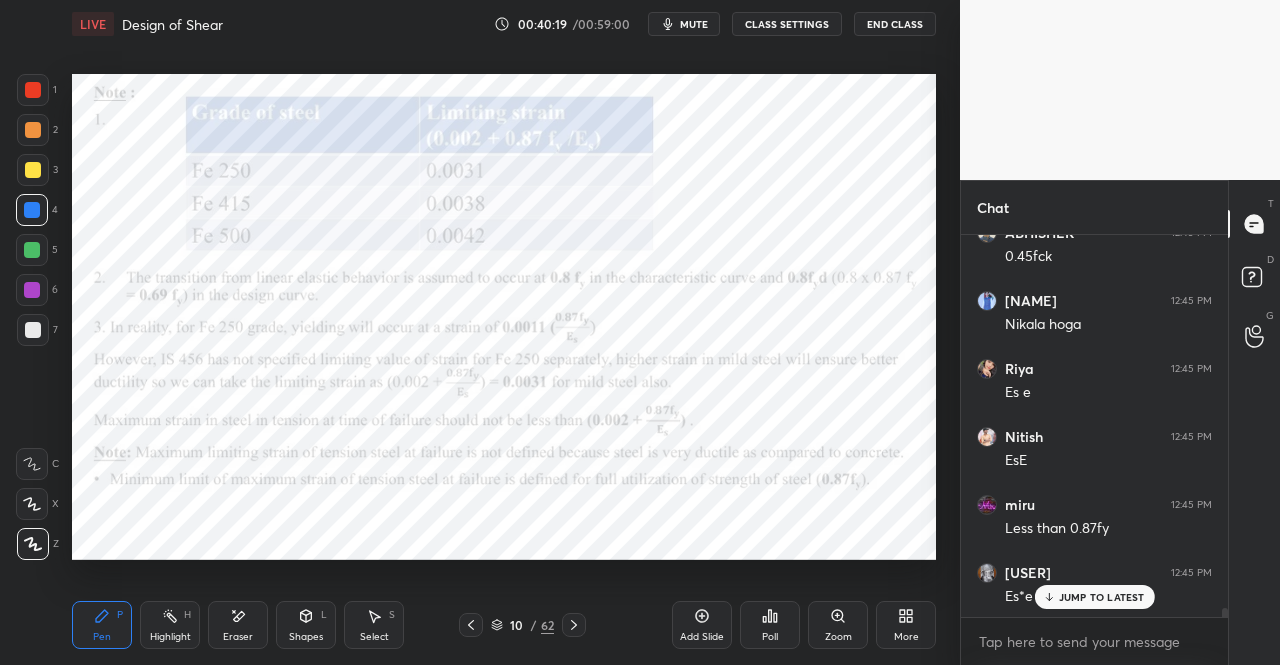 click 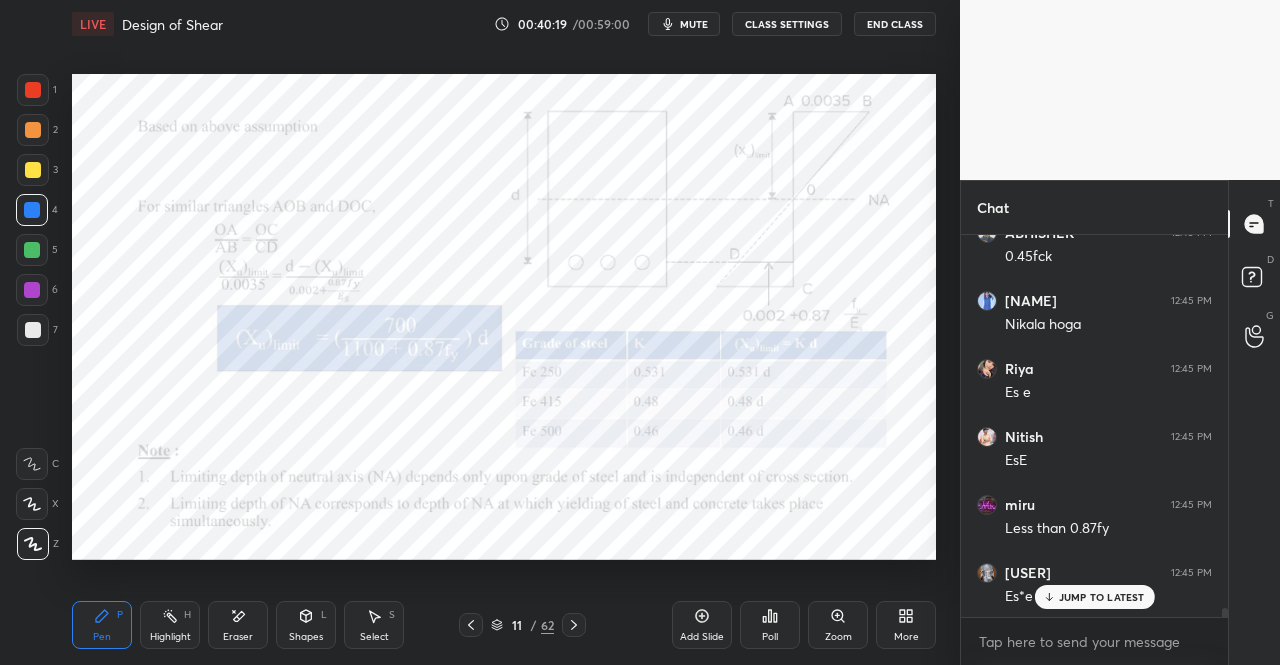click 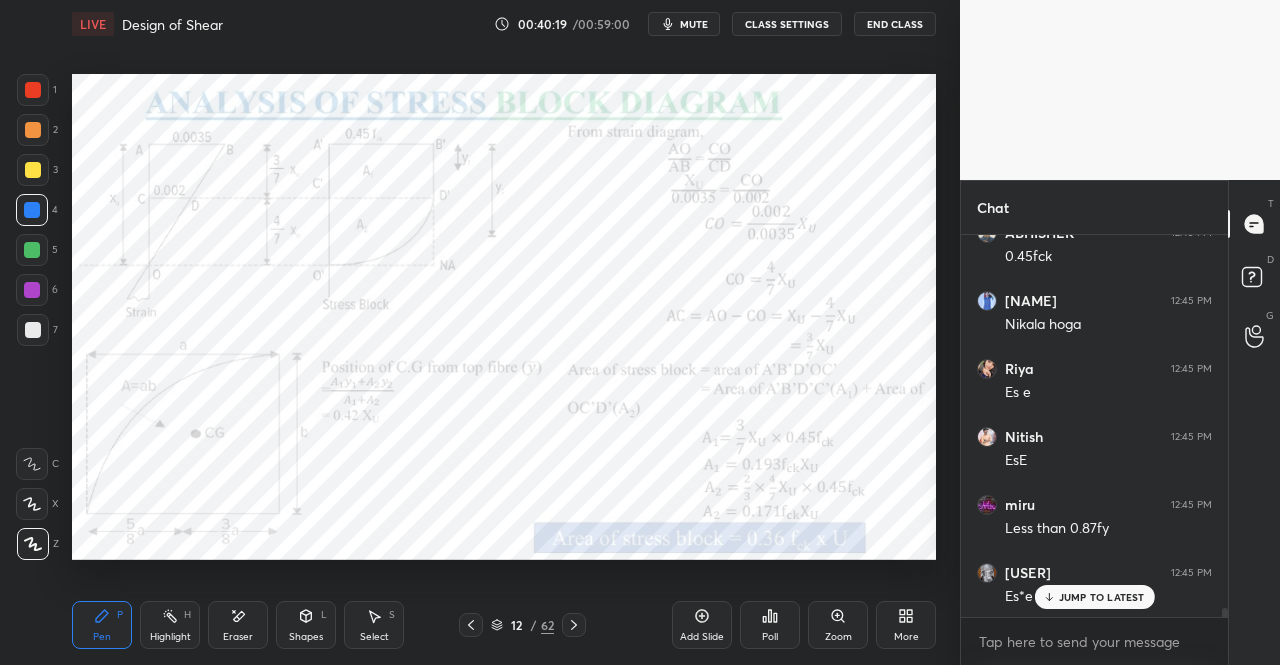 click 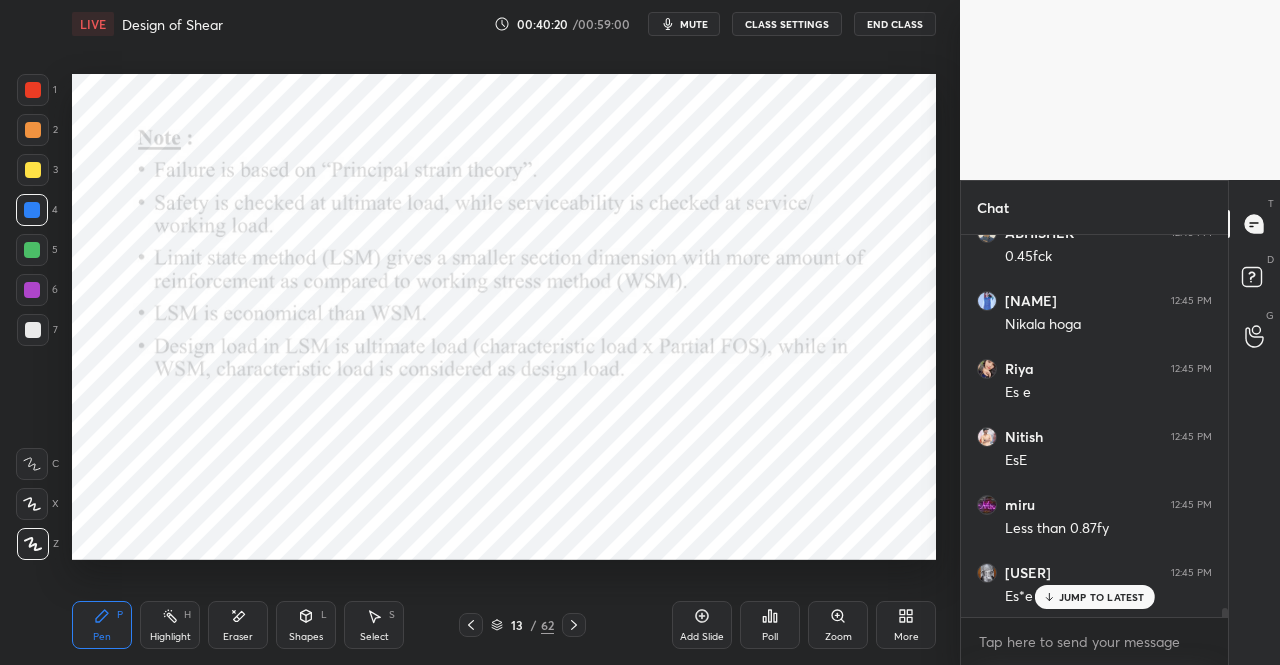 click 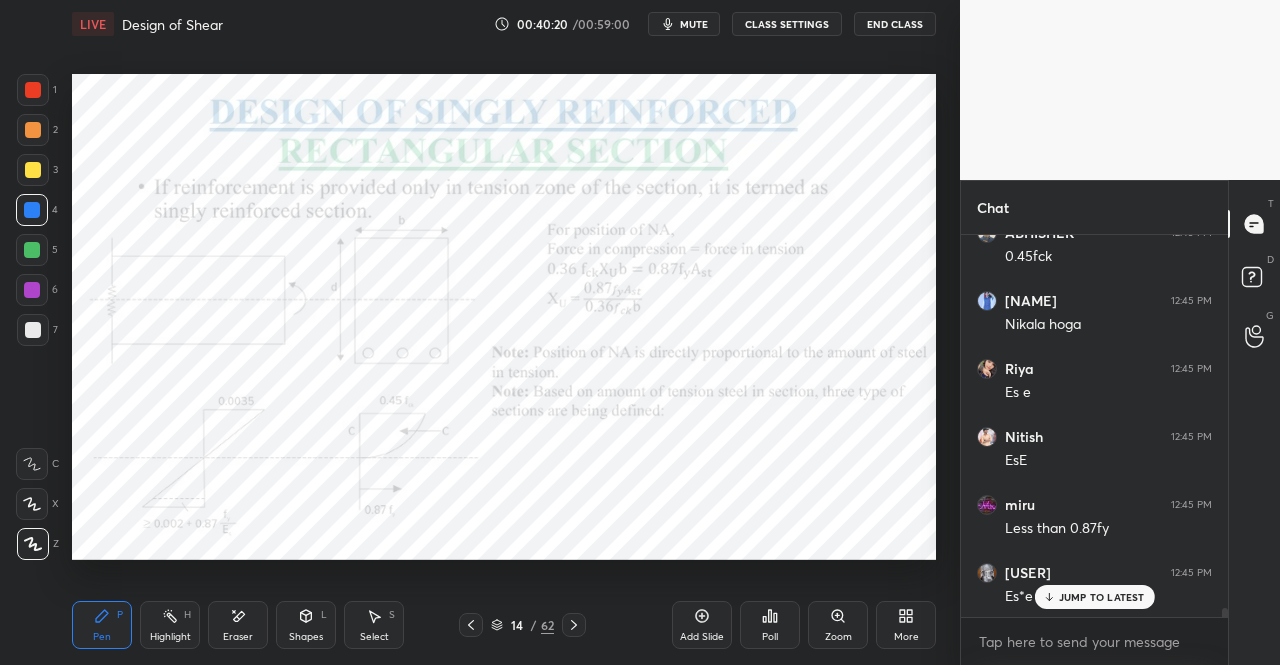 click 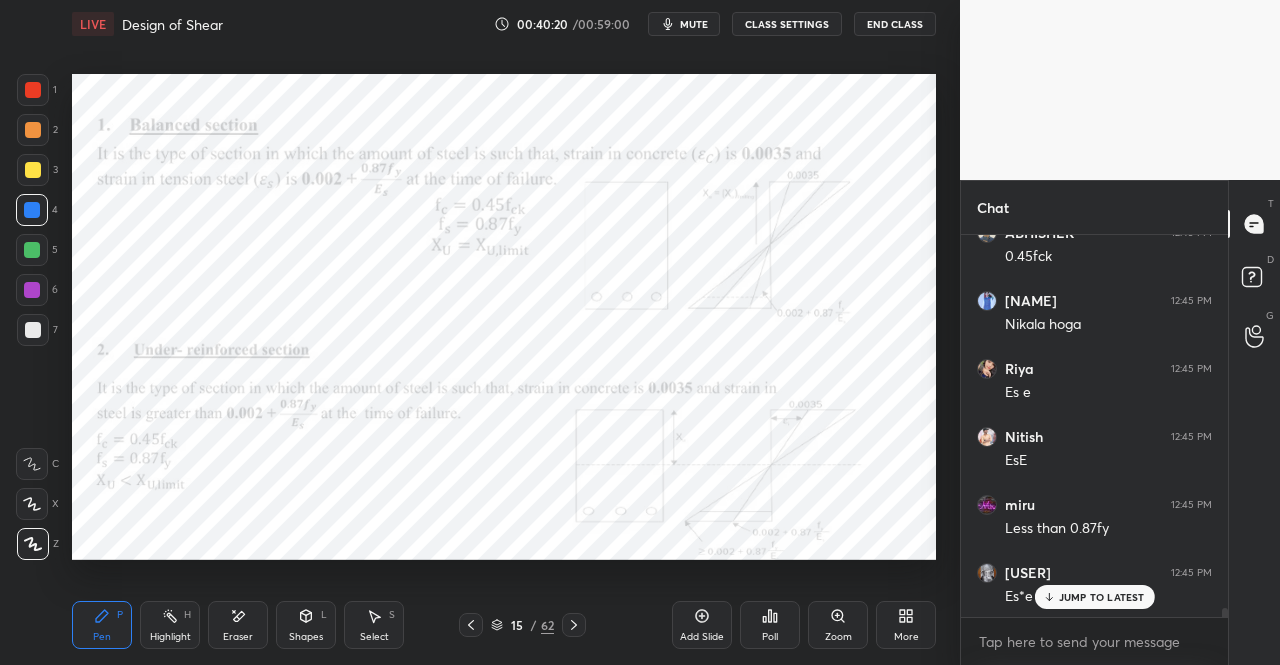 click 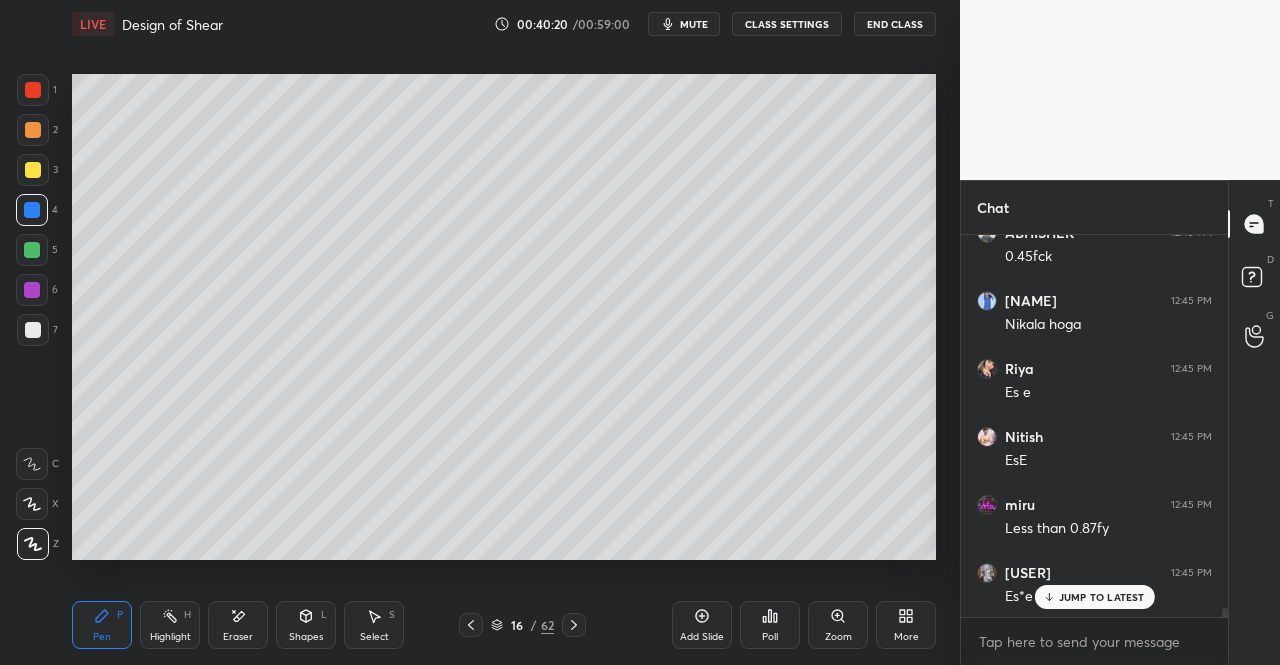 click 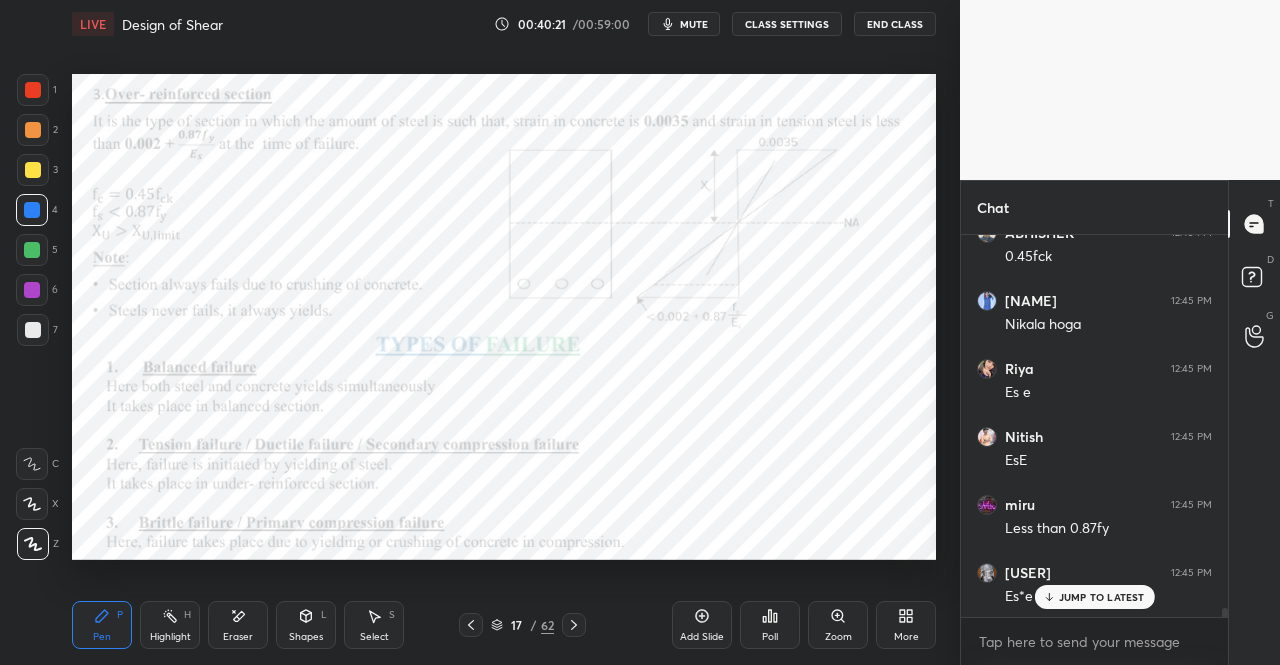 click 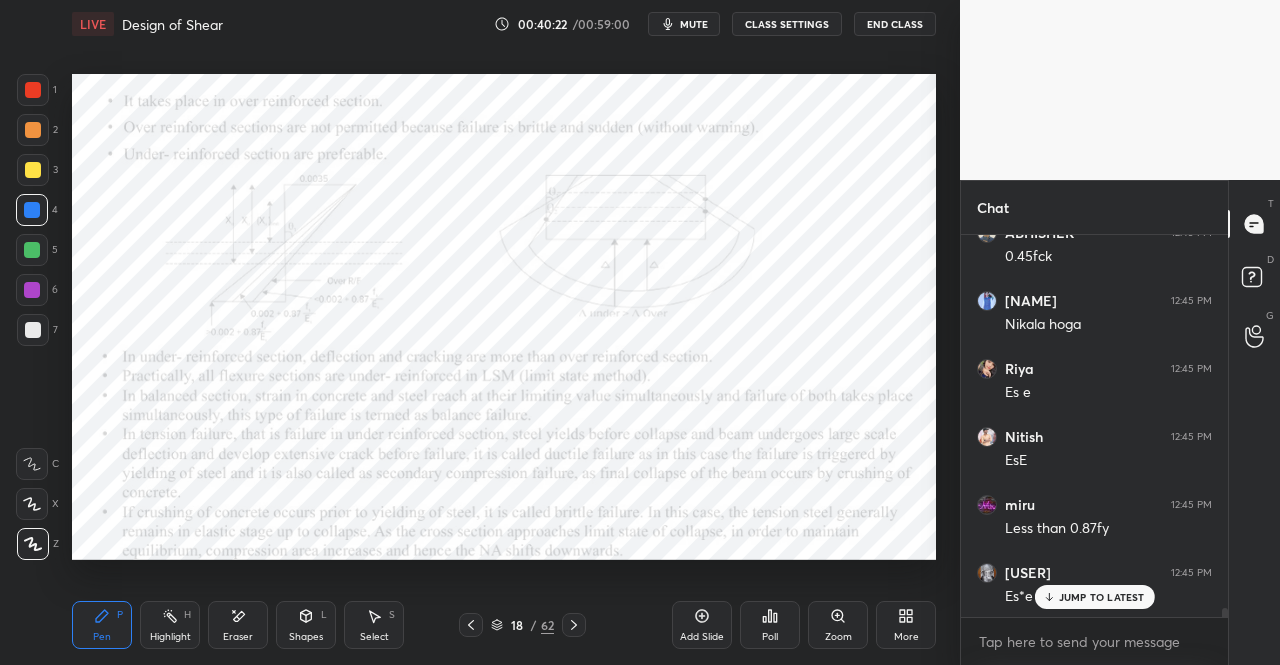 click at bounding box center [471, 625] 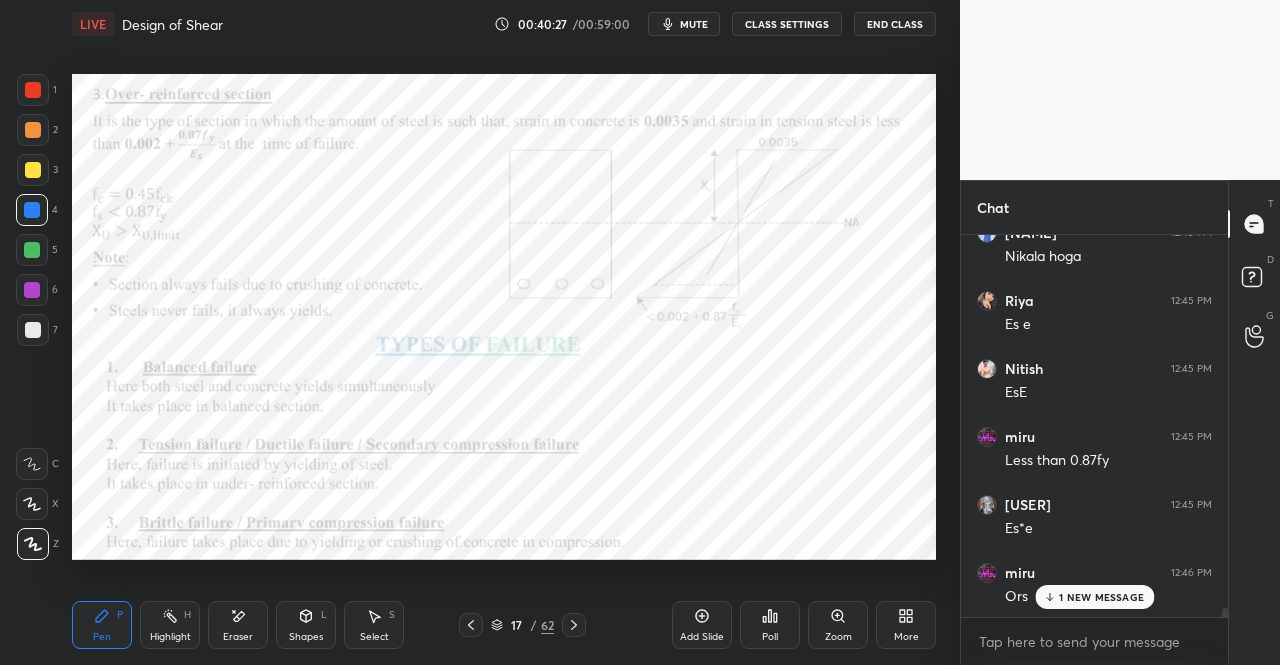 scroll, scrollTop: 15850, scrollLeft: 0, axis: vertical 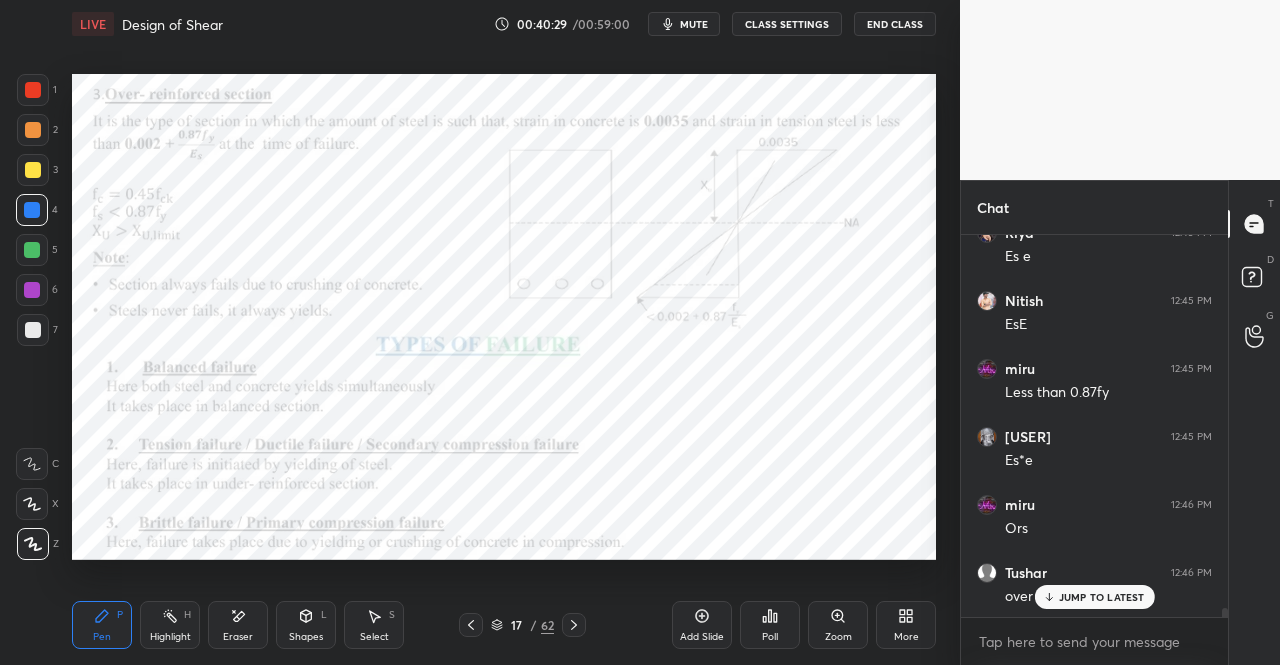 click on "Pen P" at bounding box center (102, 625) 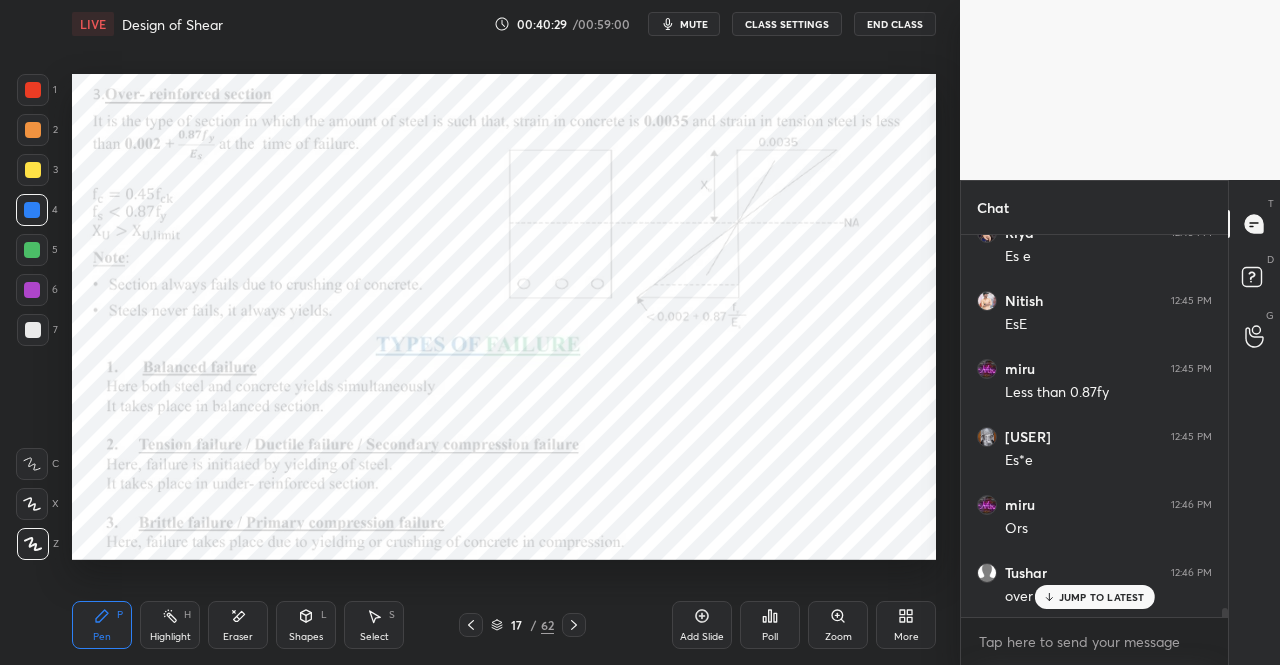 click on "Pen P" at bounding box center [102, 625] 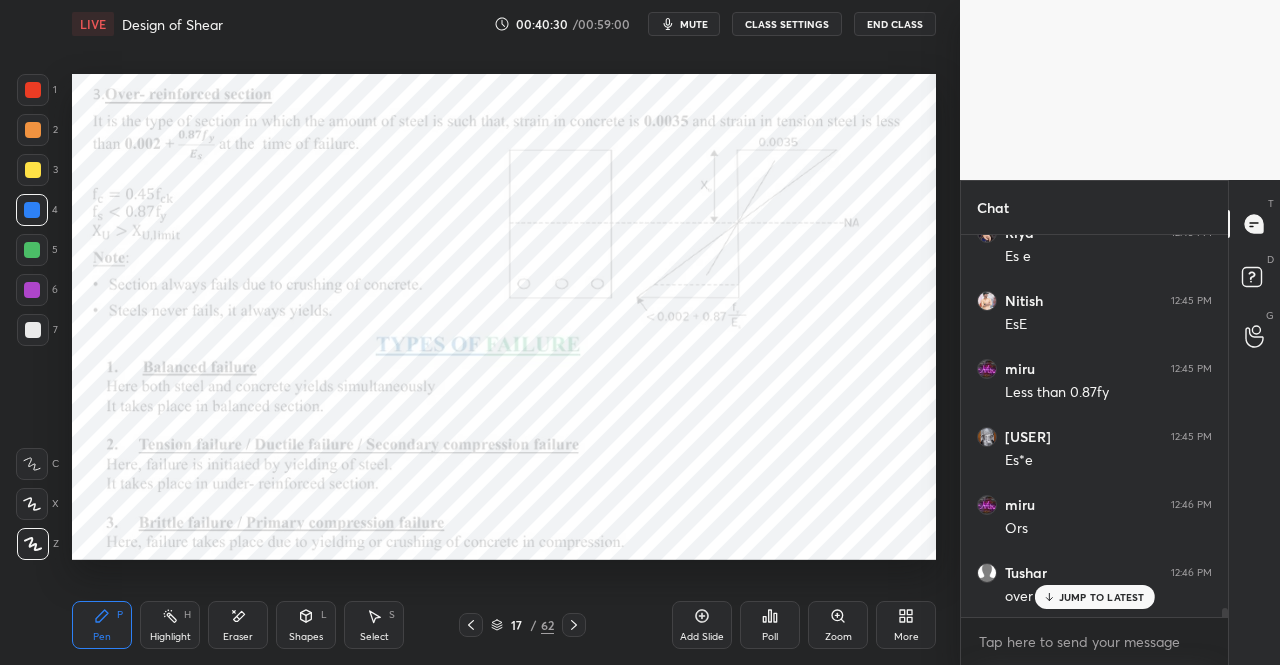 click at bounding box center [33, 90] 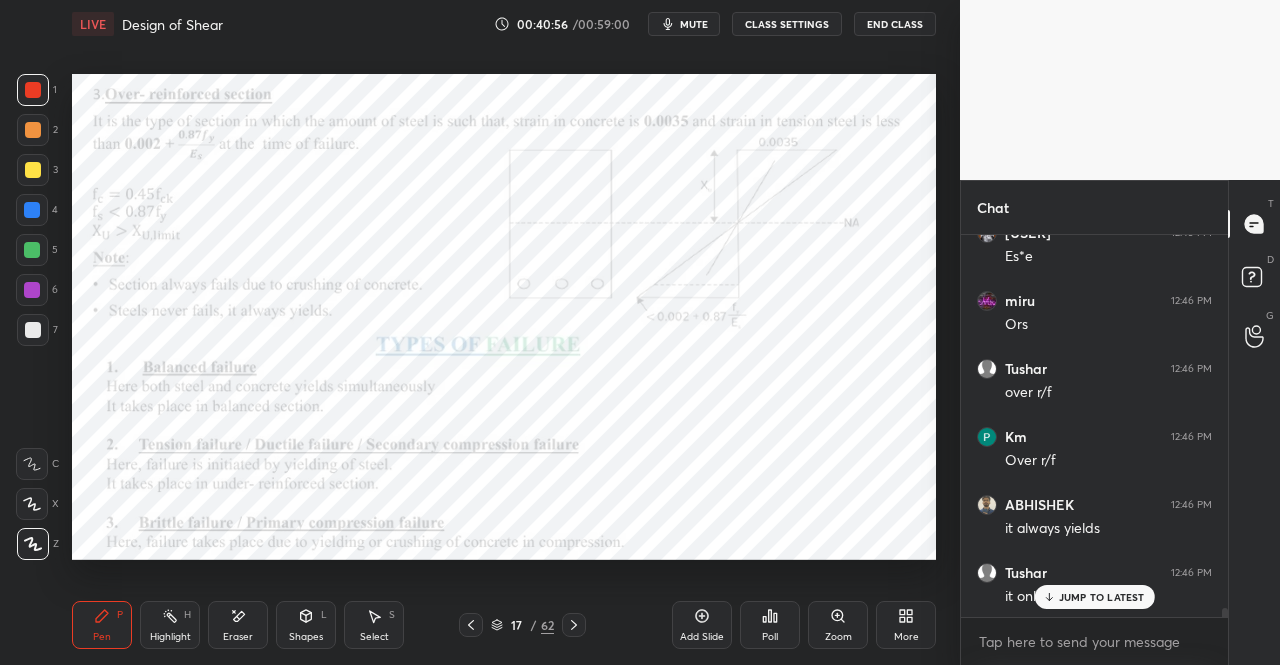 scroll, scrollTop: 16122, scrollLeft: 0, axis: vertical 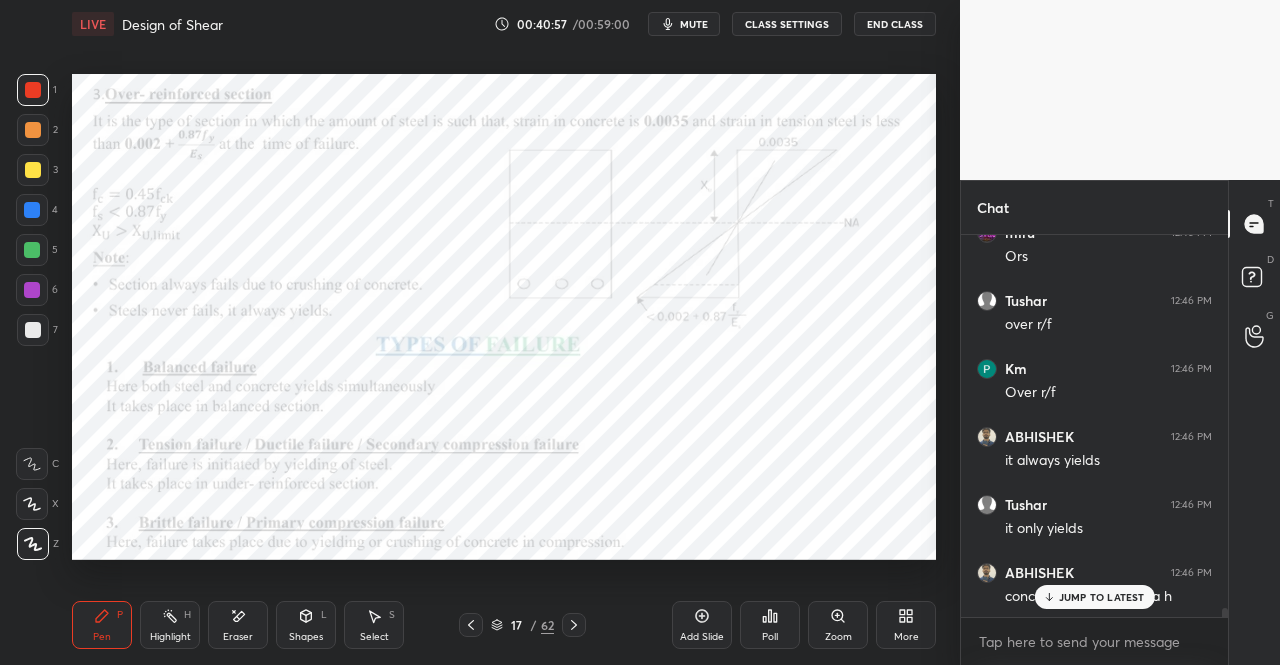 click 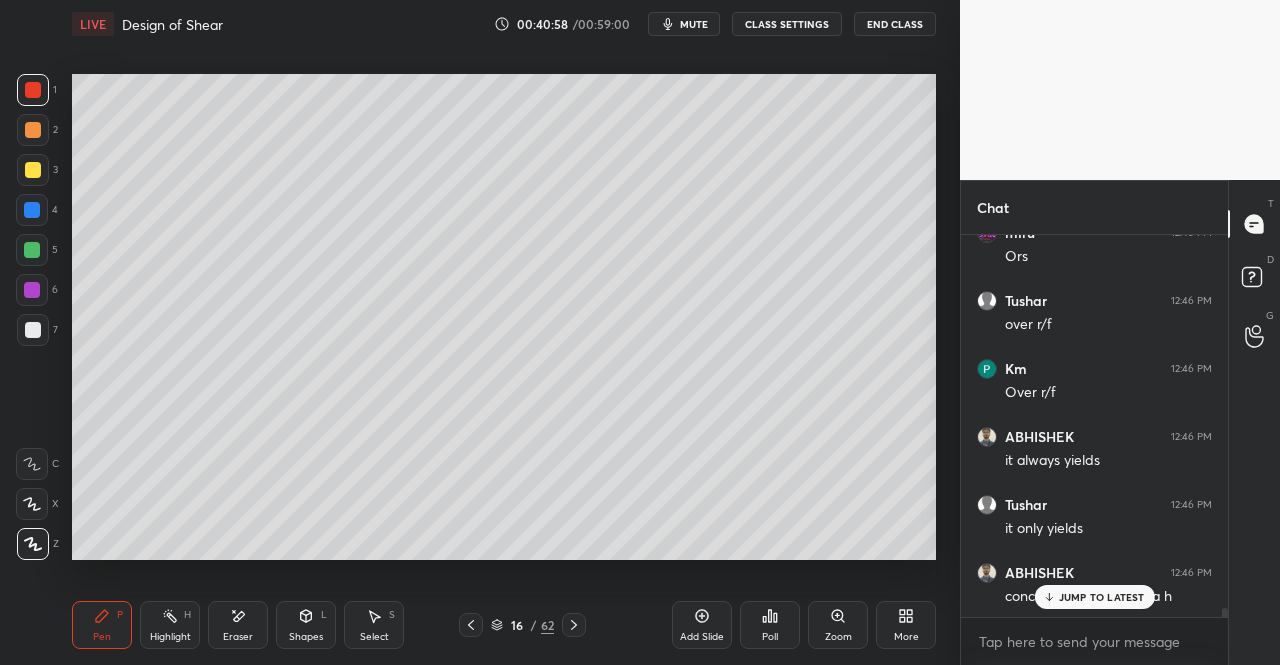 click 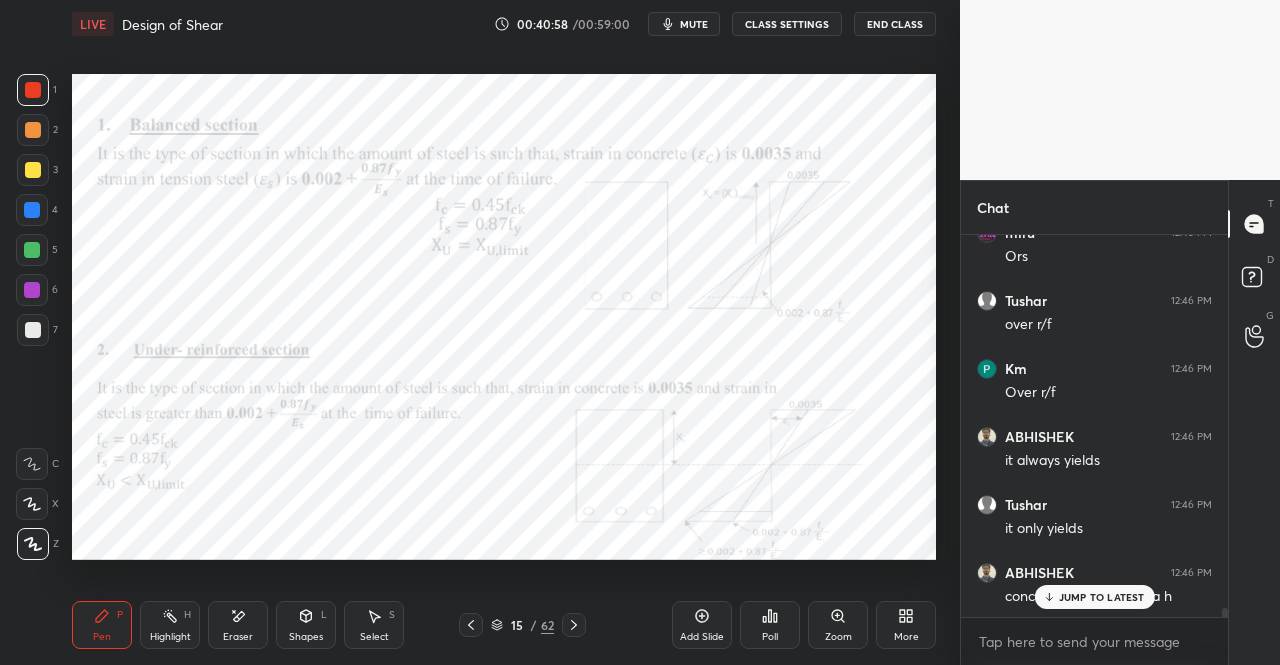 click 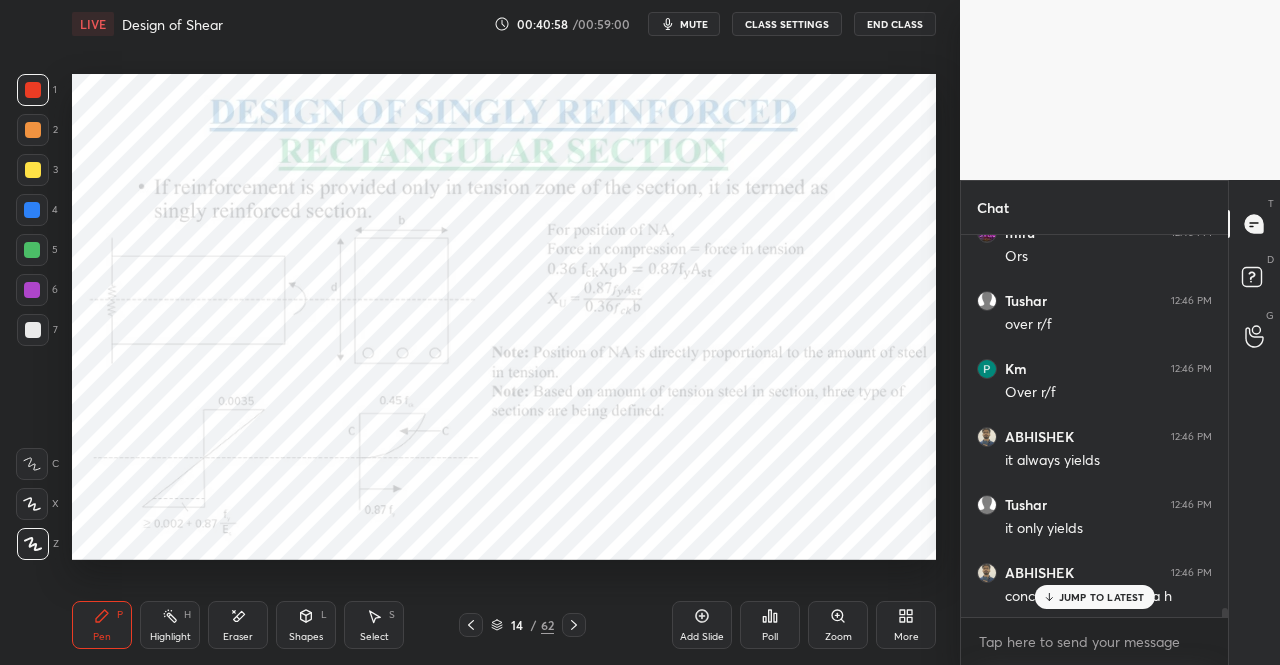 click 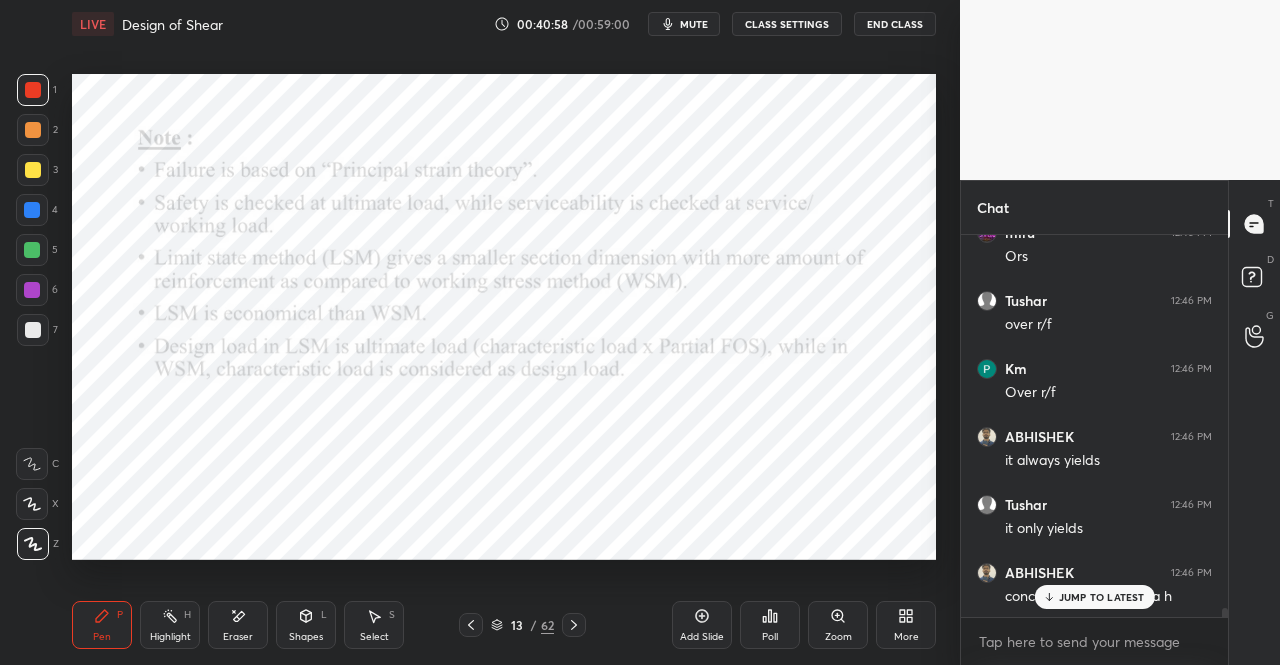 click 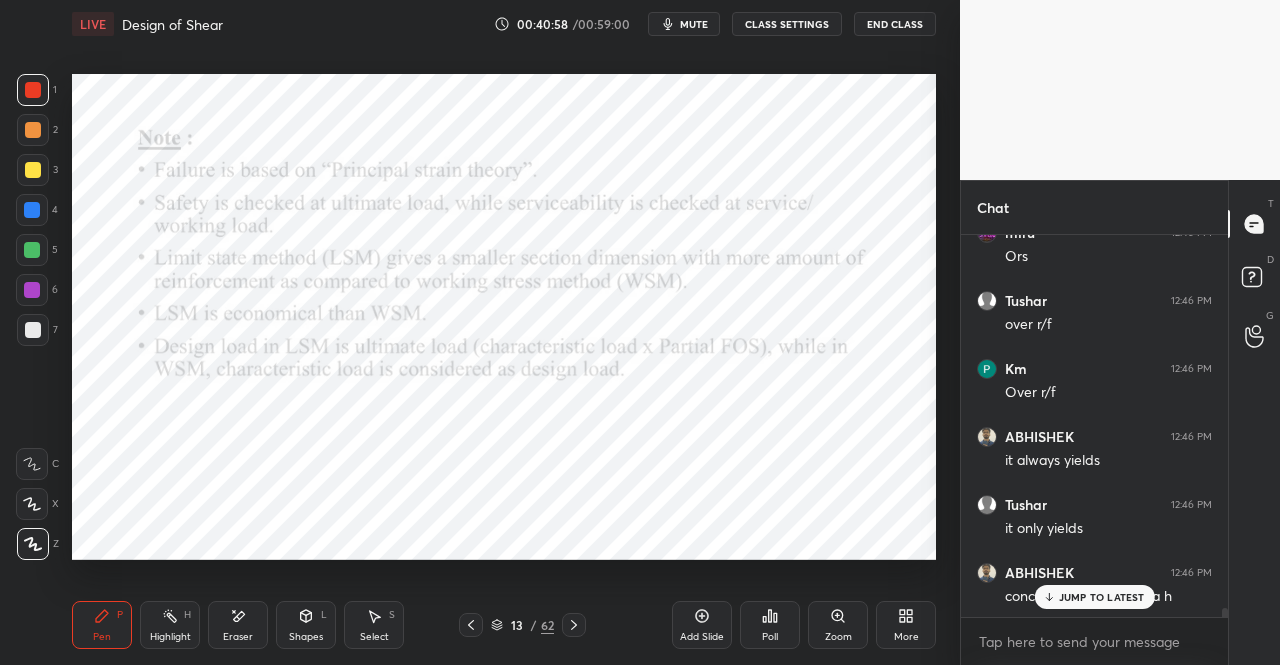 click at bounding box center (471, 625) 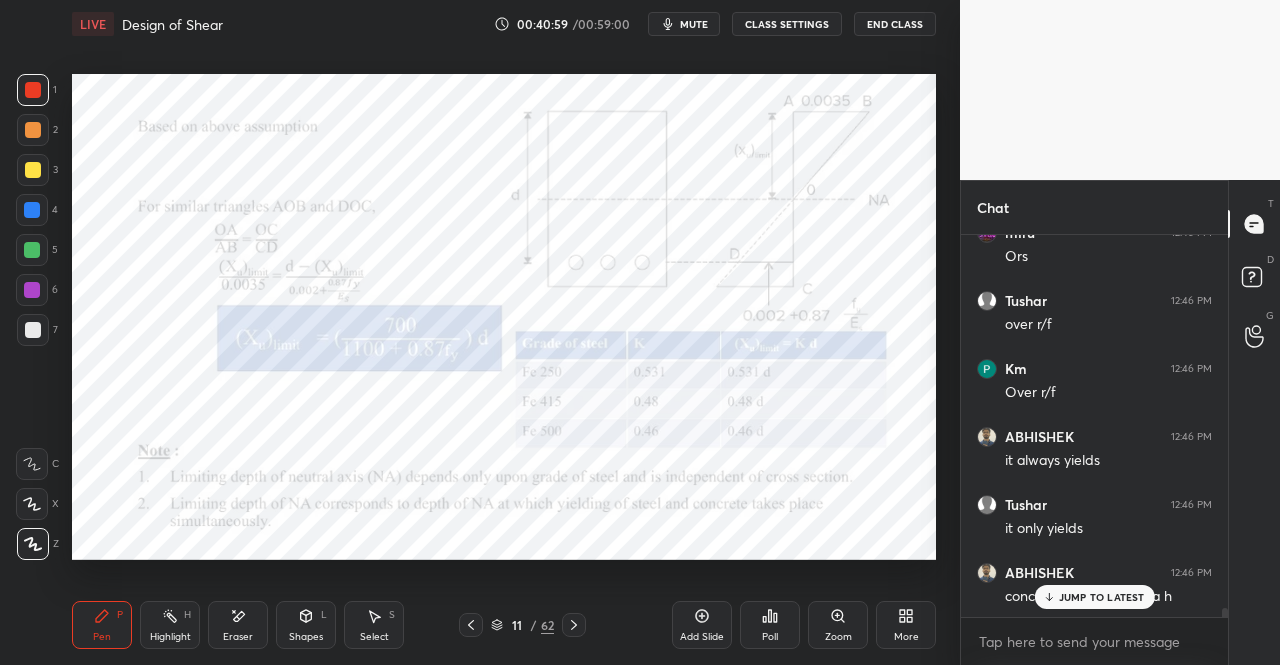 click at bounding box center (471, 625) 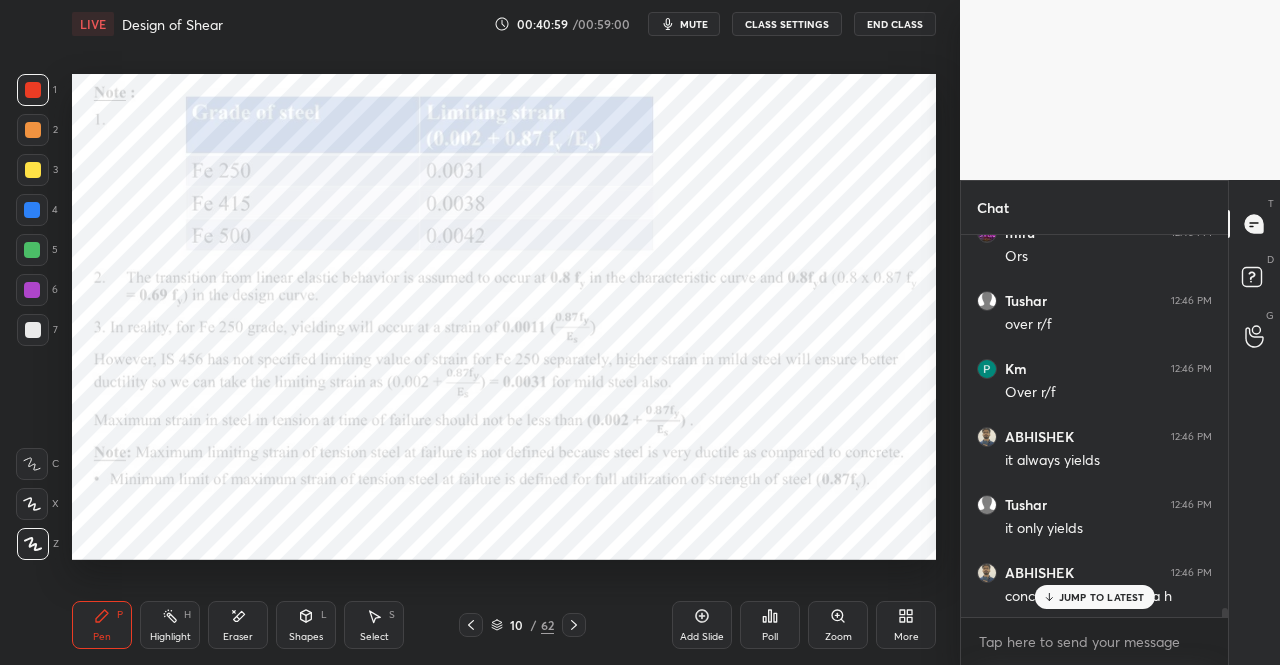 click at bounding box center [471, 625] 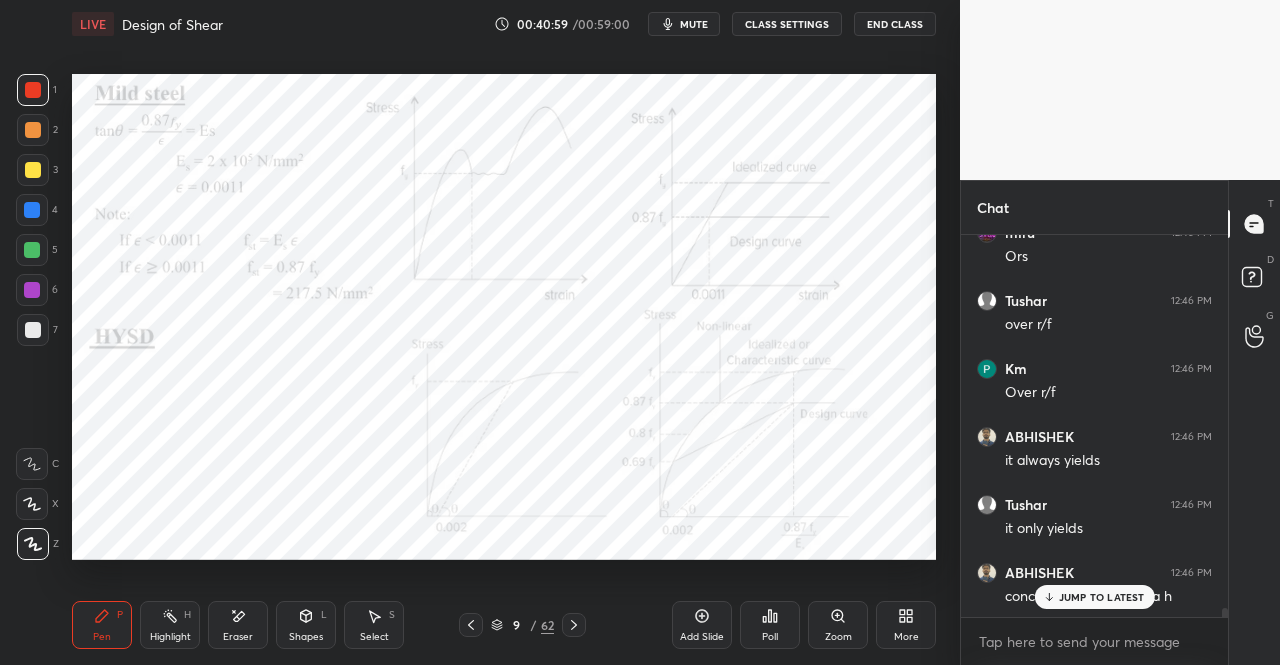 click at bounding box center [471, 625] 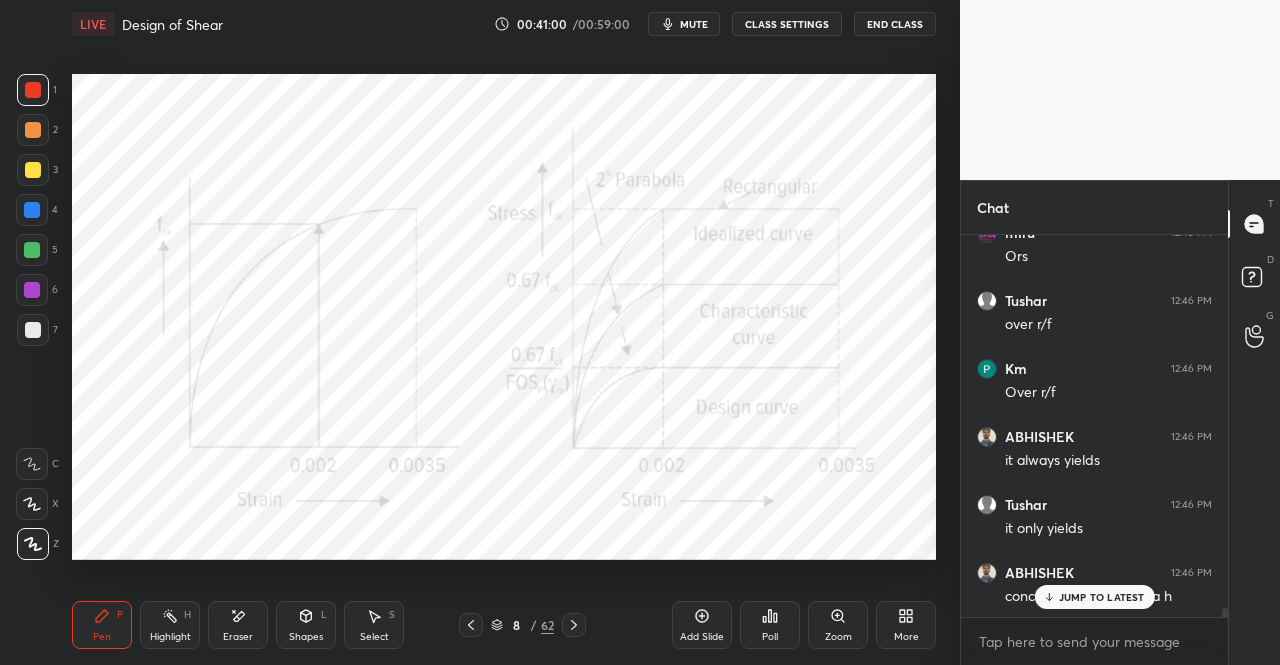 click 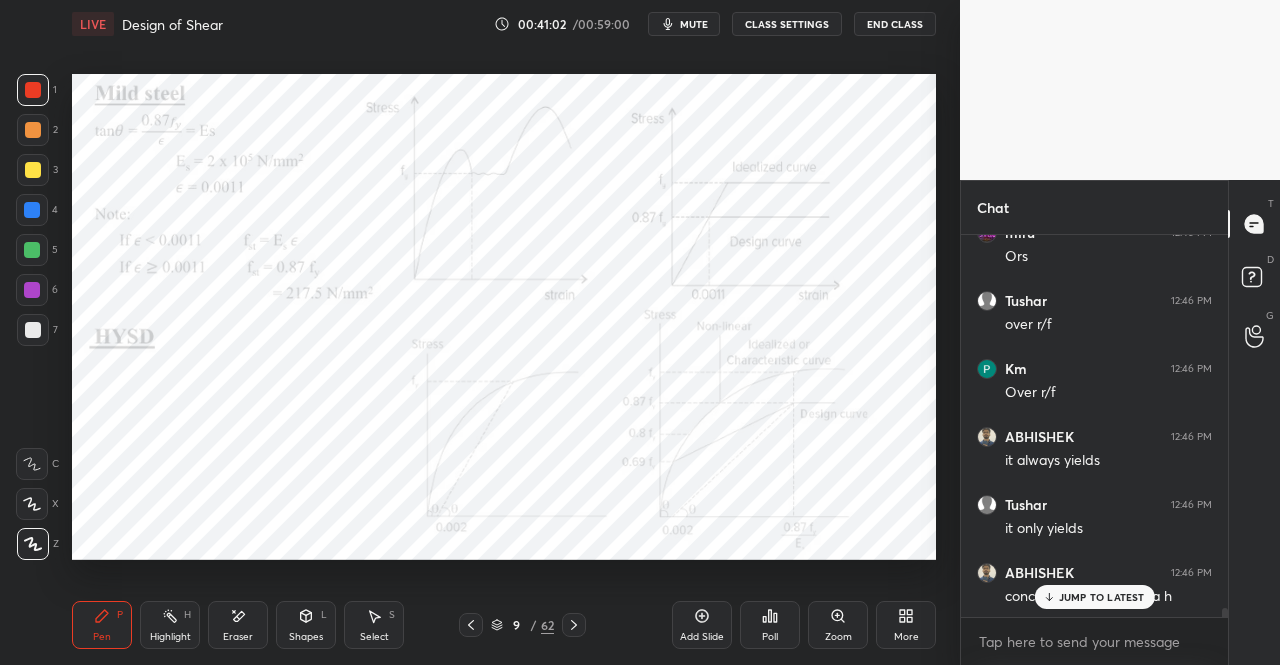 click at bounding box center [471, 625] 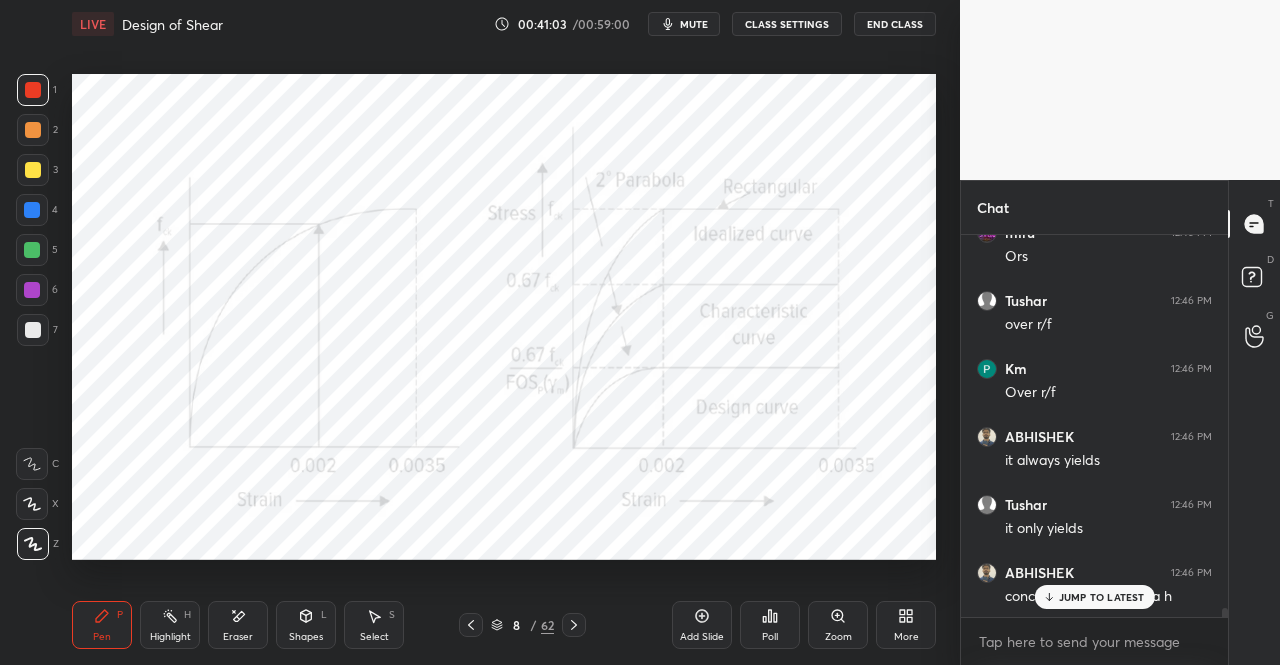 click at bounding box center (471, 625) 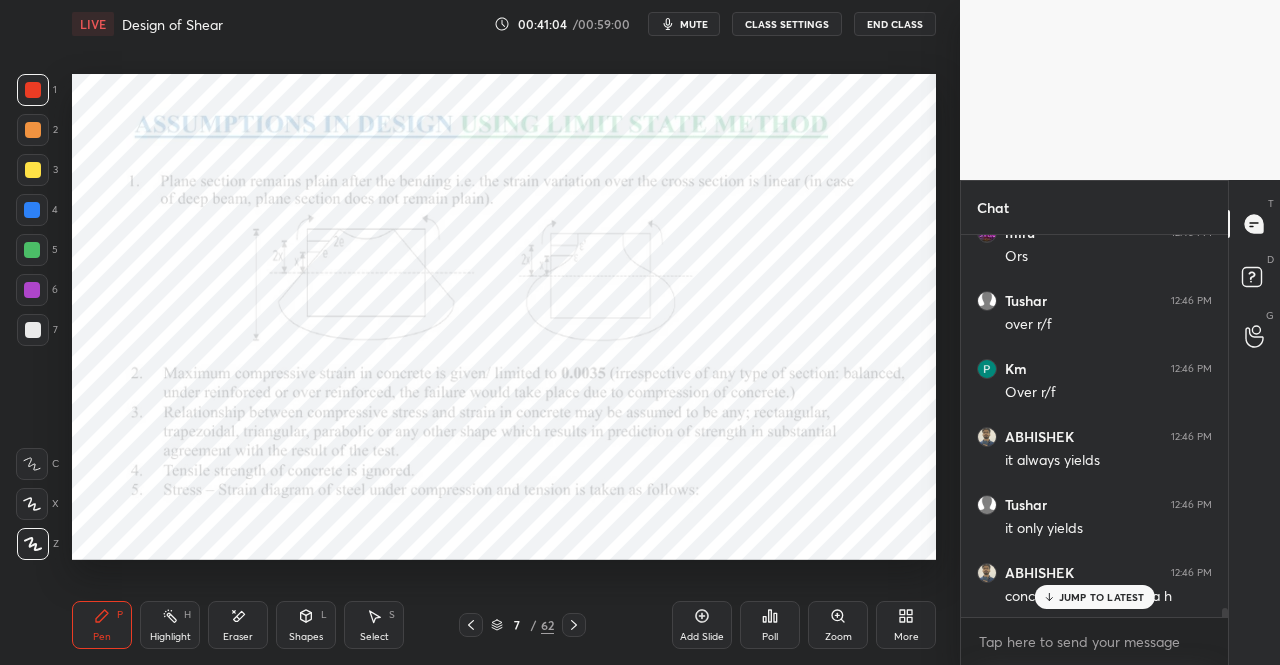 click at bounding box center (471, 625) 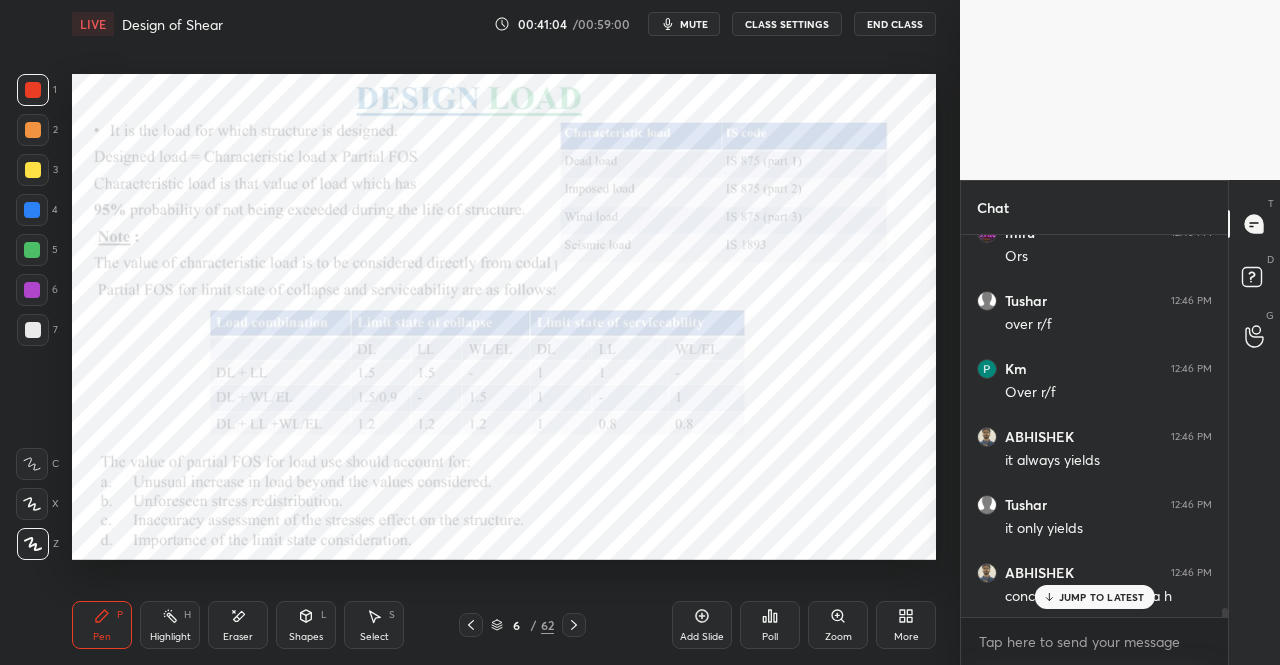click at bounding box center (471, 625) 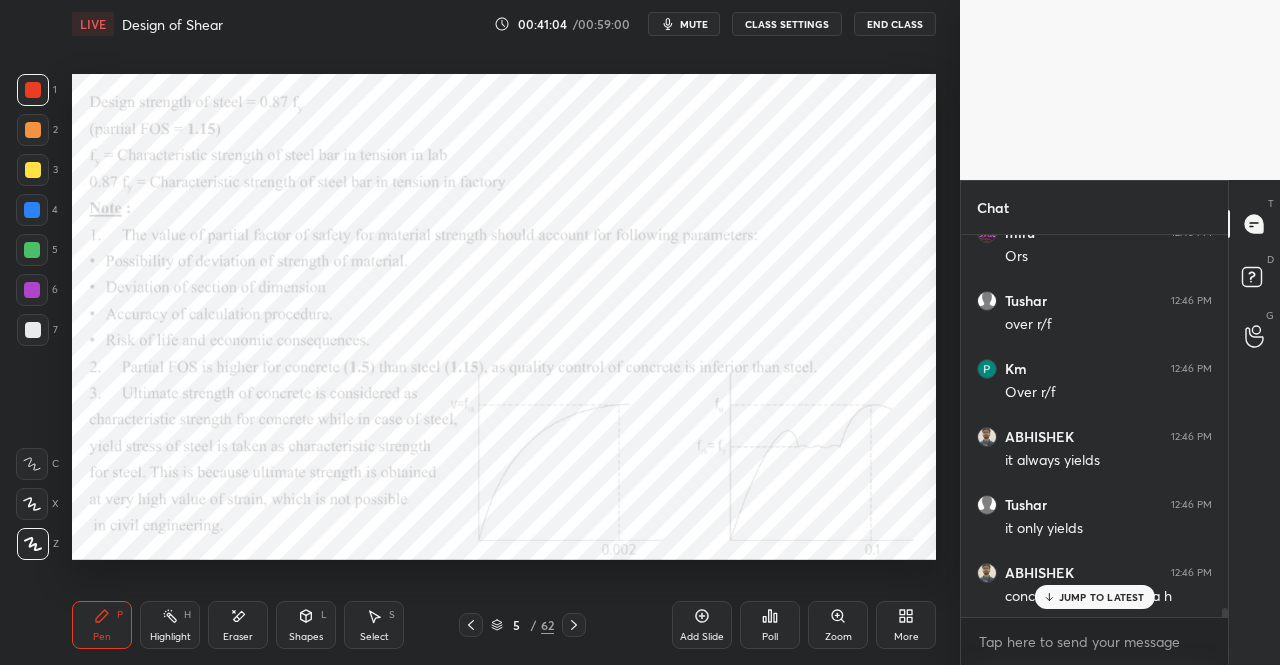 click at bounding box center (471, 625) 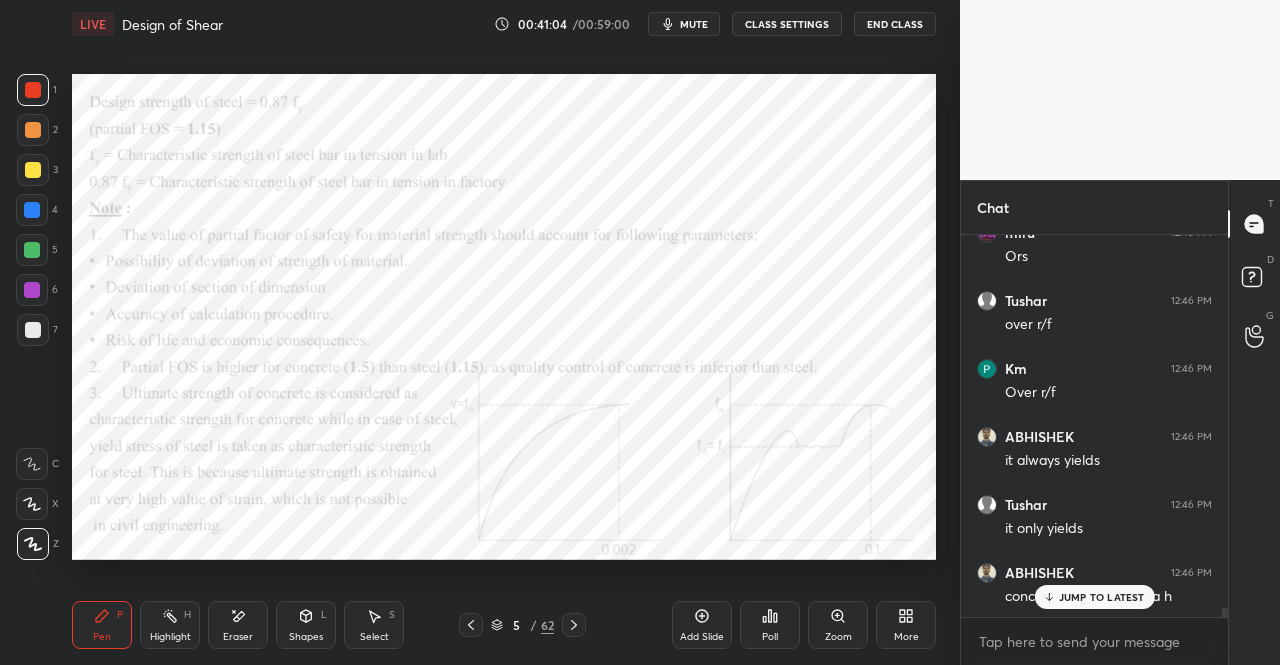 click at bounding box center (471, 625) 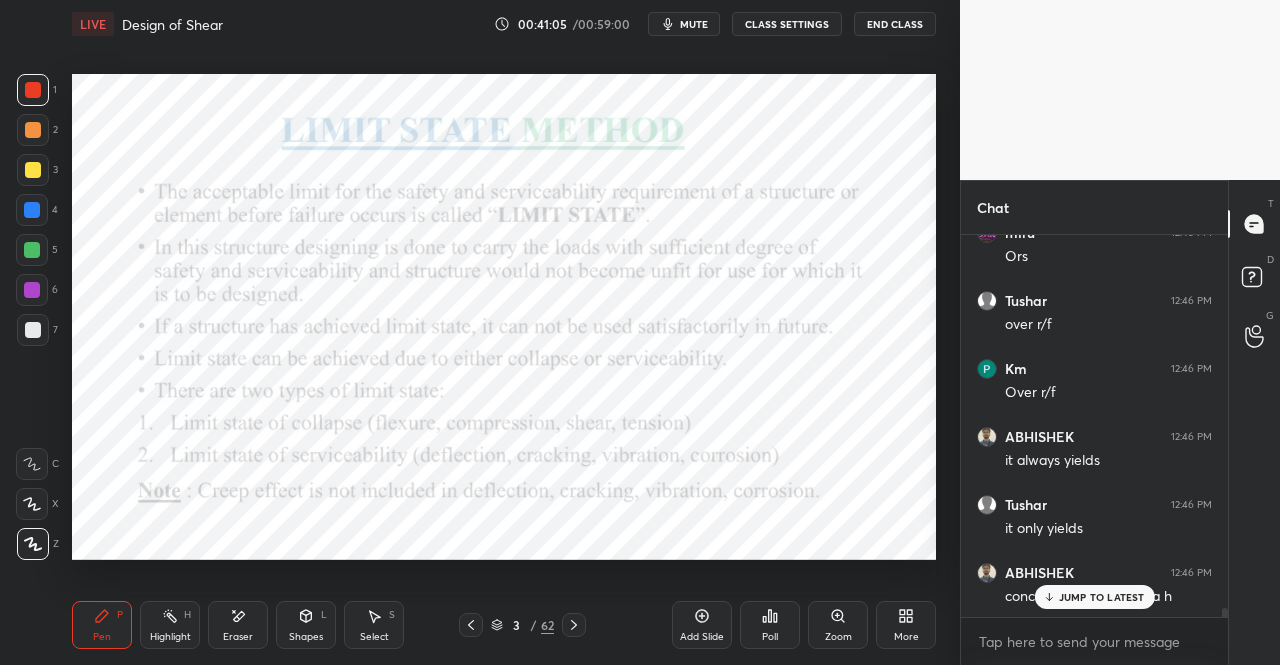 scroll, scrollTop: 16194, scrollLeft: 0, axis: vertical 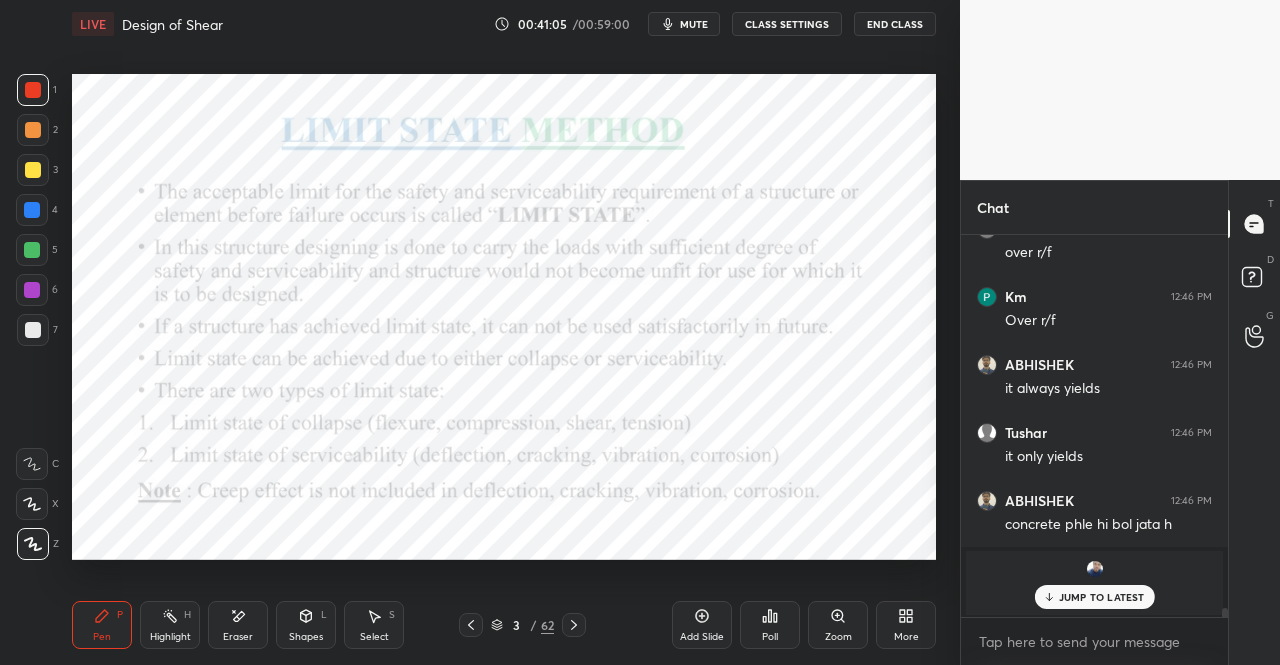 click 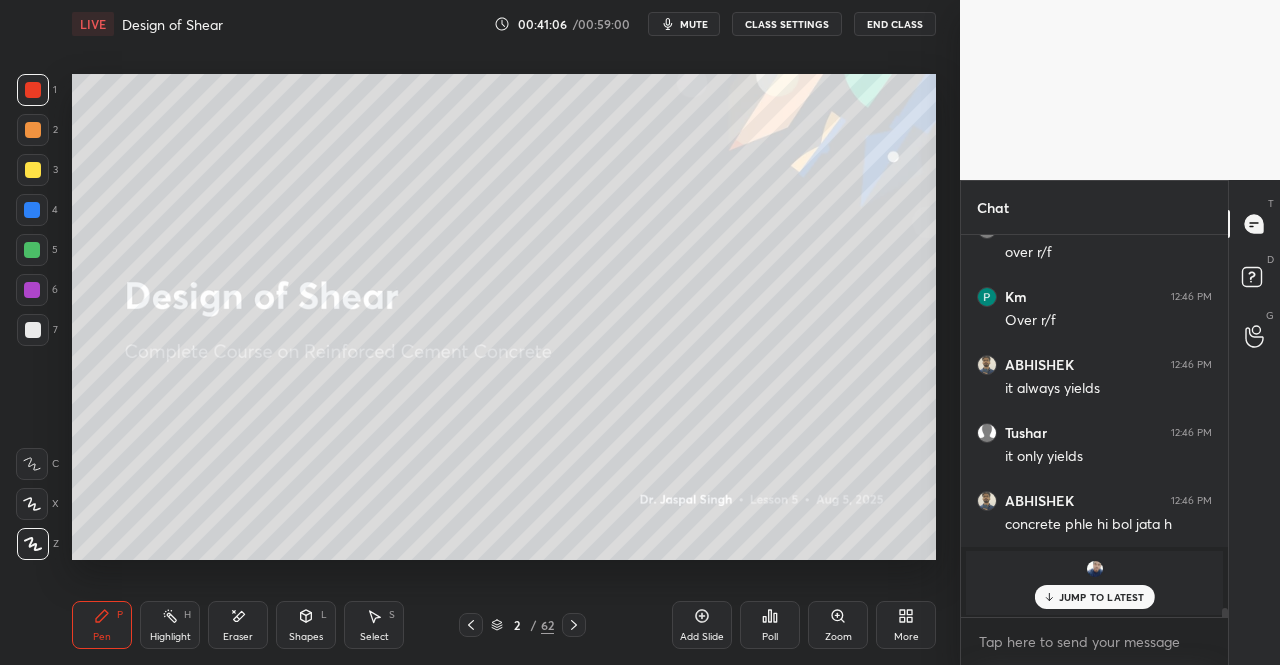 click 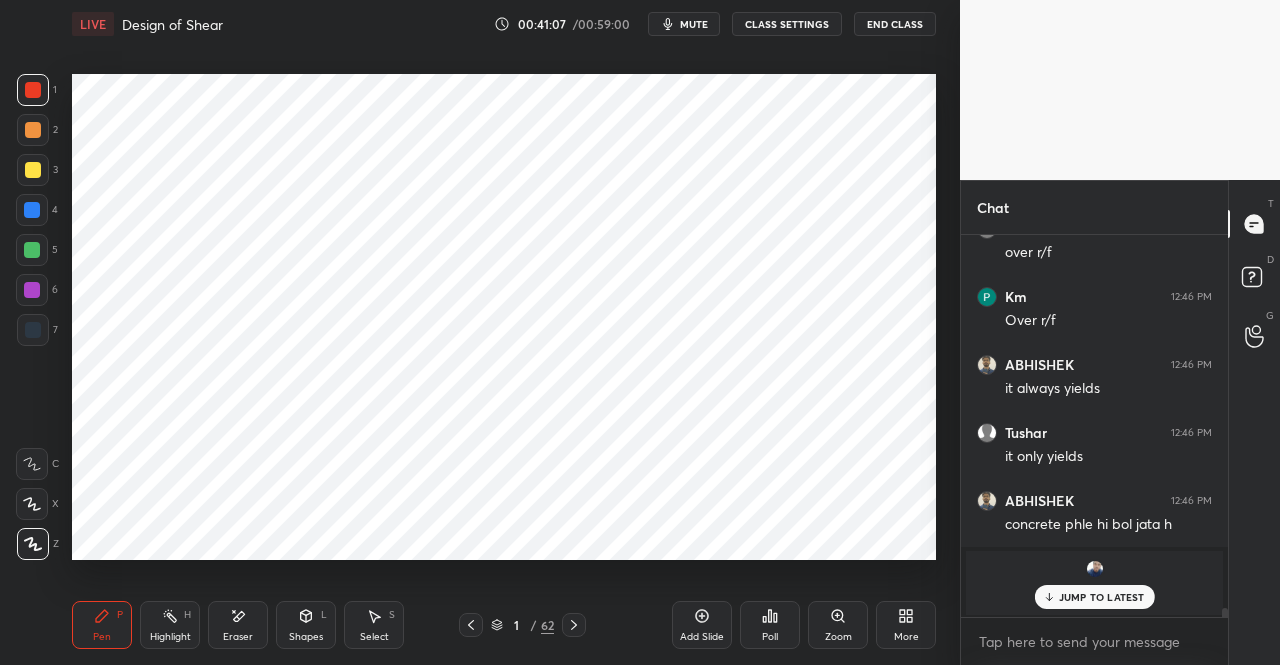 click 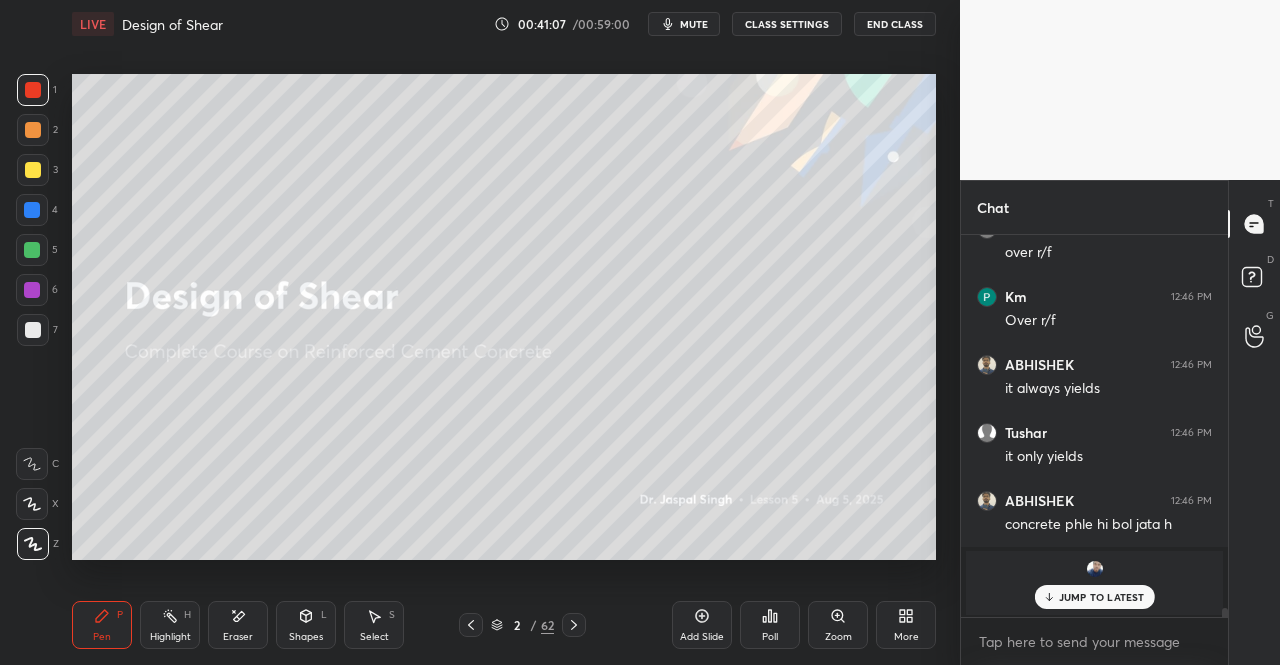 click 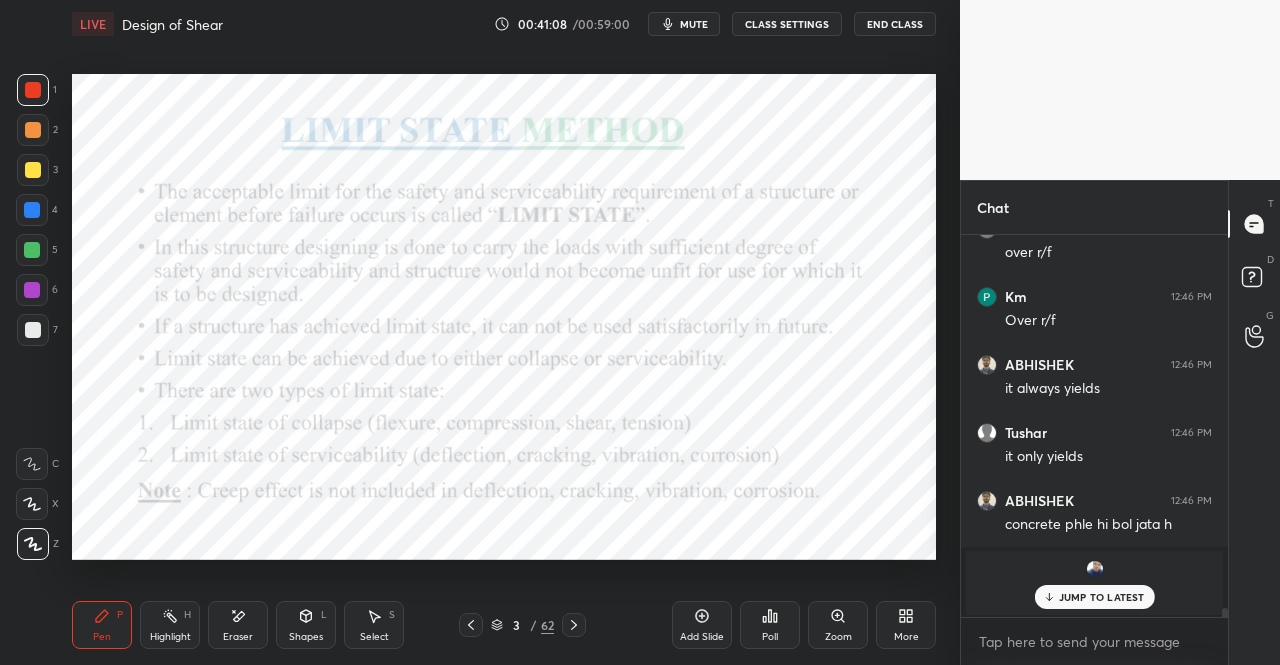 click 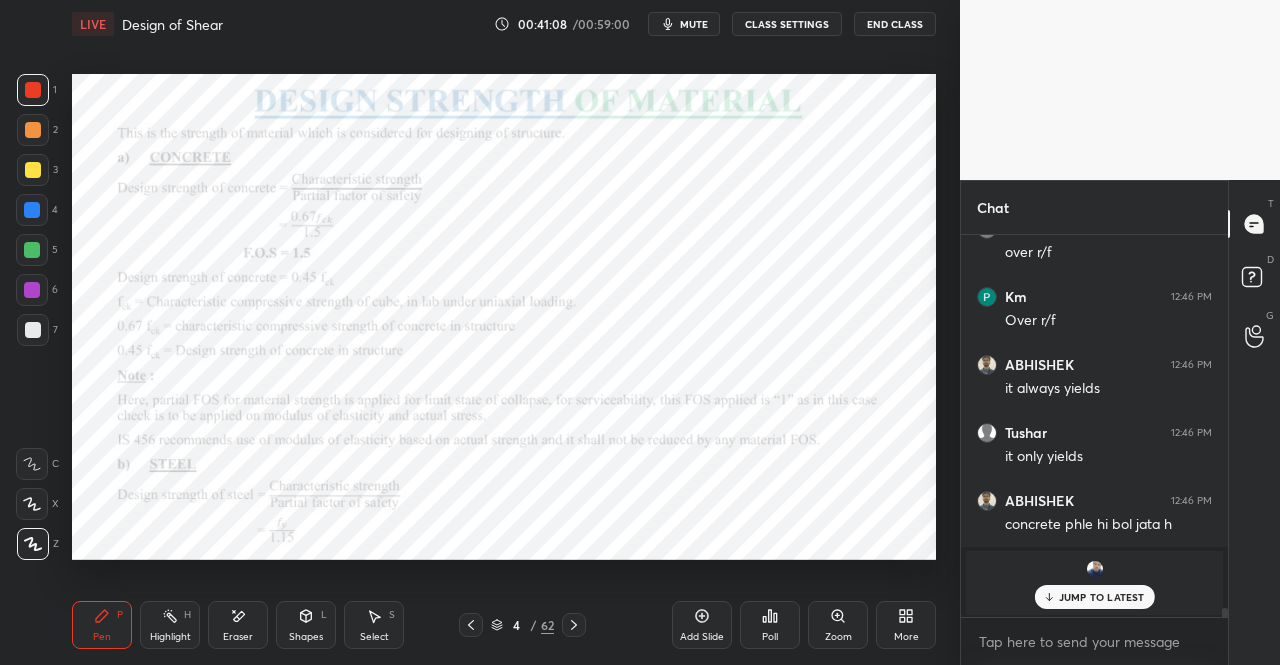 click 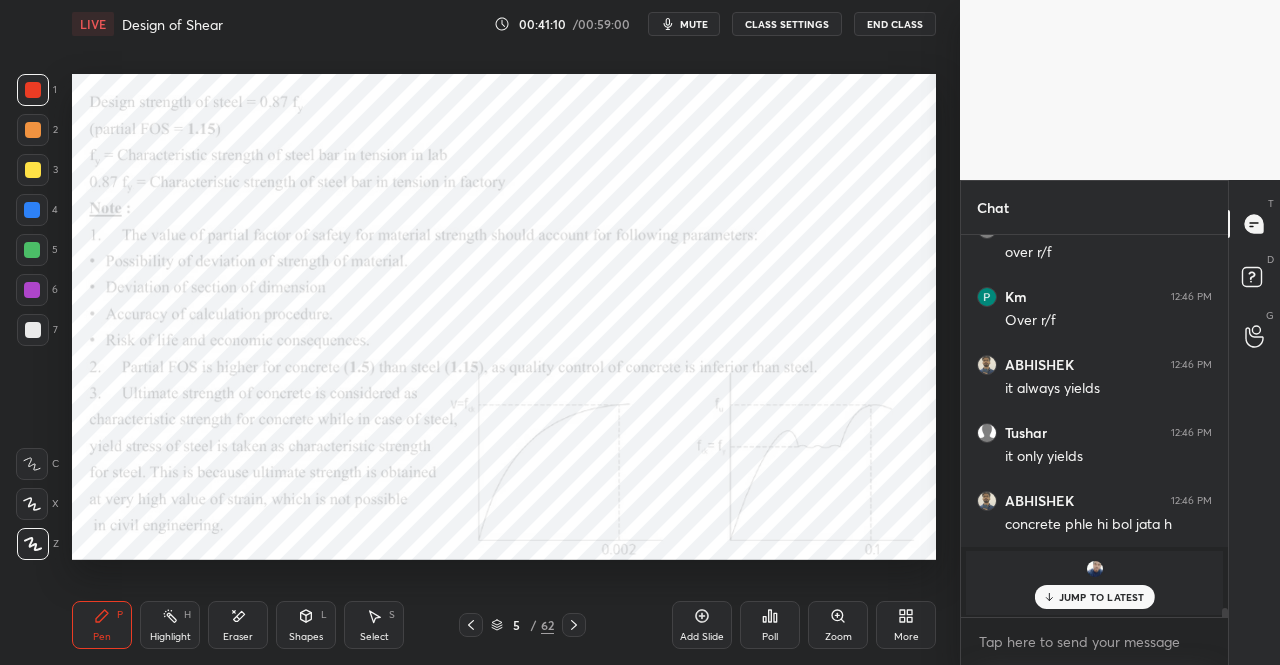 scroll, scrollTop: 16262, scrollLeft: 0, axis: vertical 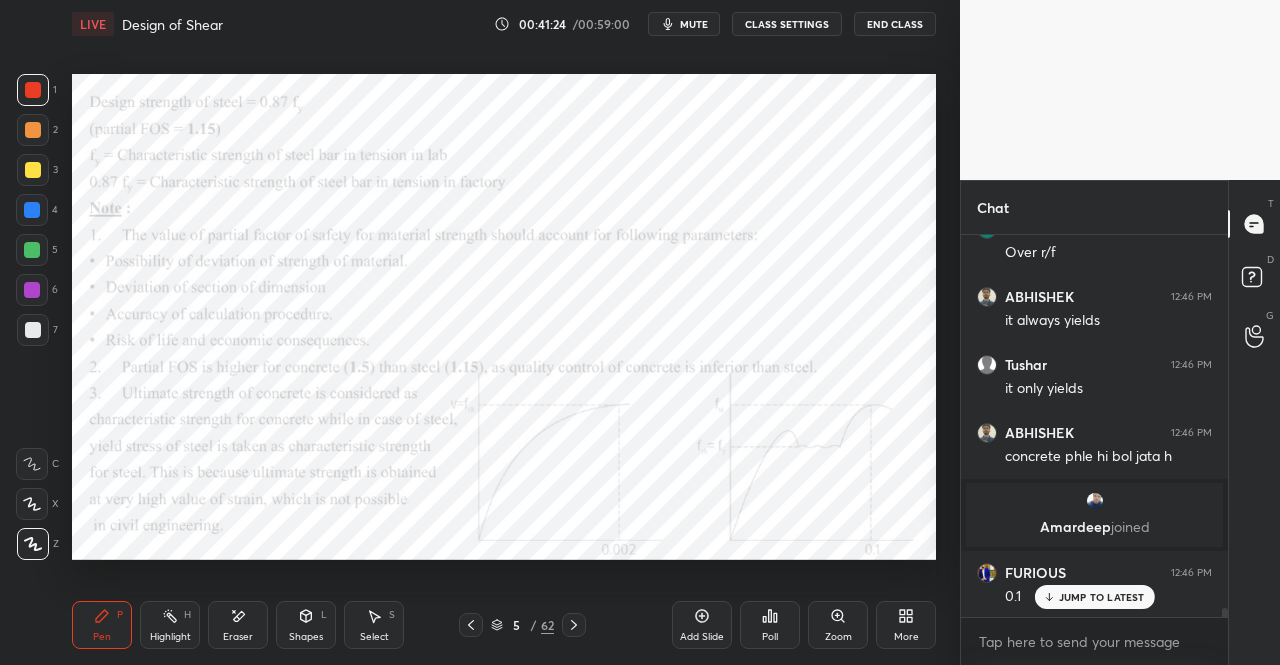 click 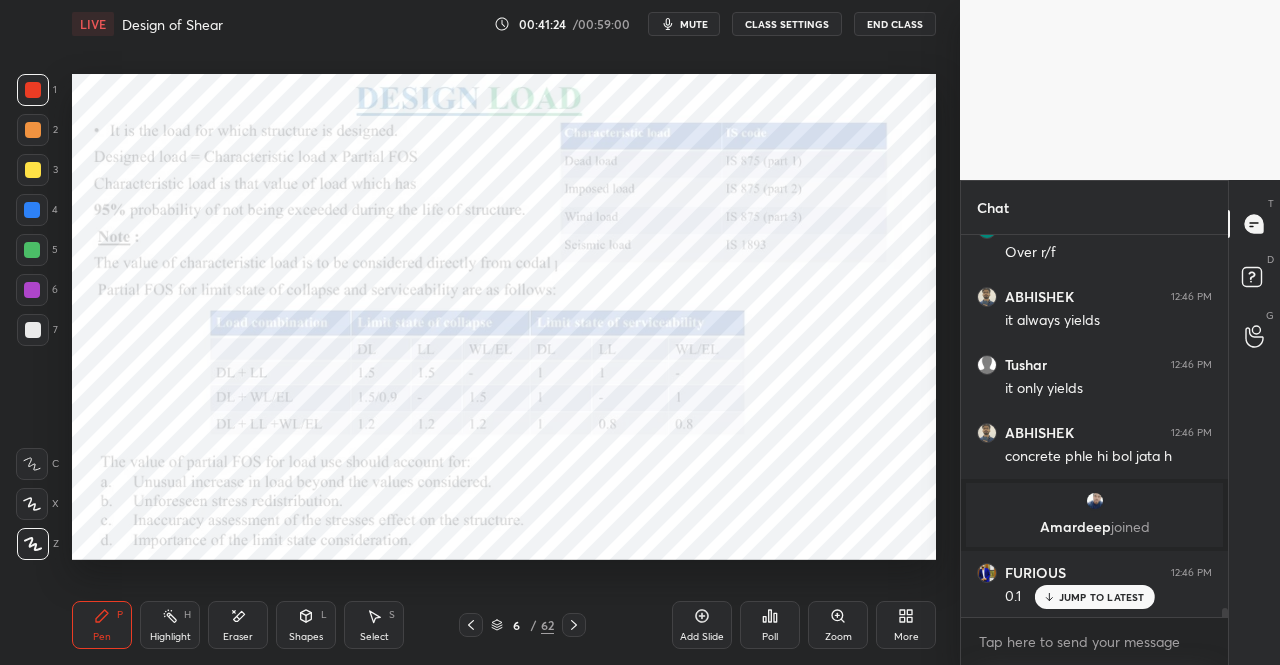 click 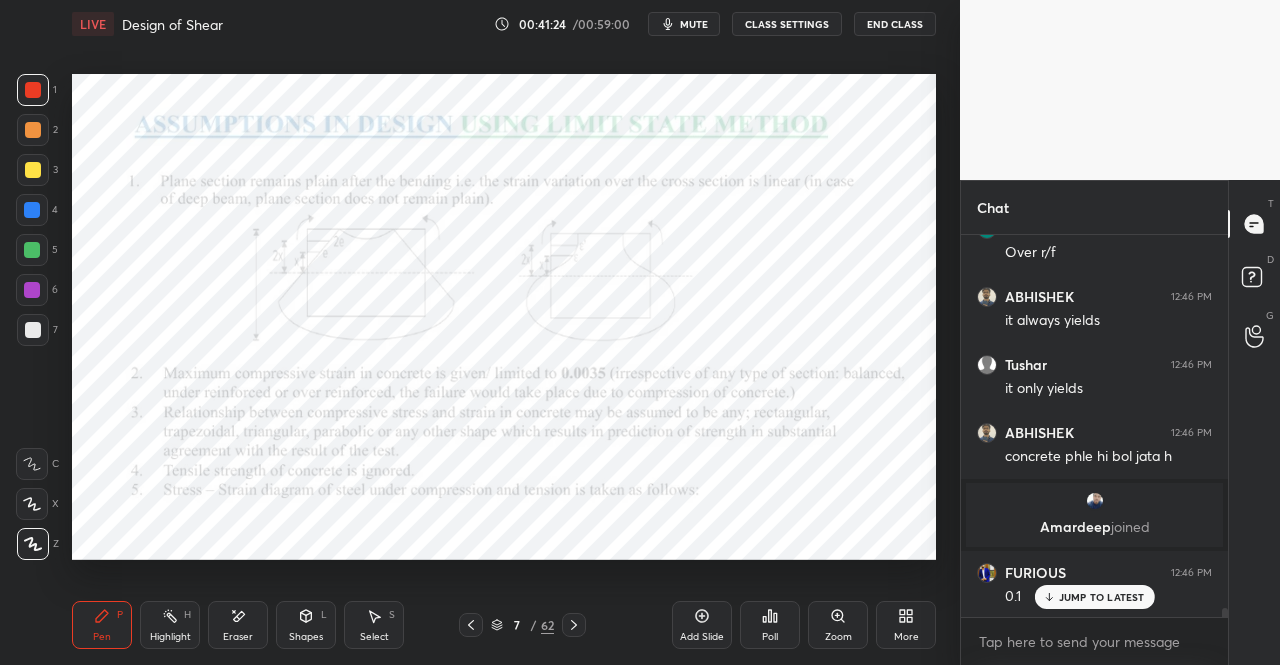 click 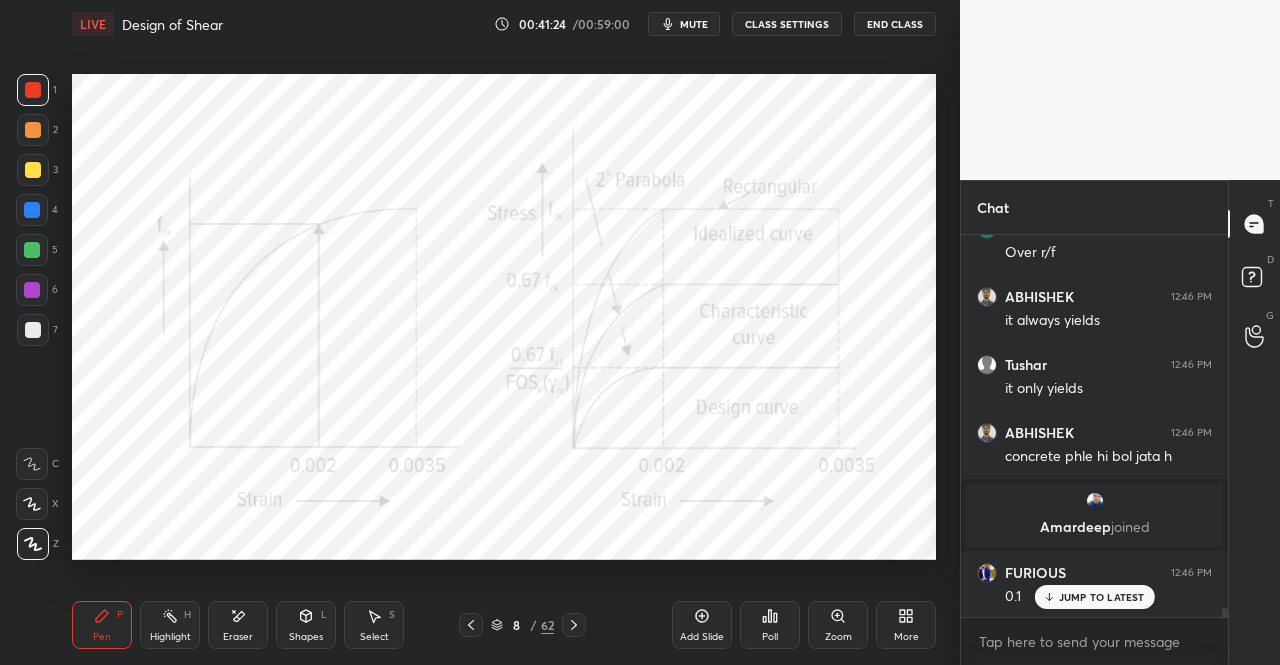 click 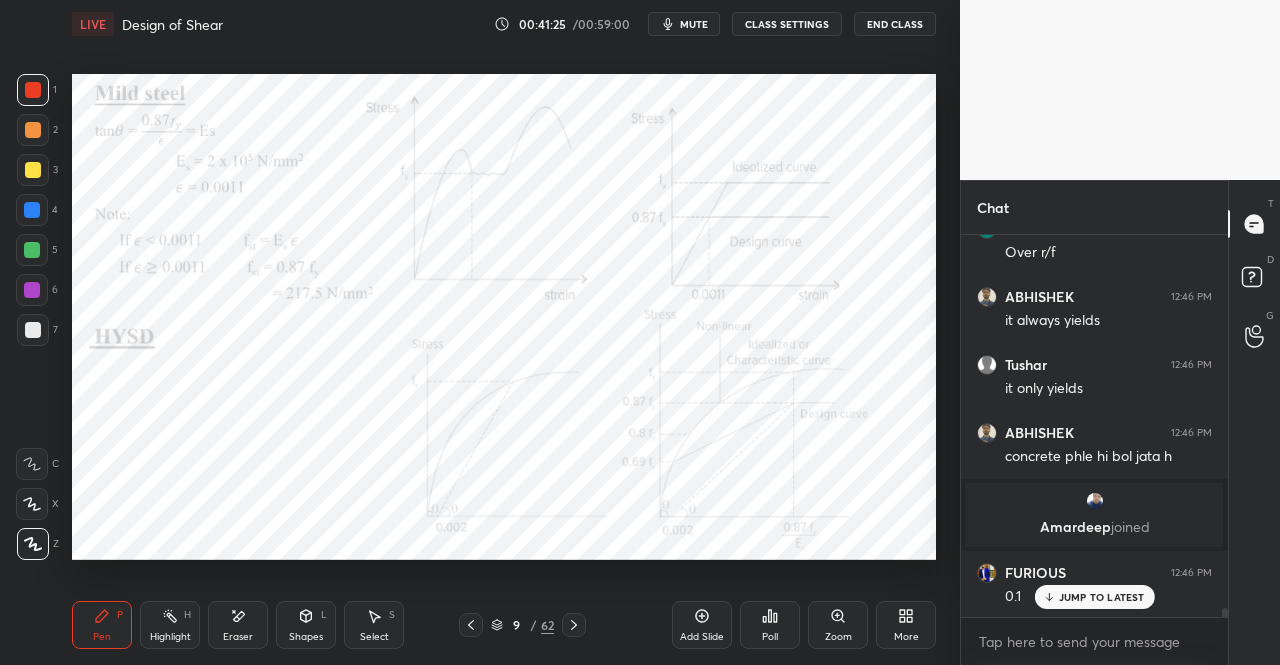 click 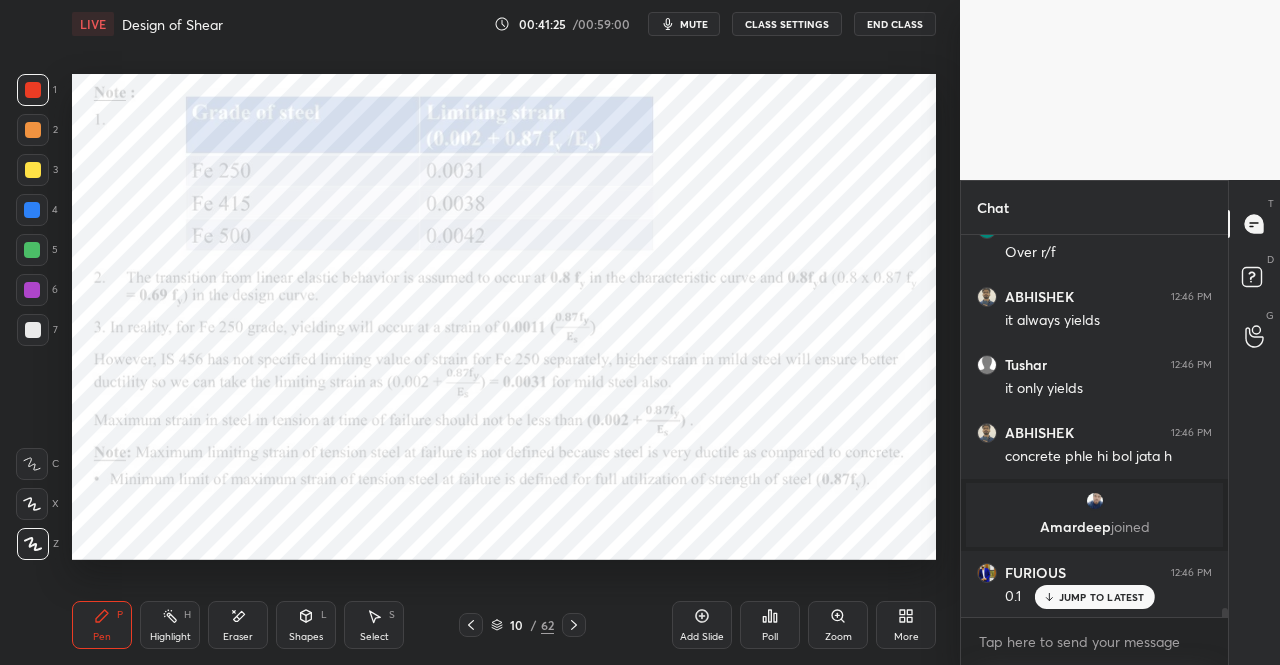 click at bounding box center [574, 625] 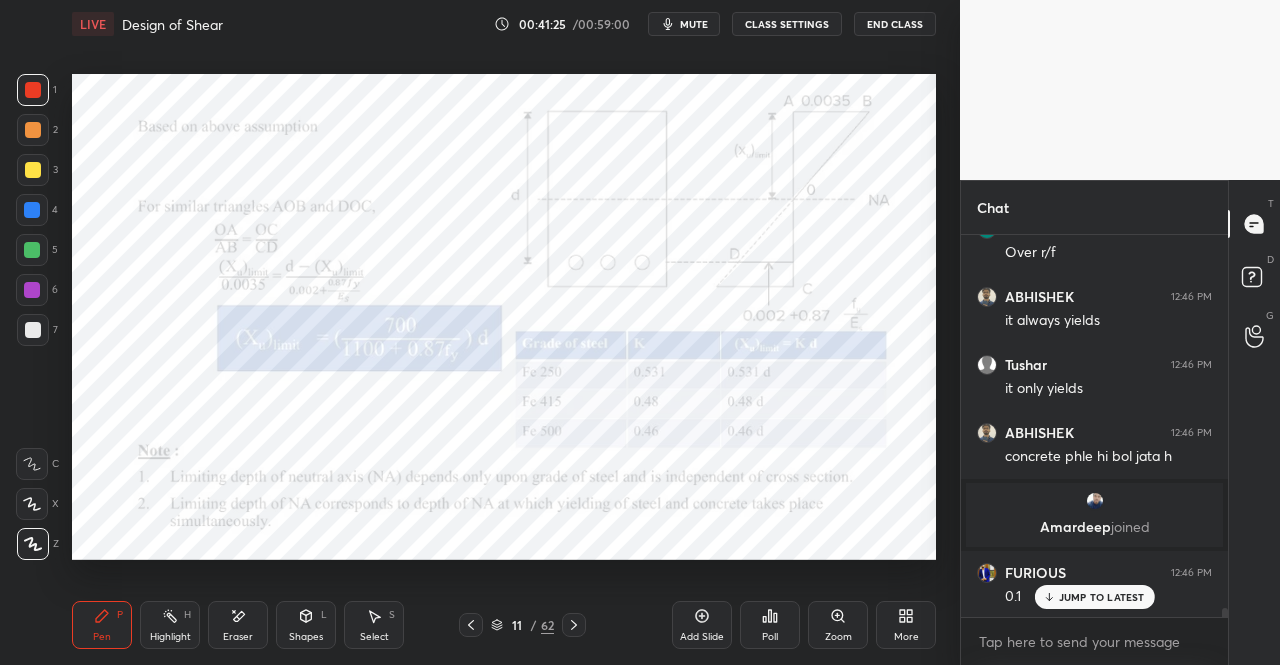click at bounding box center [574, 625] 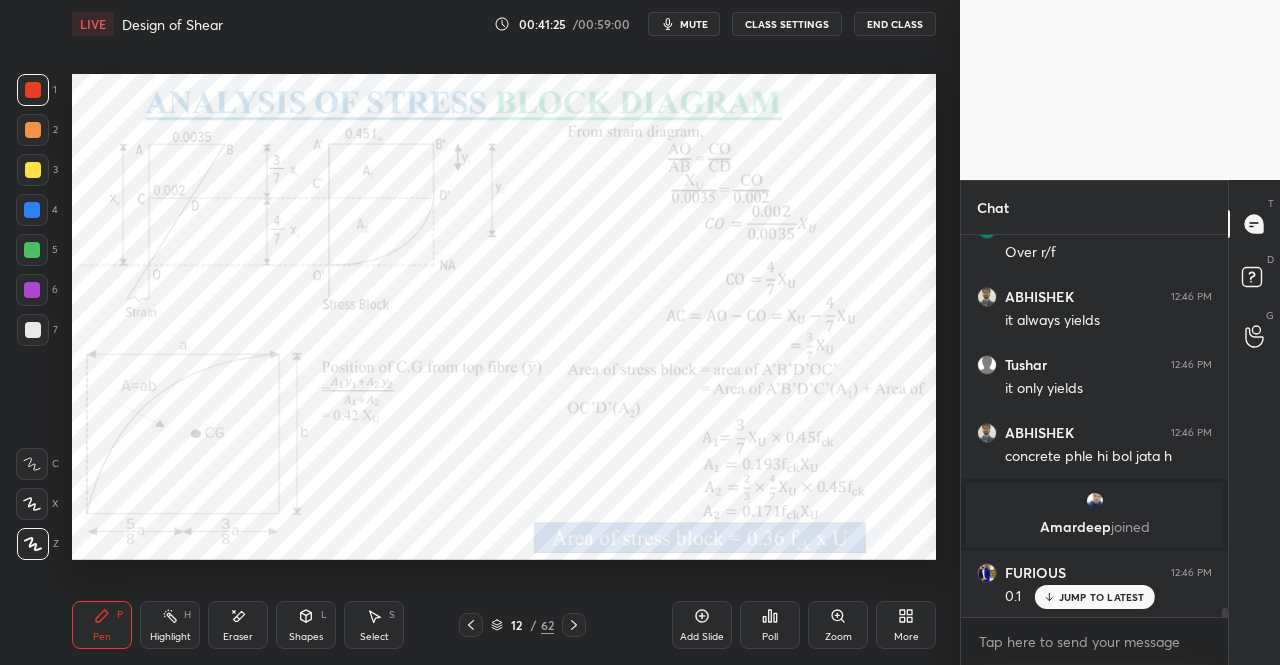 click 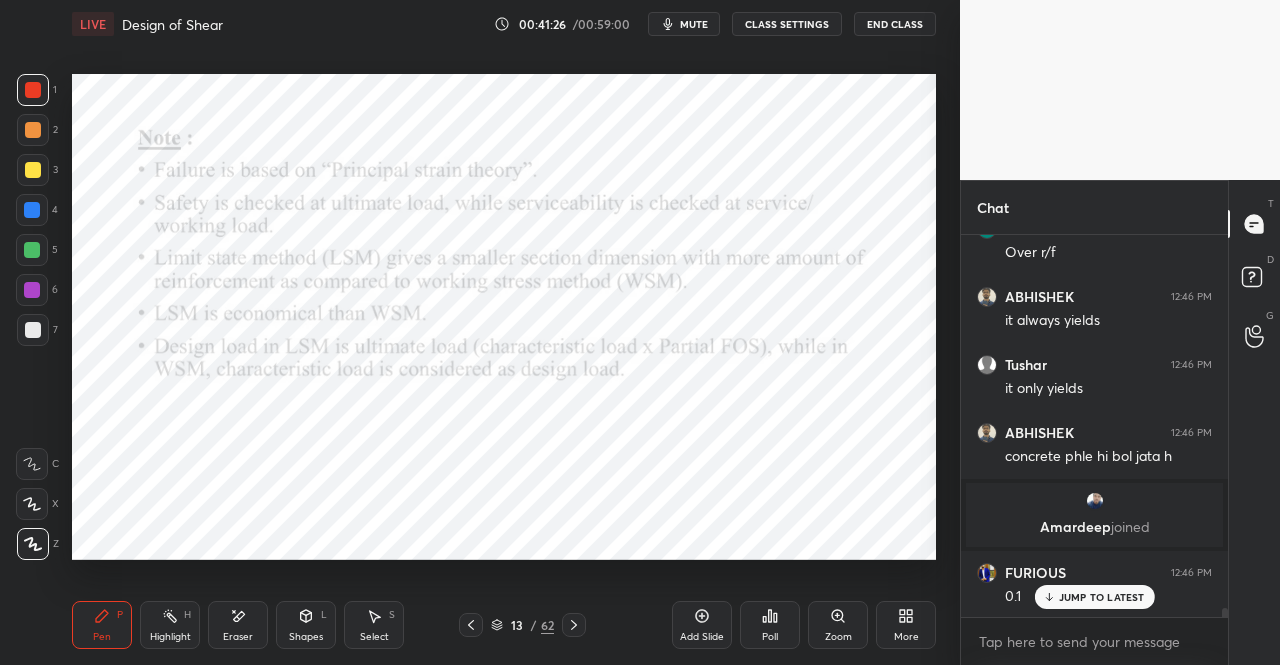 click 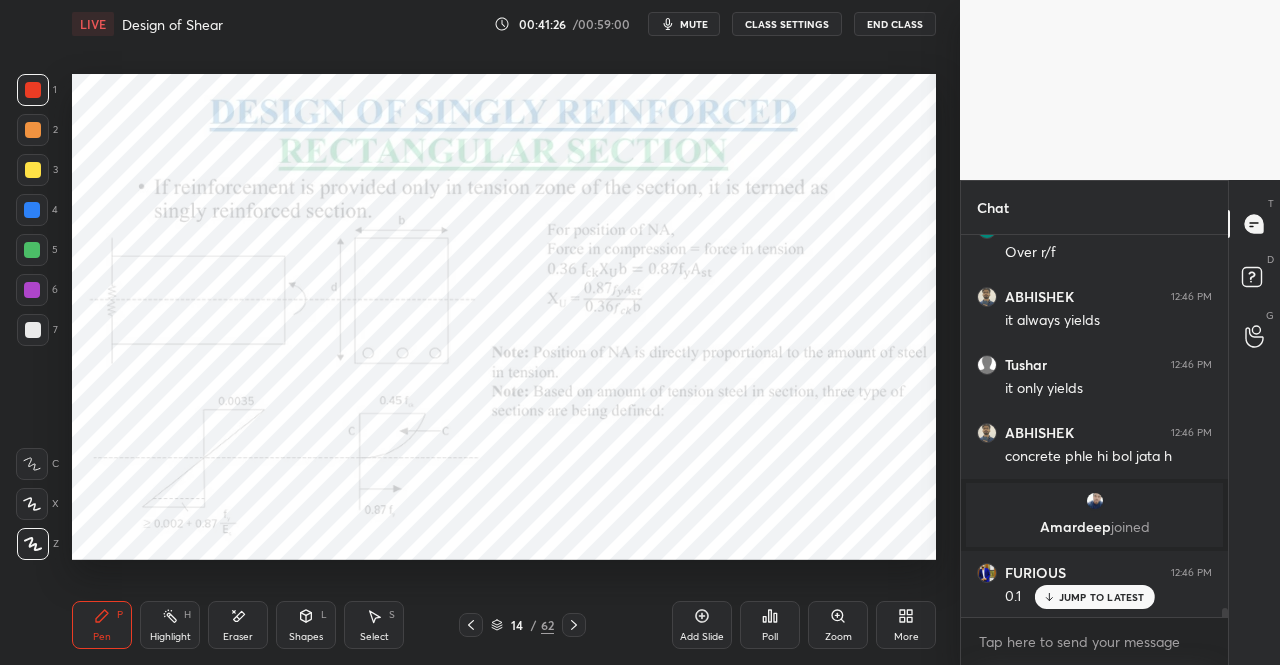 click at bounding box center [574, 625] 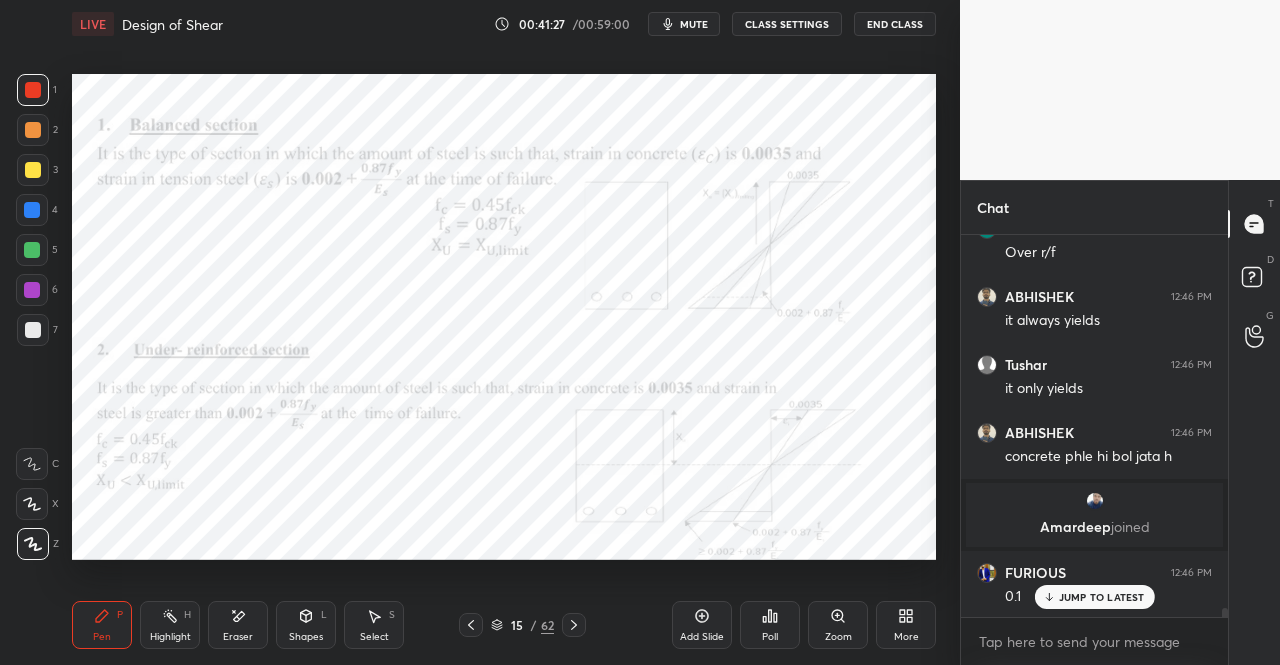 click 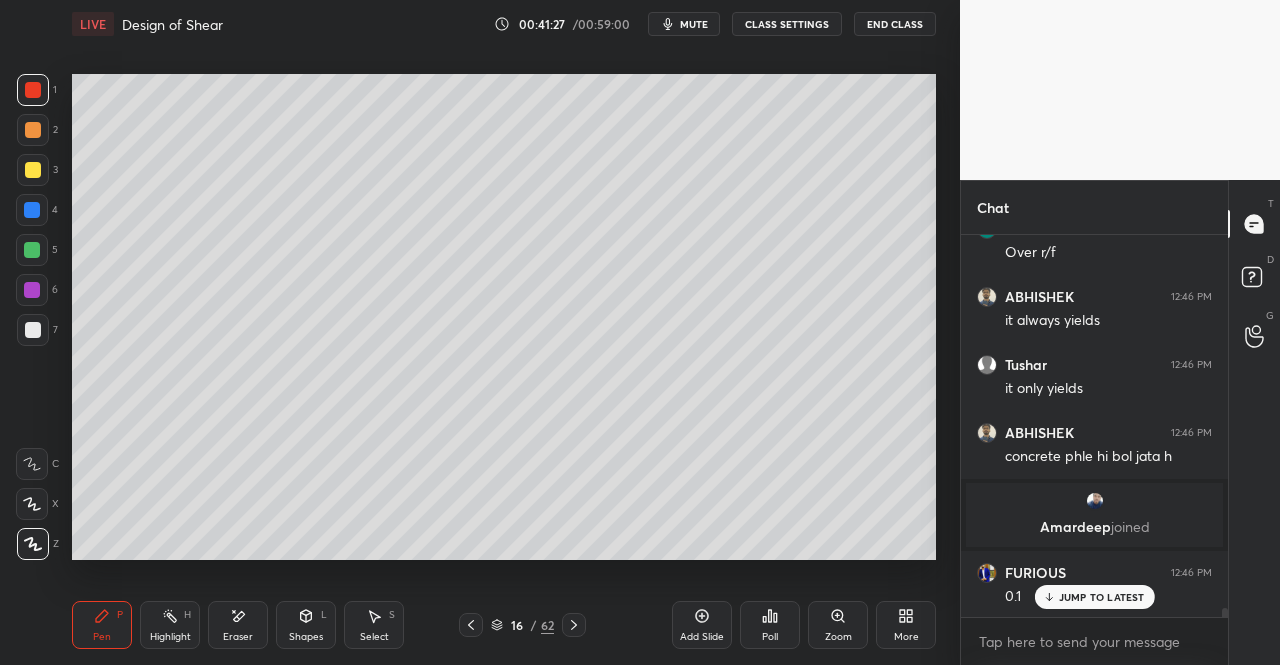 click 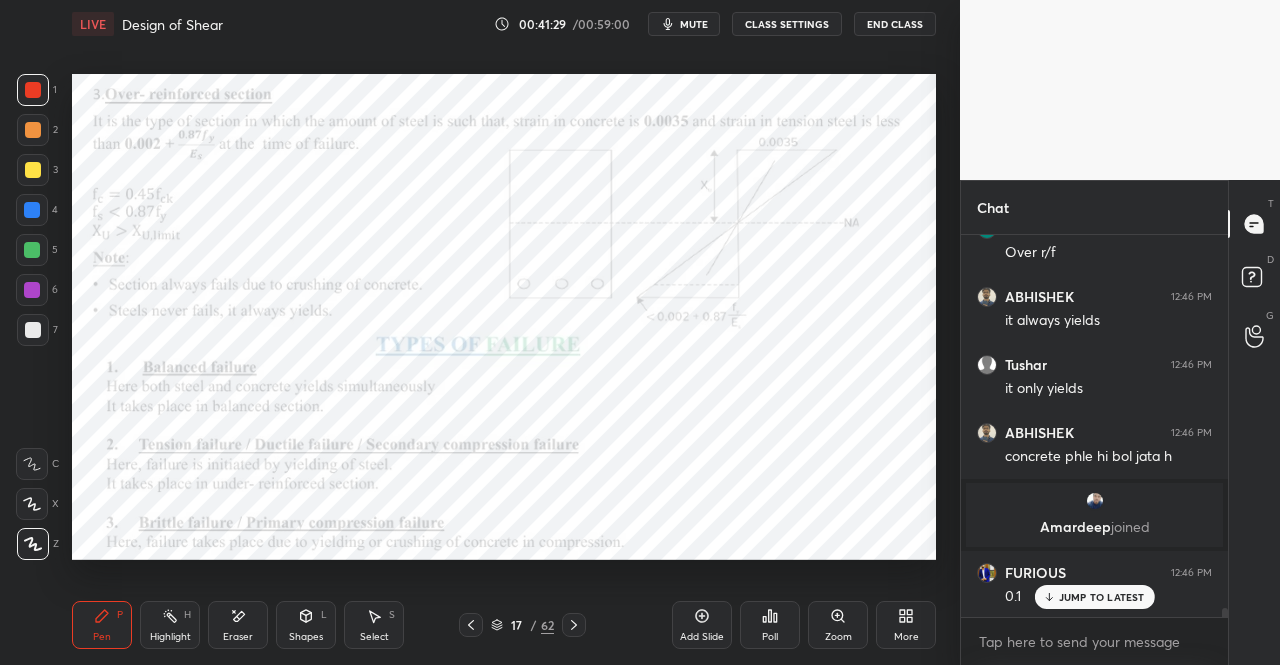 click on "Eraser" at bounding box center (238, 637) 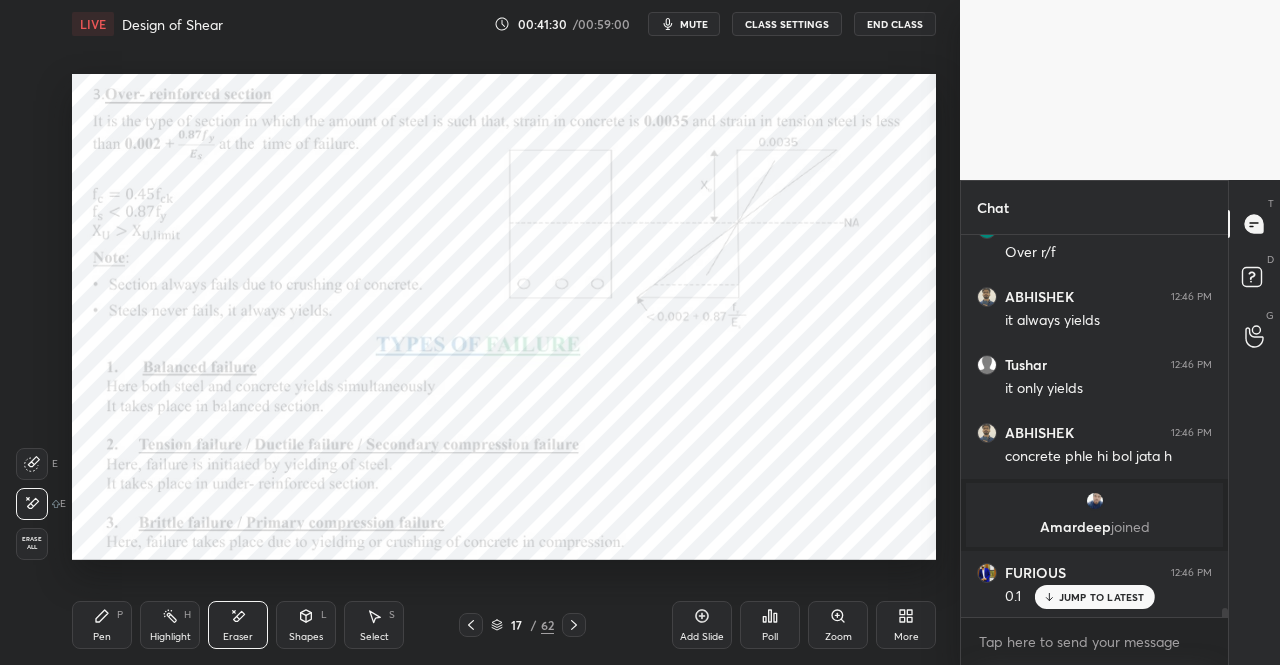 click at bounding box center (32, 504) 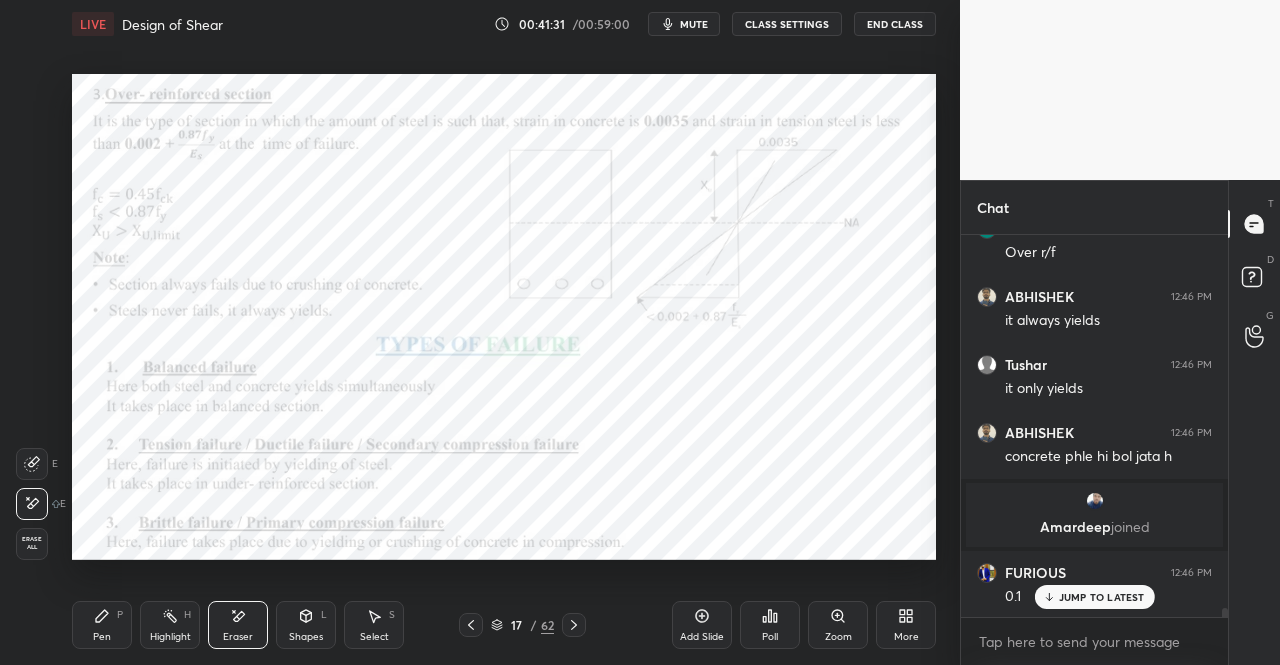 click on "Pen" at bounding box center (102, 637) 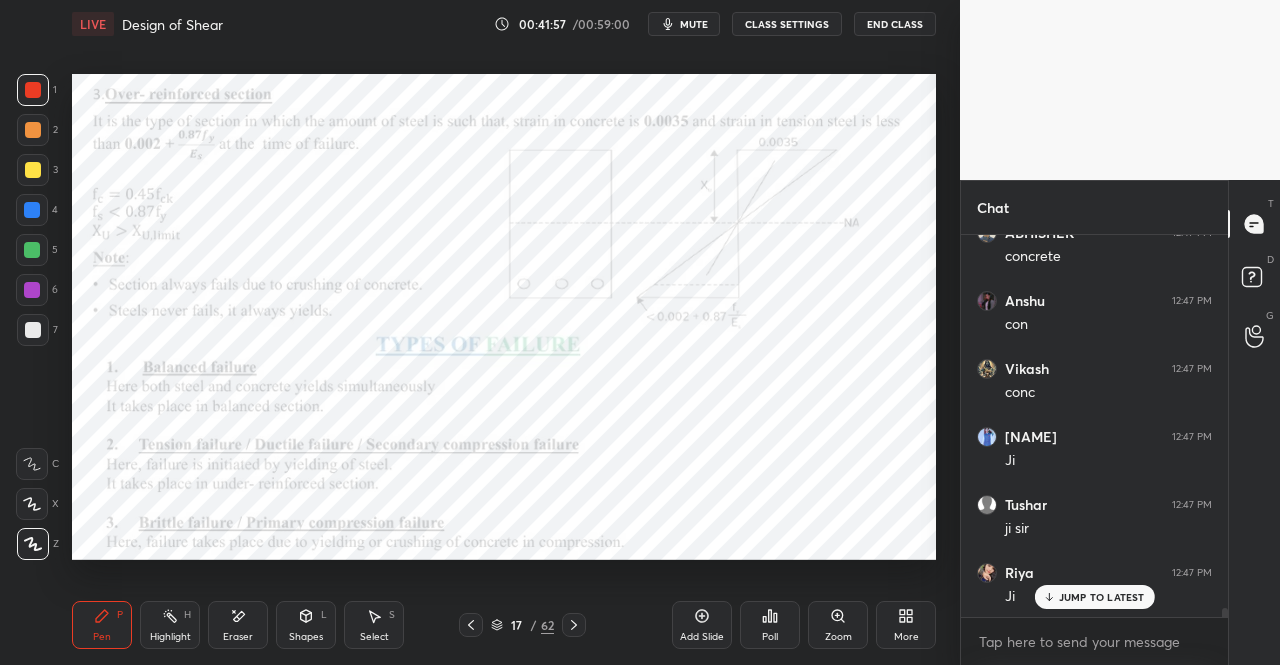 scroll, scrollTop: 16874, scrollLeft: 0, axis: vertical 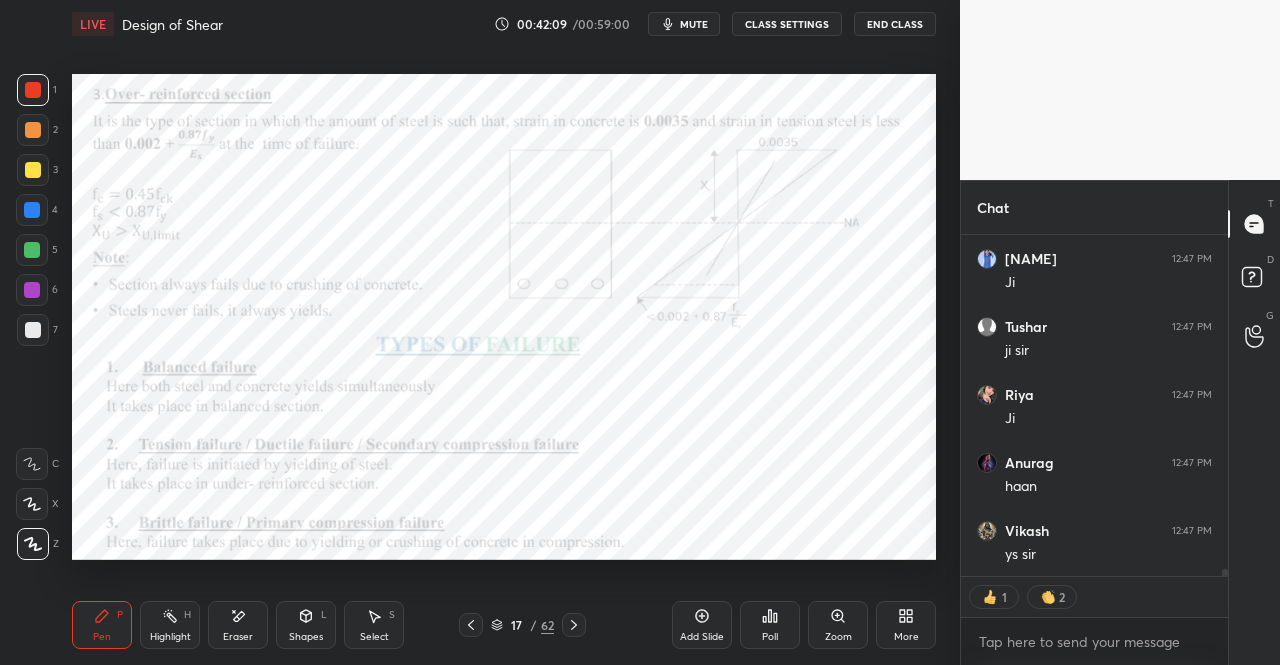 click 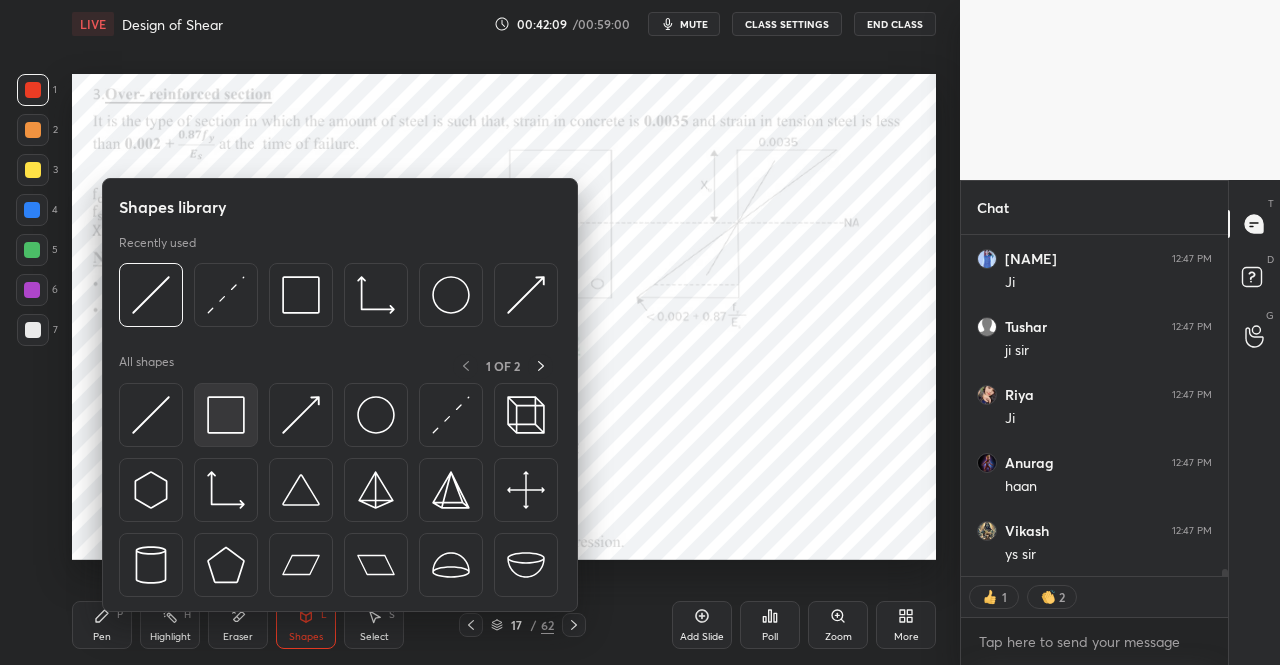 click at bounding box center [226, 415] 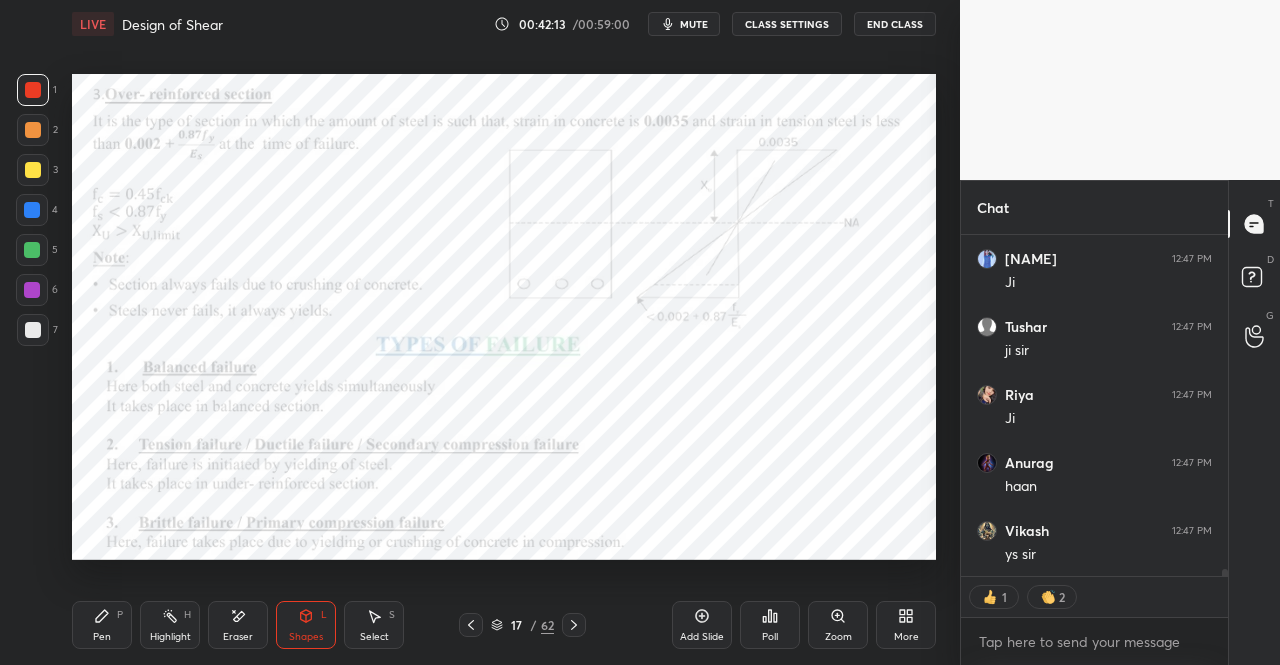 scroll, scrollTop: 17052, scrollLeft: 0, axis: vertical 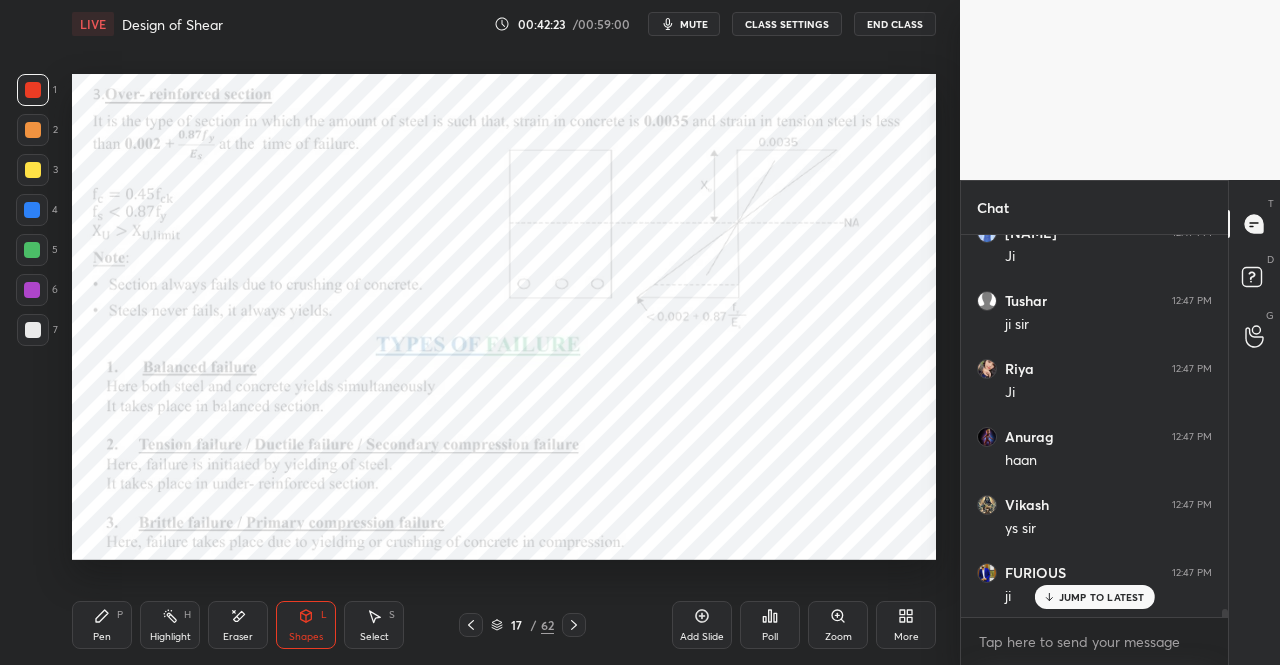 click on "Pen P" at bounding box center [102, 625] 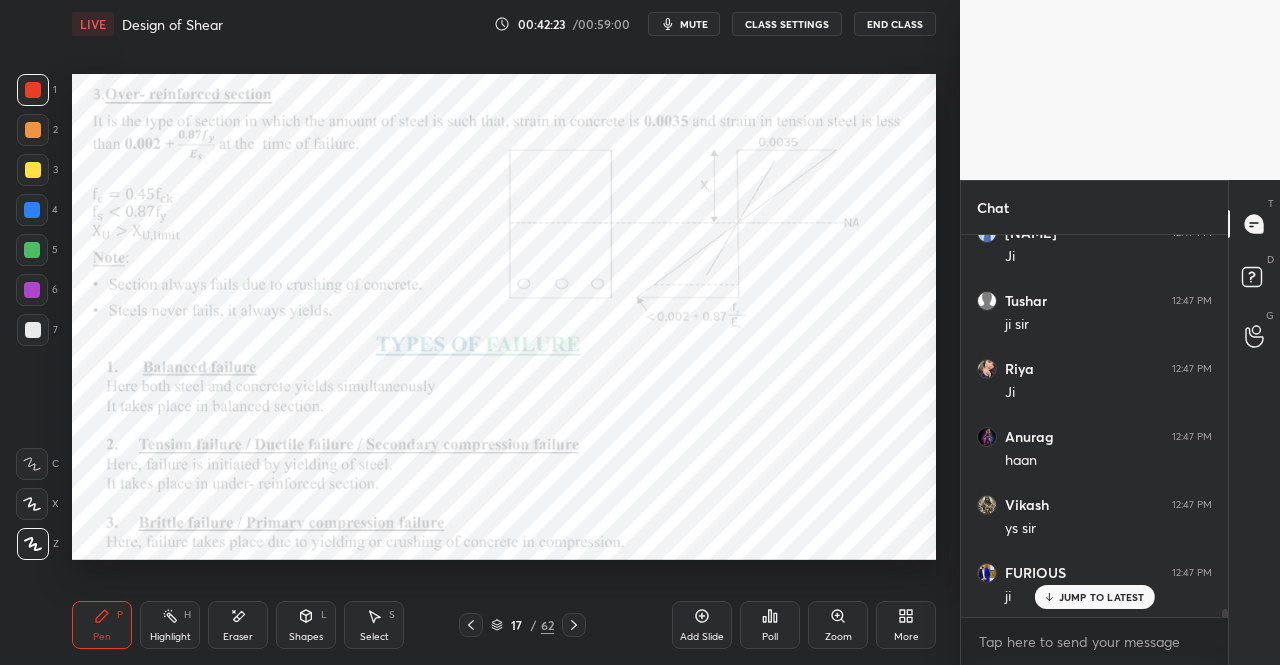 click 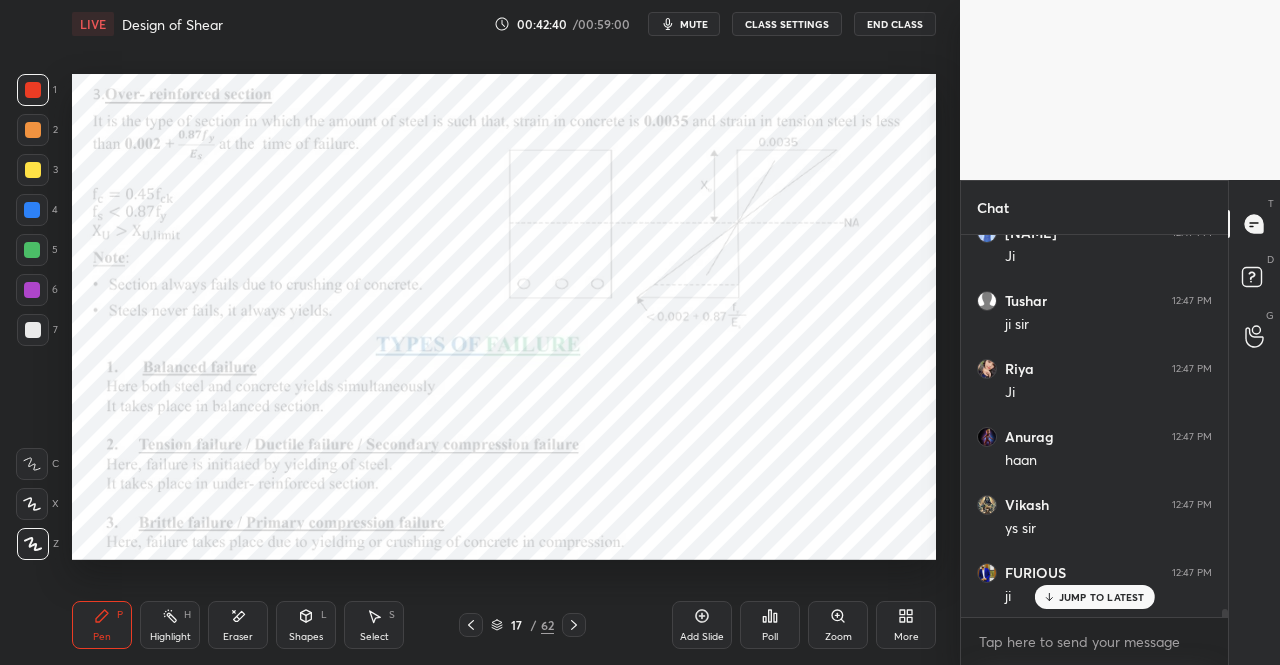 scroll, scrollTop: 17078, scrollLeft: 0, axis: vertical 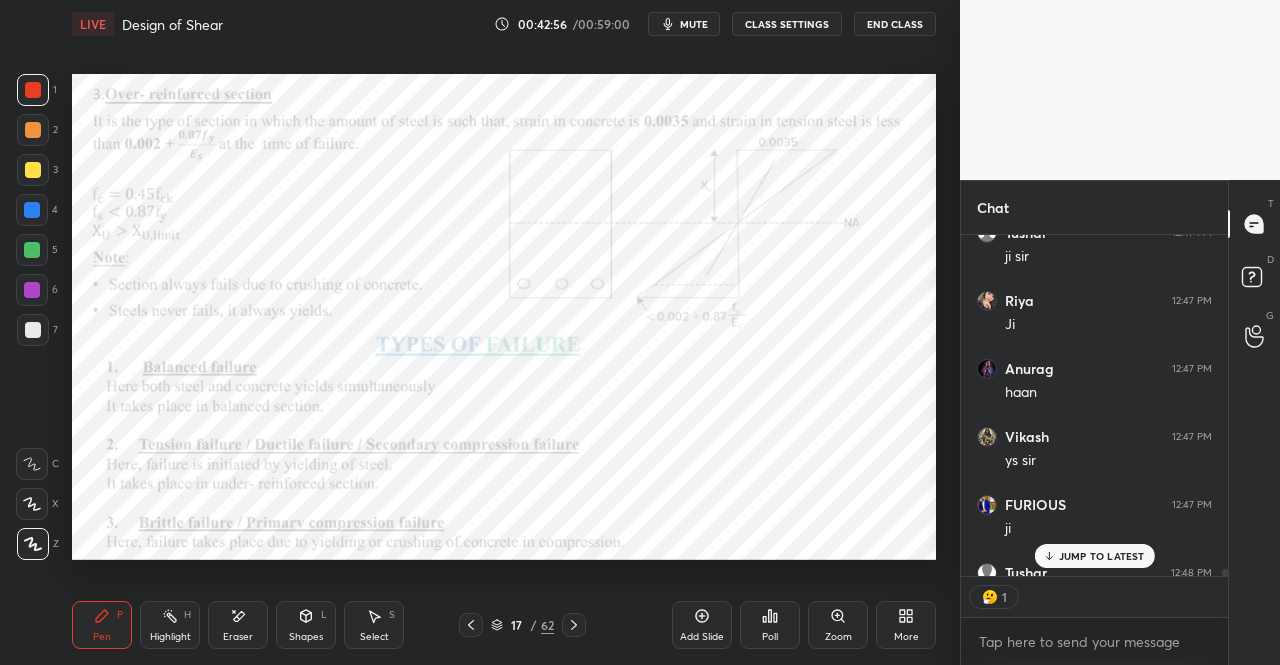 click 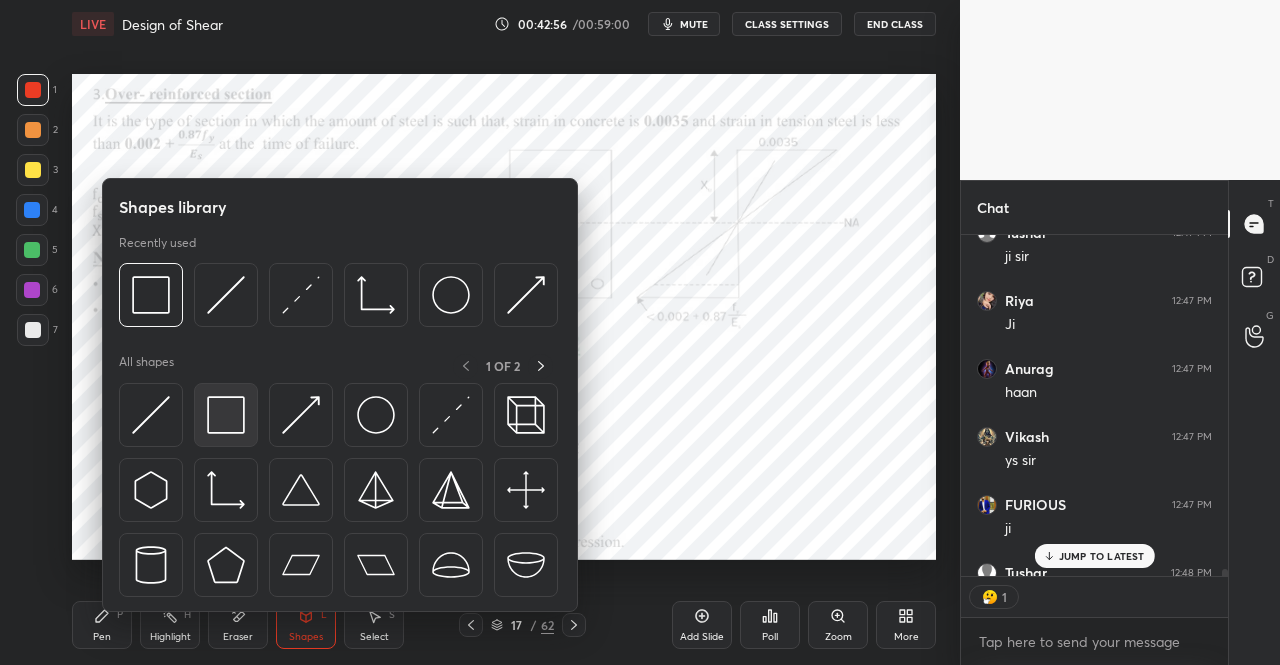 click at bounding box center (226, 415) 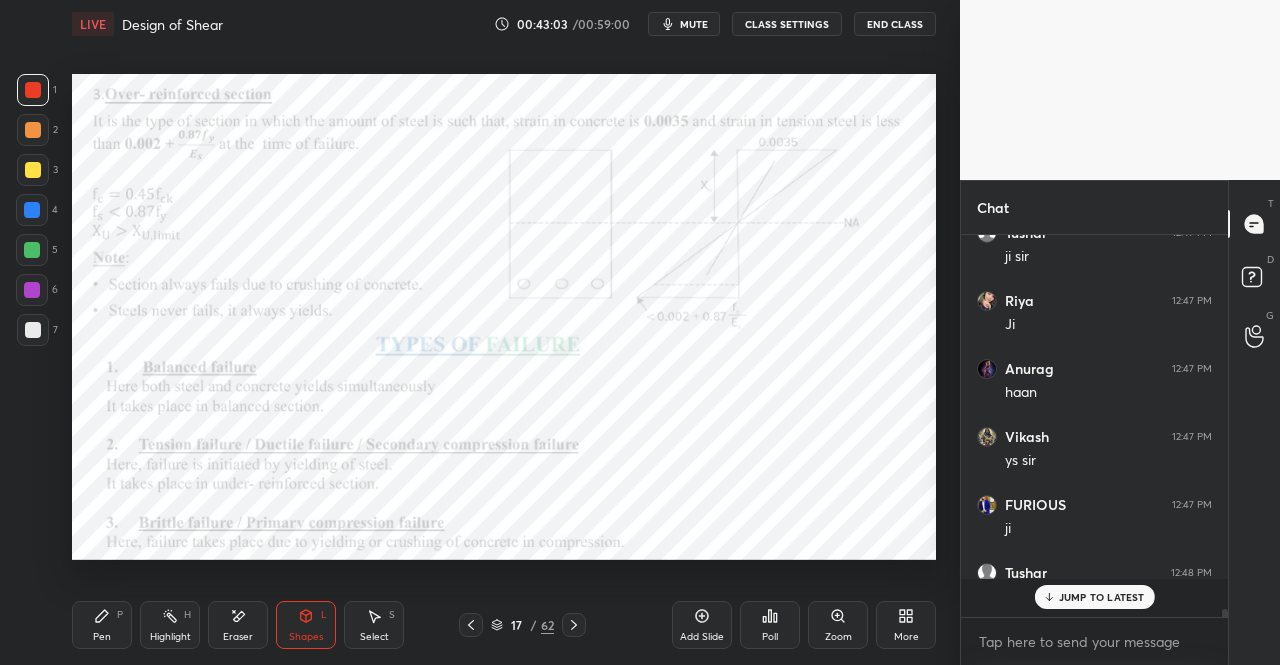 scroll, scrollTop: 7, scrollLeft: 6, axis: both 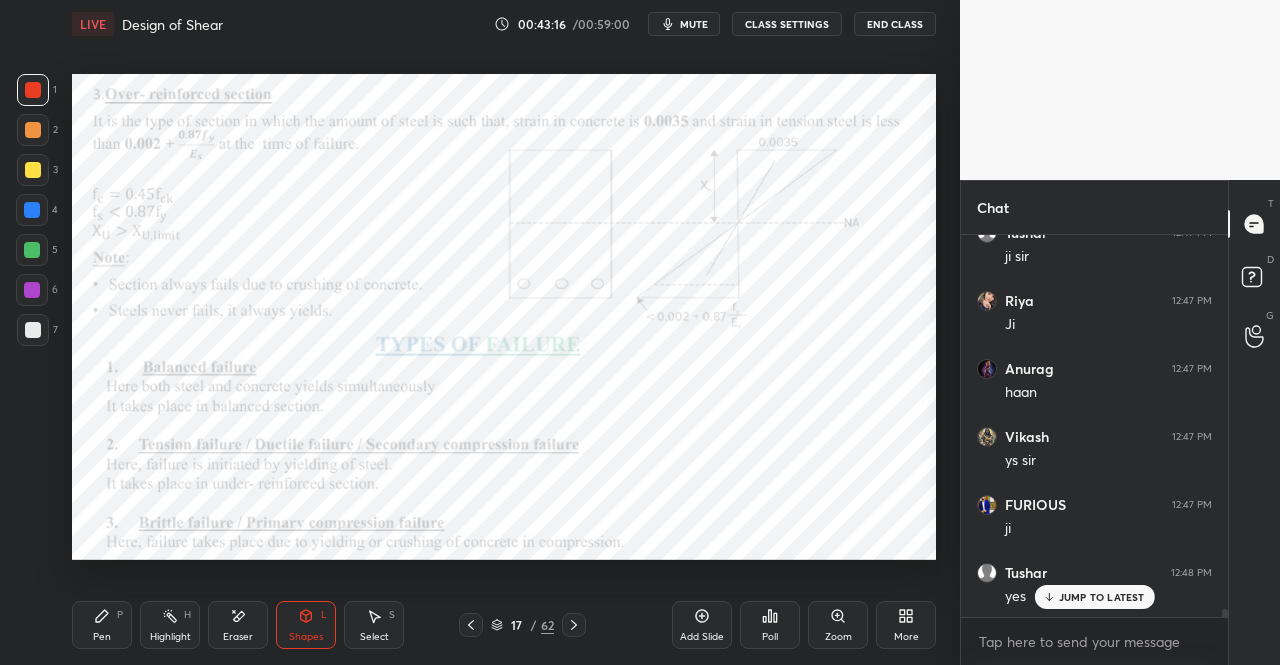 click on "Pen P" at bounding box center [102, 625] 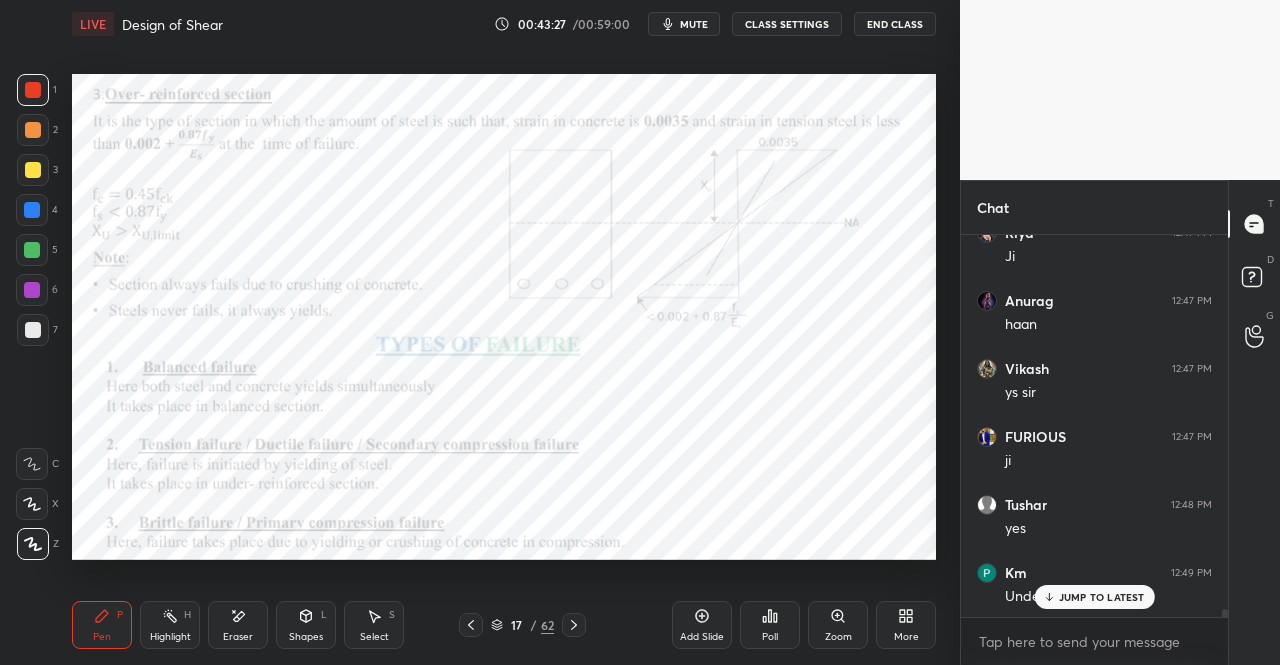 scroll, scrollTop: 17214, scrollLeft: 0, axis: vertical 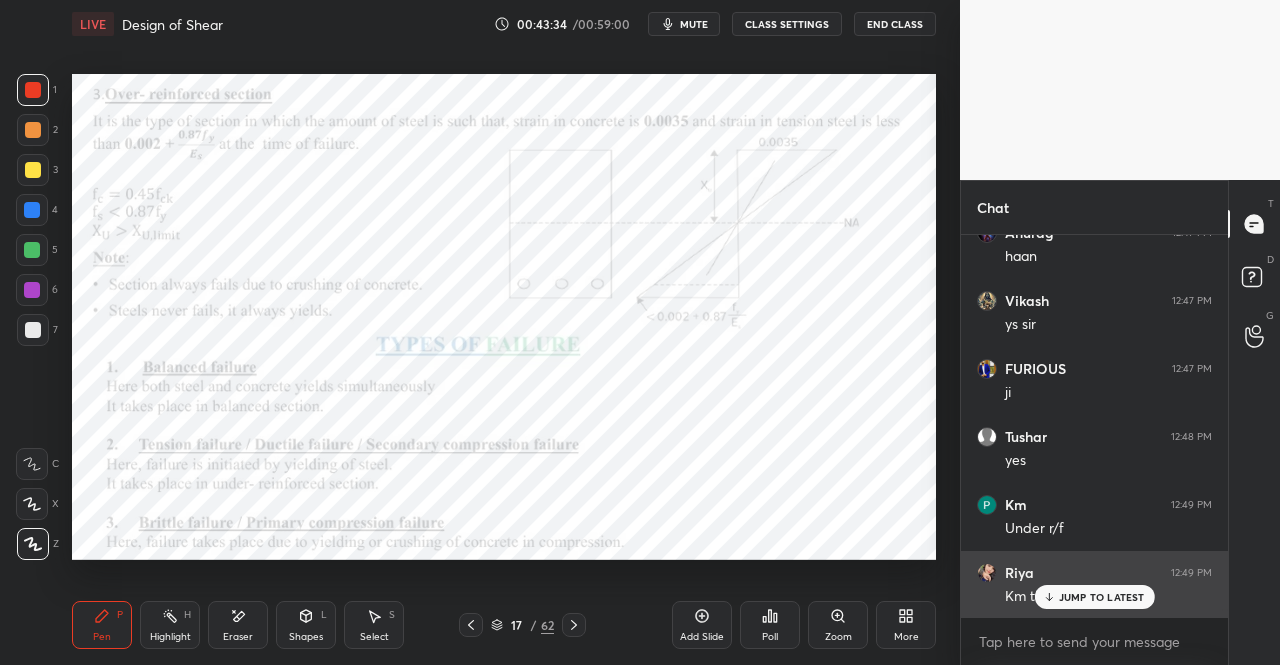 click on "JUMP TO LATEST" at bounding box center (1094, 597) 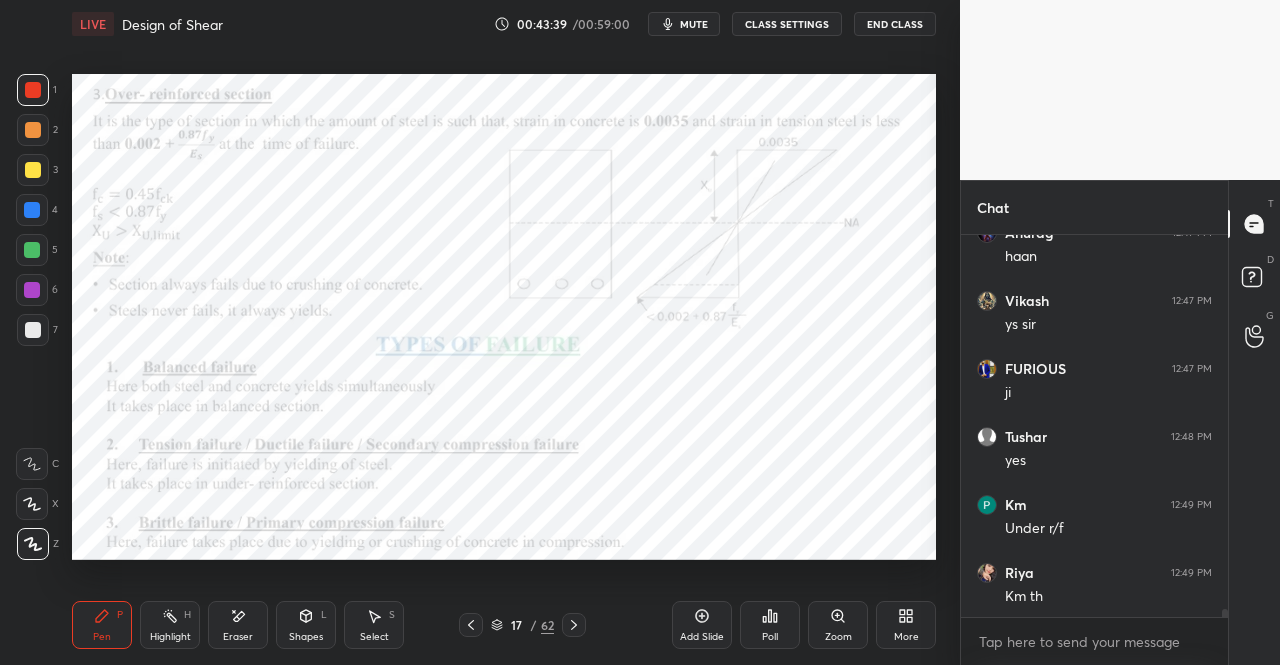 click 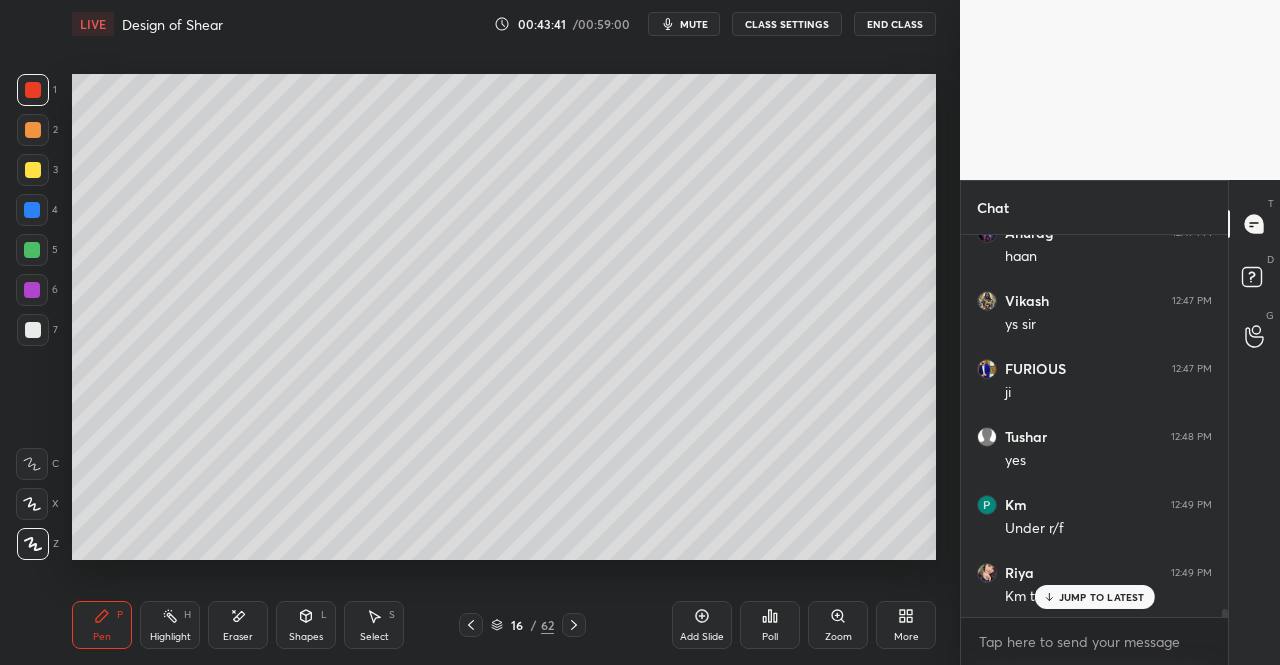 scroll, scrollTop: 17282, scrollLeft: 0, axis: vertical 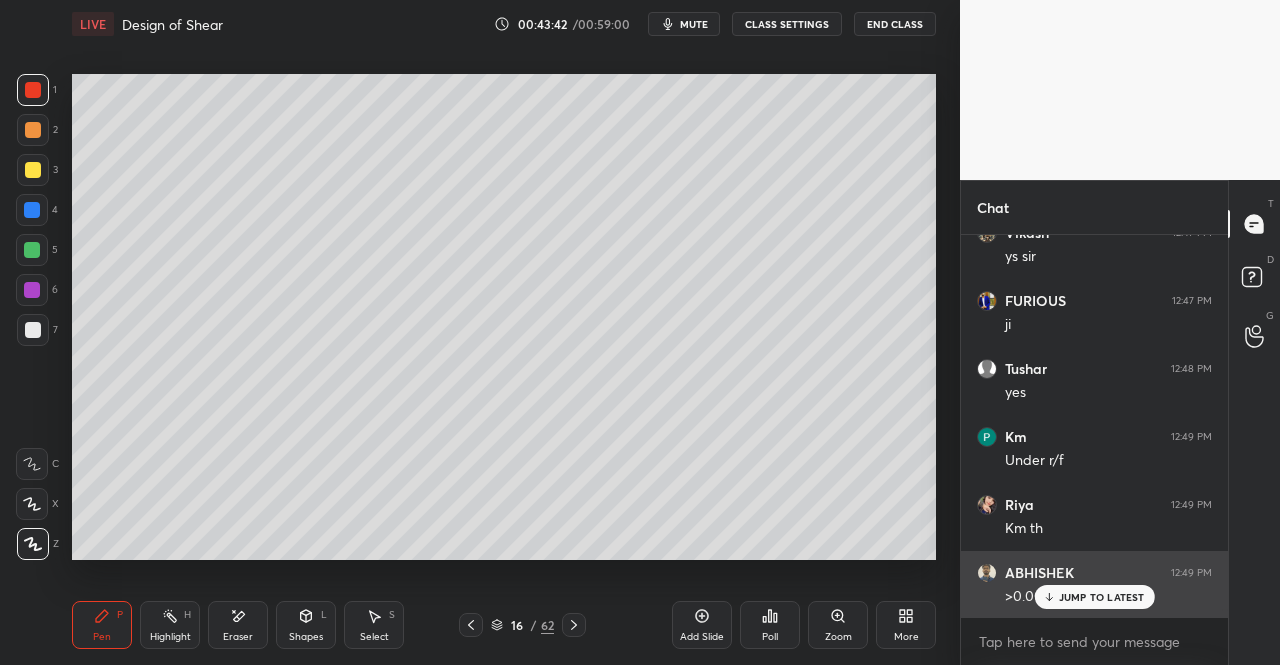 click on "JUMP TO LATEST" at bounding box center (1094, 597) 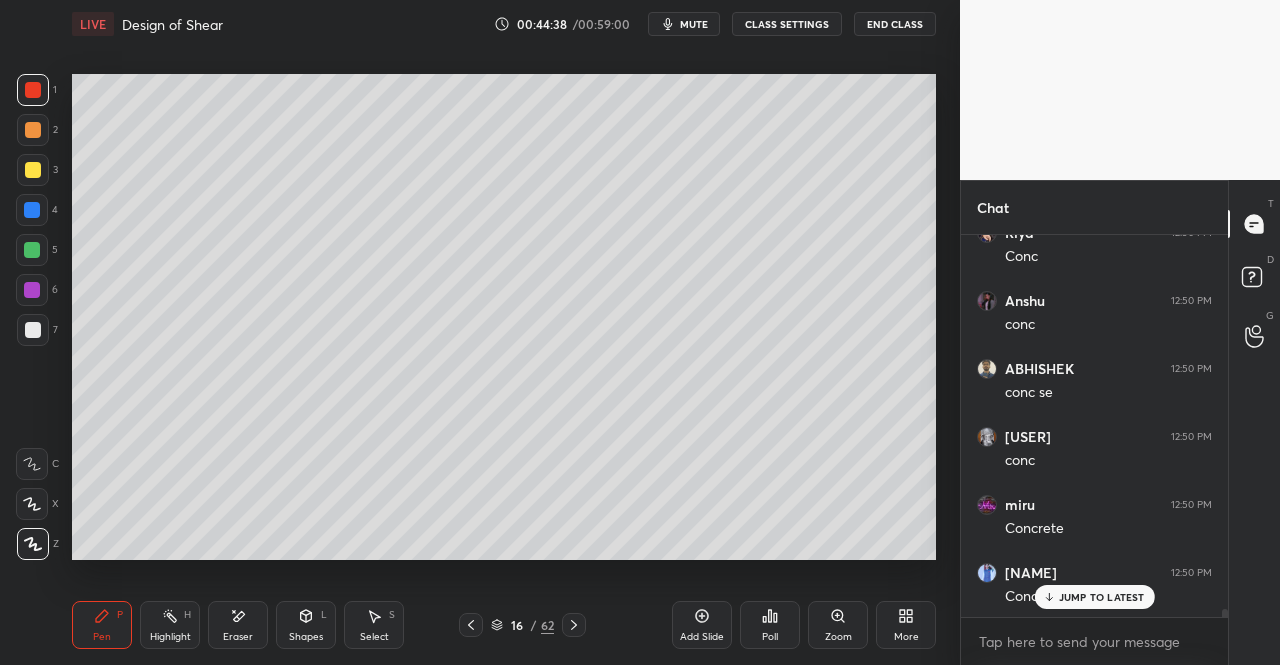 scroll, scrollTop: 18710, scrollLeft: 0, axis: vertical 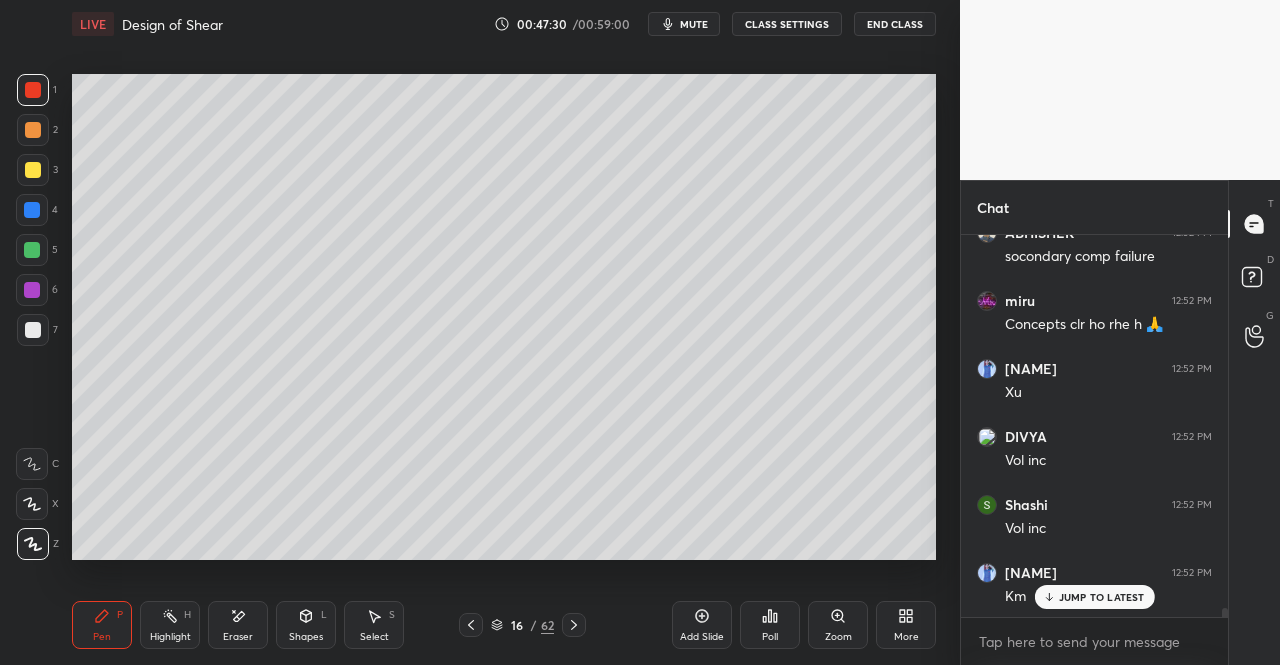 click on "mute" at bounding box center [684, 24] 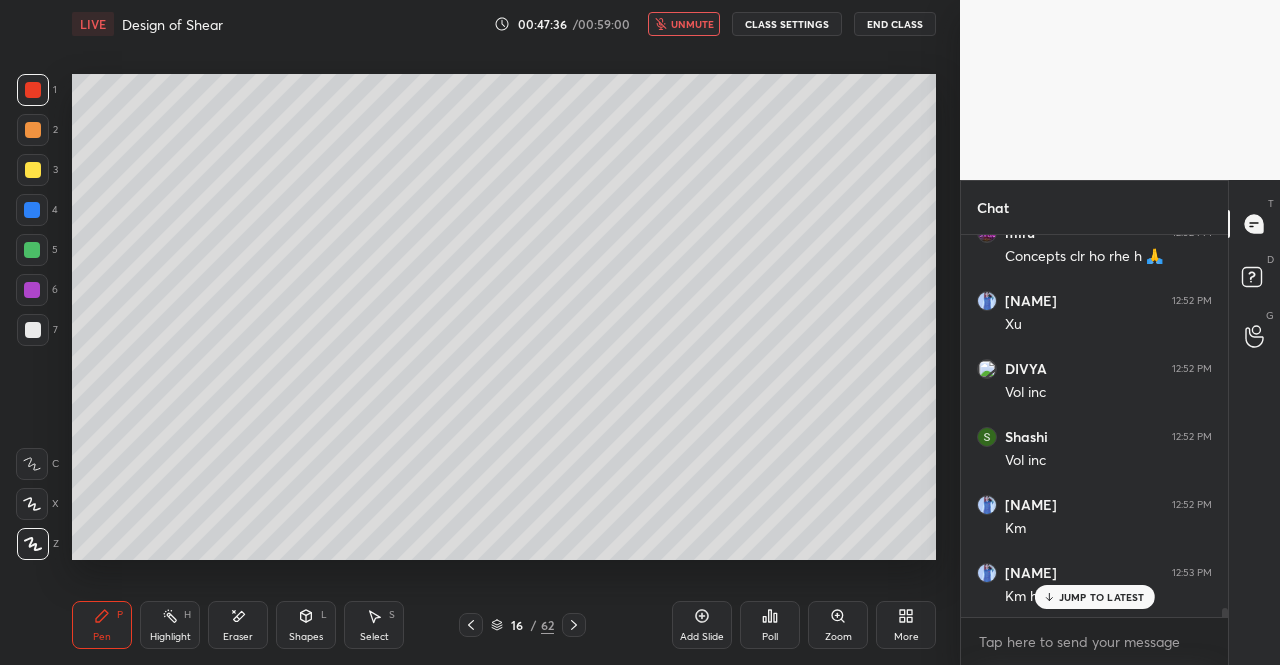 scroll, scrollTop: 16076, scrollLeft: 0, axis: vertical 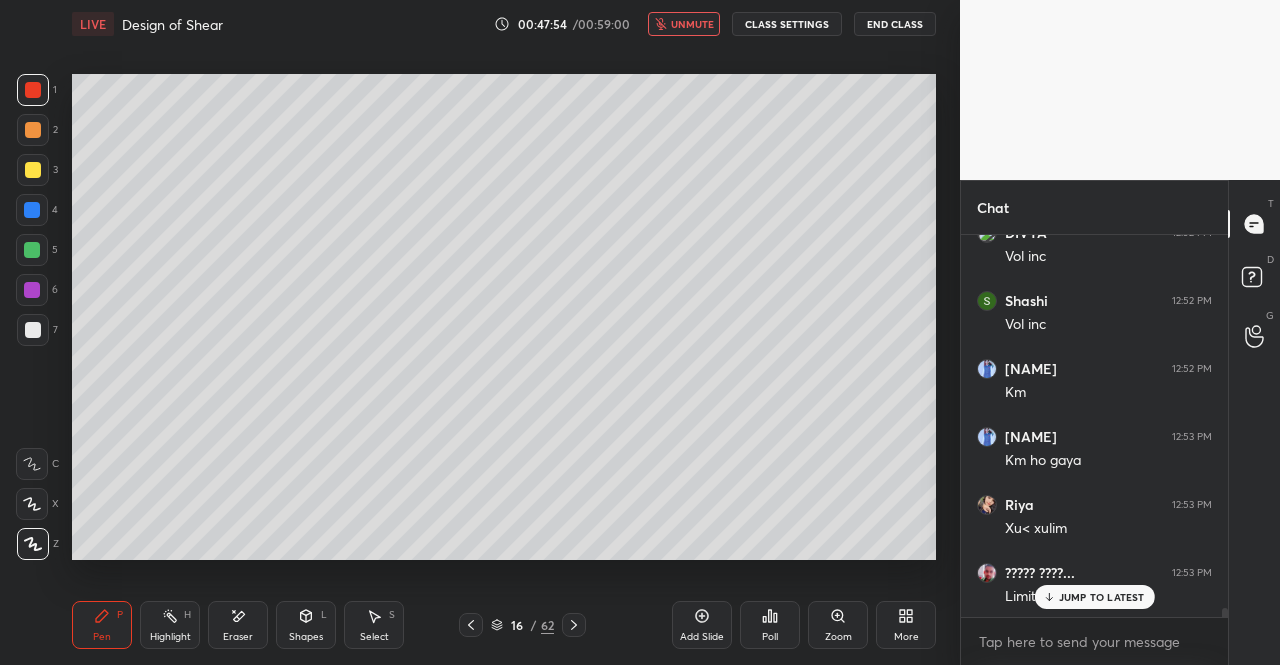 click on "unmute" at bounding box center [692, 24] 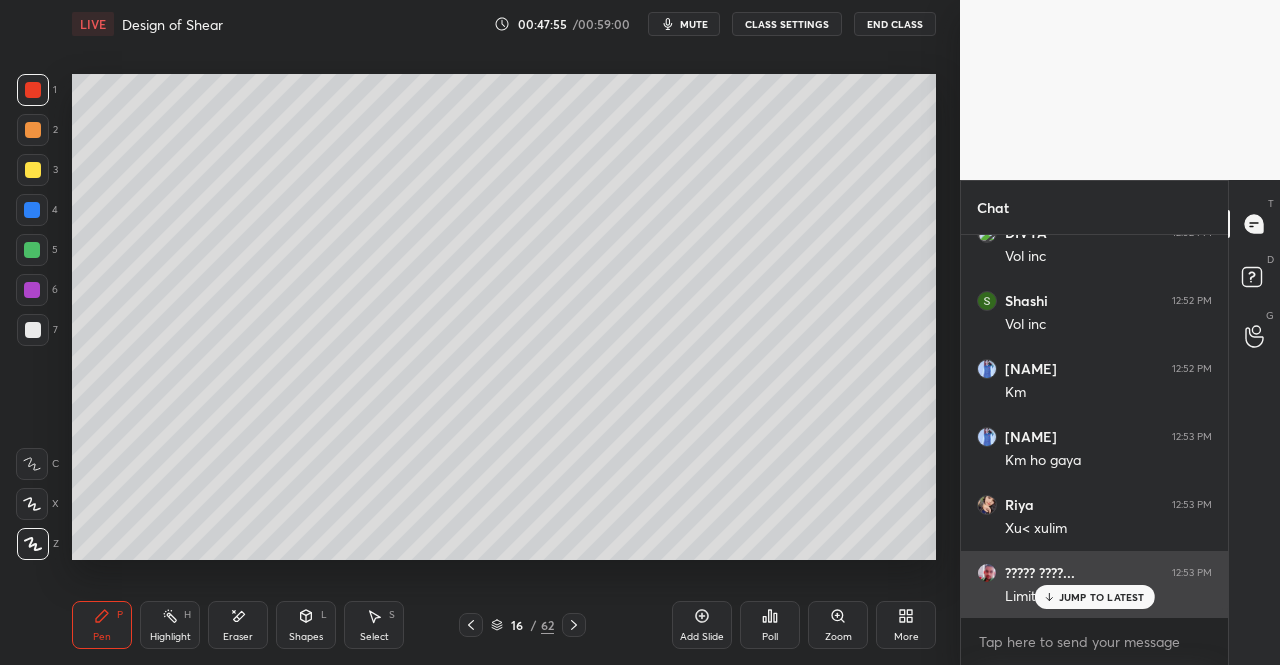 click on "JUMP TO LATEST" at bounding box center (1094, 597) 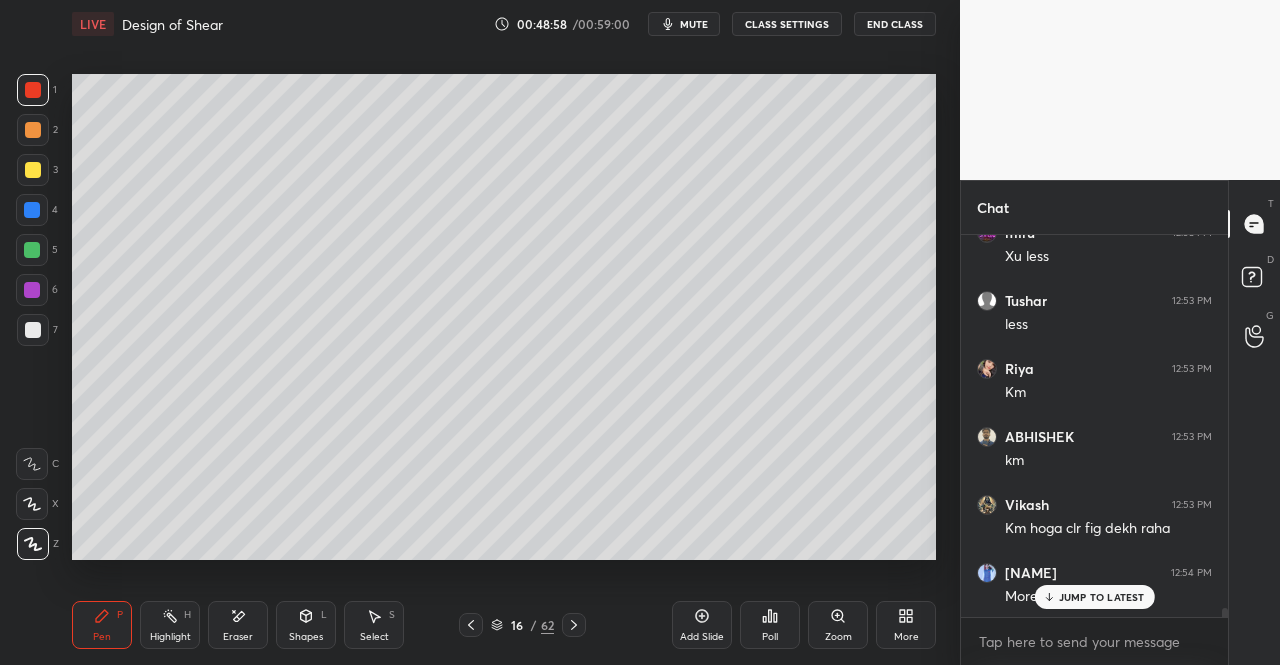 scroll, scrollTop: 16620, scrollLeft: 0, axis: vertical 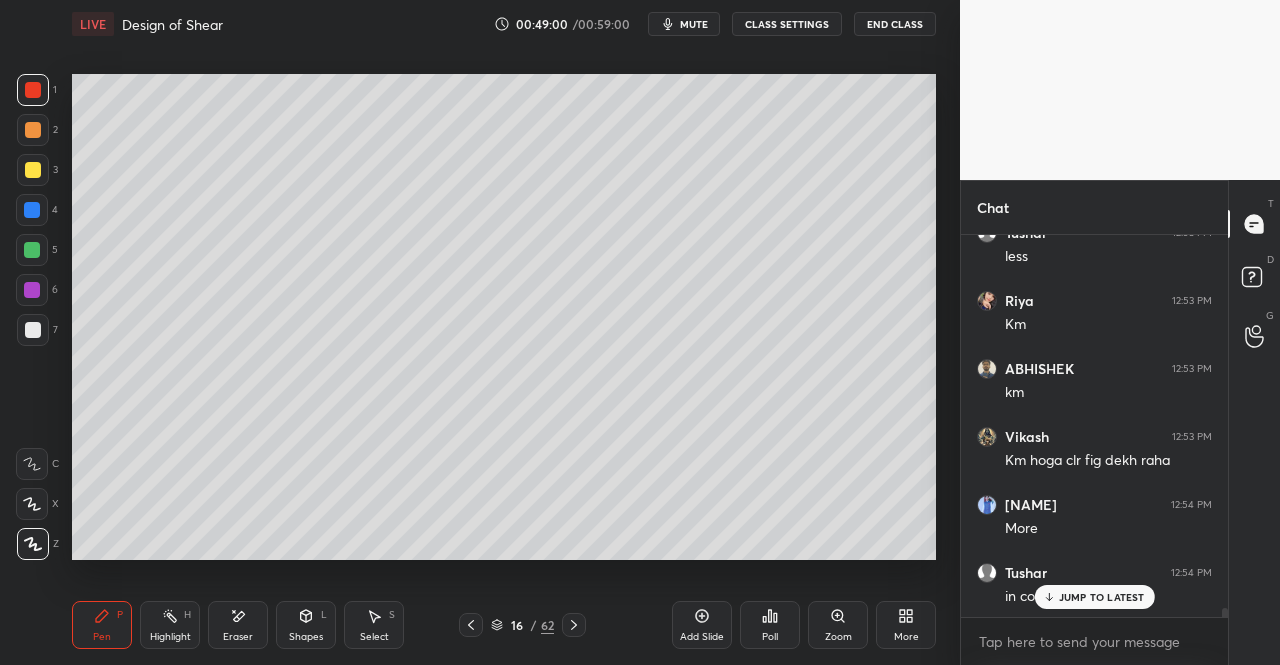 click at bounding box center [574, 625] 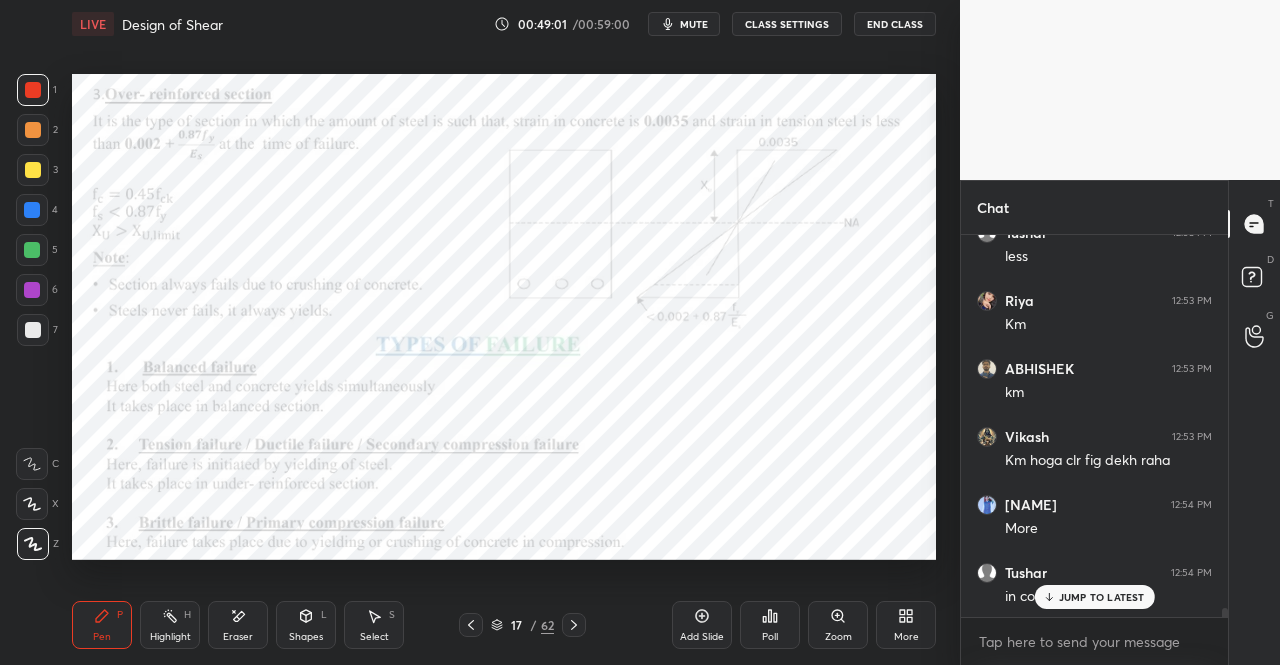 click on "Pen P" at bounding box center (102, 625) 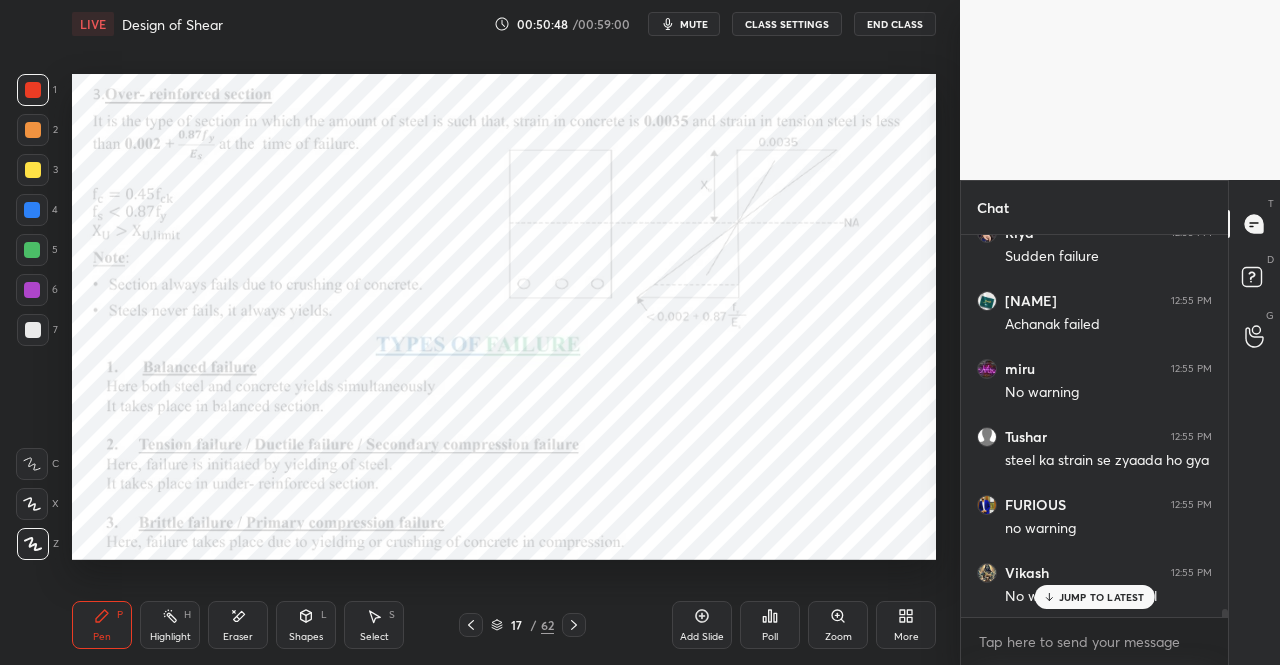 scroll, scrollTop: 17572, scrollLeft: 0, axis: vertical 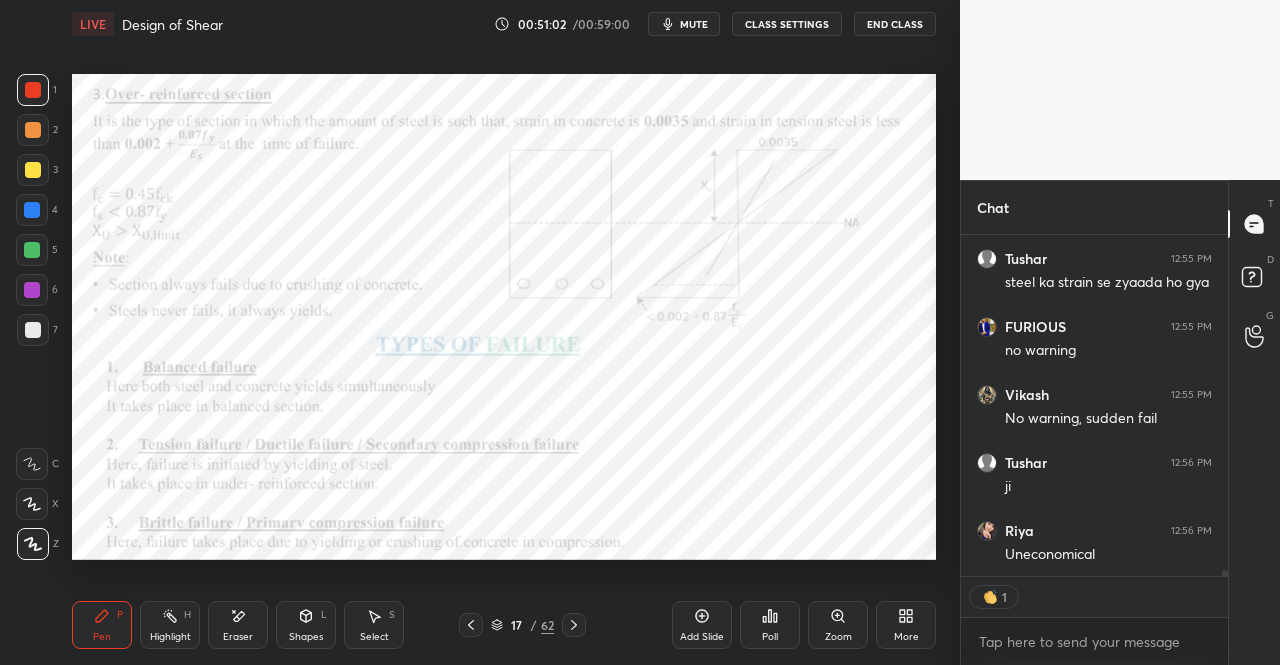 click on "17 / 62" at bounding box center (522, 625) 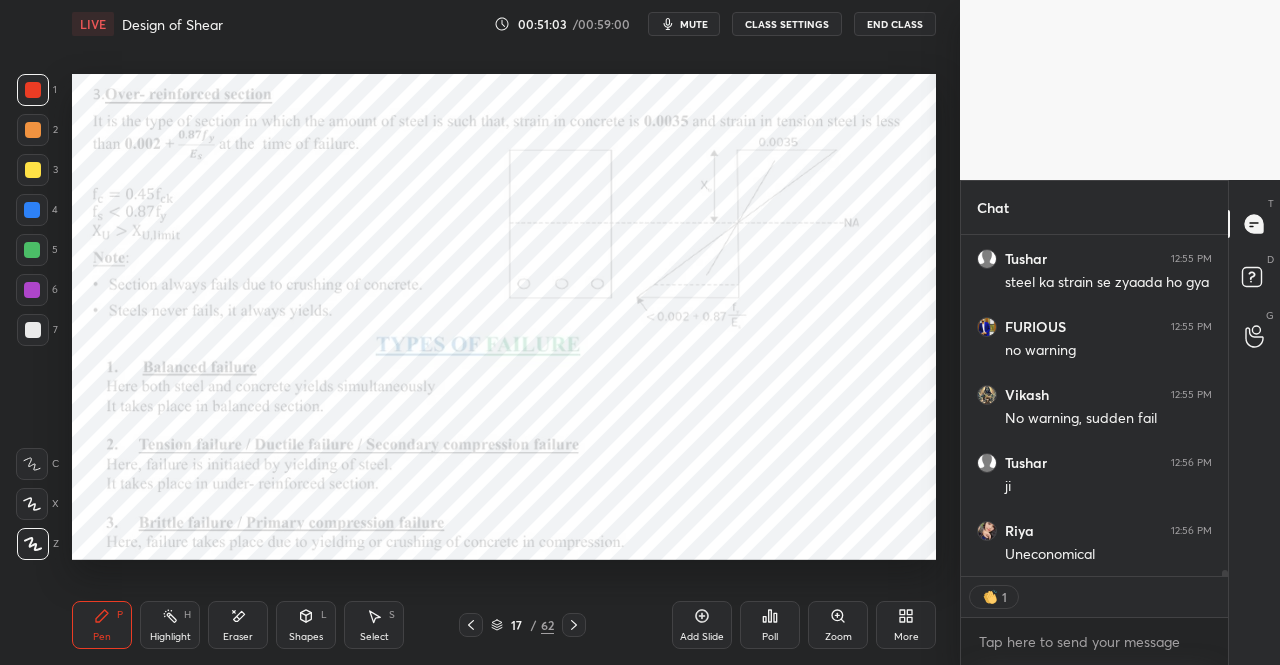 click 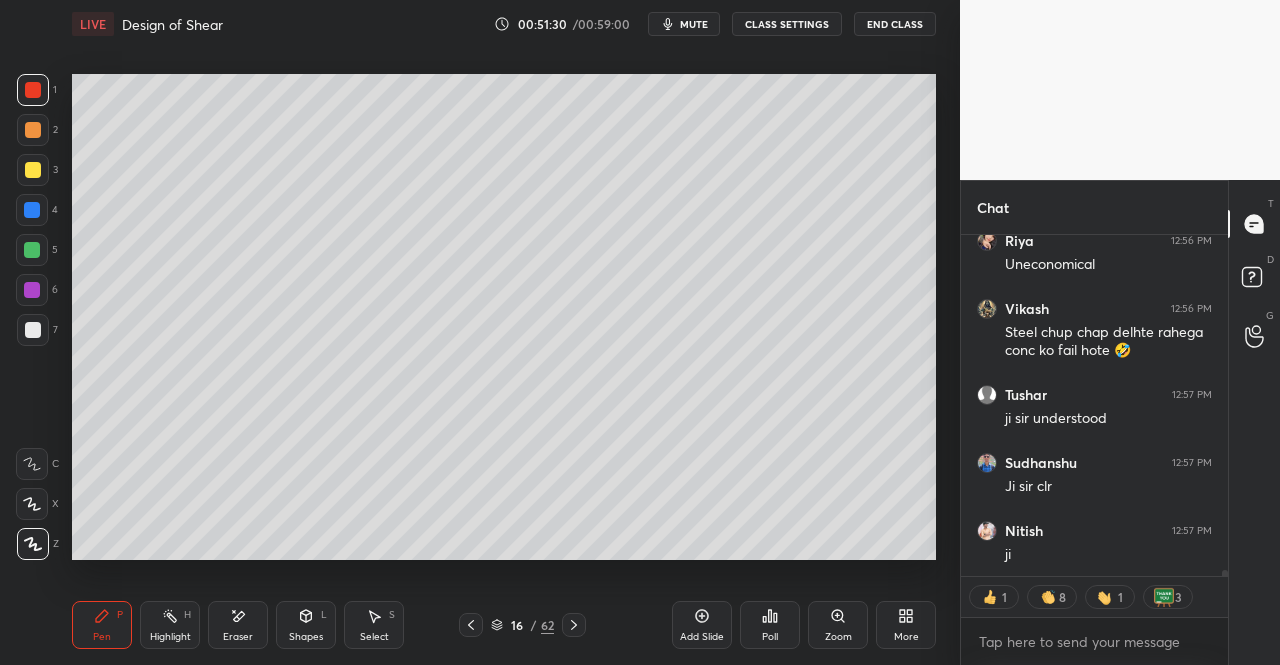scroll, scrollTop: 18040, scrollLeft: 0, axis: vertical 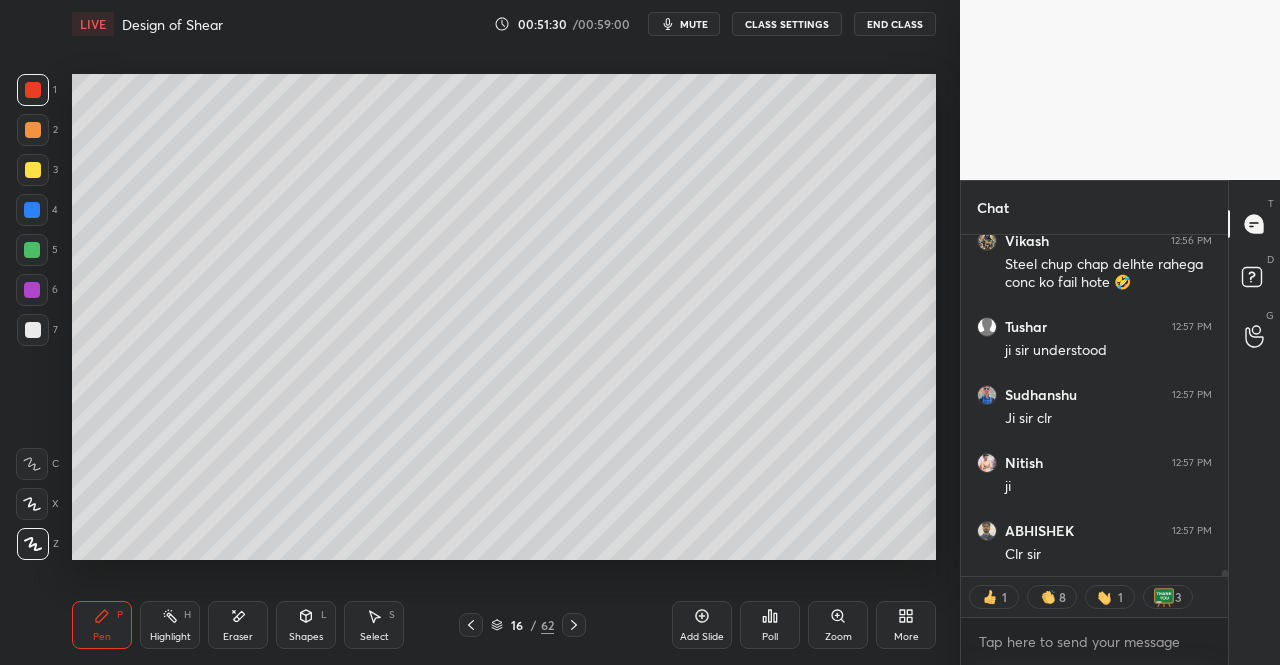 click 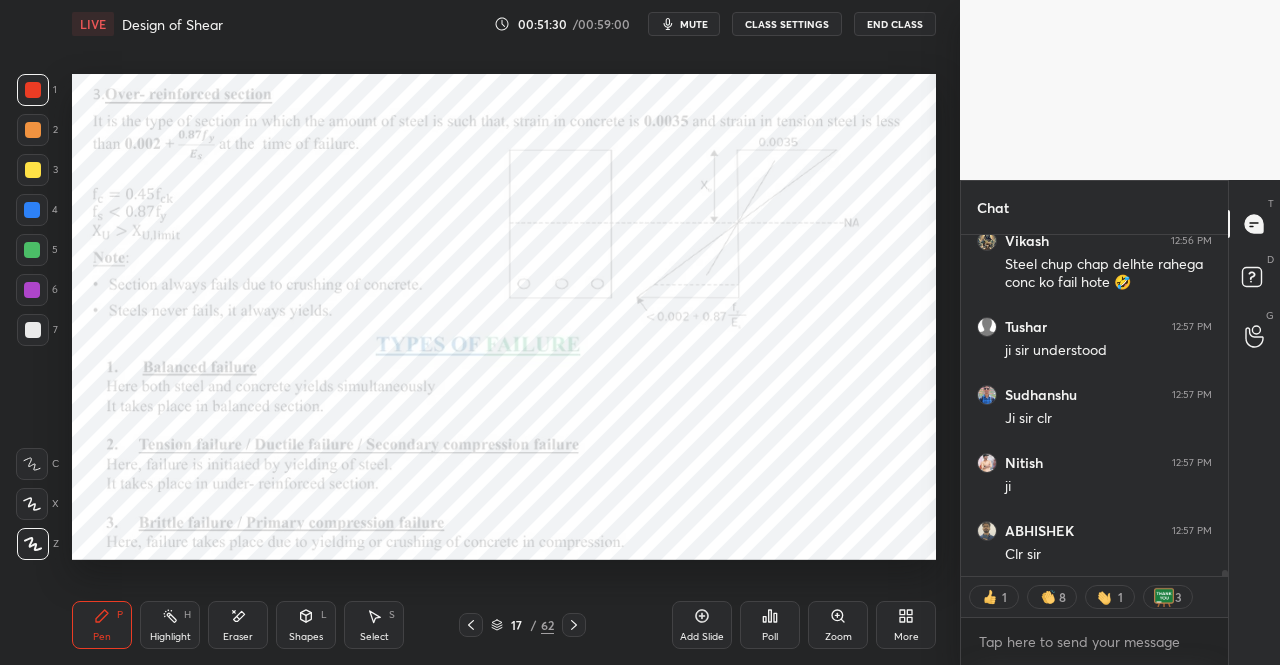 click 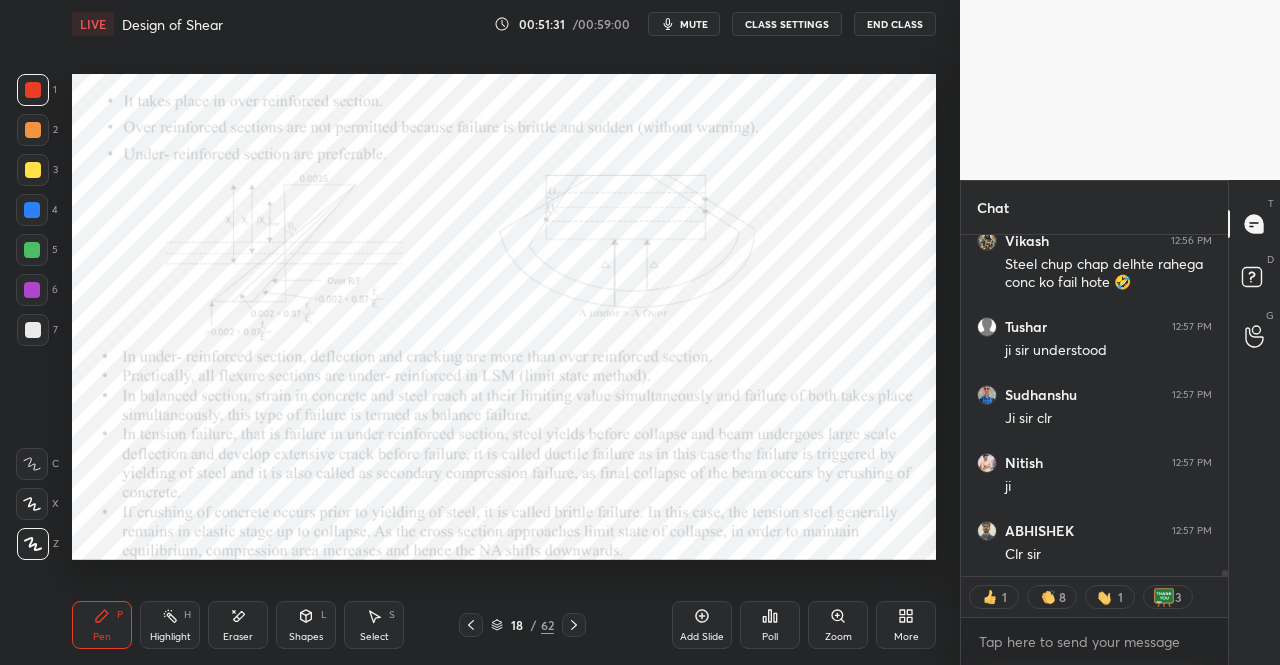 scroll, scrollTop: 18108, scrollLeft: 0, axis: vertical 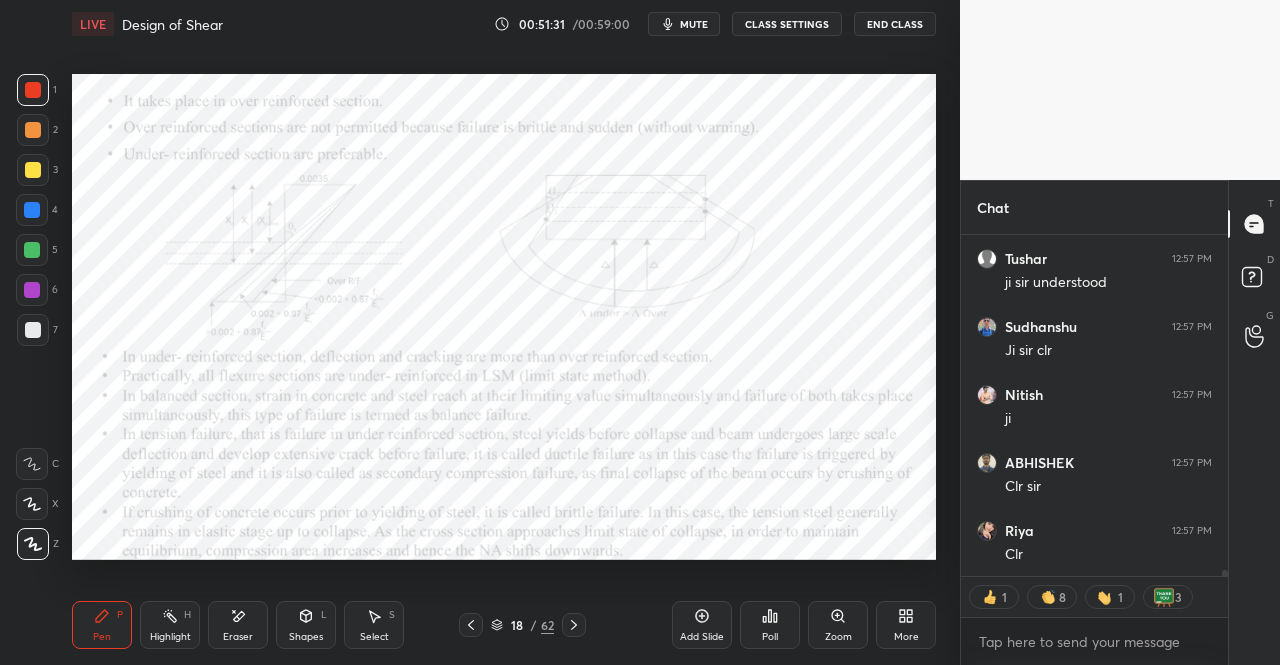 click 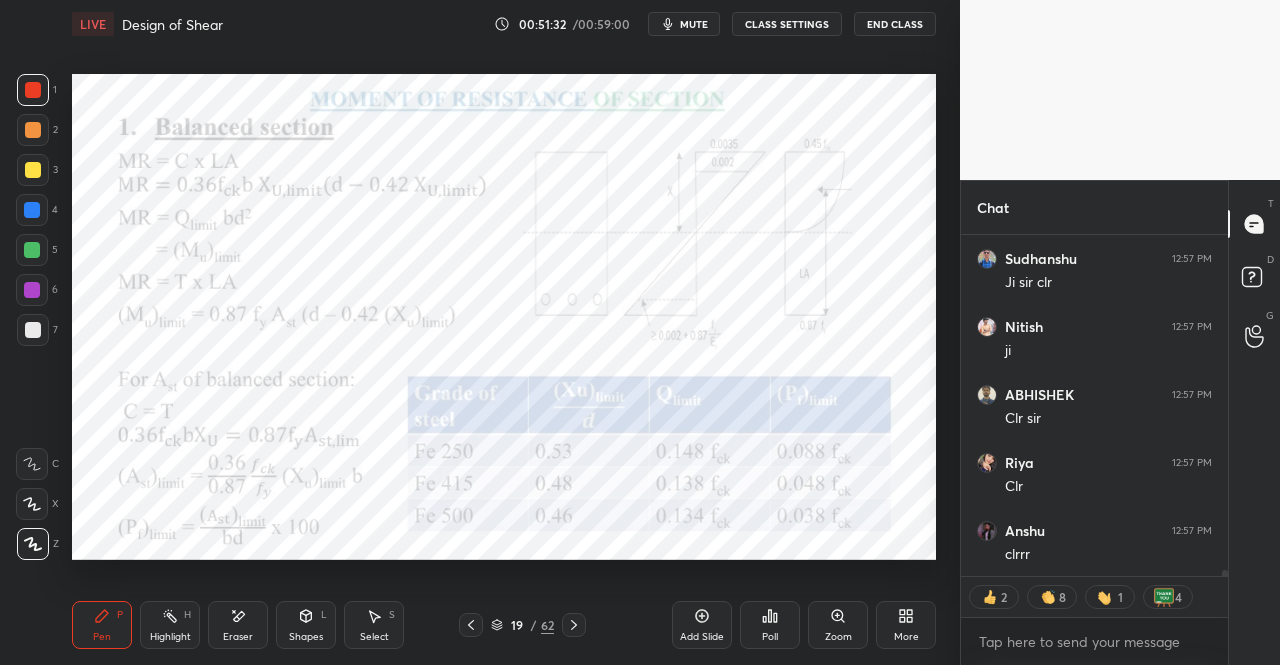 scroll, scrollTop: 18244, scrollLeft: 0, axis: vertical 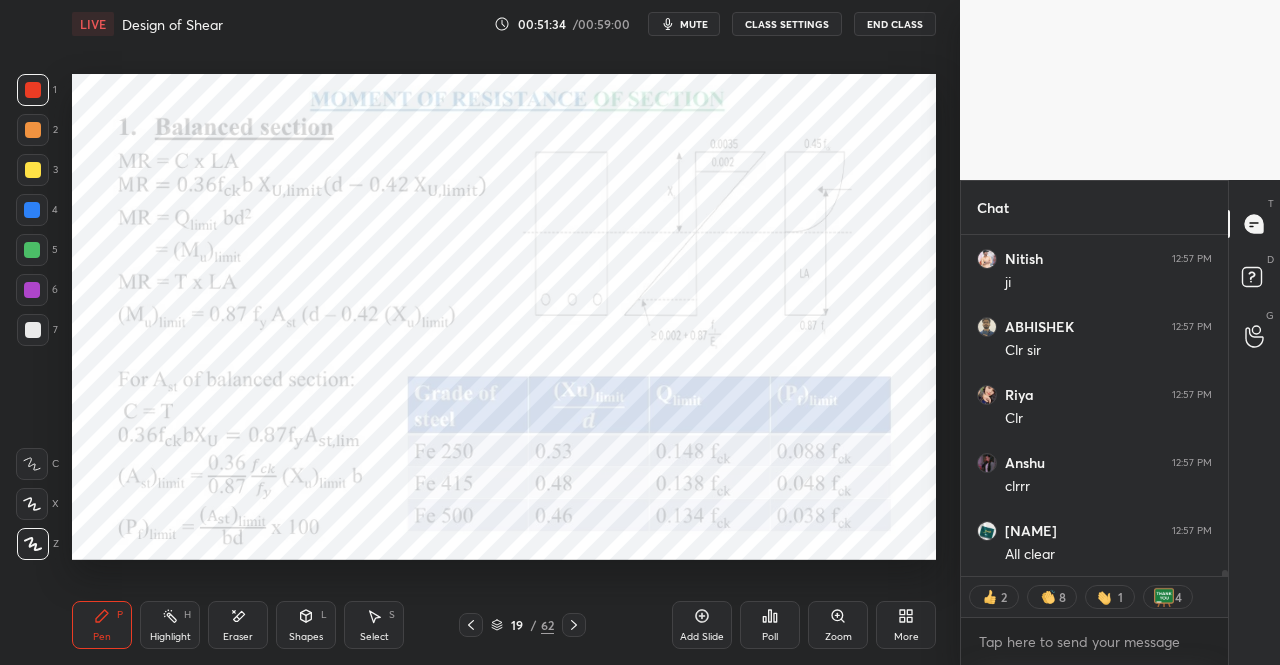 click on "Pen P" at bounding box center [102, 625] 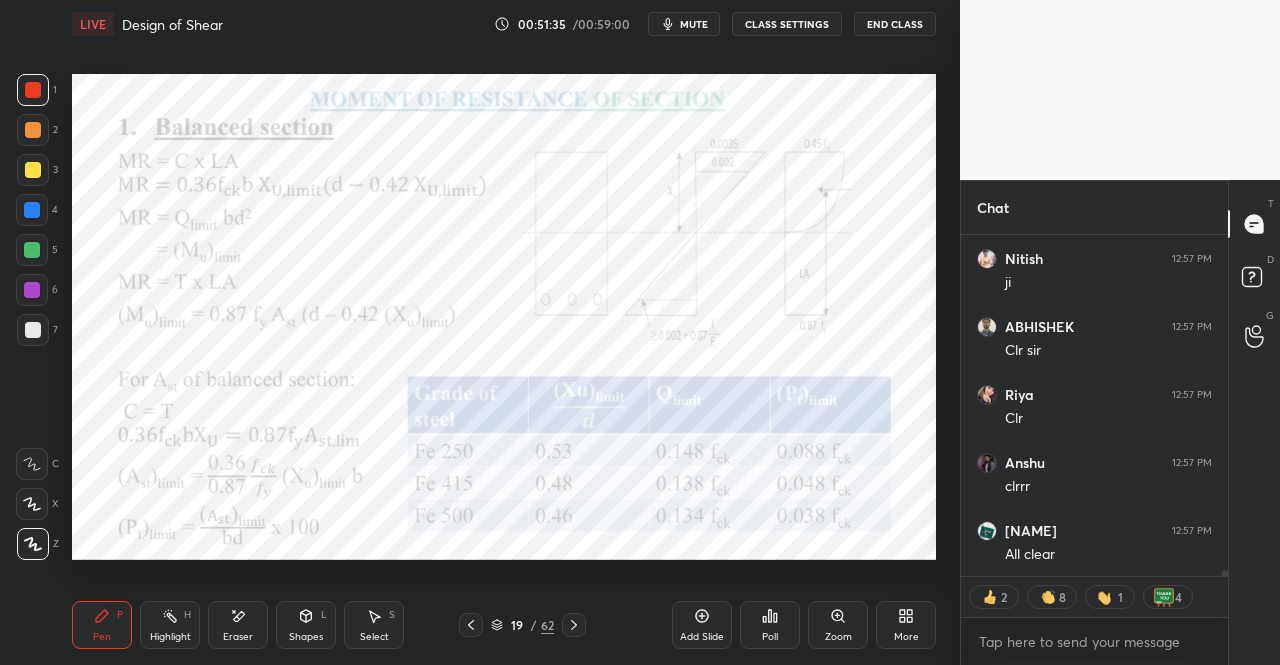 scroll, scrollTop: 18312, scrollLeft: 0, axis: vertical 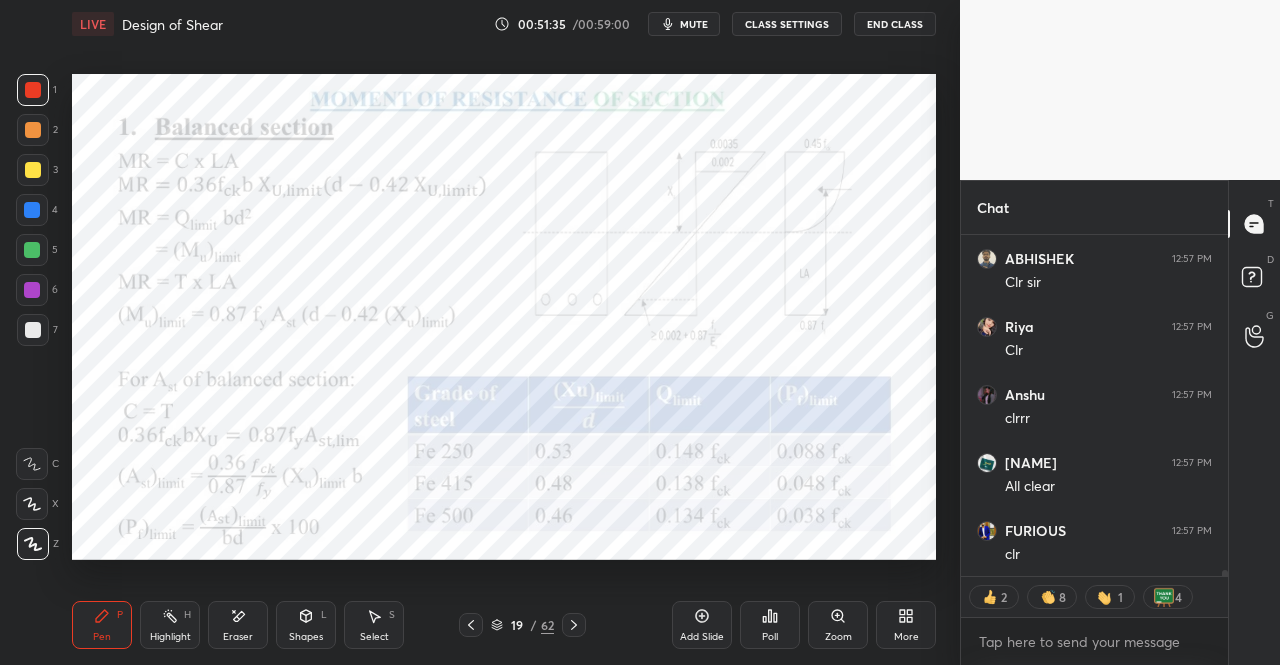click at bounding box center [33, 90] 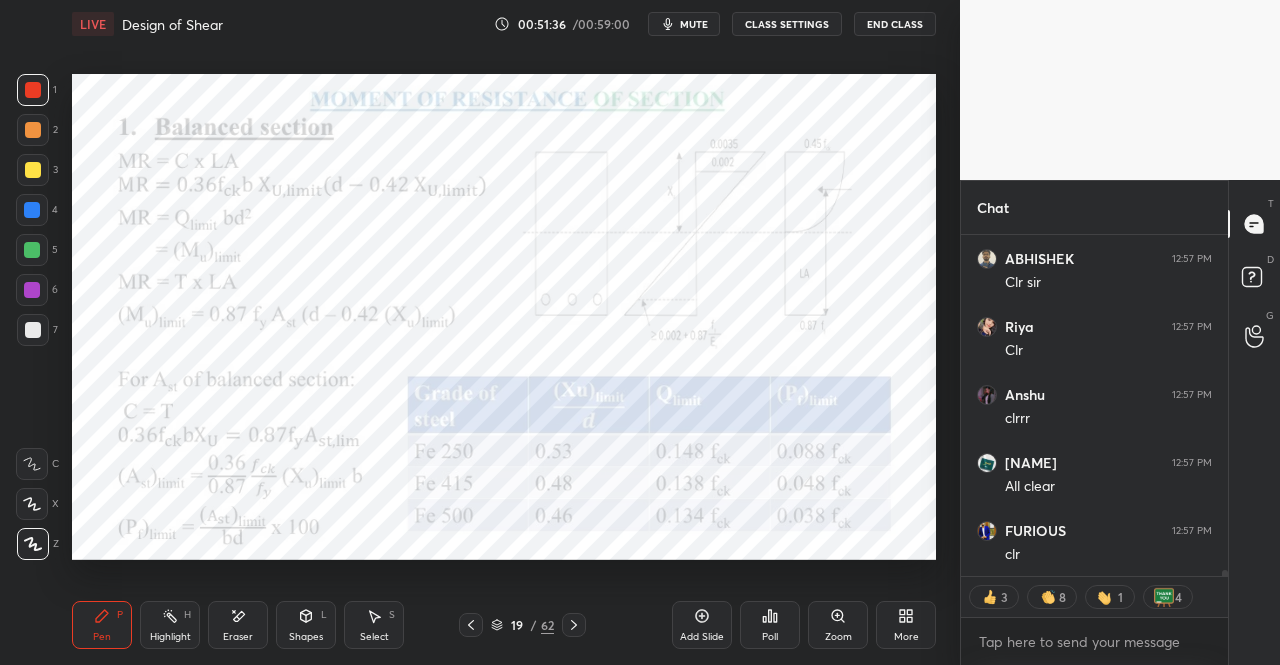 scroll, scrollTop: 18380, scrollLeft: 0, axis: vertical 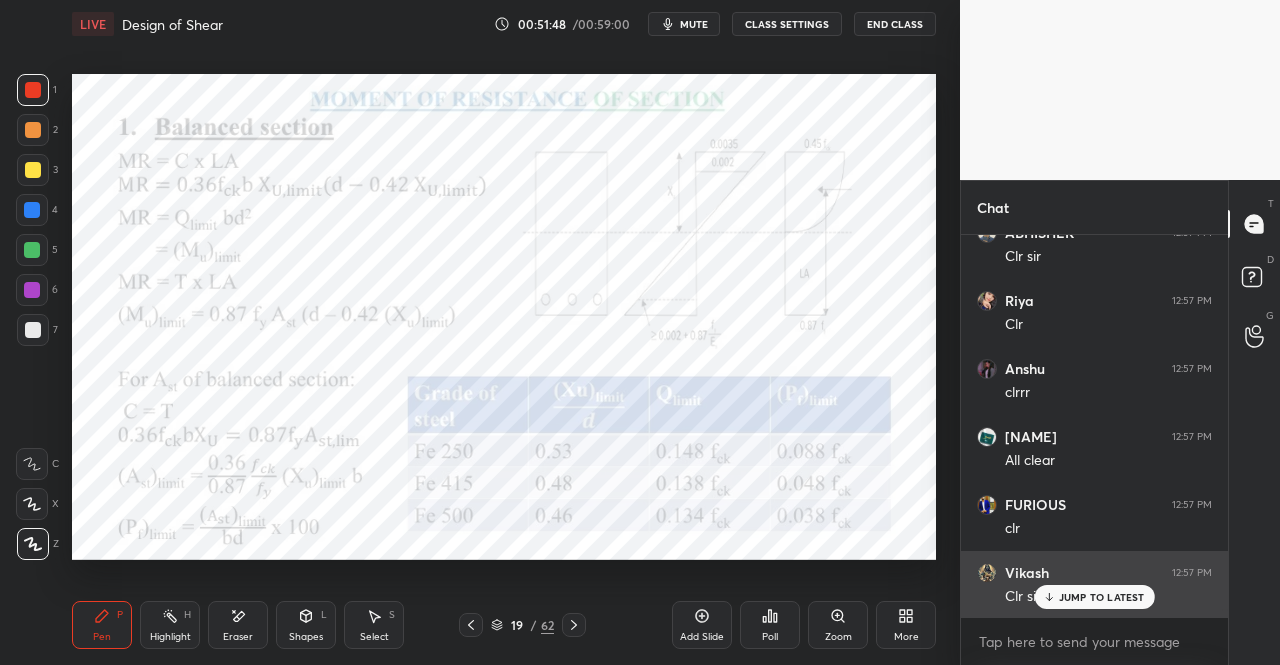 click on "JUMP TO LATEST" at bounding box center (1102, 597) 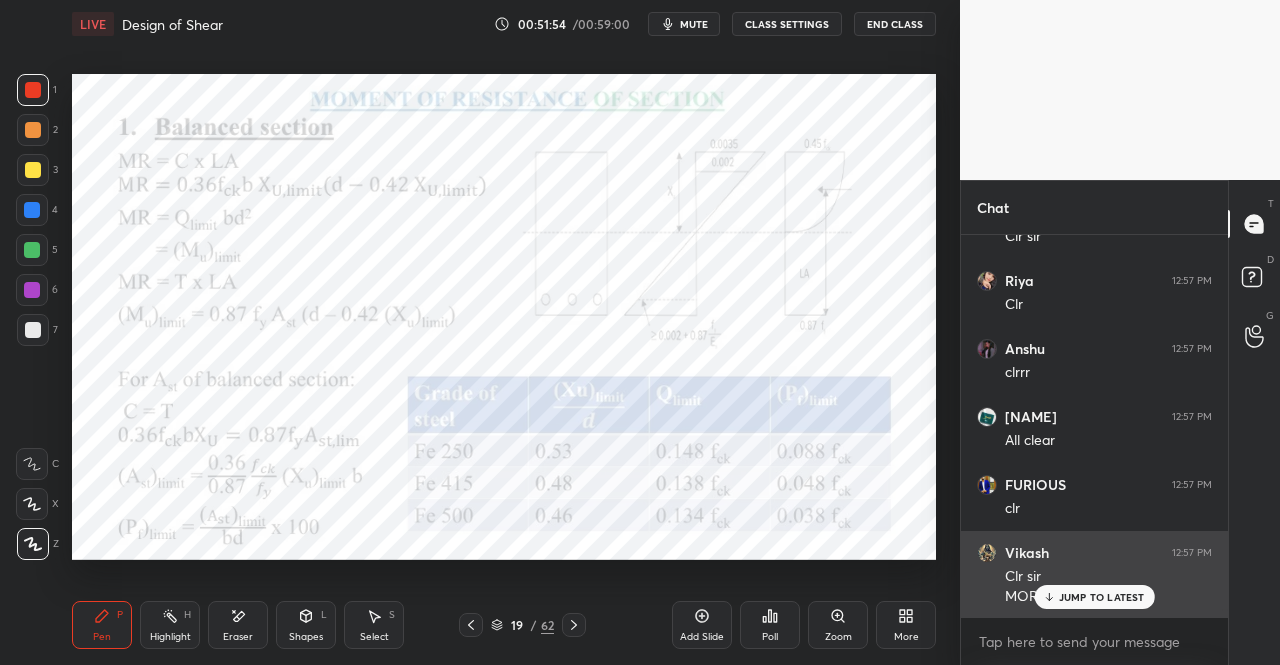 scroll, scrollTop: 18430, scrollLeft: 0, axis: vertical 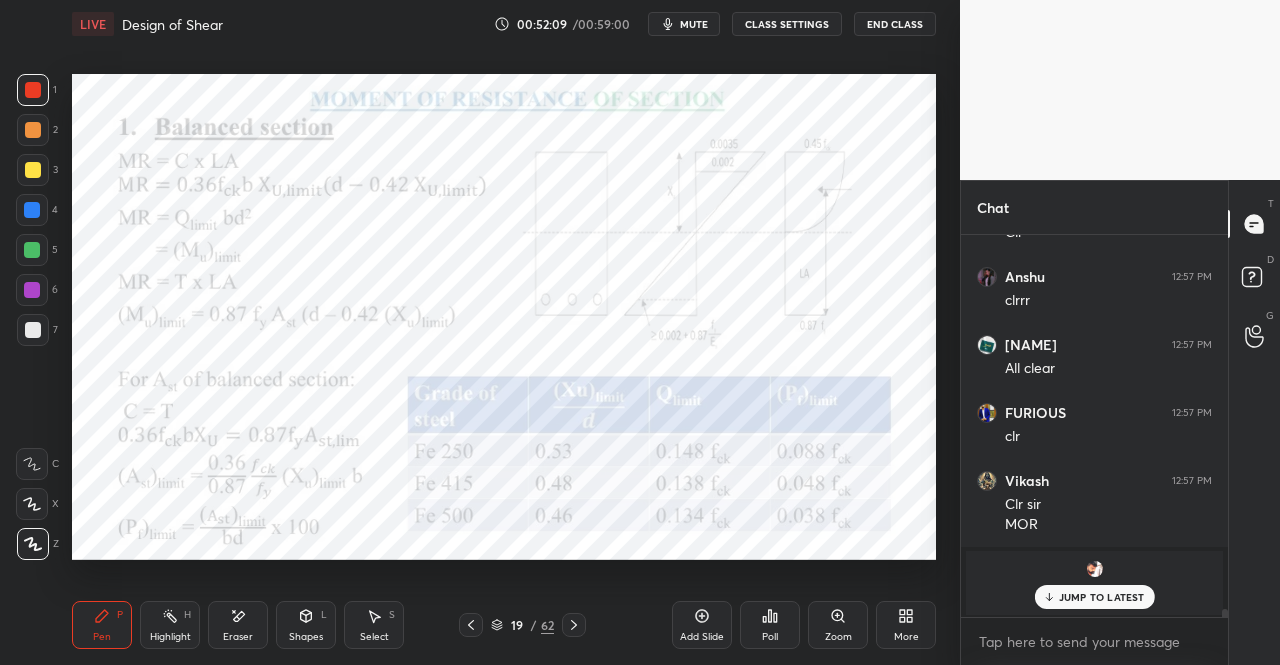 click on "Eraser" at bounding box center [238, 637] 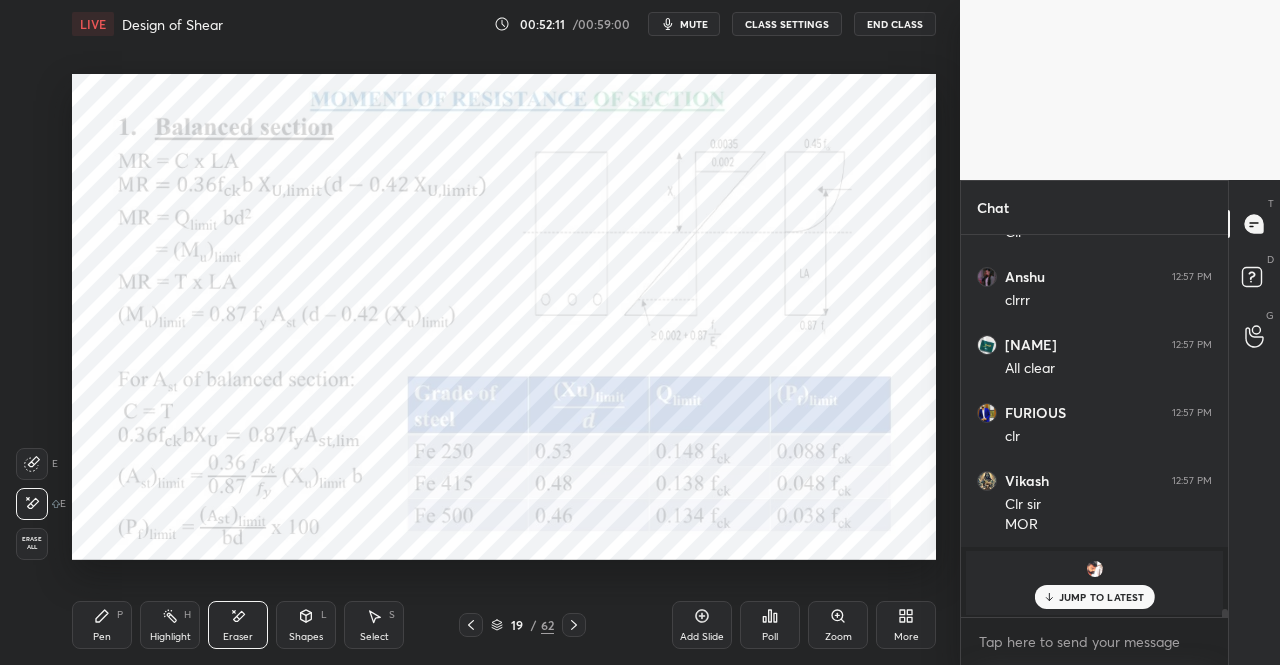 click on "Pen P" at bounding box center (102, 625) 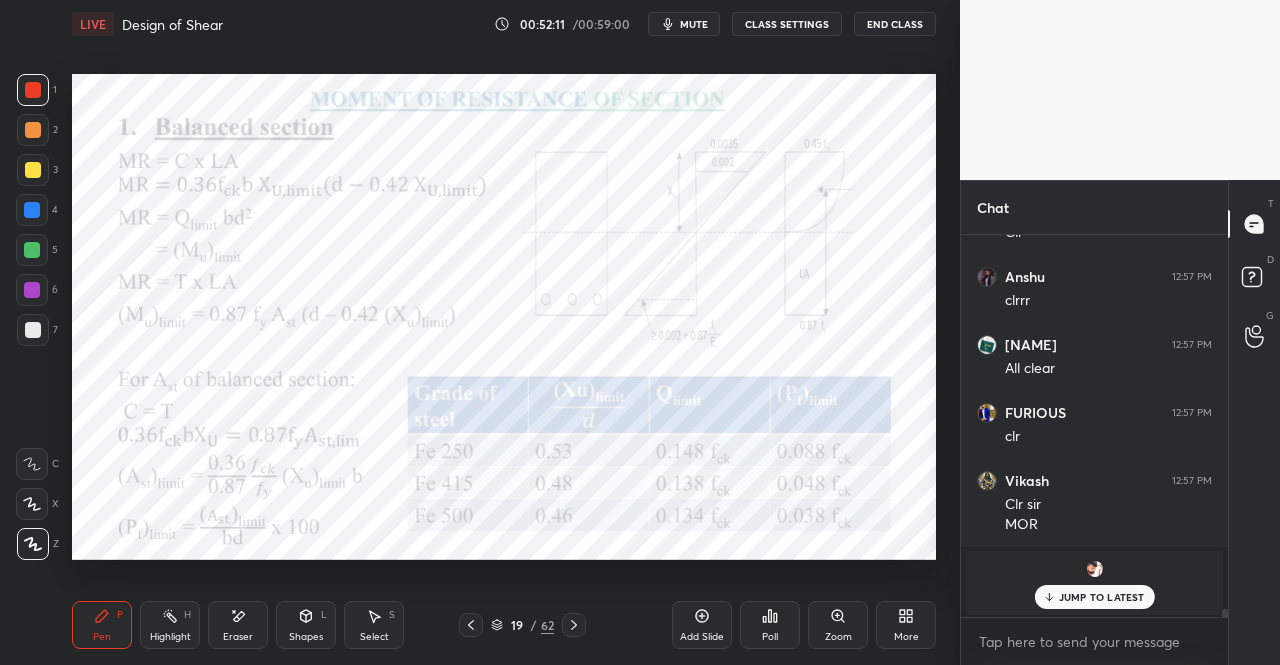 click on "Pen P" at bounding box center (102, 625) 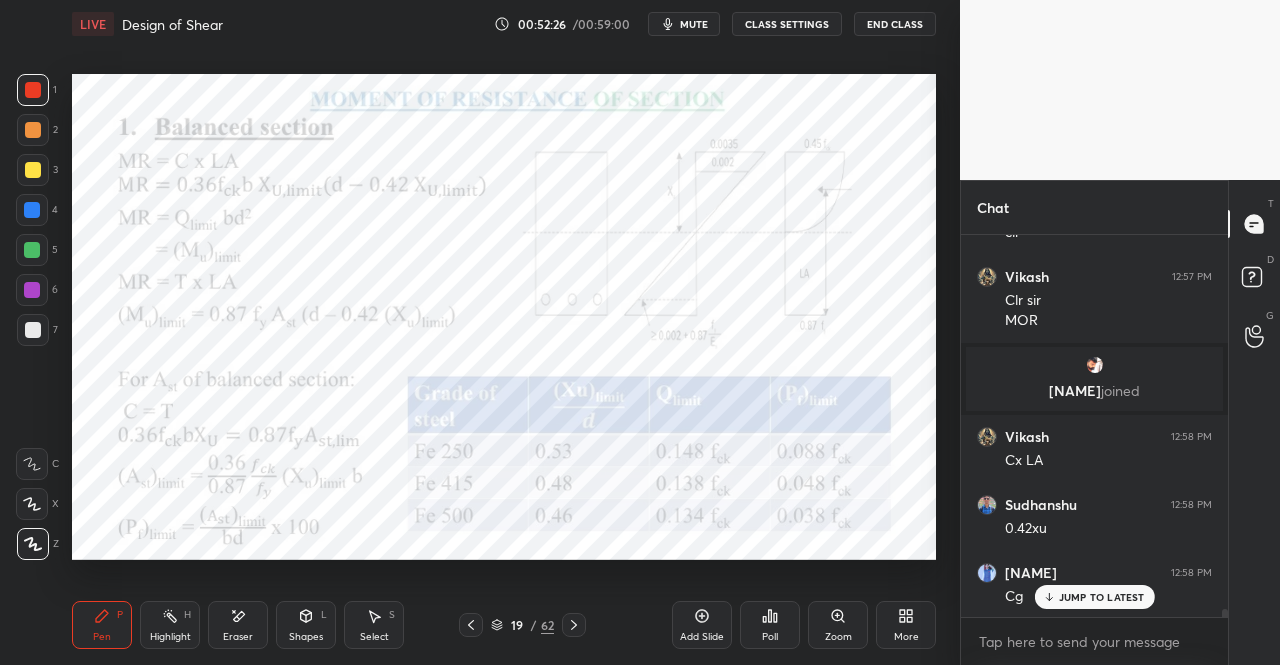 scroll, scrollTop: 18702, scrollLeft: 0, axis: vertical 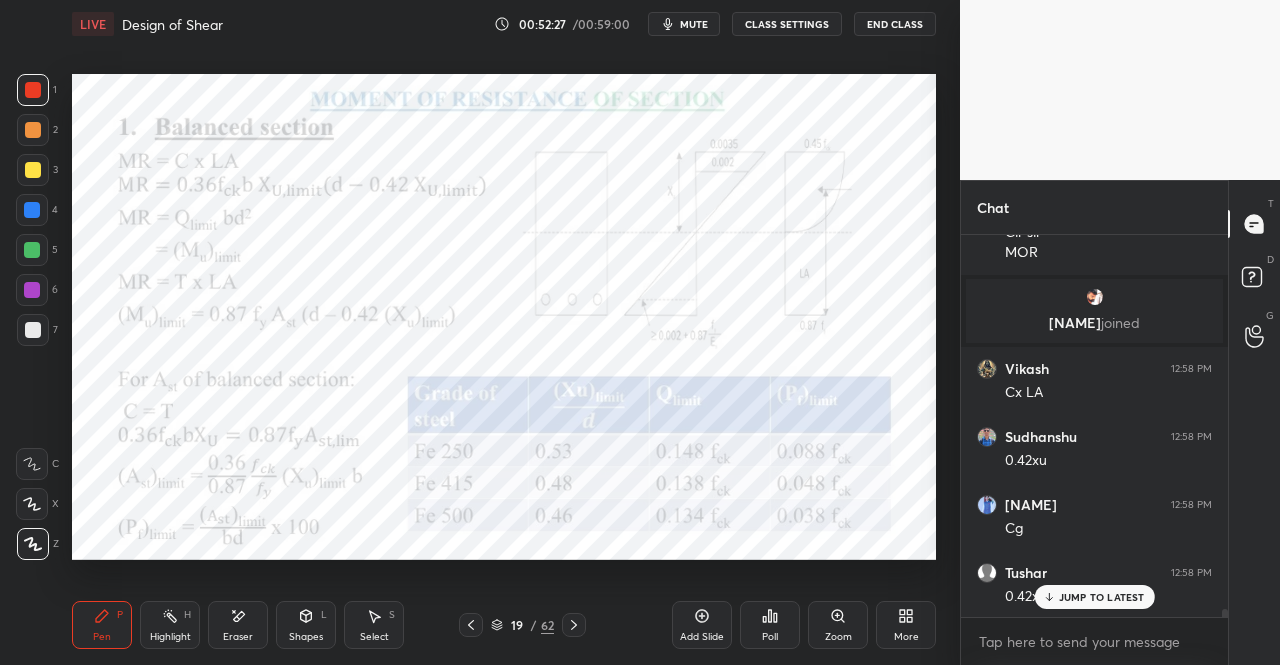 click on "Eraser" at bounding box center [238, 625] 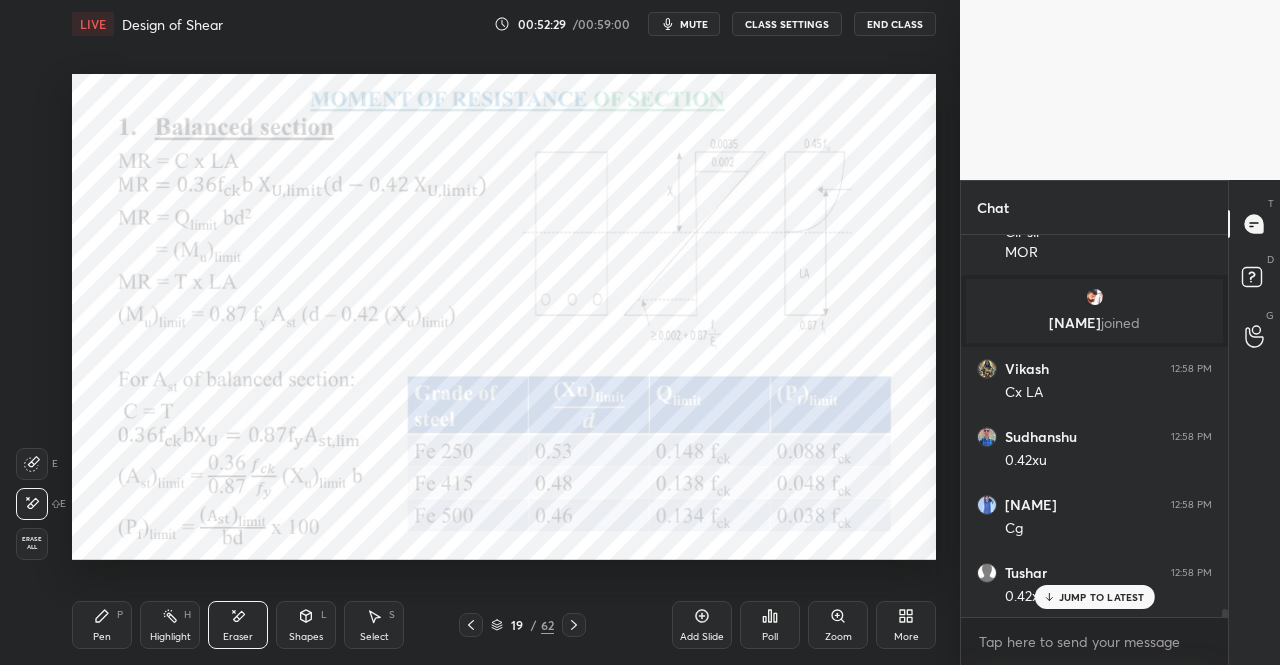 click on "Pen P" at bounding box center (102, 625) 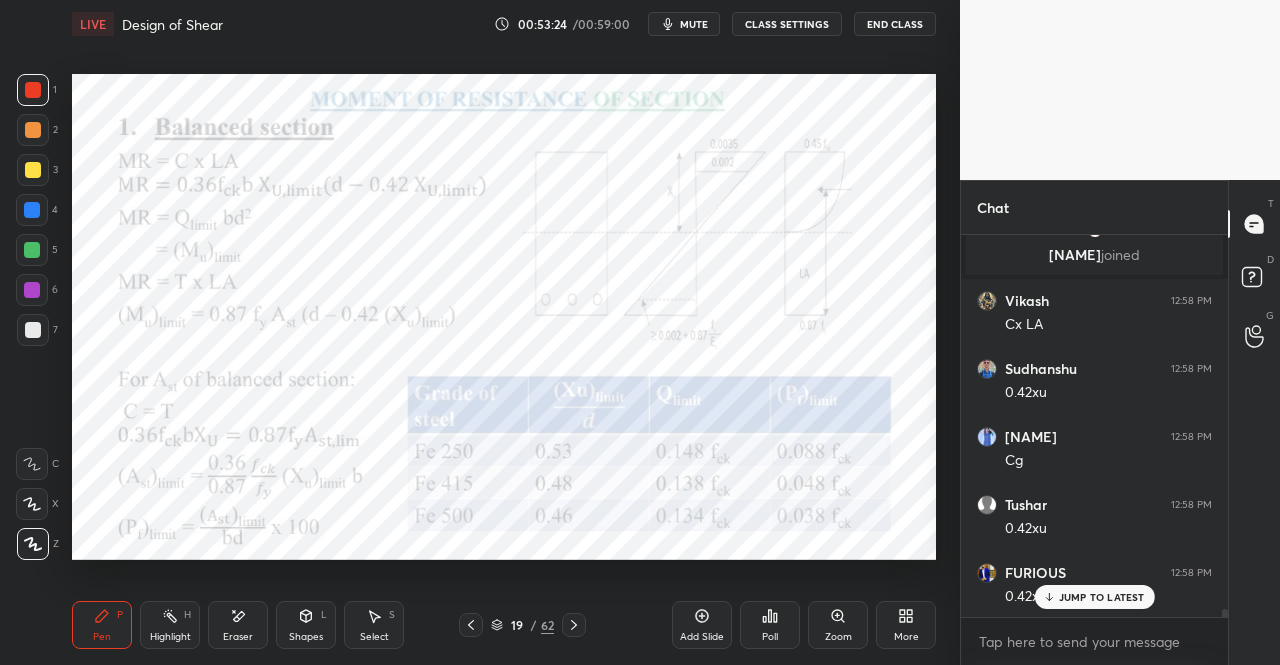 scroll, scrollTop: 18838, scrollLeft: 0, axis: vertical 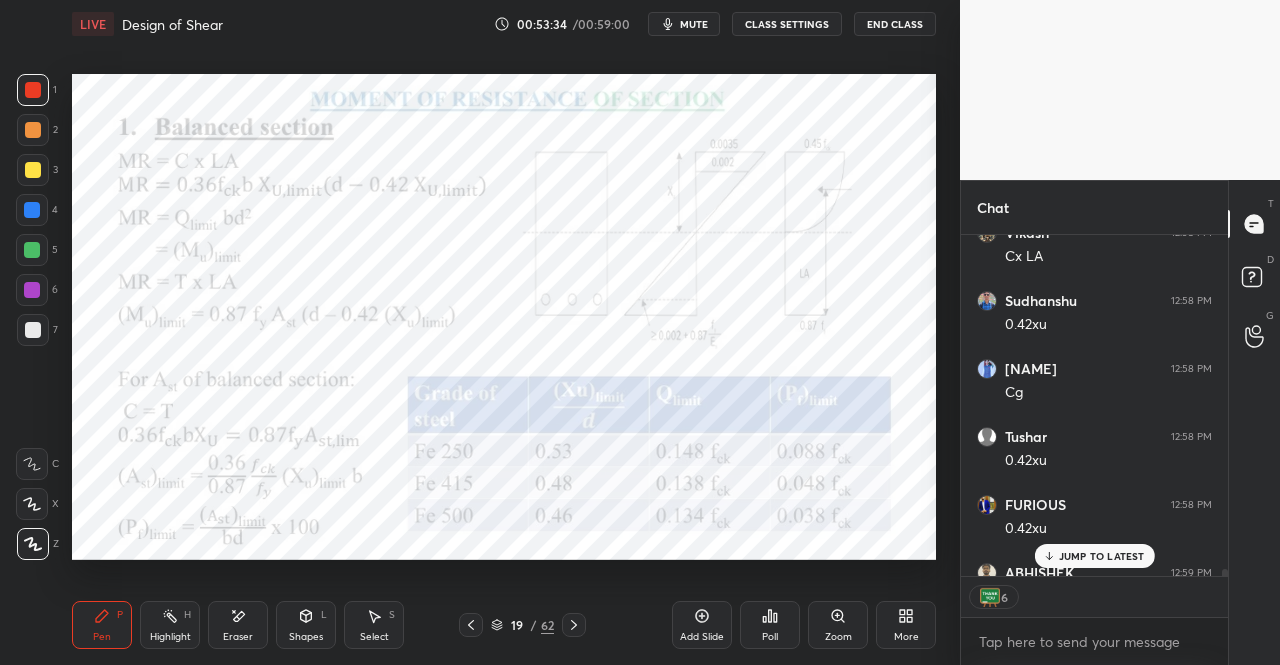 click on "JUMP TO LATEST" at bounding box center (1094, 556) 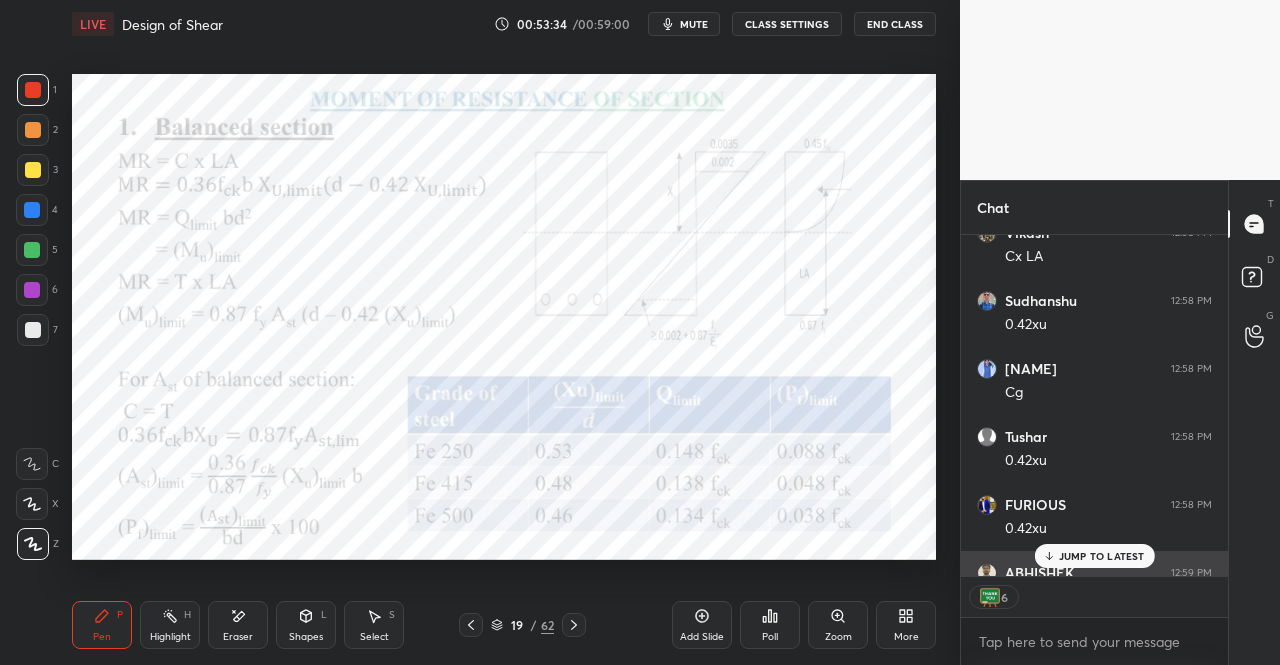 scroll, scrollTop: 18880, scrollLeft: 0, axis: vertical 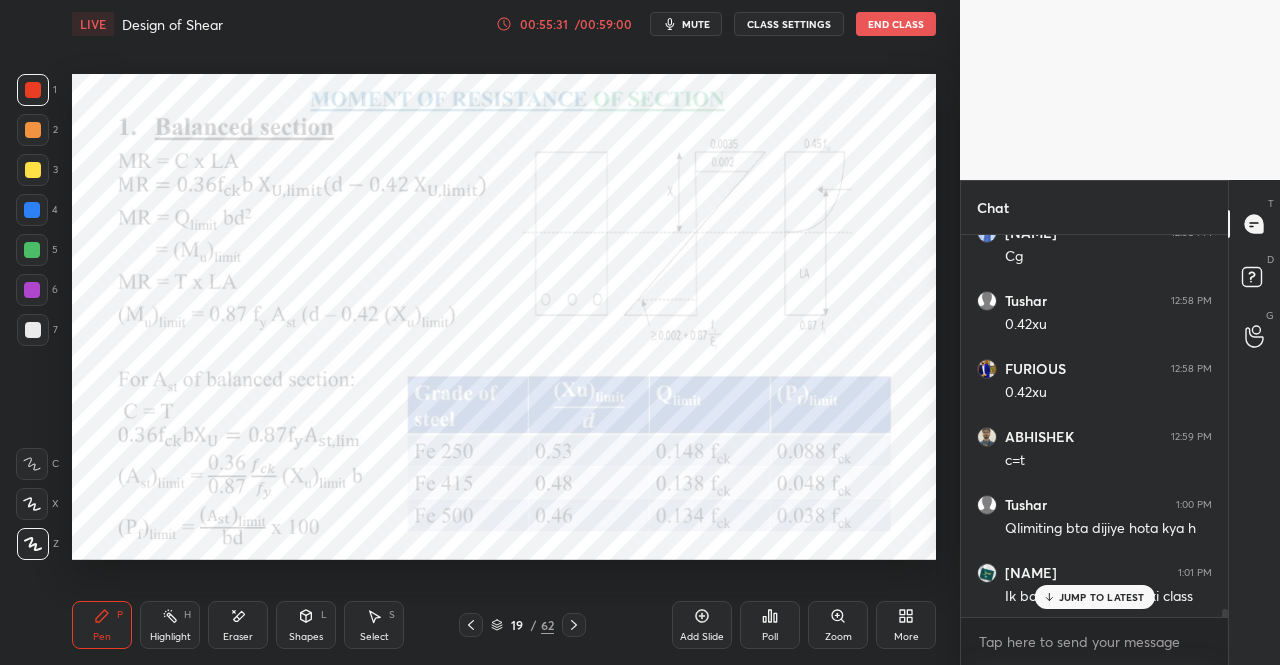 click on "Eraser" at bounding box center (238, 637) 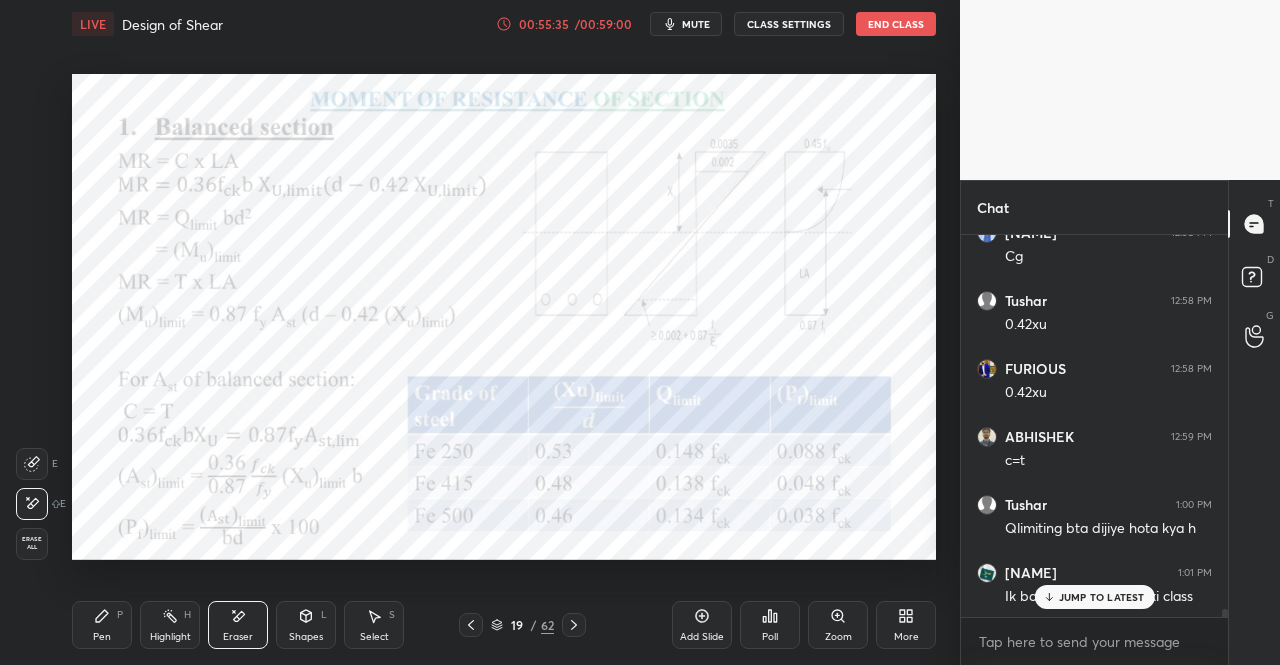 click on "Pen P" at bounding box center (102, 625) 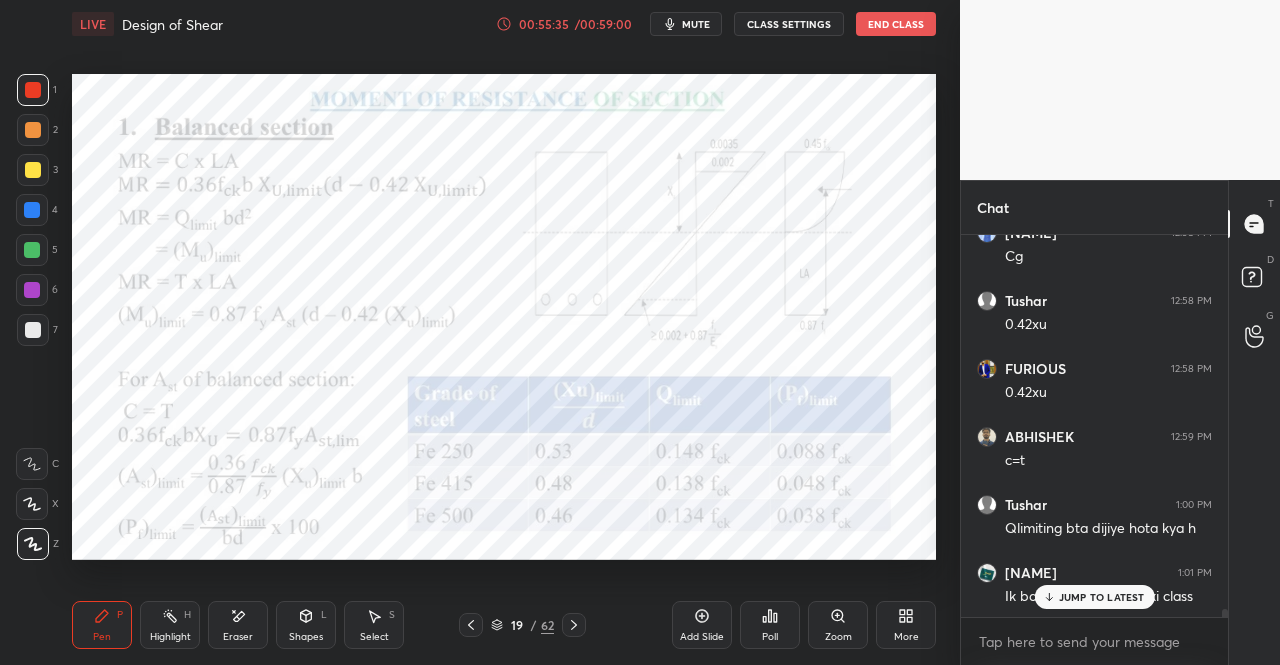 click on "Pen P" at bounding box center [102, 625] 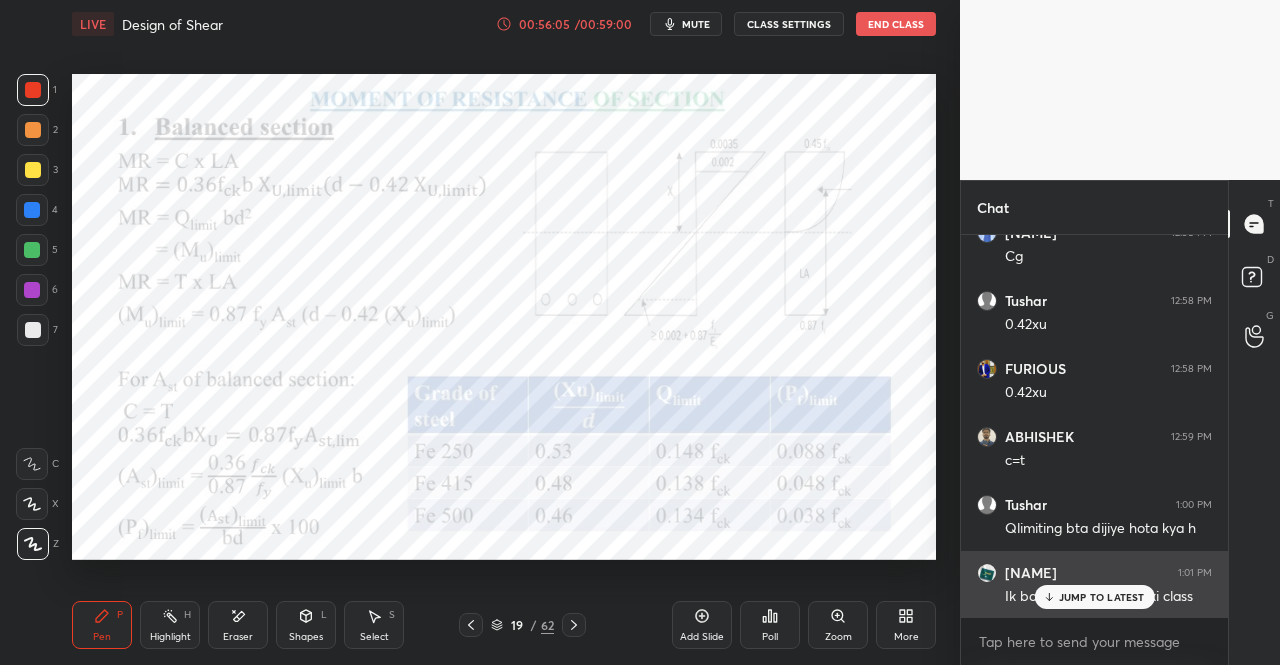 click on "JUMP TO LATEST" at bounding box center (1102, 597) 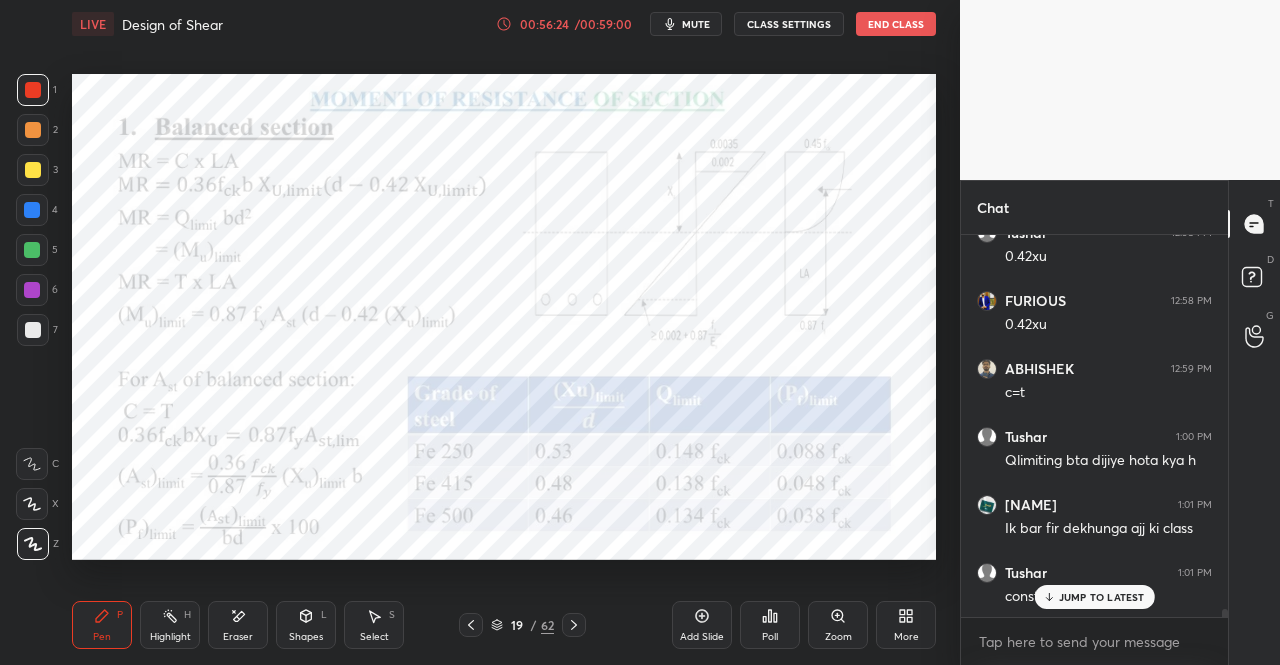 scroll, scrollTop: 19110, scrollLeft: 0, axis: vertical 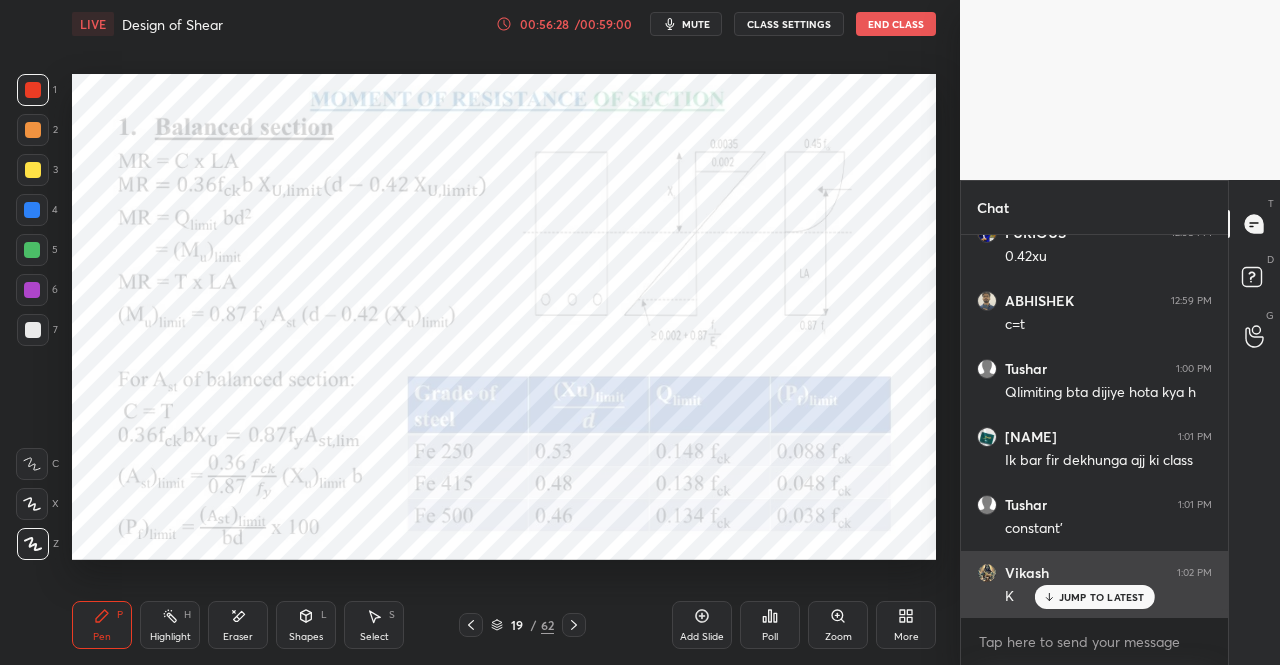click on "JUMP TO LATEST" at bounding box center [1094, 597] 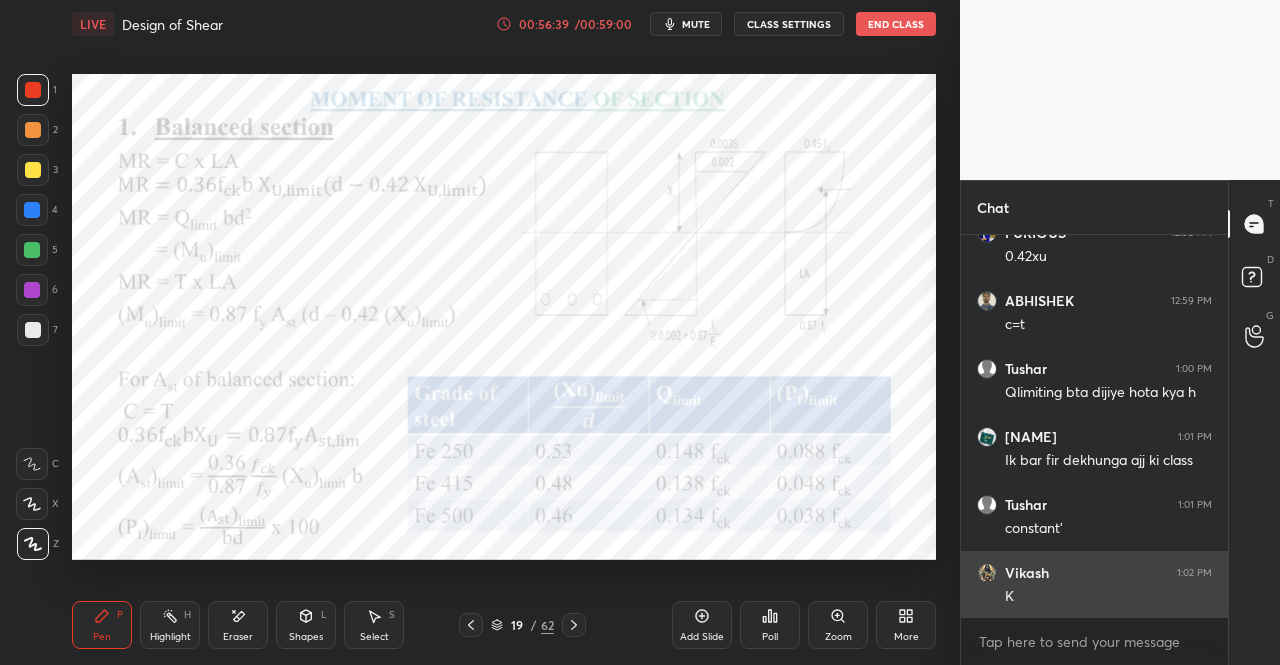scroll, scrollTop: 19178, scrollLeft: 0, axis: vertical 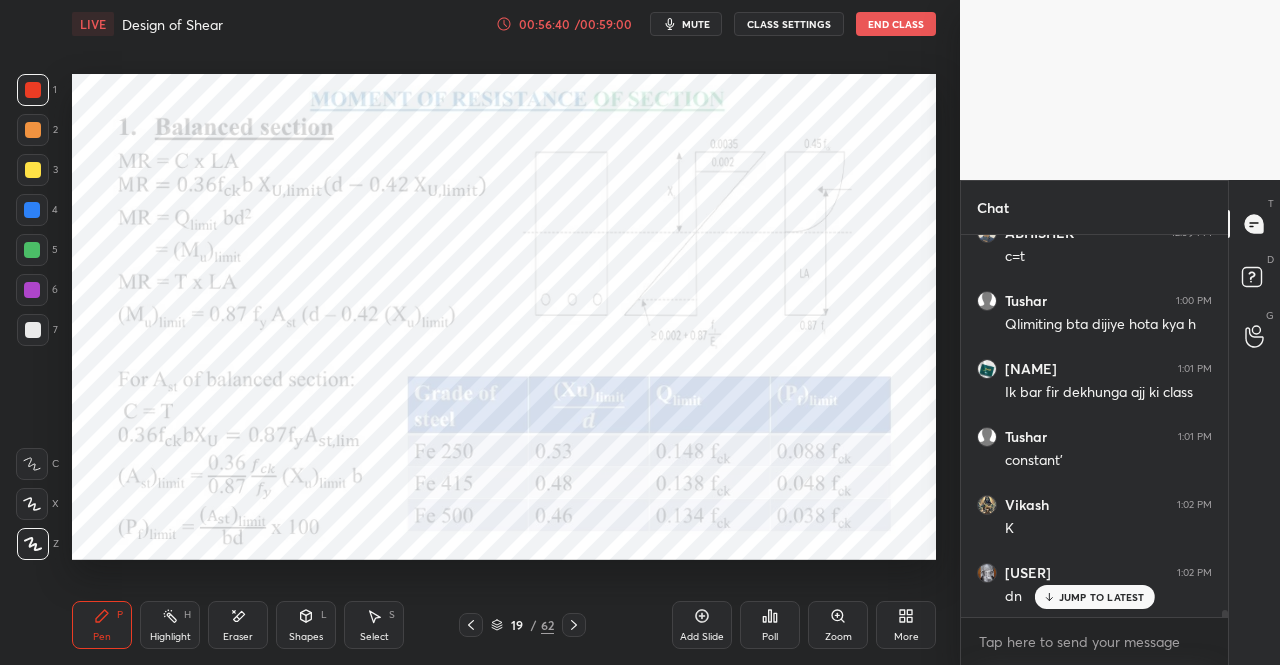 click 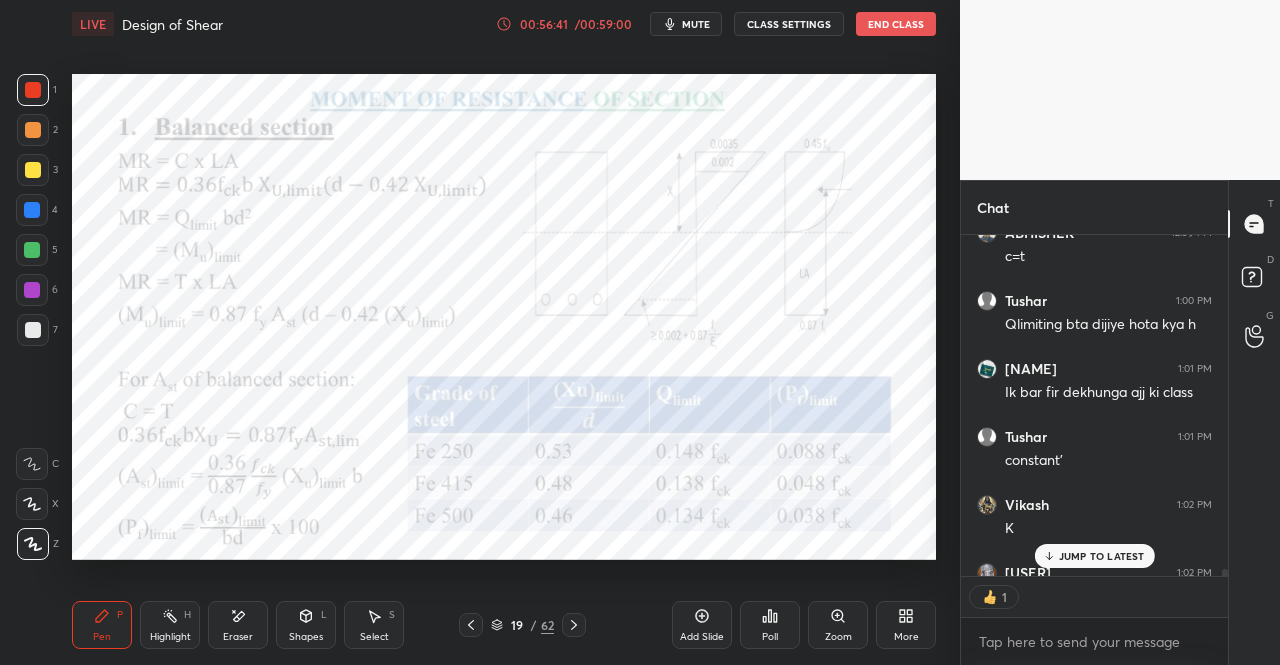 click at bounding box center (574, 625) 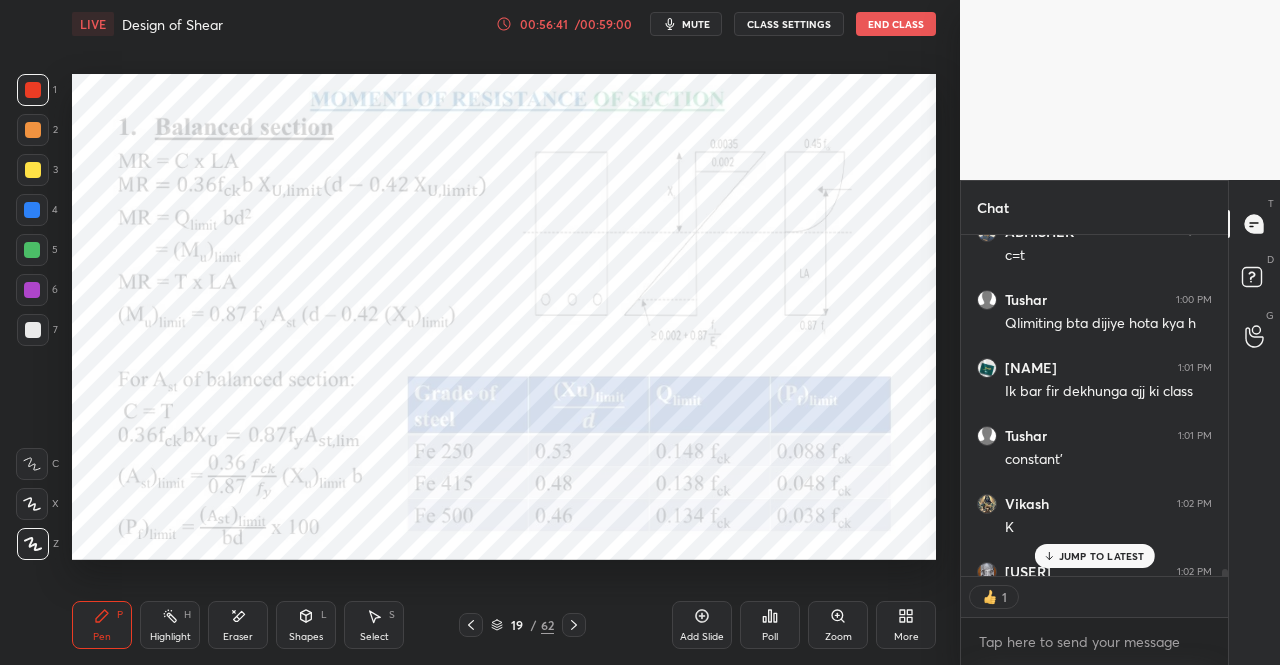 scroll, scrollTop: 7, scrollLeft: 6, axis: both 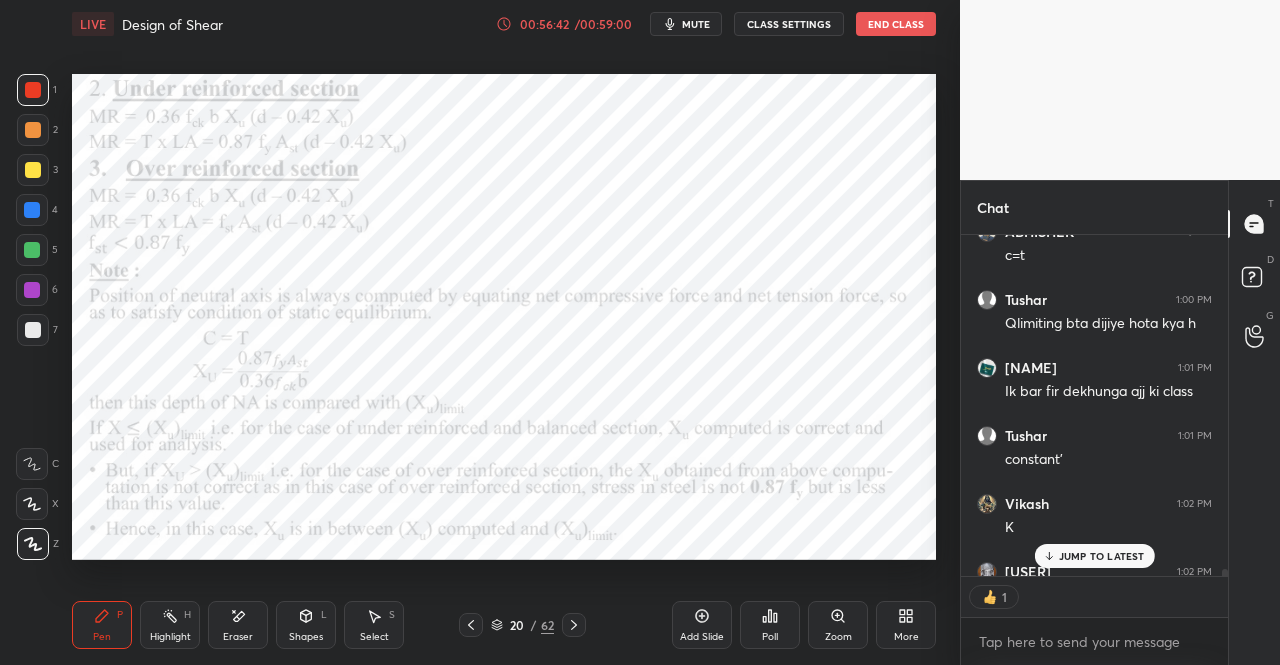 click 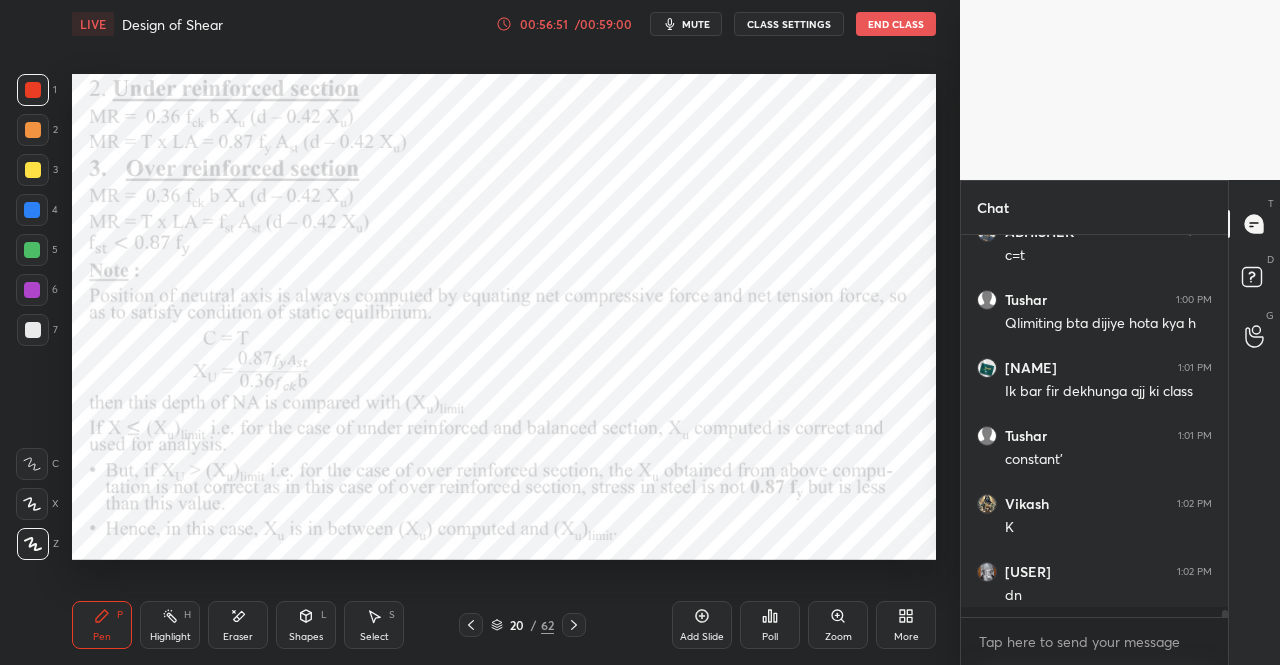 scroll, scrollTop: 7, scrollLeft: 6, axis: both 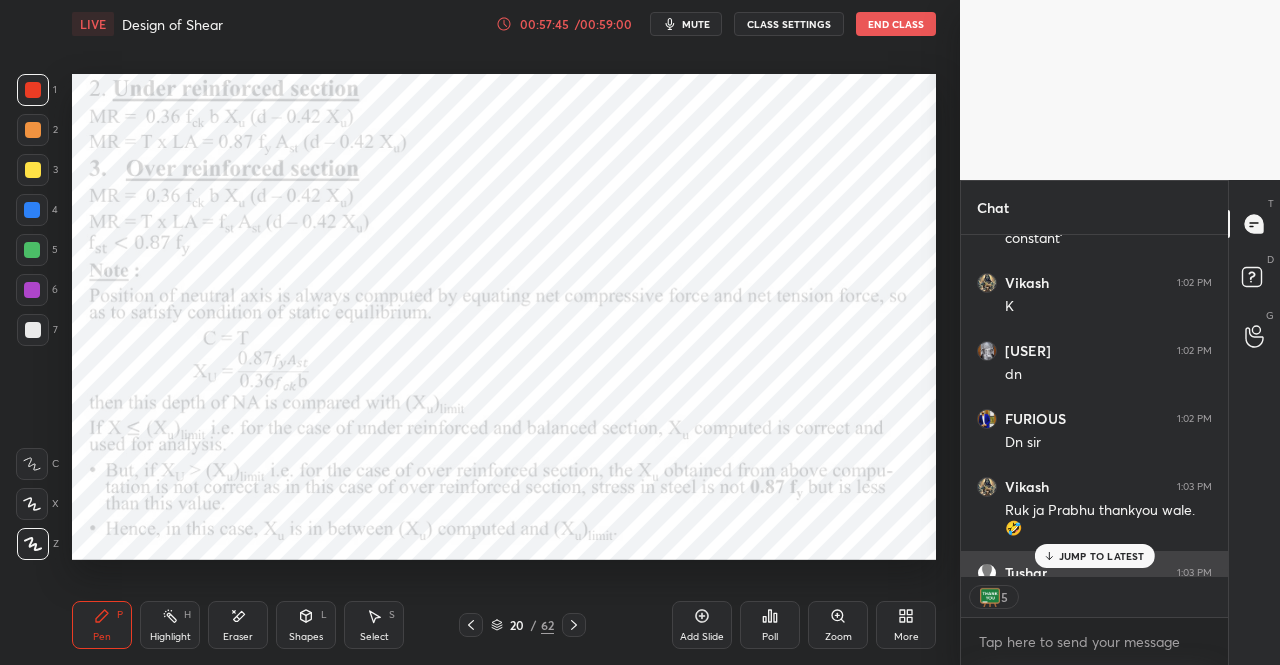 click on "JUMP TO LATEST" at bounding box center [1102, 556] 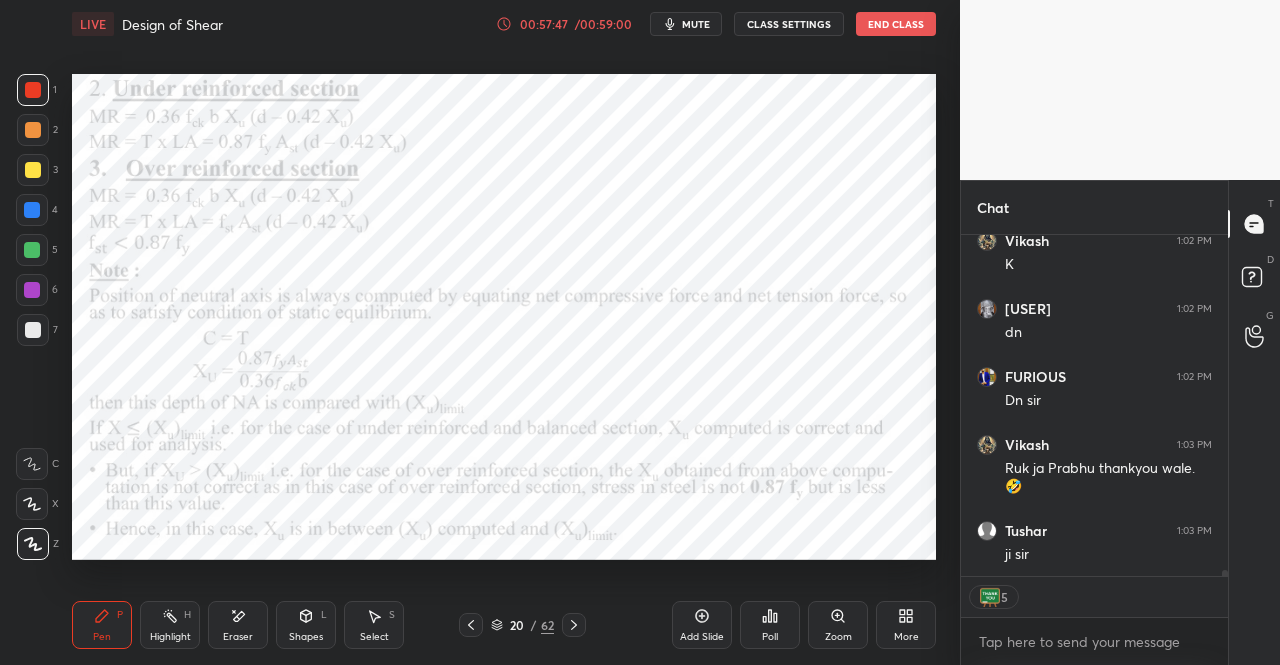 scroll, scrollTop: 19510, scrollLeft: 0, axis: vertical 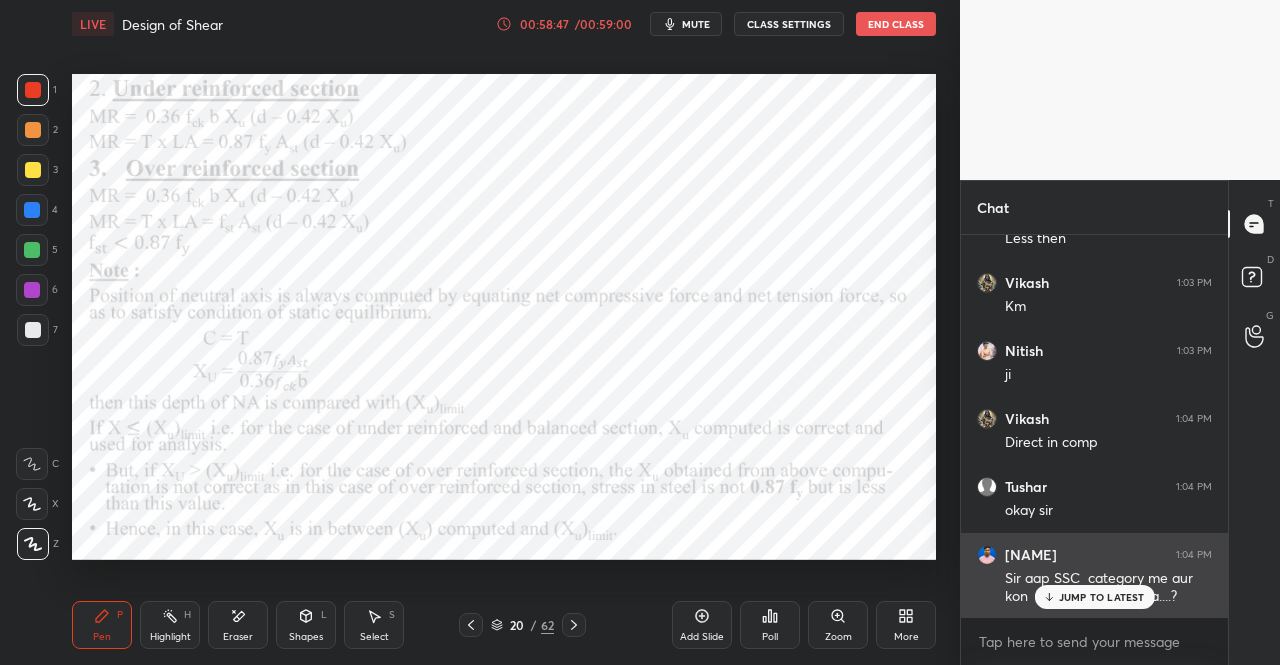 click on "JUMP TO LATEST" at bounding box center [1102, 597] 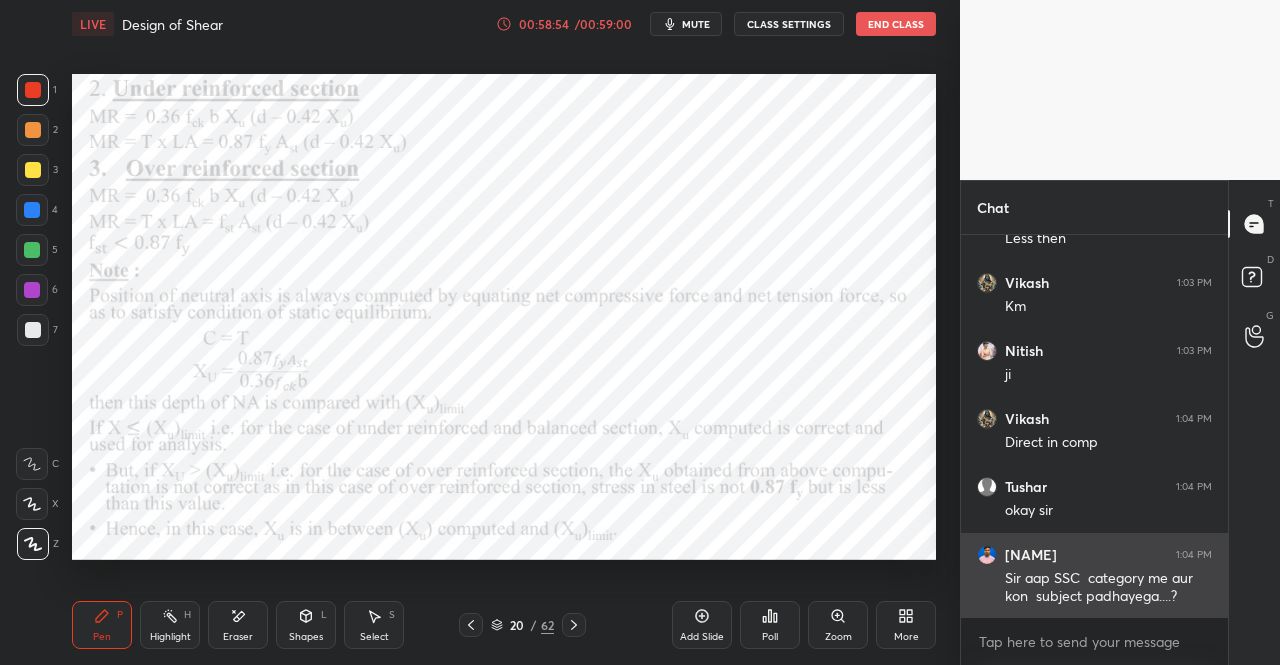 scroll, scrollTop: 19962, scrollLeft: 0, axis: vertical 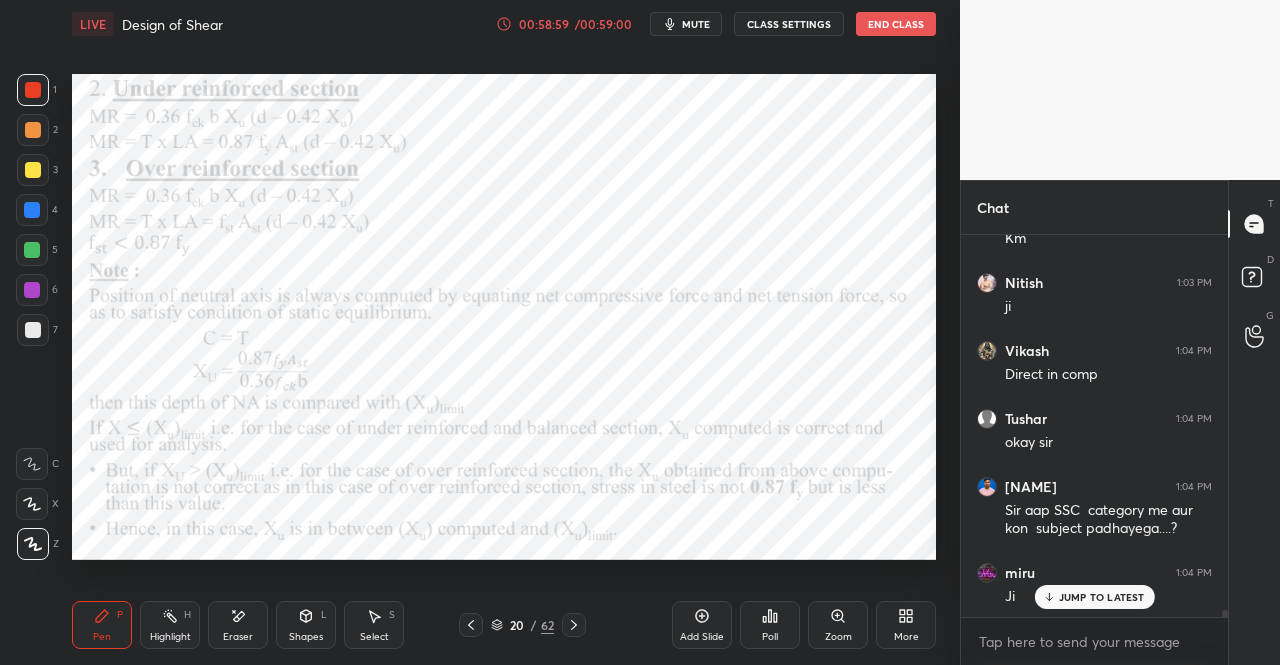 click on "JUMP TO LATEST" at bounding box center (1102, 597) 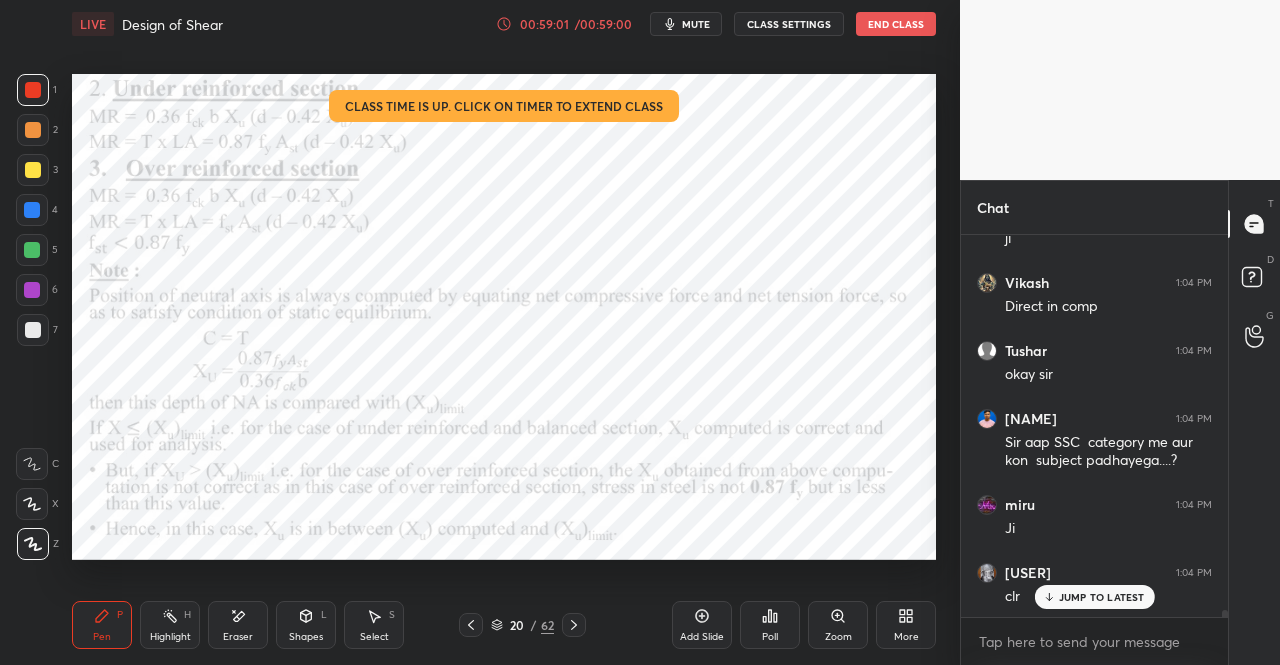 scroll, scrollTop: 20116, scrollLeft: 0, axis: vertical 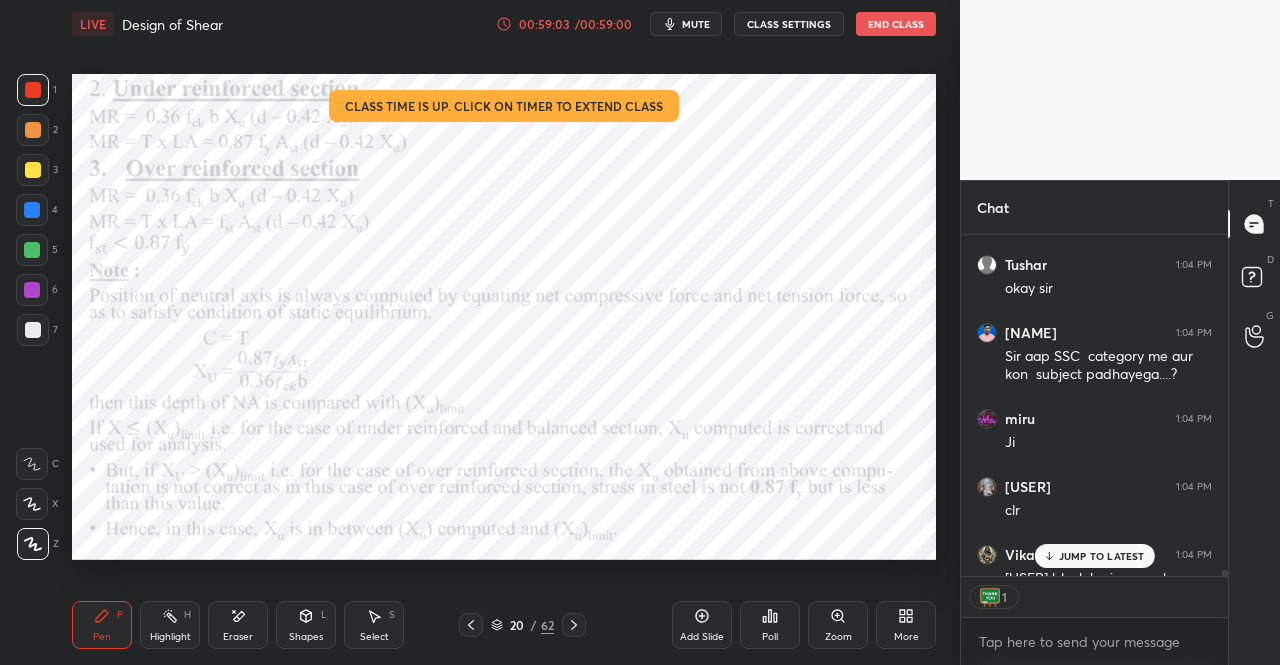 click on "JUMP TO LATEST" at bounding box center [1102, 556] 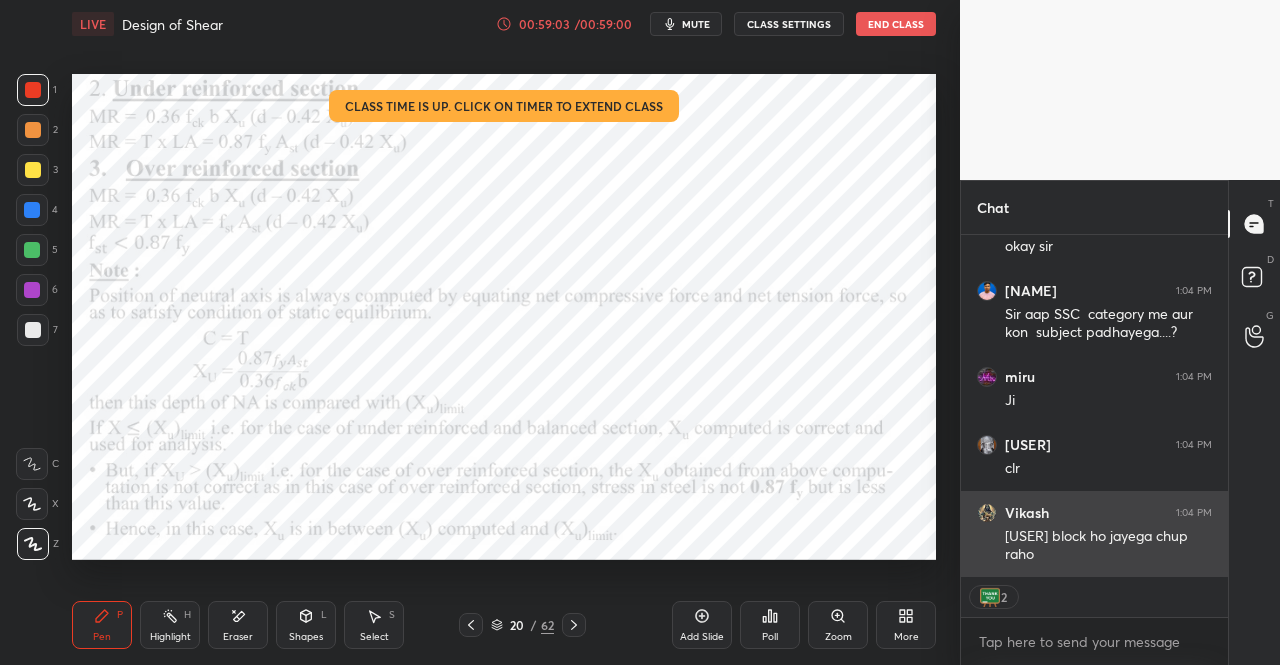 scroll, scrollTop: 20226, scrollLeft: 0, axis: vertical 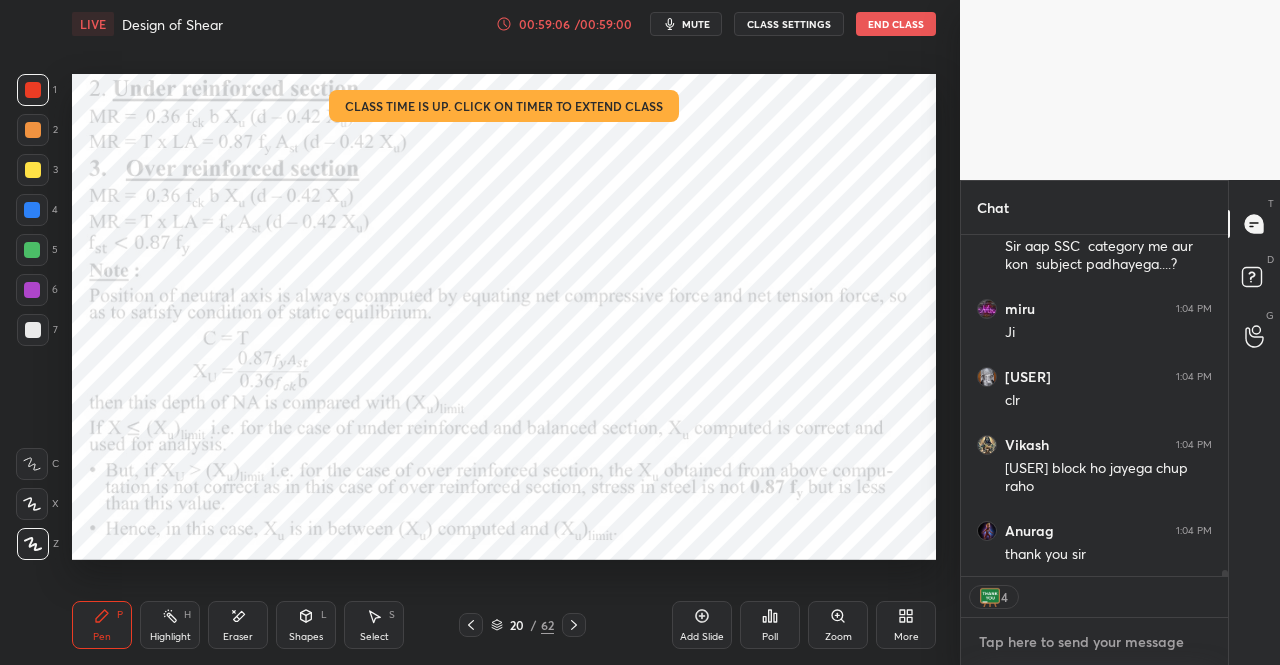 click at bounding box center (1094, 642) 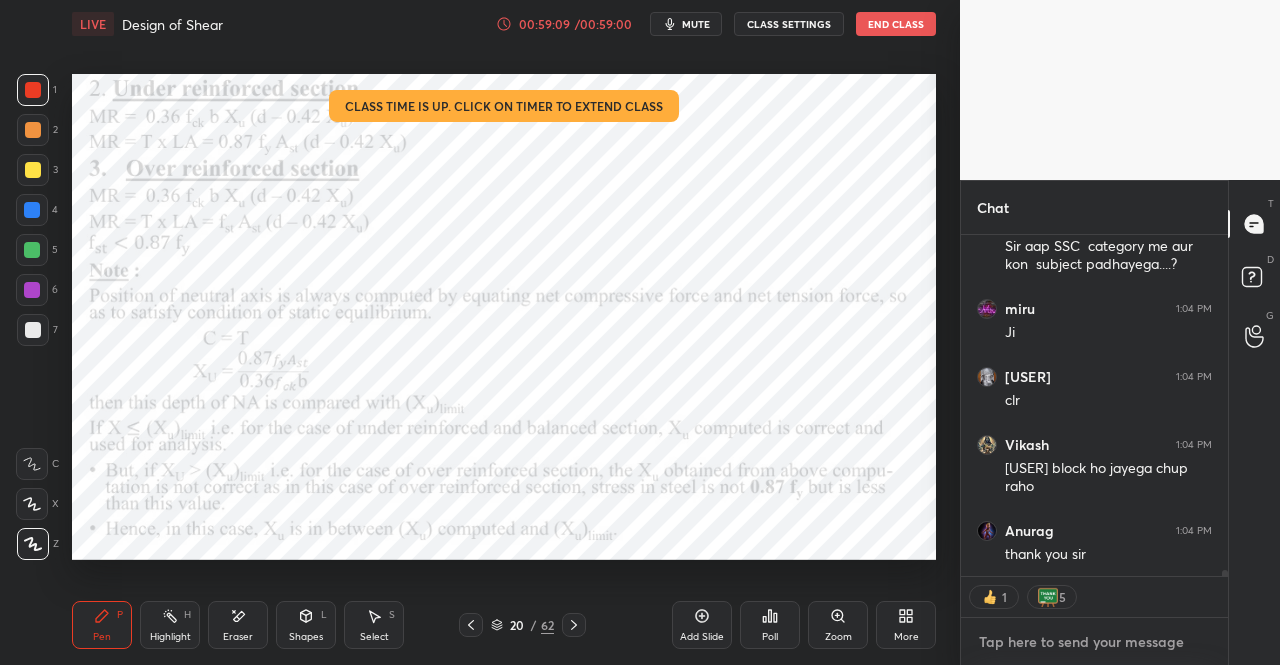 scroll, scrollTop: 20294, scrollLeft: 0, axis: vertical 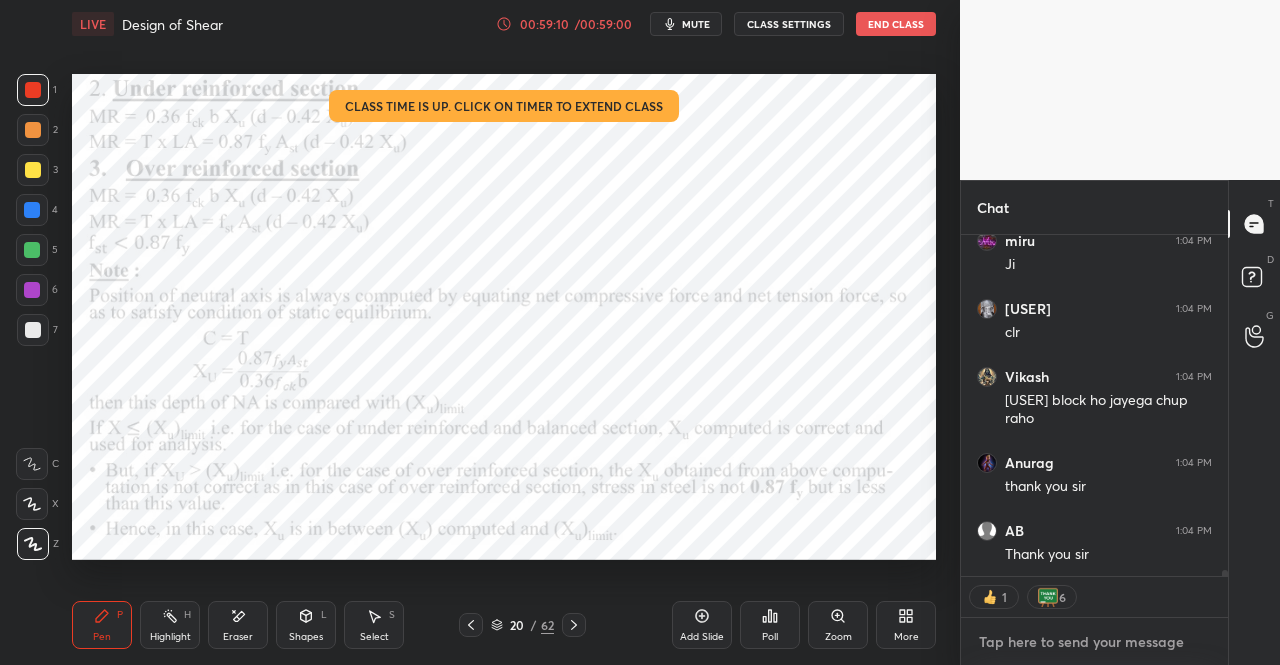click at bounding box center (1094, 642) 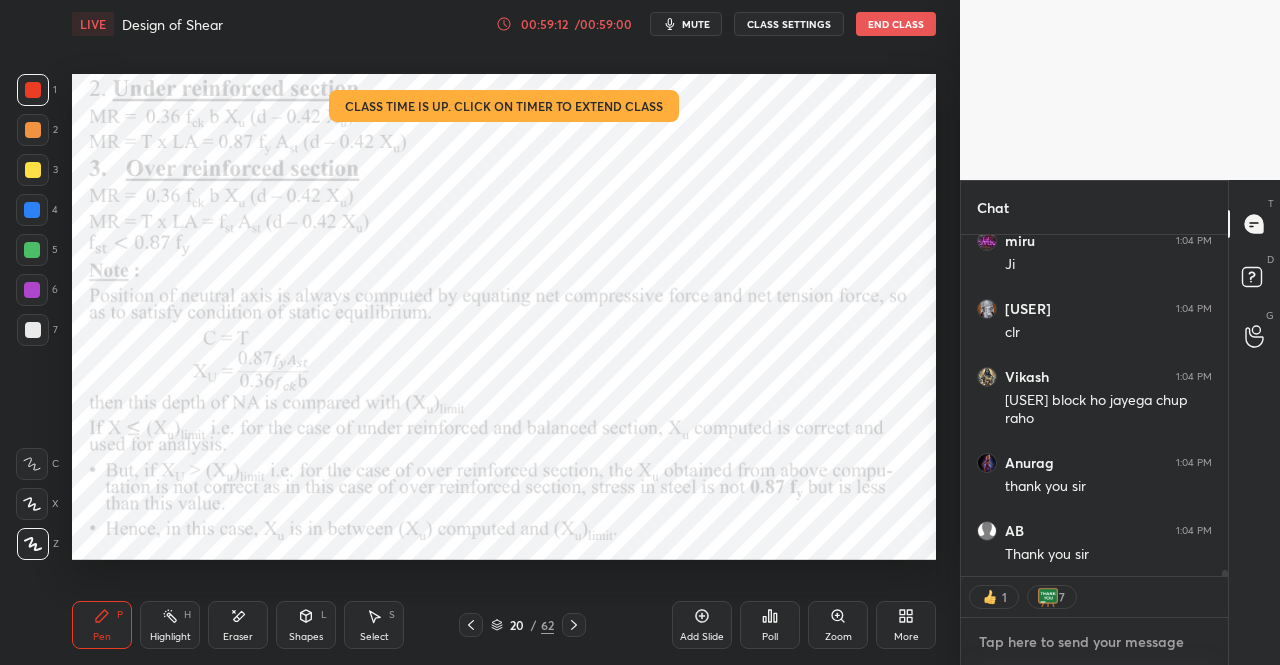 scroll, scrollTop: 20362, scrollLeft: 0, axis: vertical 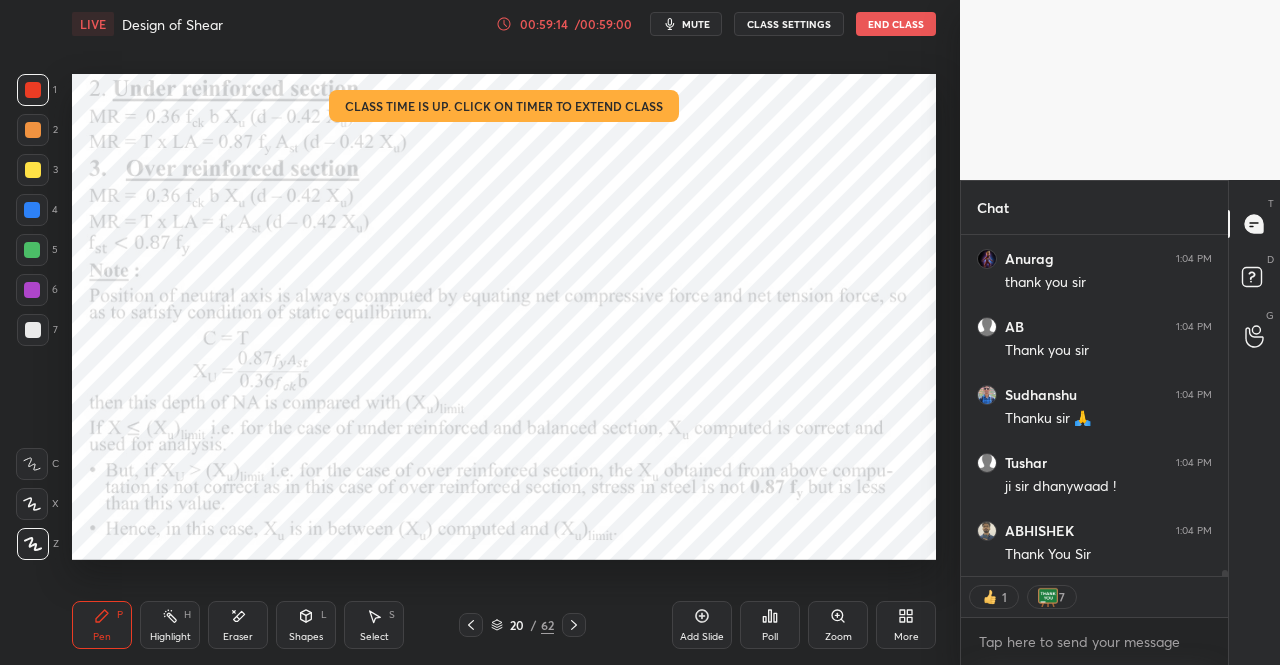 click on "mute" at bounding box center [696, 24] 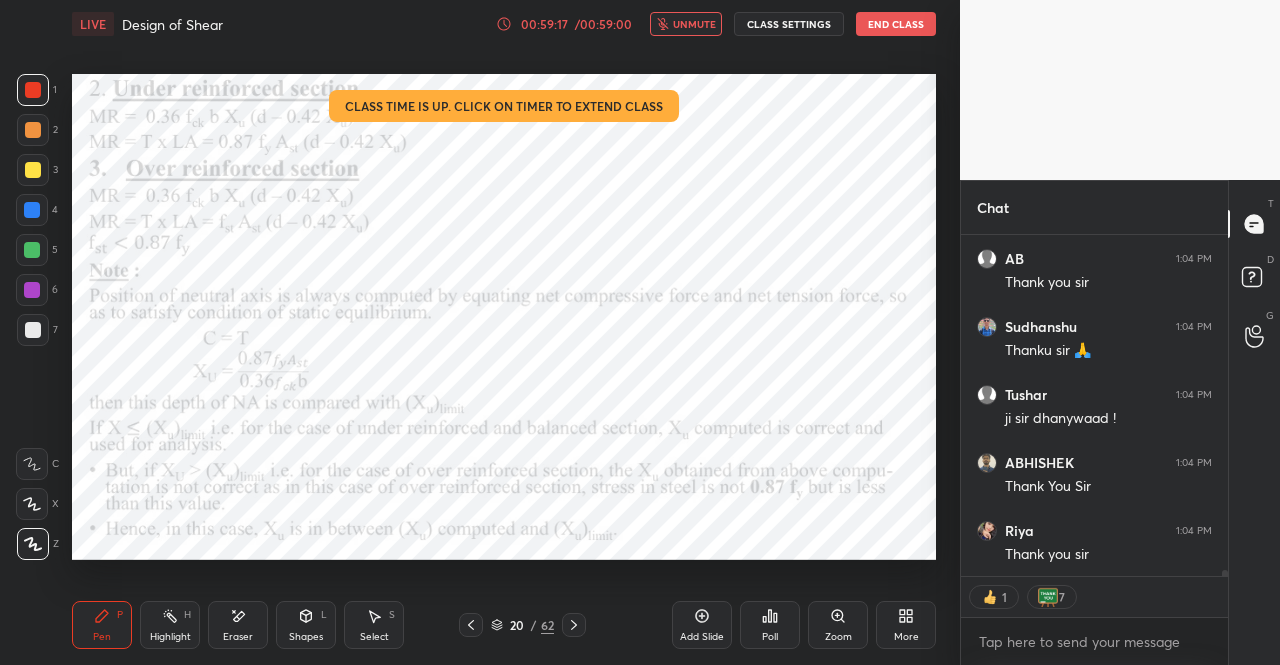 click on "End Class" at bounding box center [896, 24] 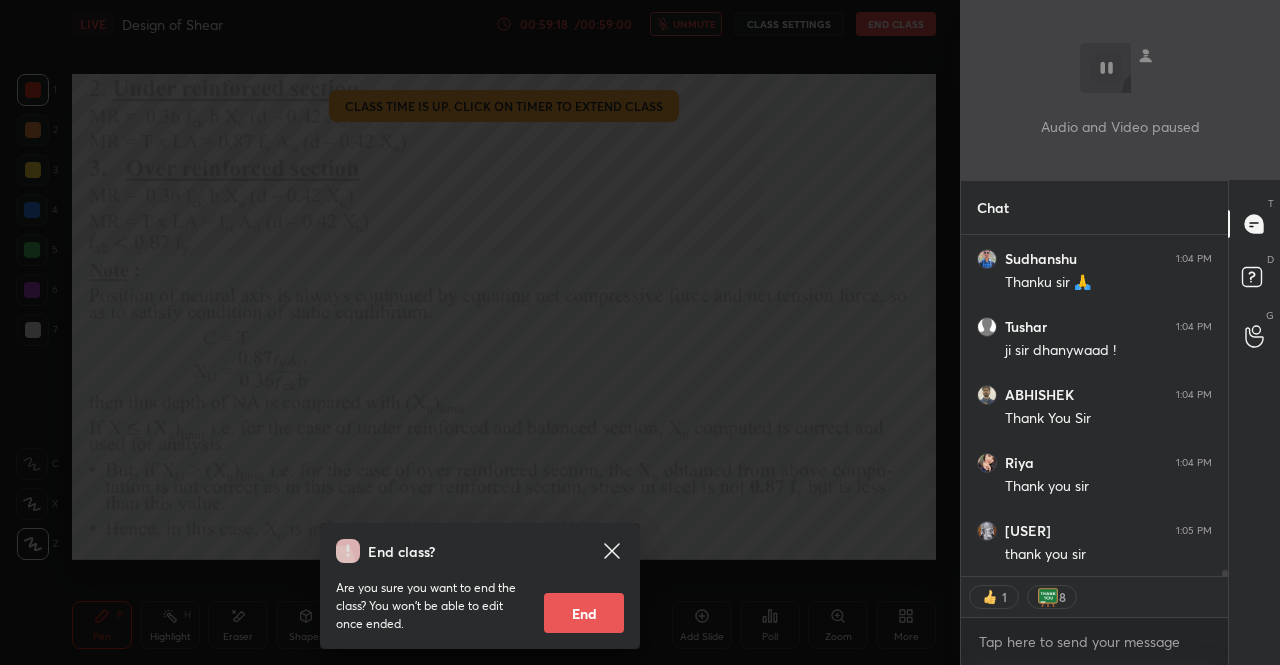 scroll, scrollTop: 20702, scrollLeft: 0, axis: vertical 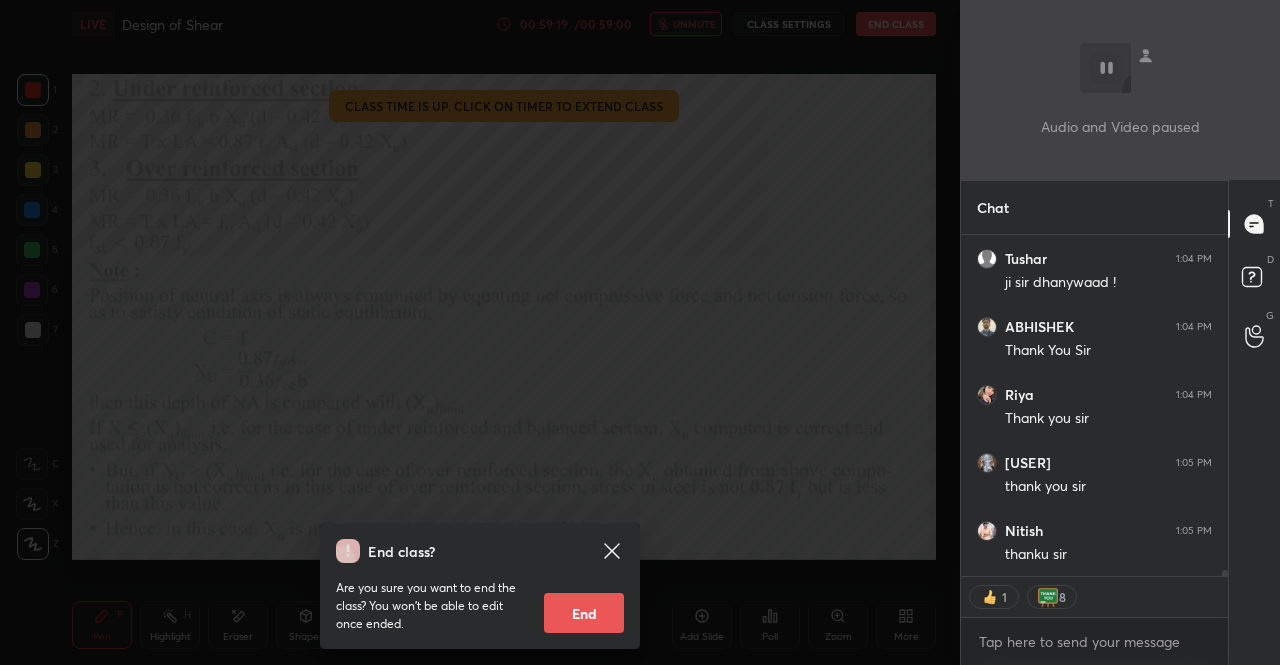 click on "End" at bounding box center [584, 613] 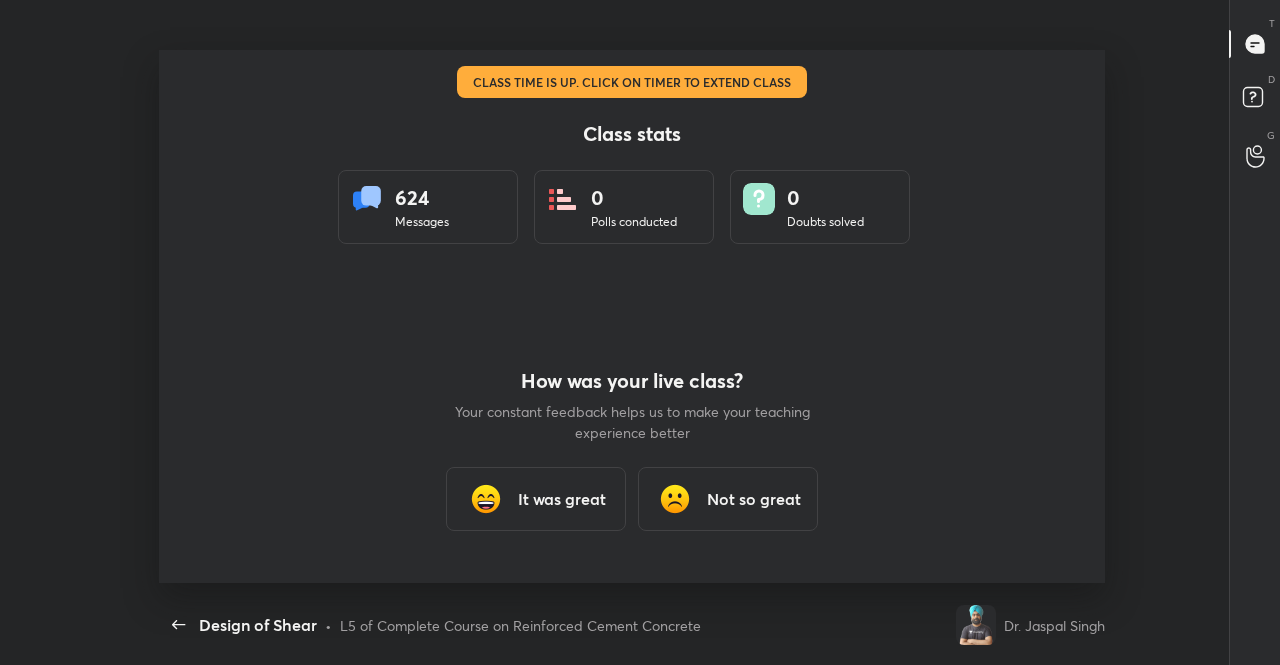 scroll, scrollTop: 0, scrollLeft: 0, axis: both 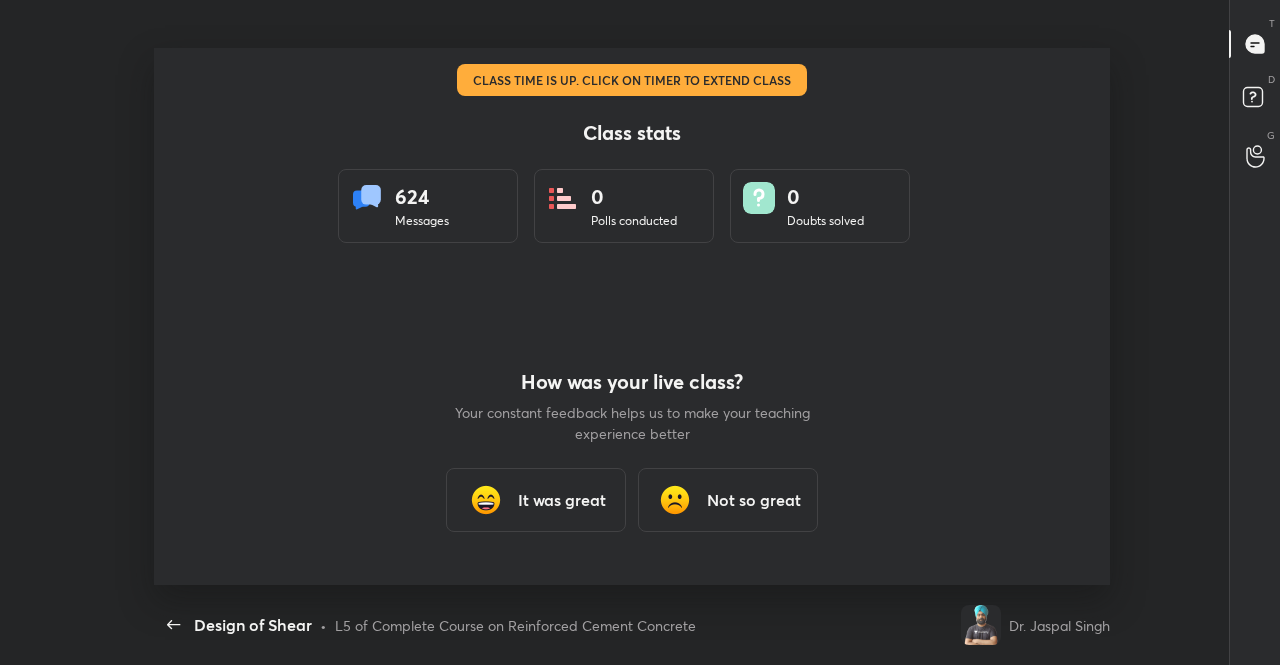 type on "x" 